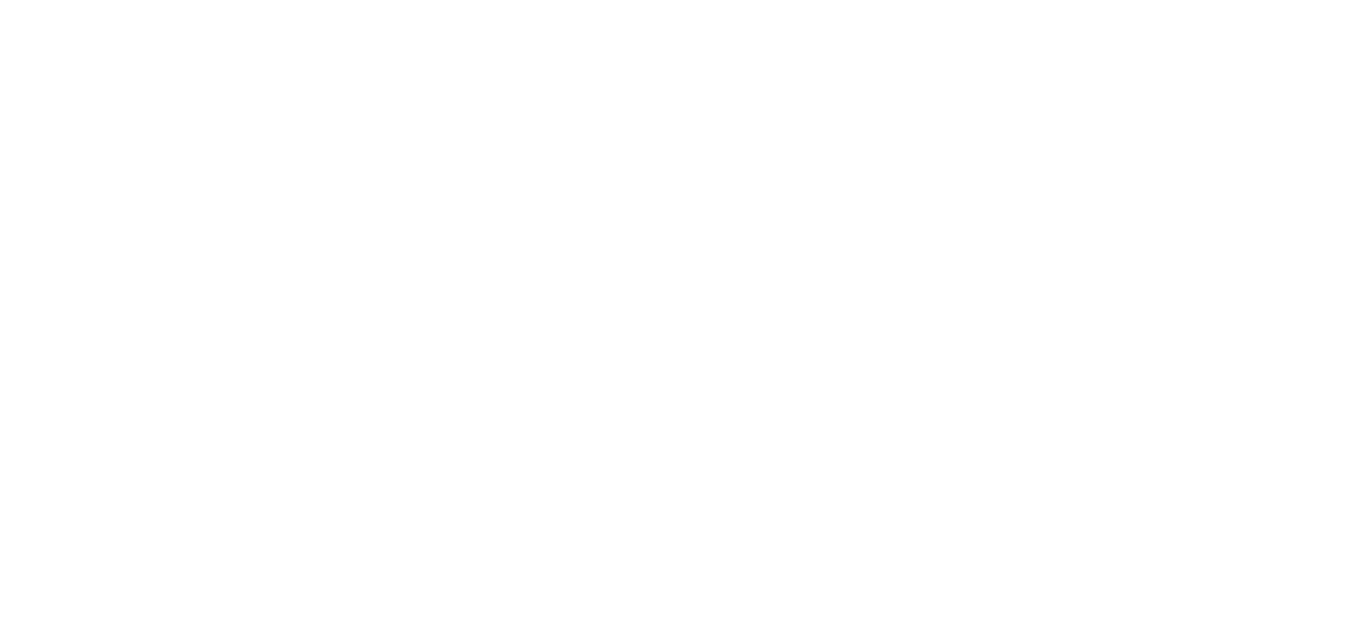 scroll, scrollTop: 0, scrollLeft: 0, axis: both 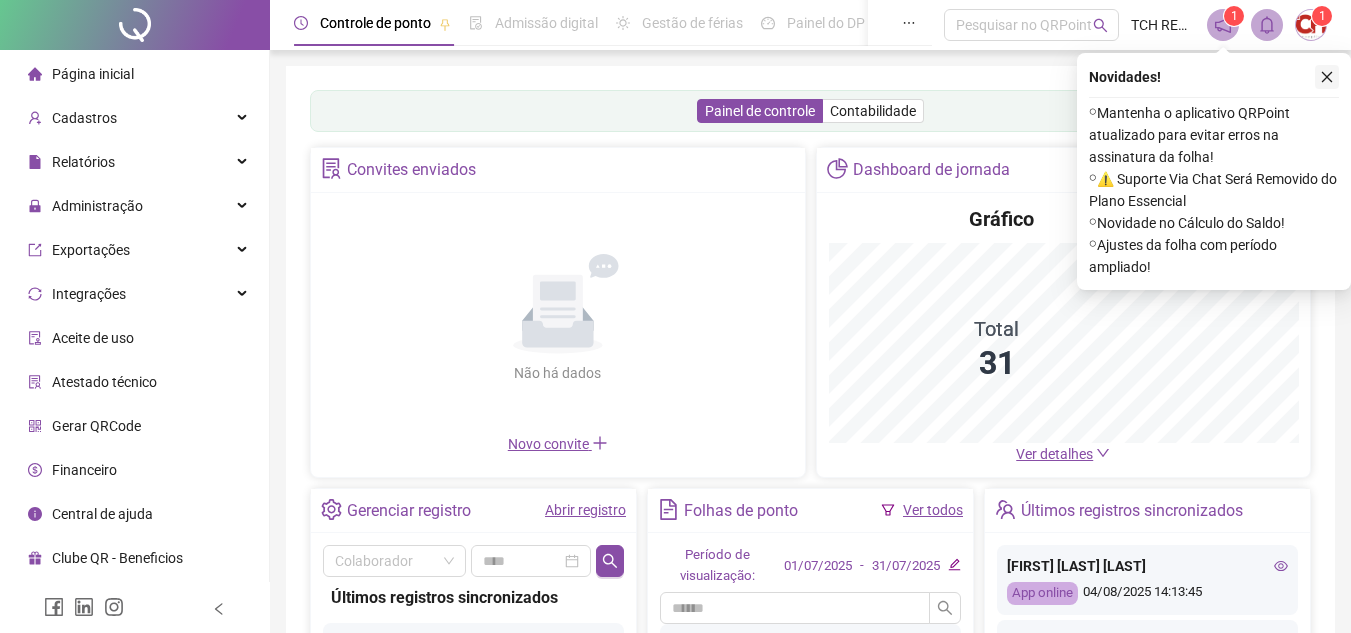 click 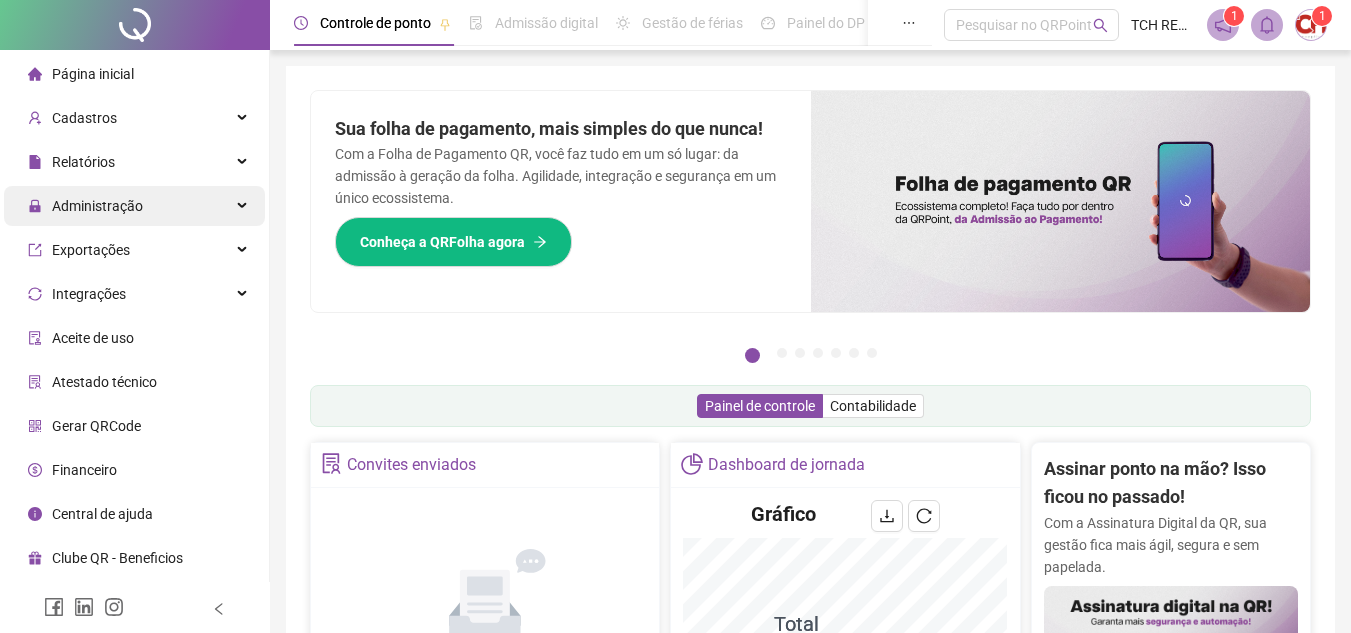 click on "Administração" at bounding box center (134, 206) 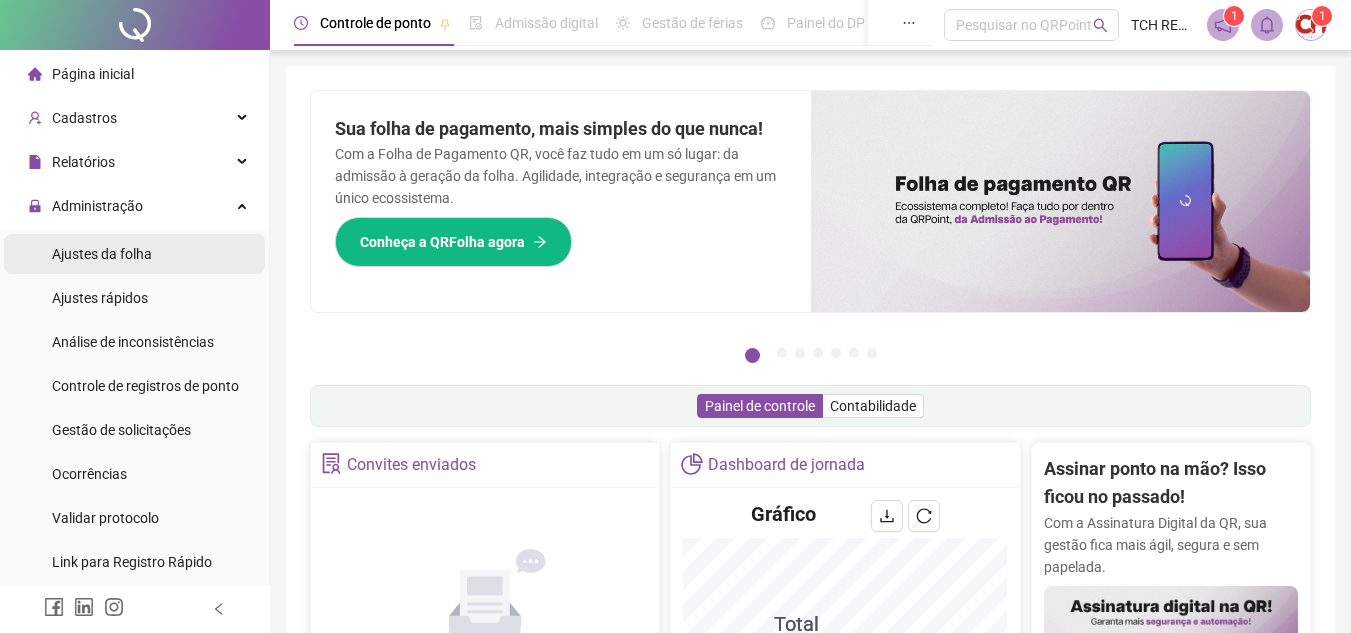 click on "Ajustes da folha" at bounding box center (134, 254) 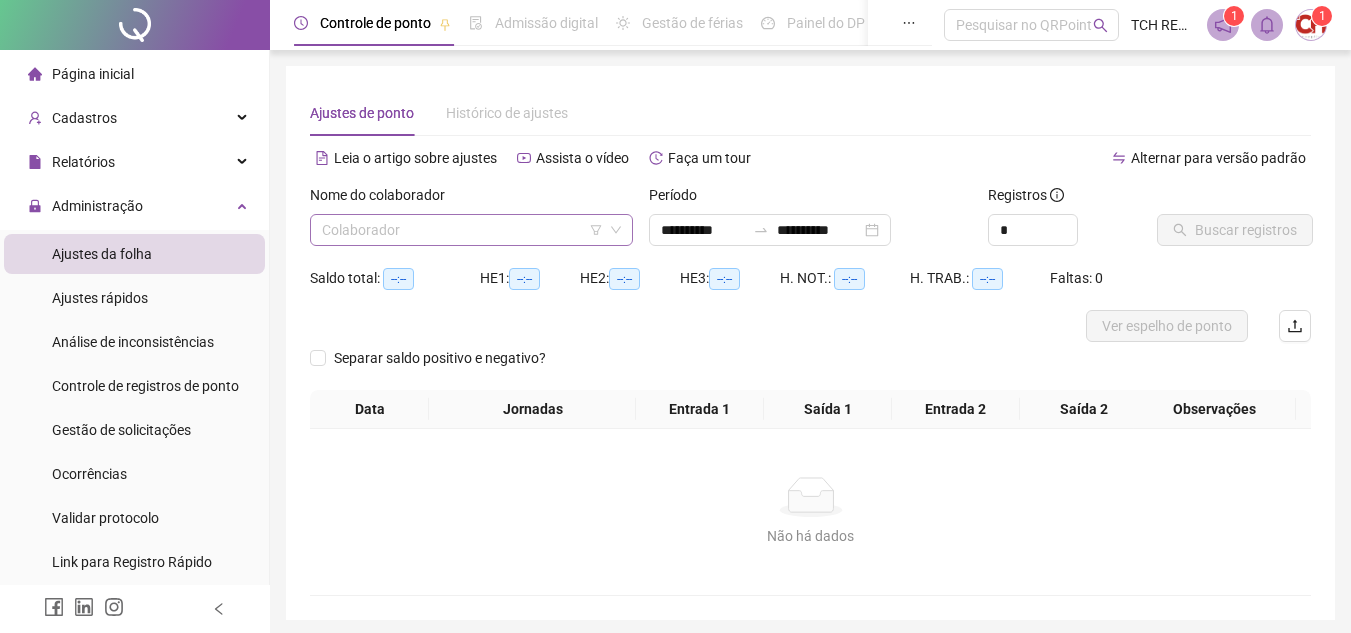 click at bounding box center (462, 230) 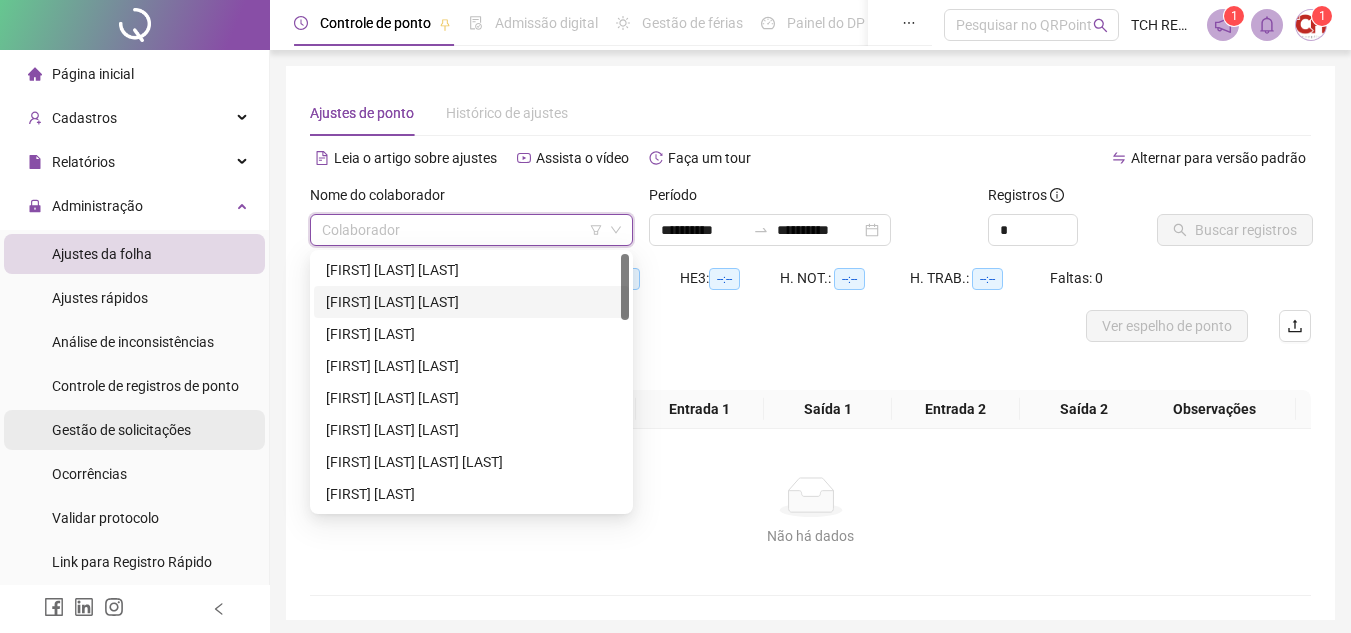 click on "Gestão de solicitações" at bounding box center [121, 430] 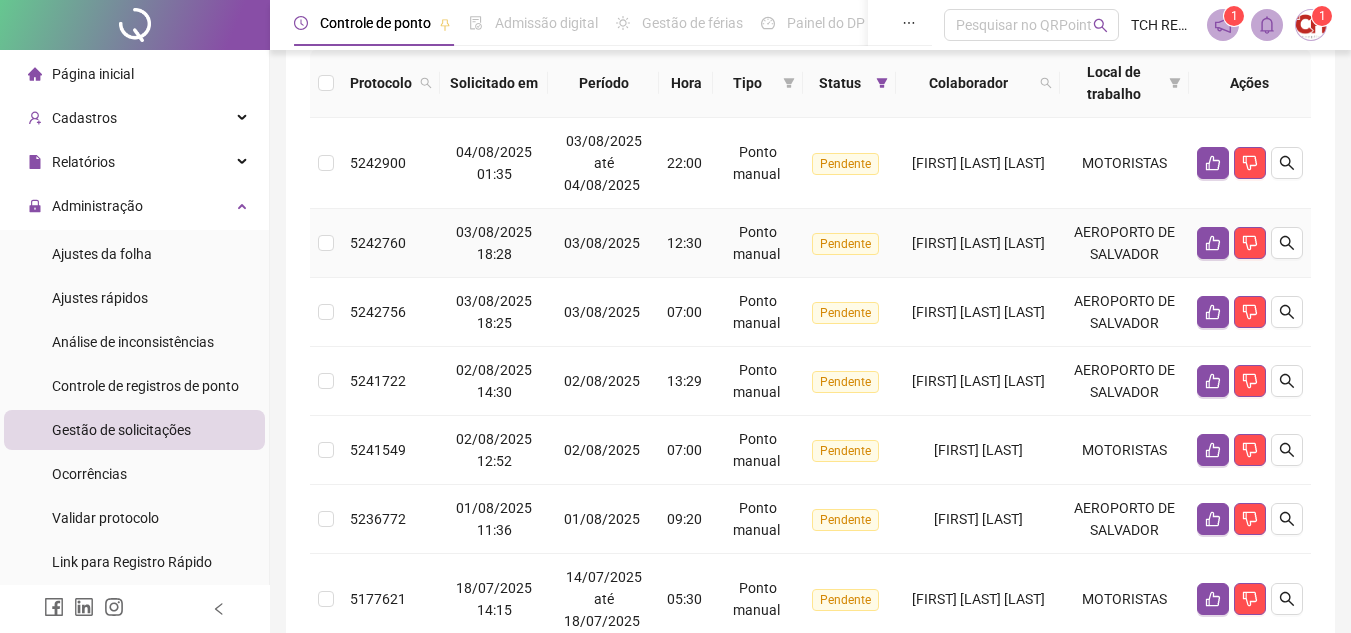 scroll, scrollTop: 0, scrollLeft: 0, axis: both 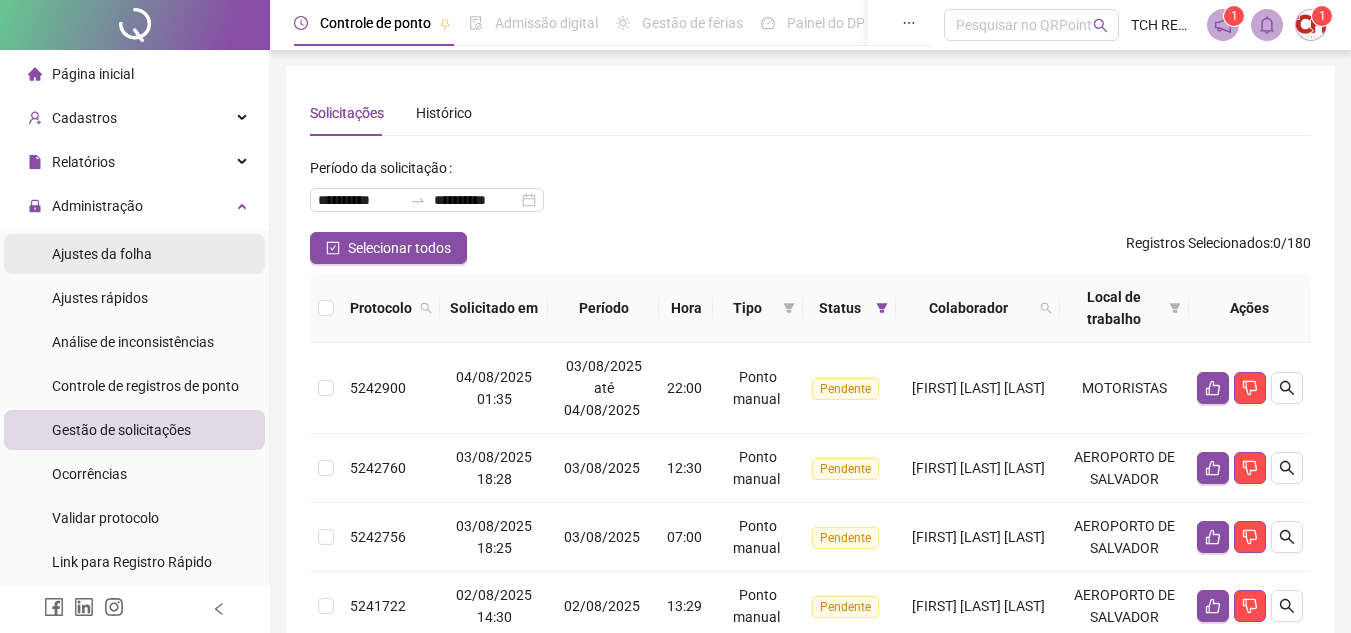 click on "Ajustes da folha" at bounding box center [102, 254] 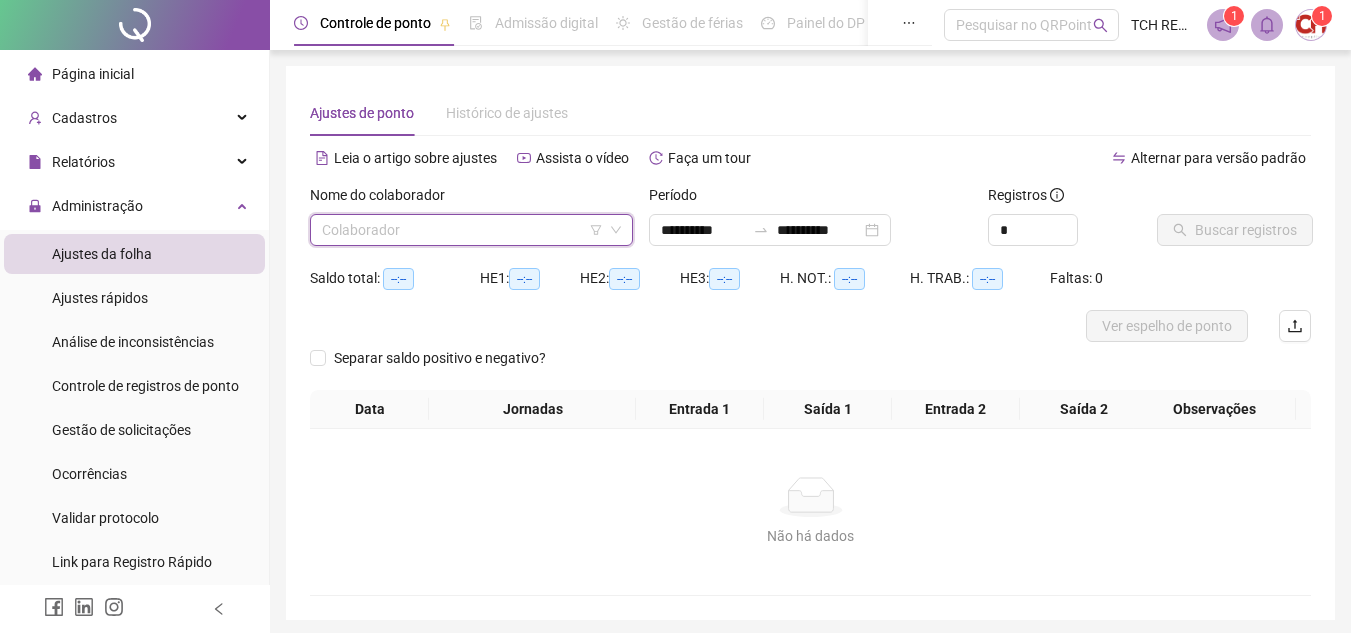 click at bounding box center (462, 230) 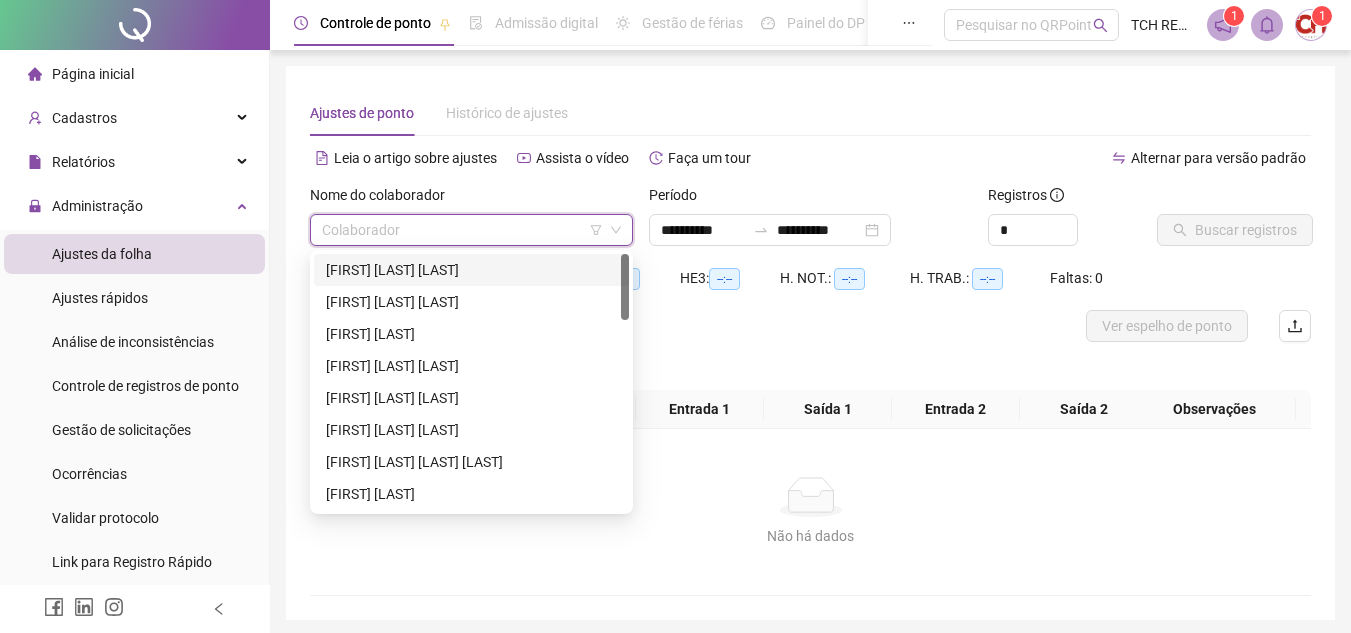 click on "[FIRST] [LAST] [LAST]" at bounding box center [471, 270] 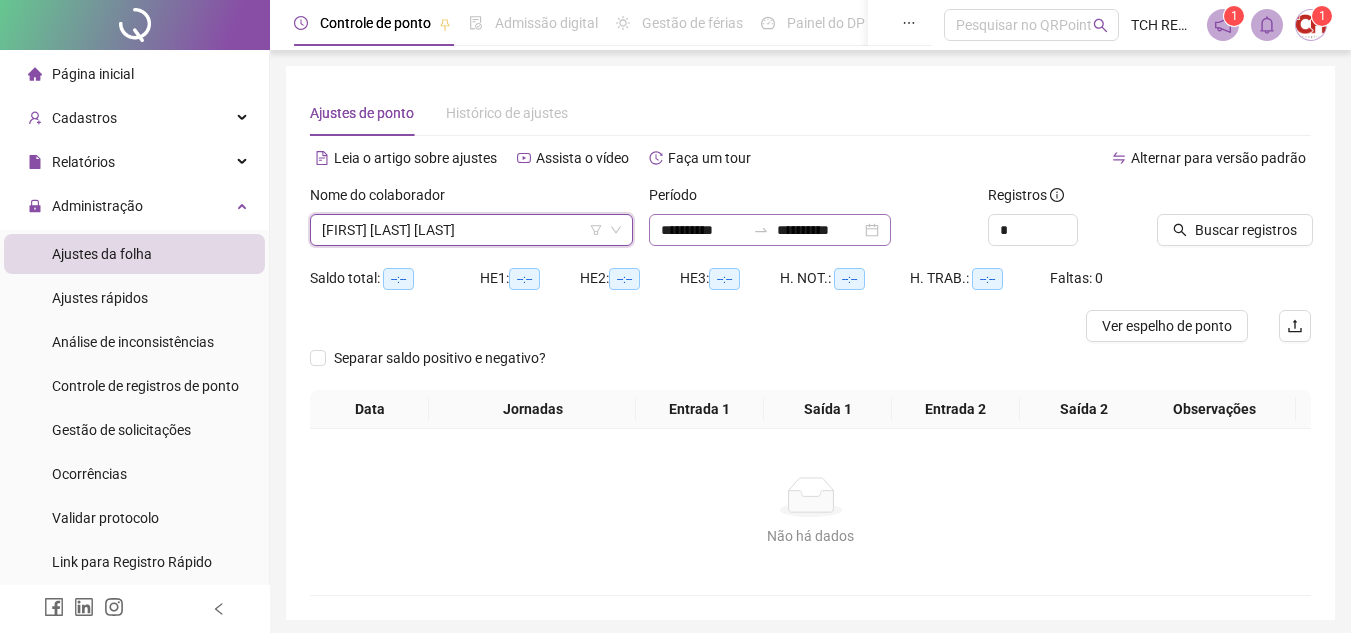 click on "**********" at bounding box center [770, 230] 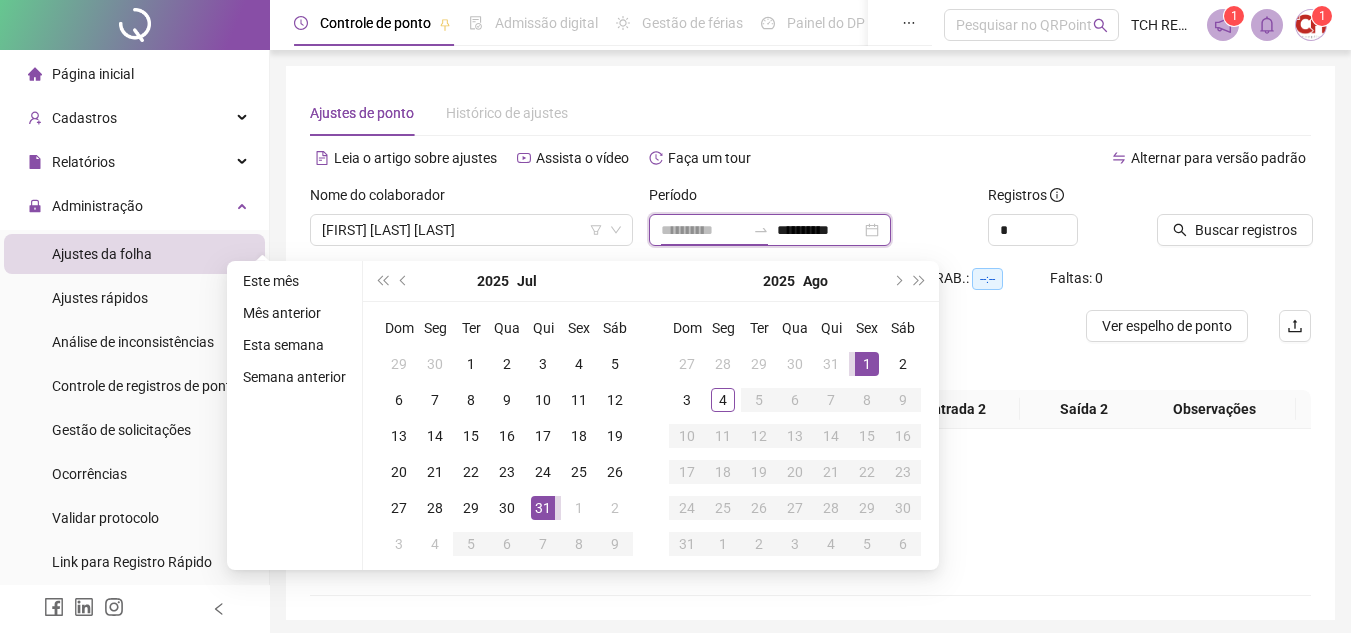 type on "**********" 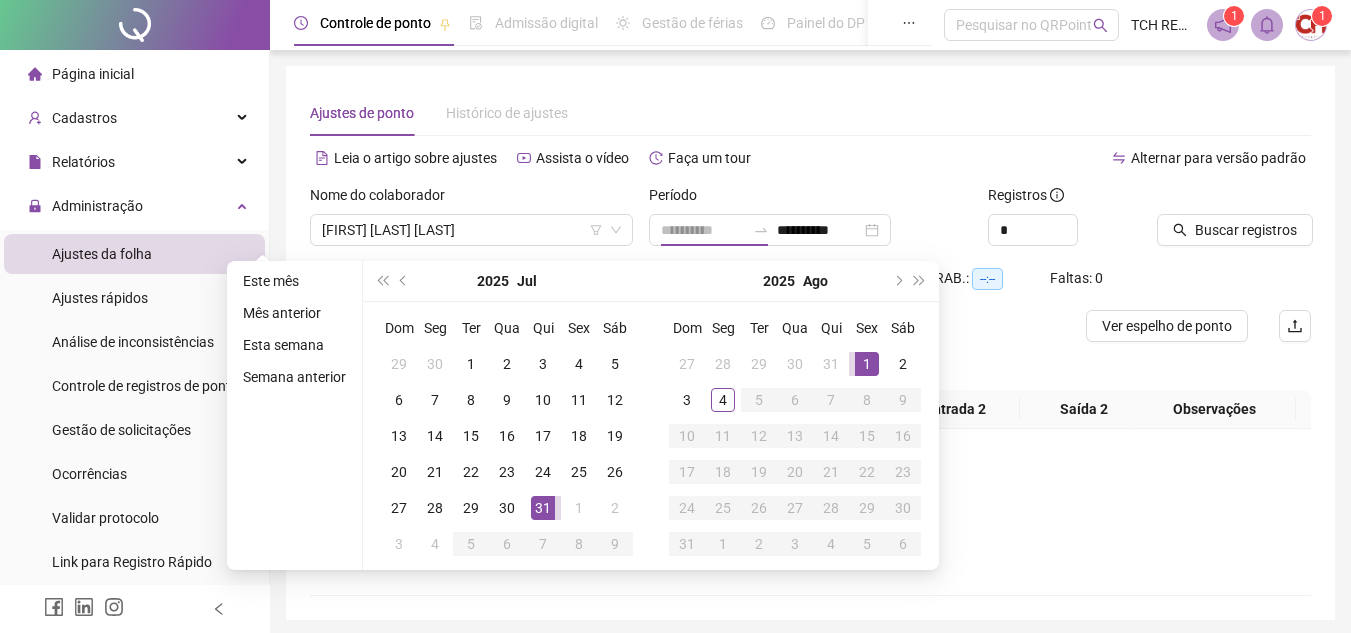 click on "1" at bounding box center (867, 364) 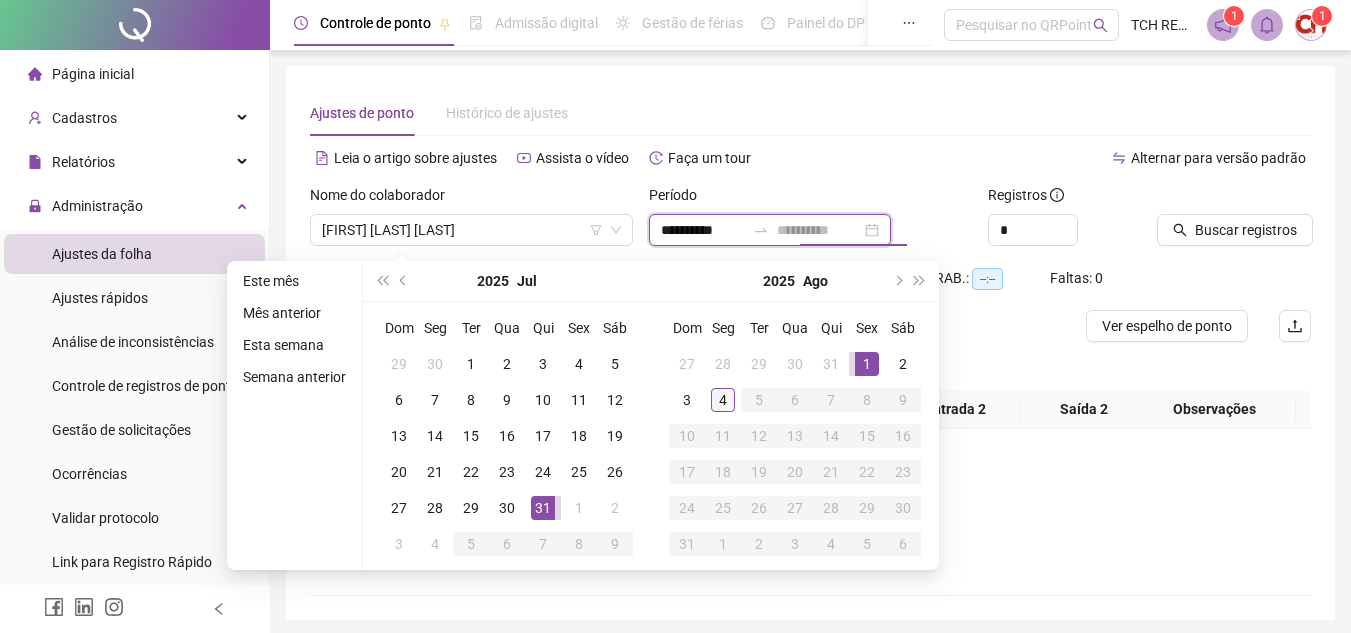 type on "**********" 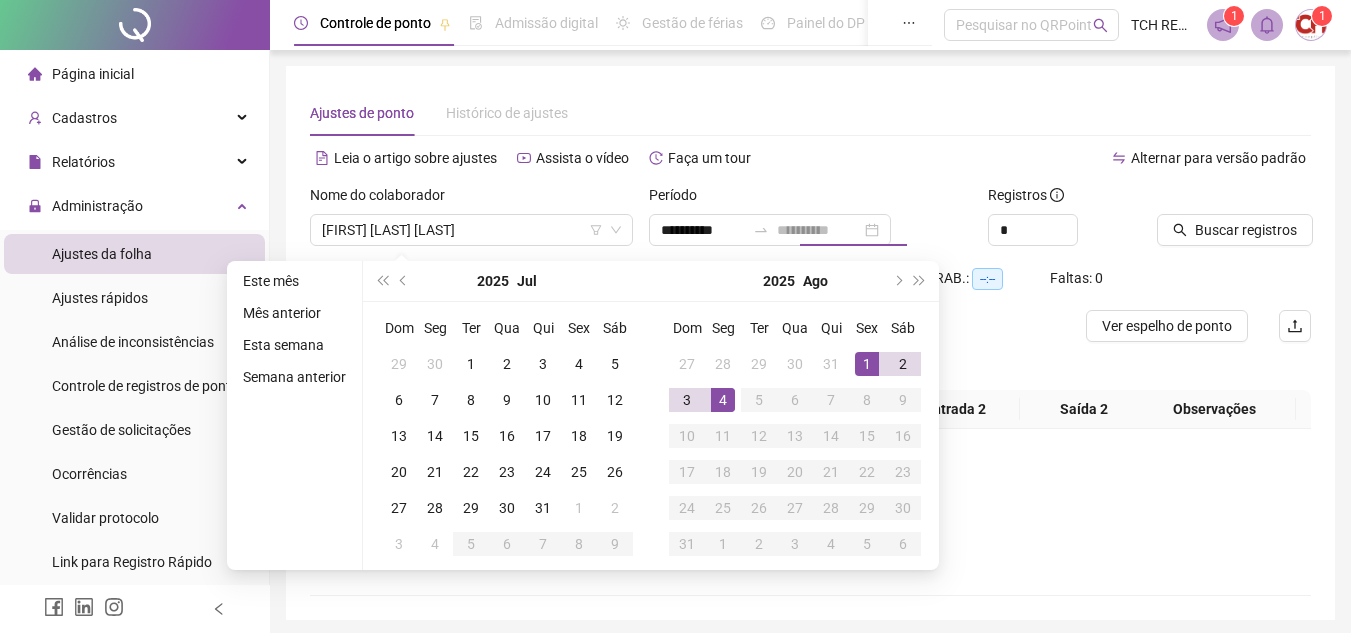 click on "4" at bounding box center (723, 400) 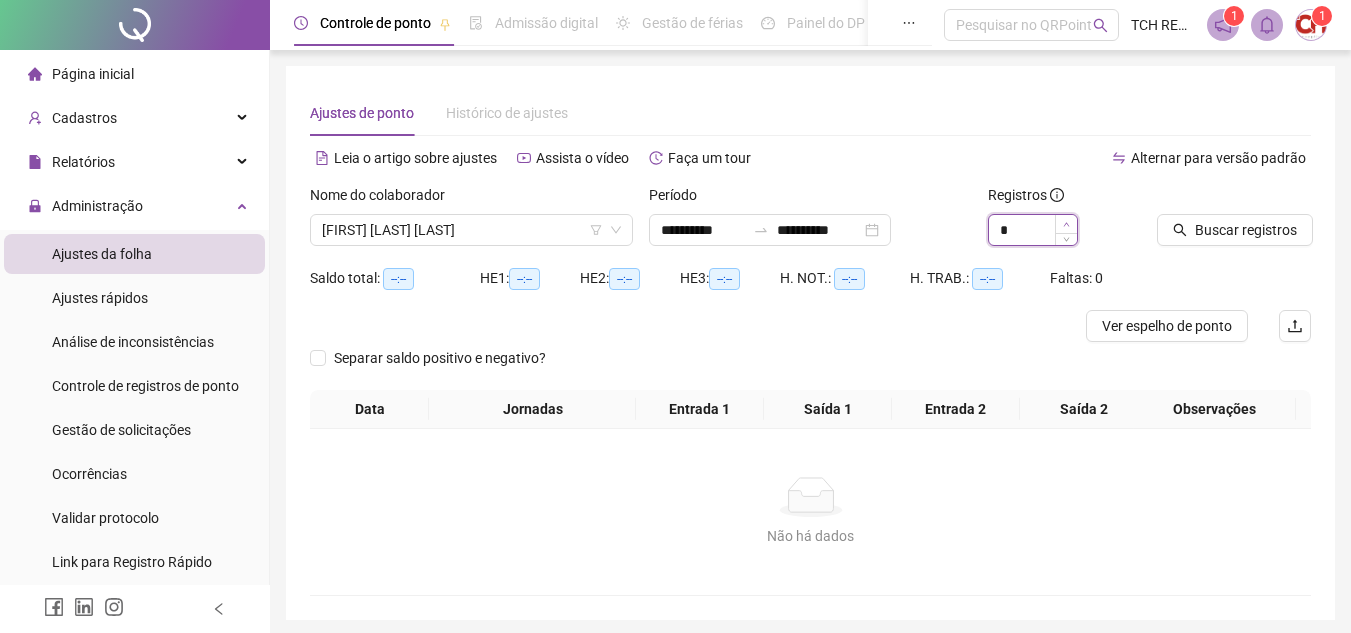type on "*" 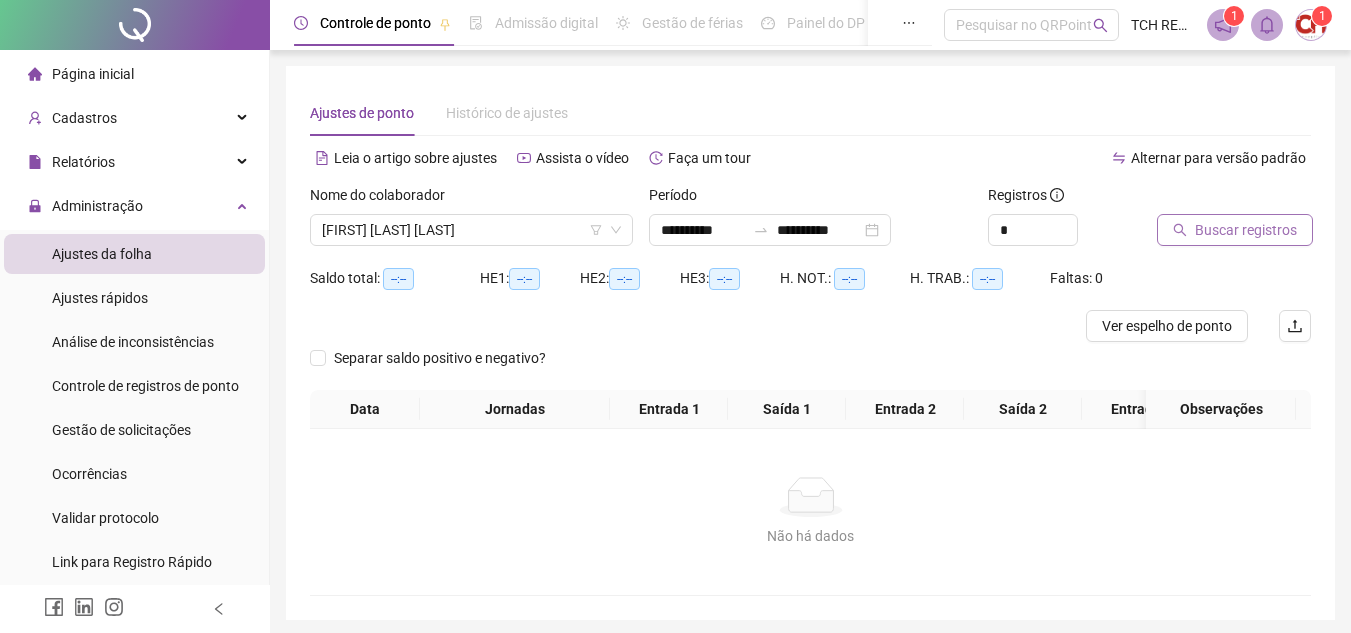 click on "Buscar registros" at bounding box center [1235, 230] 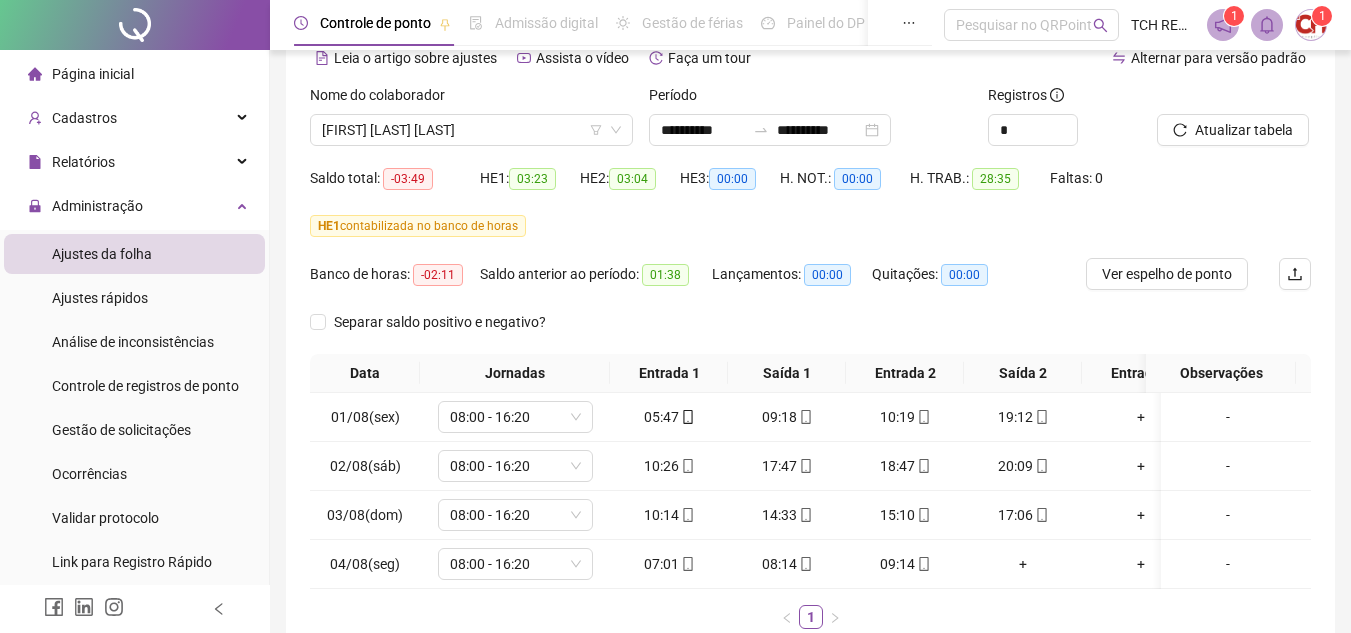 scroll, scrollTop: 0, scrollLeft: 0, axis: both 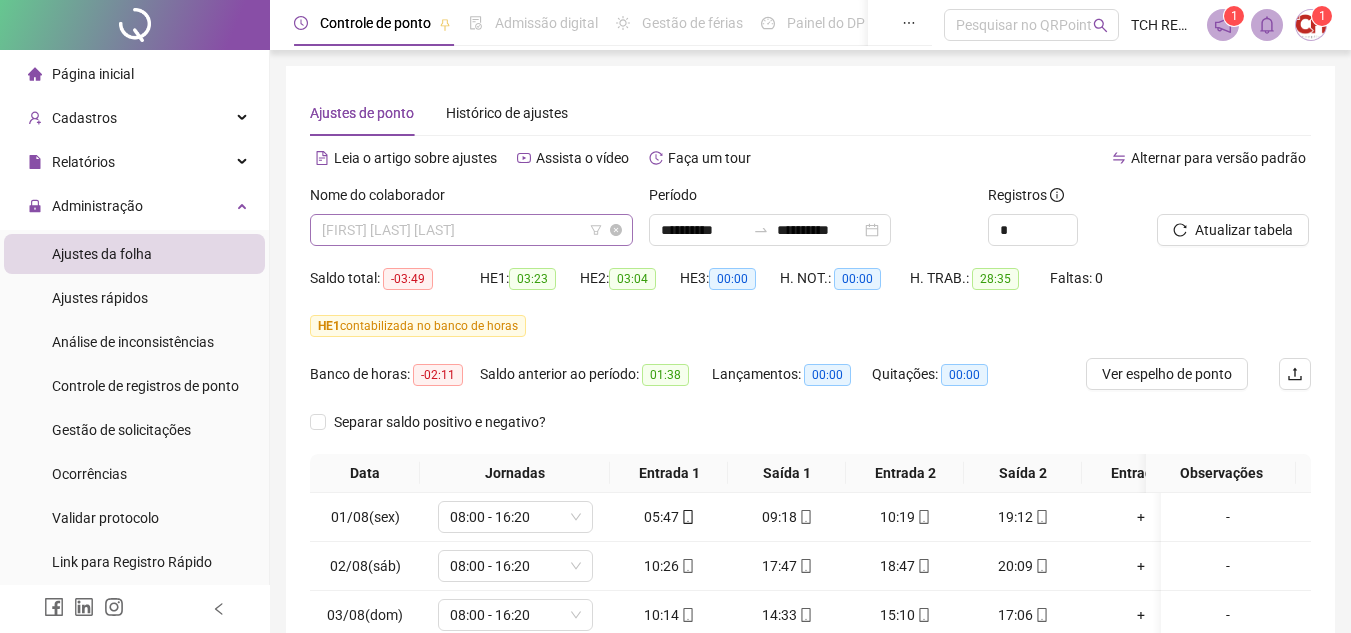 click on "[FIRST] [LAST] [LAST]" at bounding box center [471, 230] 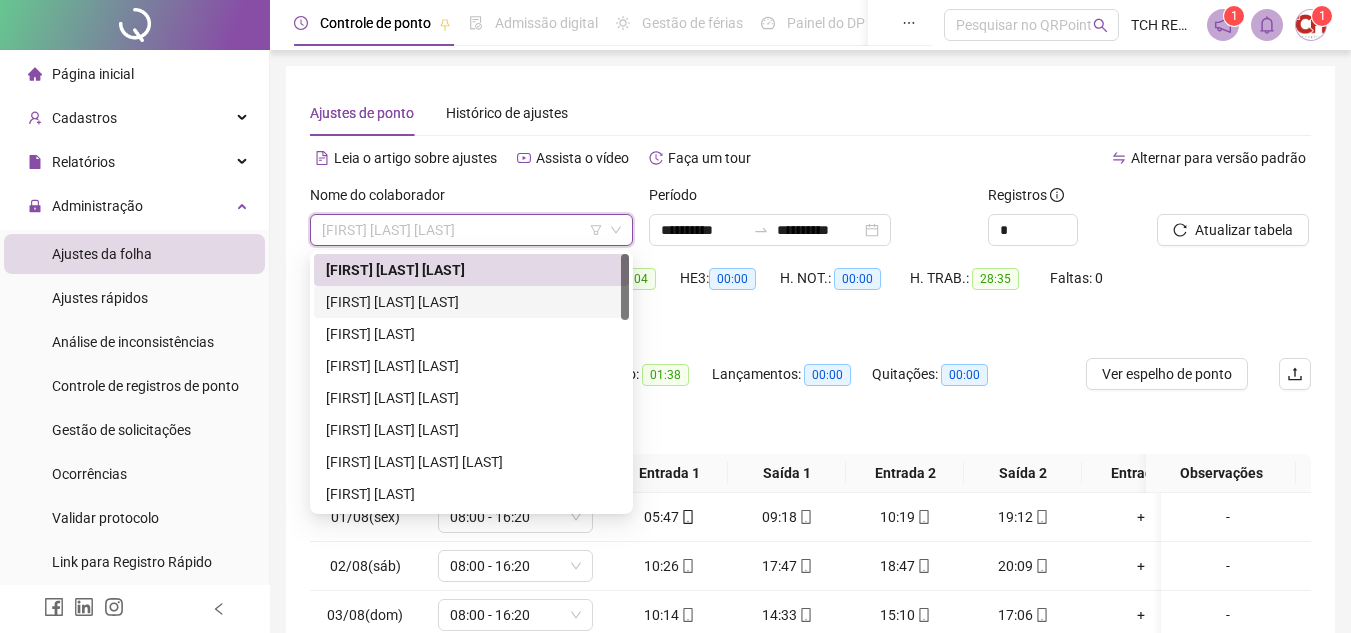 click on "[FIRST] [LAST] [LAST]" at bounding box center (471, 302) 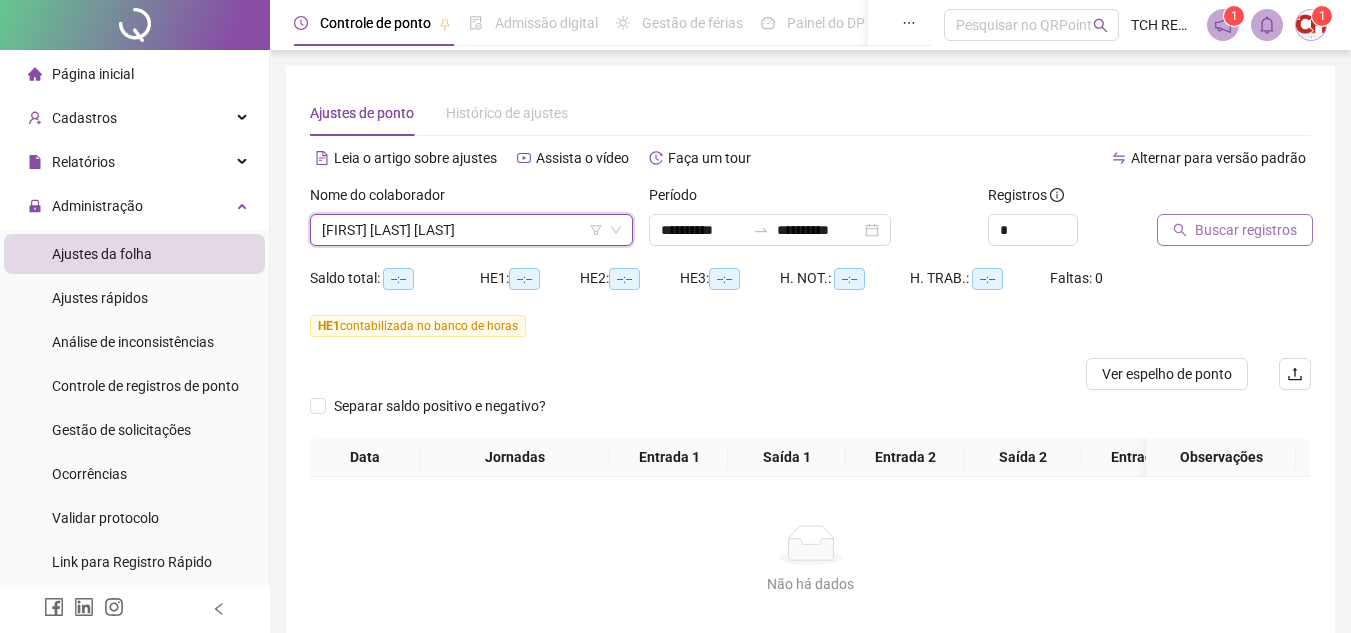 click on "Buscar registros" at bounding box center [1246, 230] 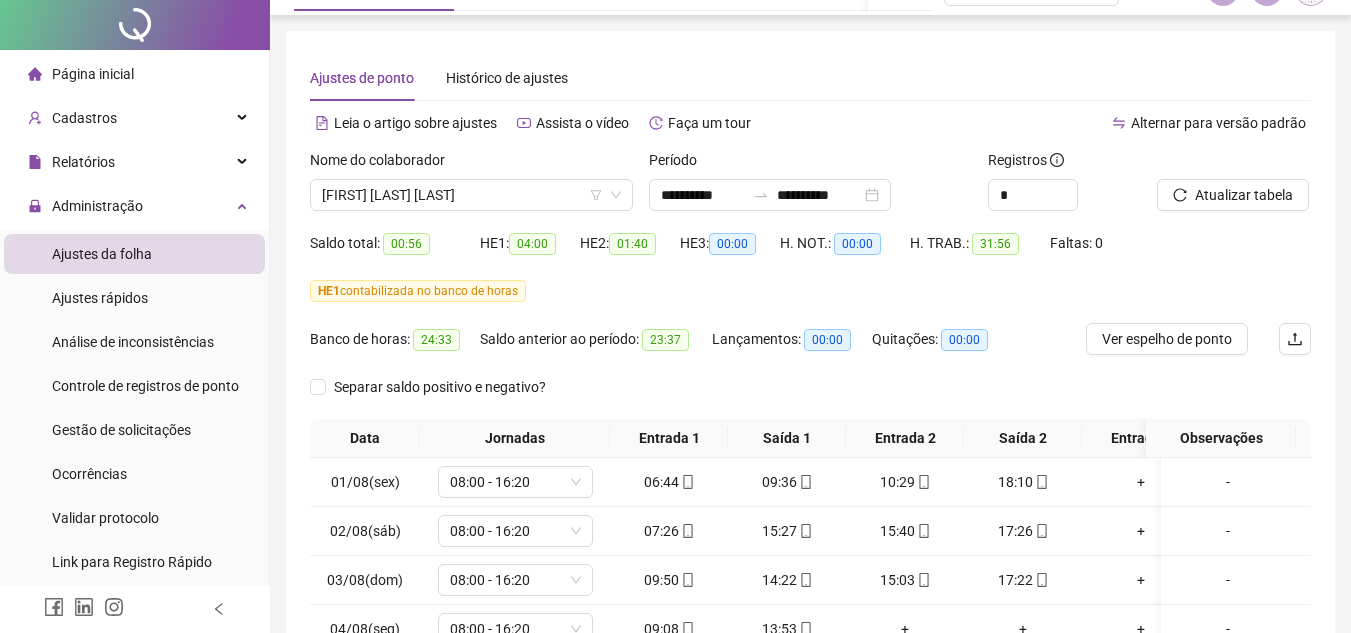 scroll, scrollTop: 0, scrollLeft: 0, axis: both 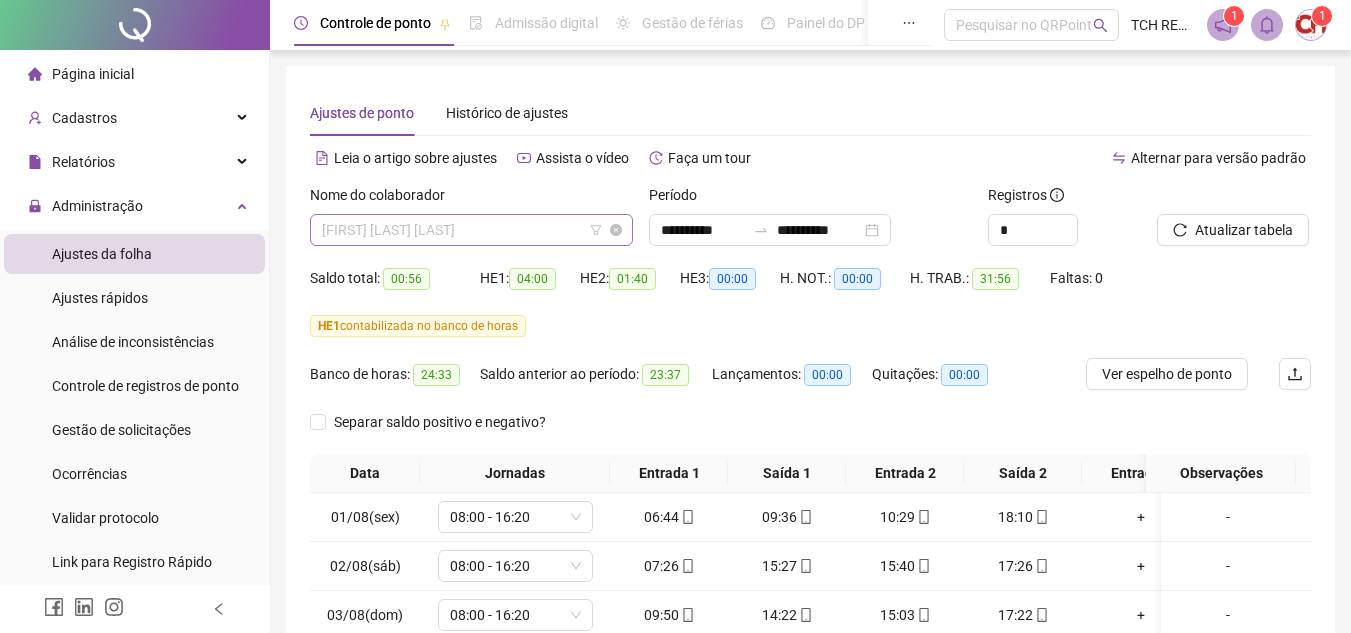click on "[FIRST] [LAST] [LAST]" at bounding box center (471, 230) 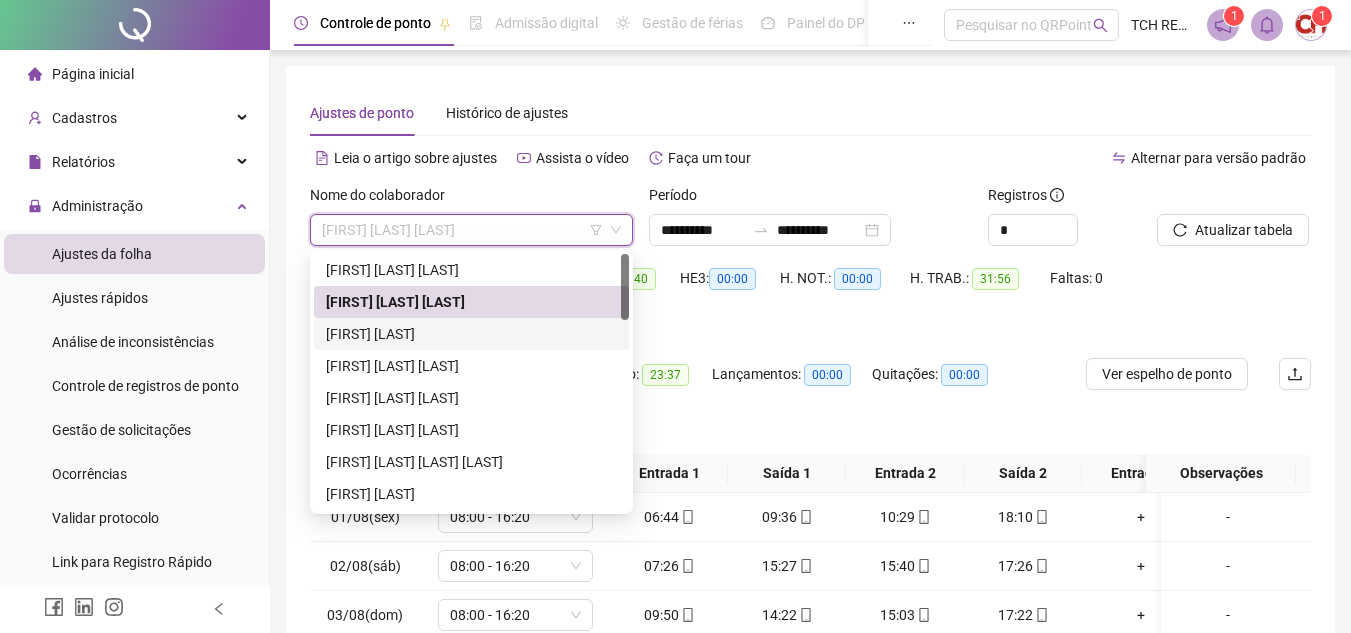 click on "[FIRST] [LAST]" at bounding box center [471, 334] 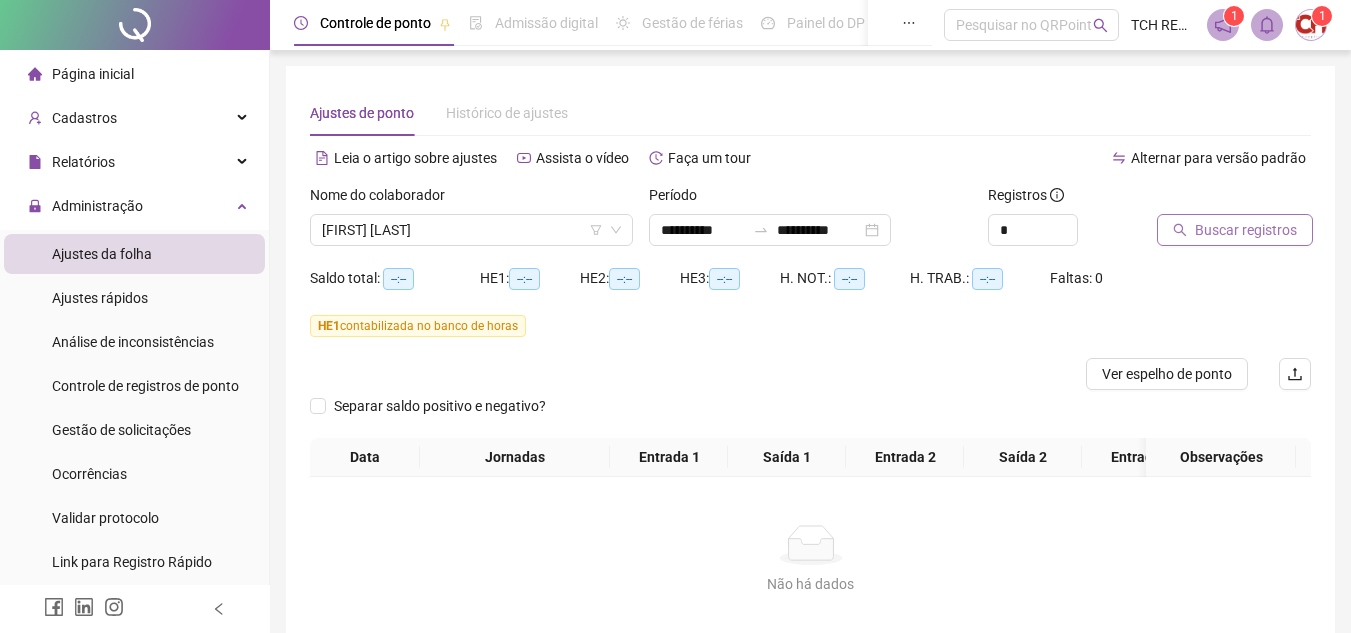 click on "Buscar registros" at bounding box center (1246, 230) 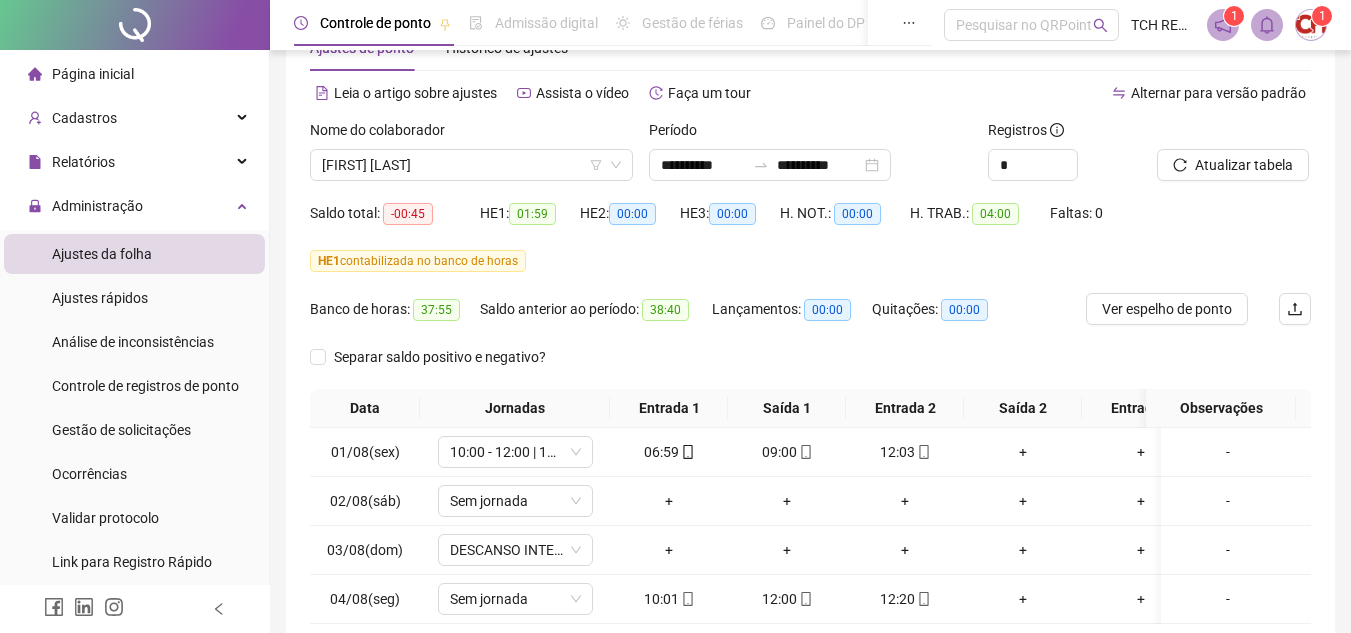 scroll, scrollTop: 100, scrollLeft: 0, axis: vertical 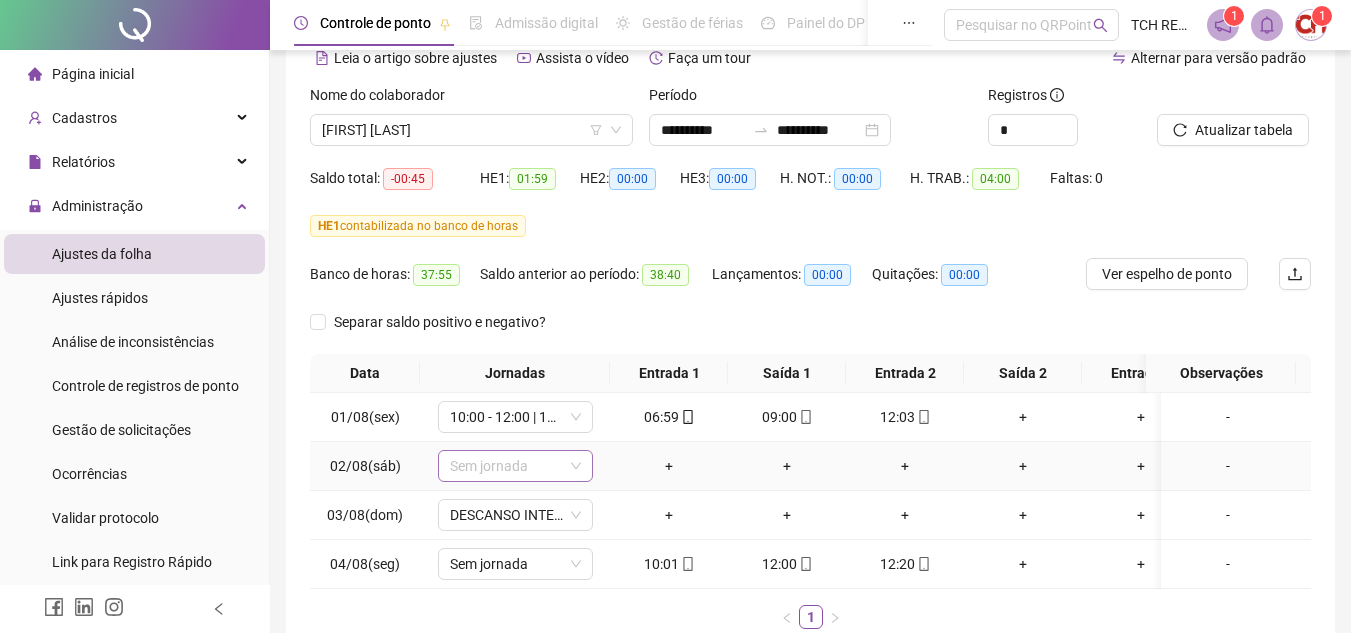 click on "Sem jornada" at bounding box center (515, 466) 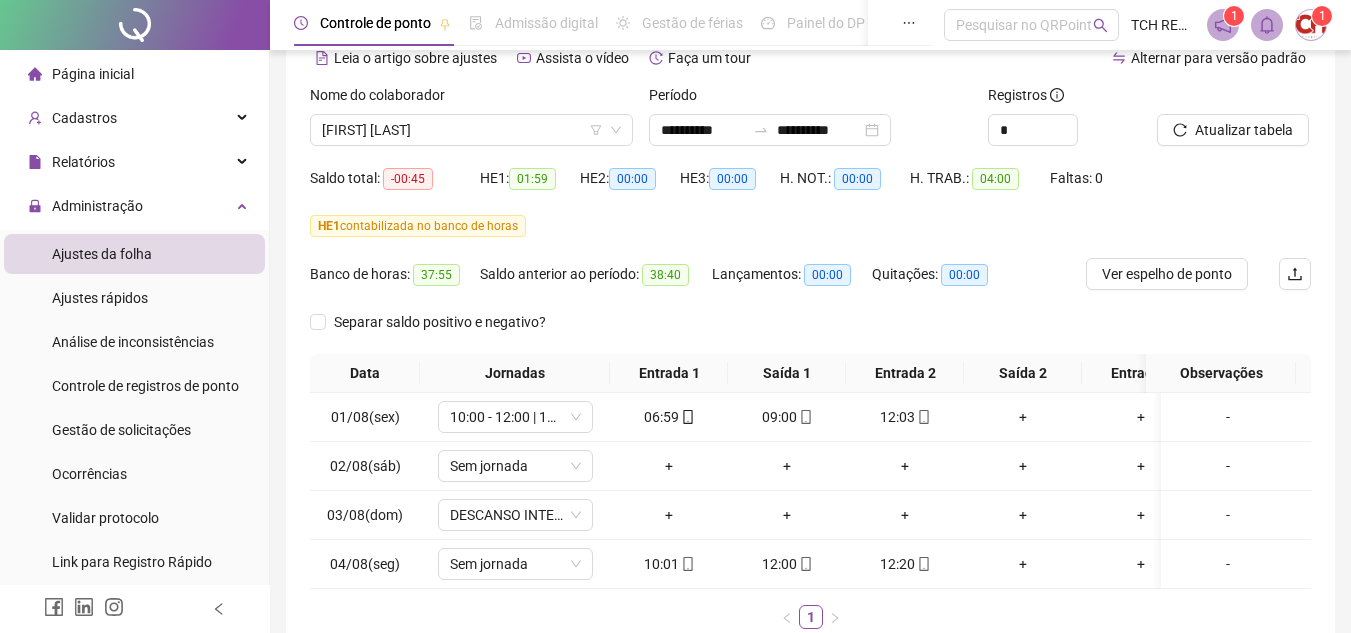 click on "Separar saldo positivo e negativo?" at bounding box center (810, 330) 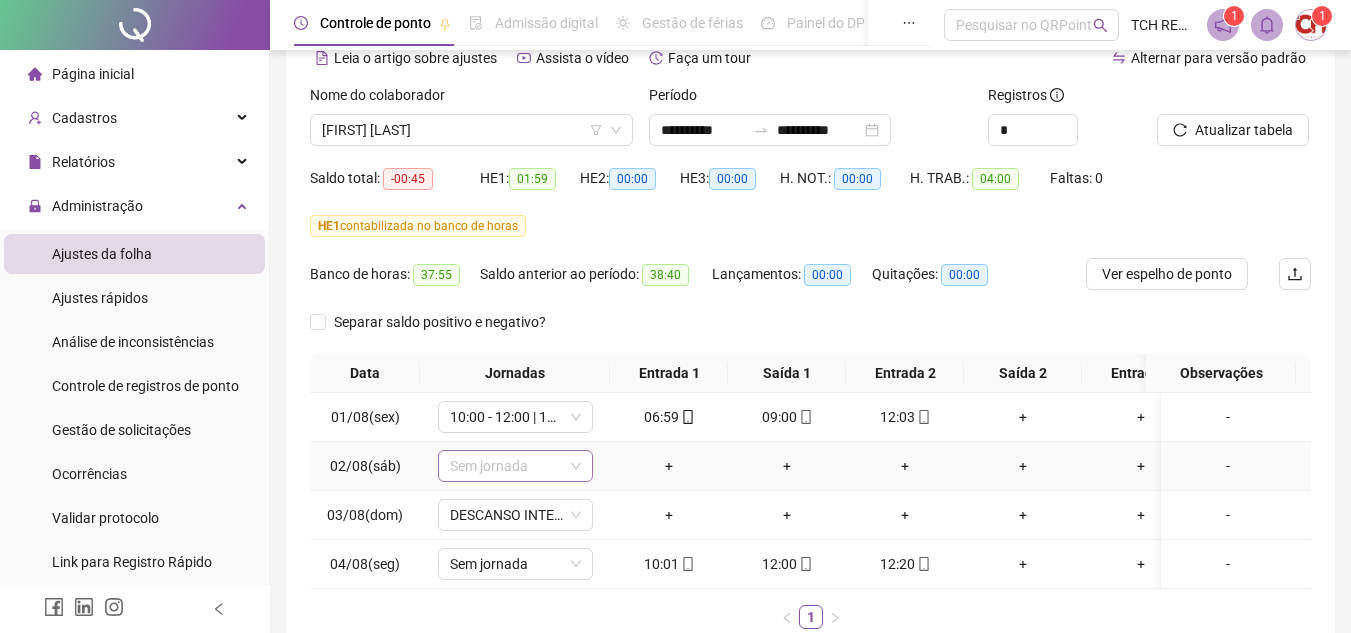 click on "Sem jornada" at bounding box center [515, 466] 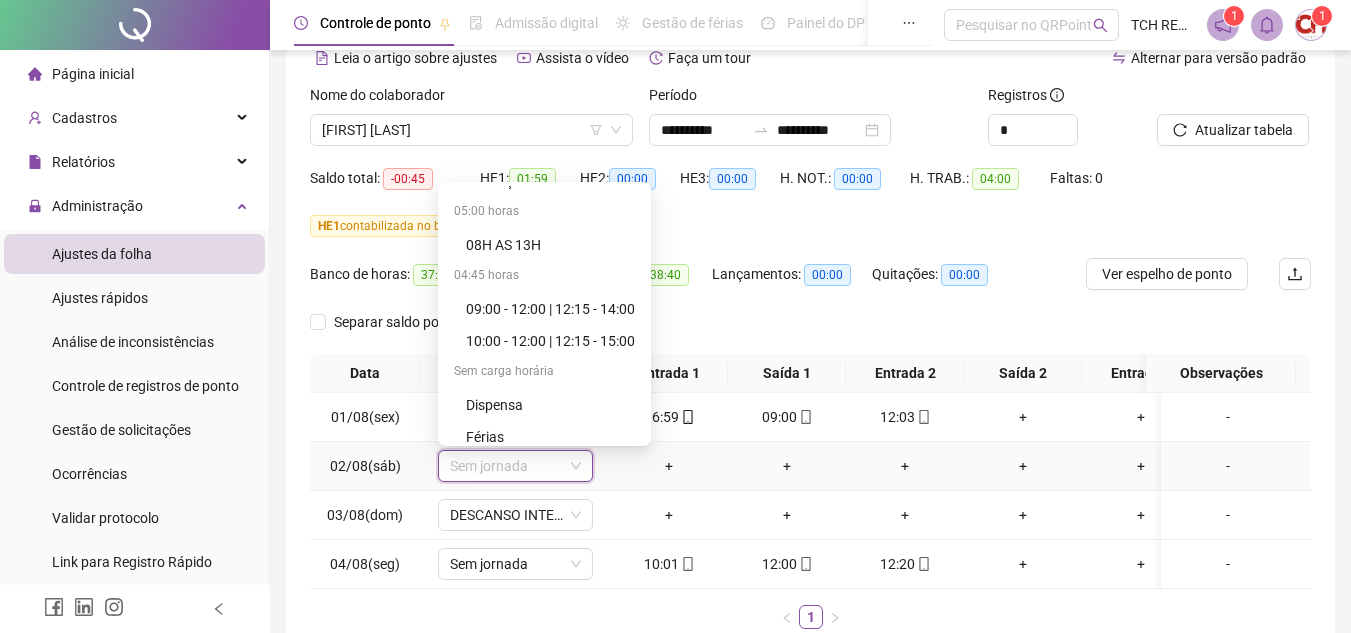 scroll, scrollTop: 1312, scrollLeft: 0, axis: vertical 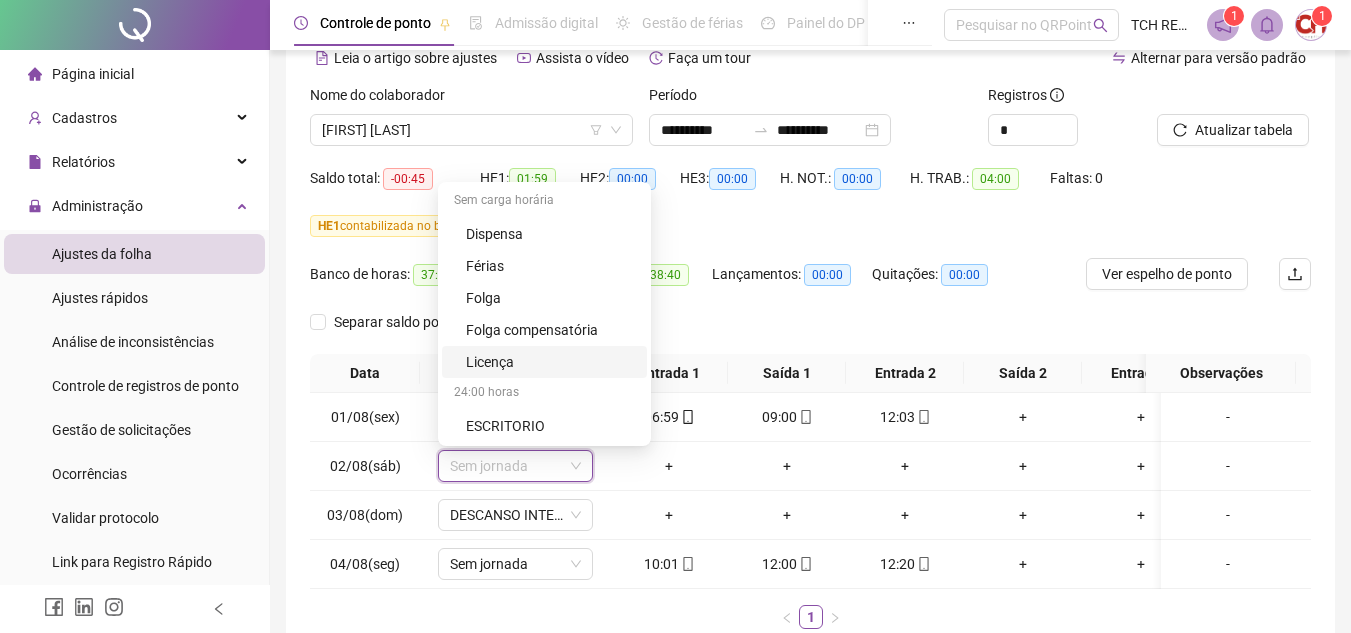 click on "Separar saldo positivo e negativo?" at bounding box center (810, 330) 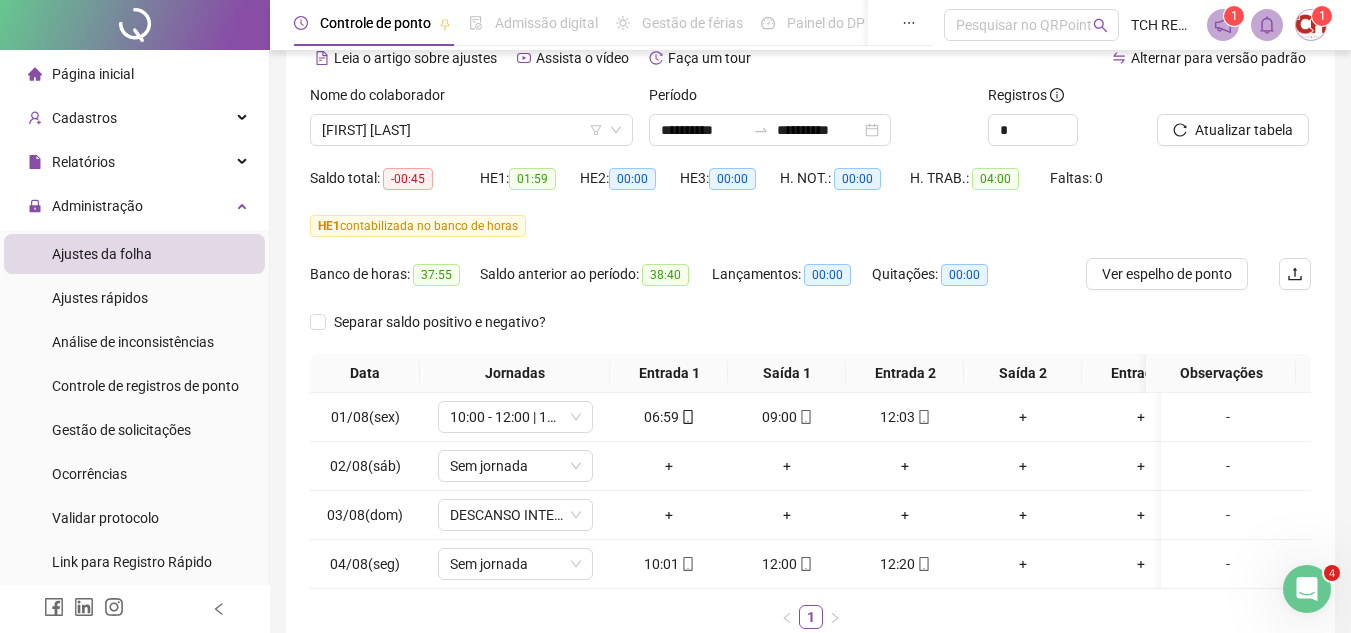 scroll, scrollTop: 0, scrollLeft: 0, axis: both 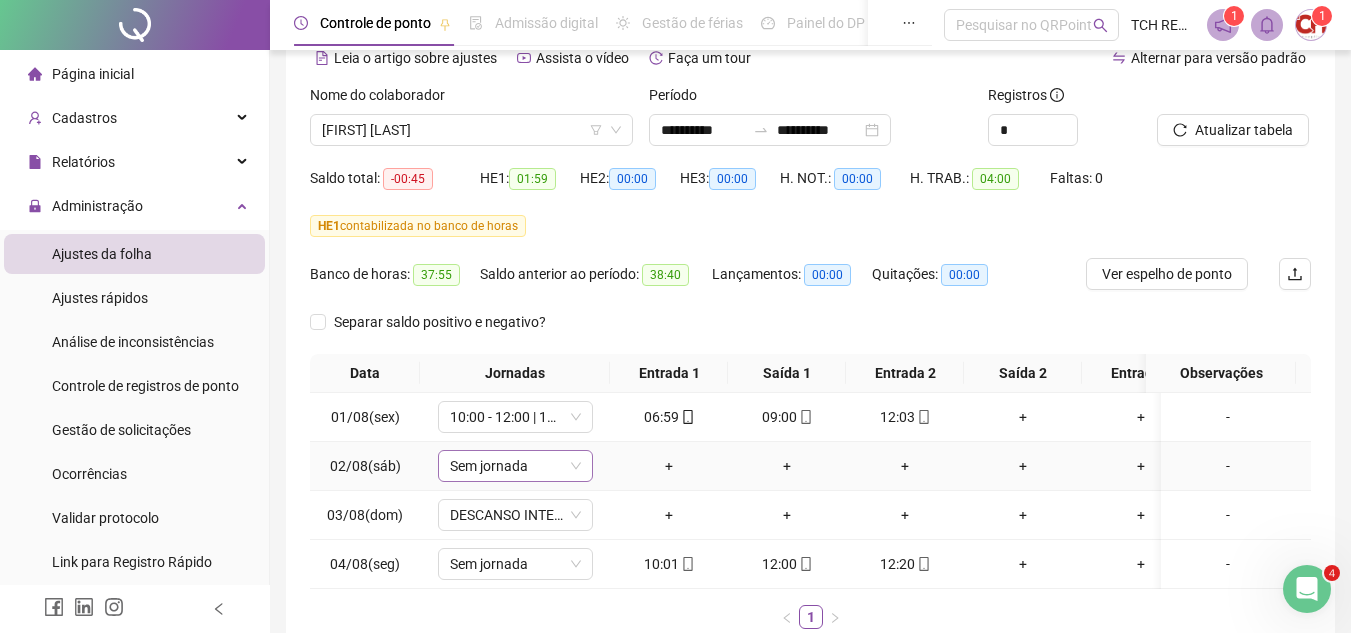 click 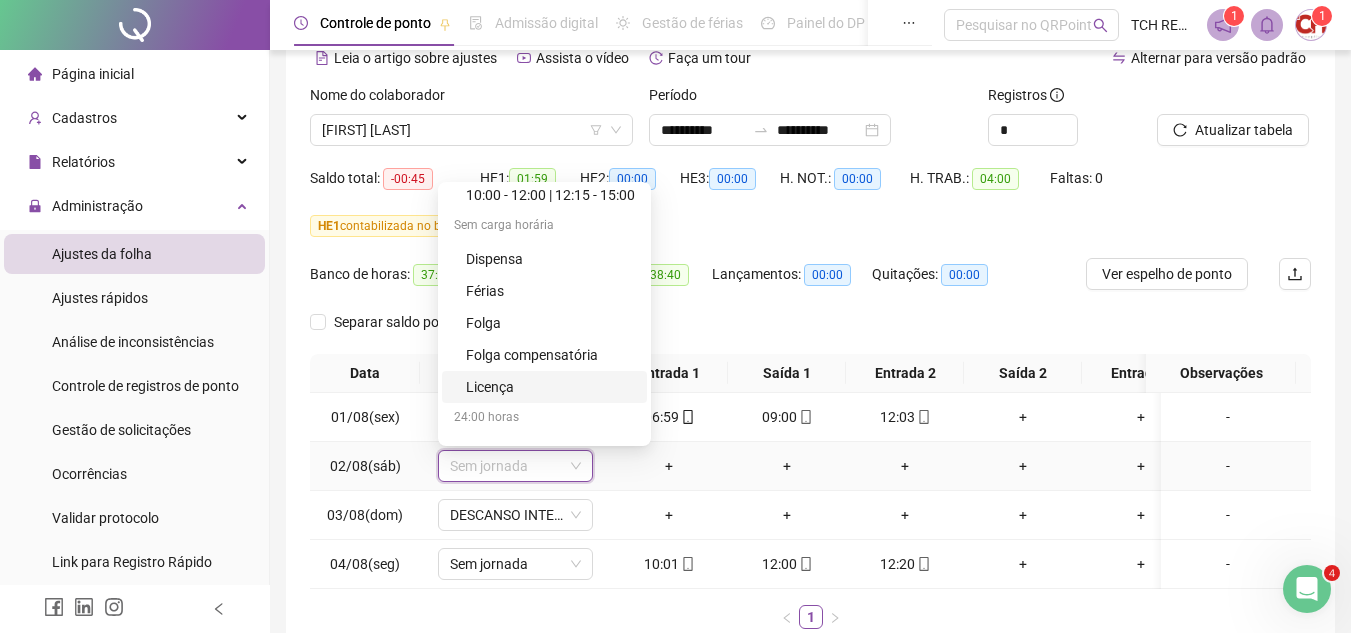 scroll, scrollTop: 1312, scrollLeft: 0, axis: vertical 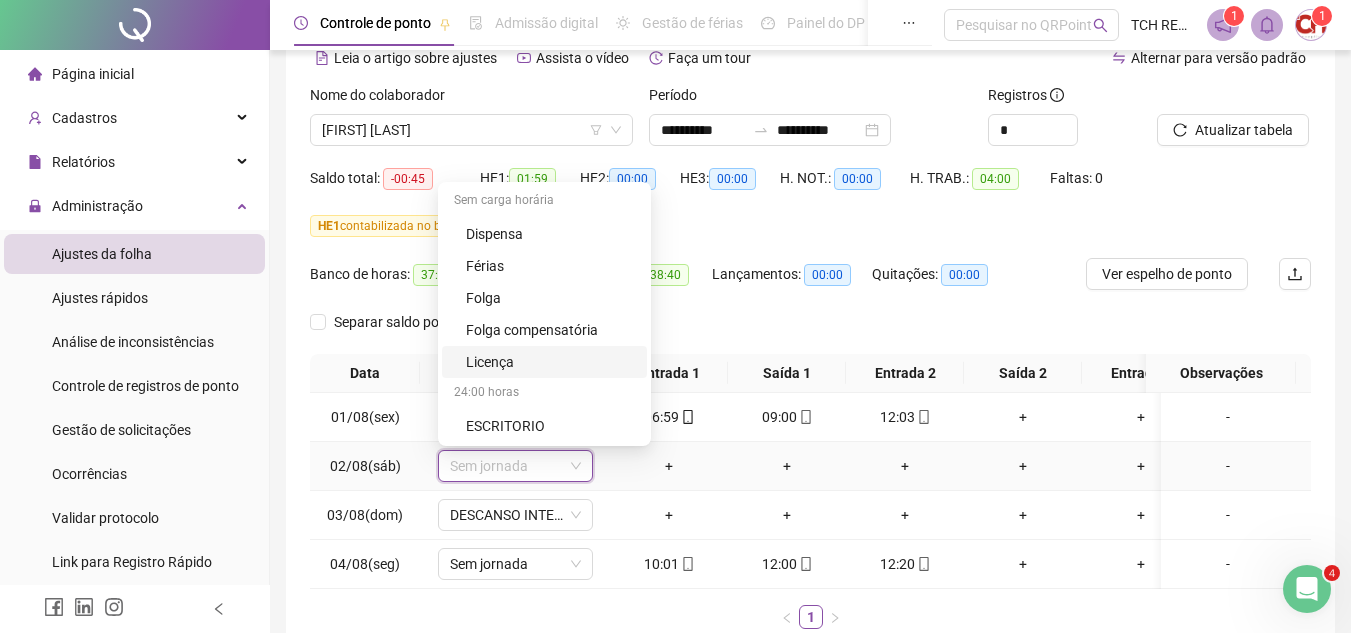 click on "Folga compensatória" at bounding box center (550, 330) 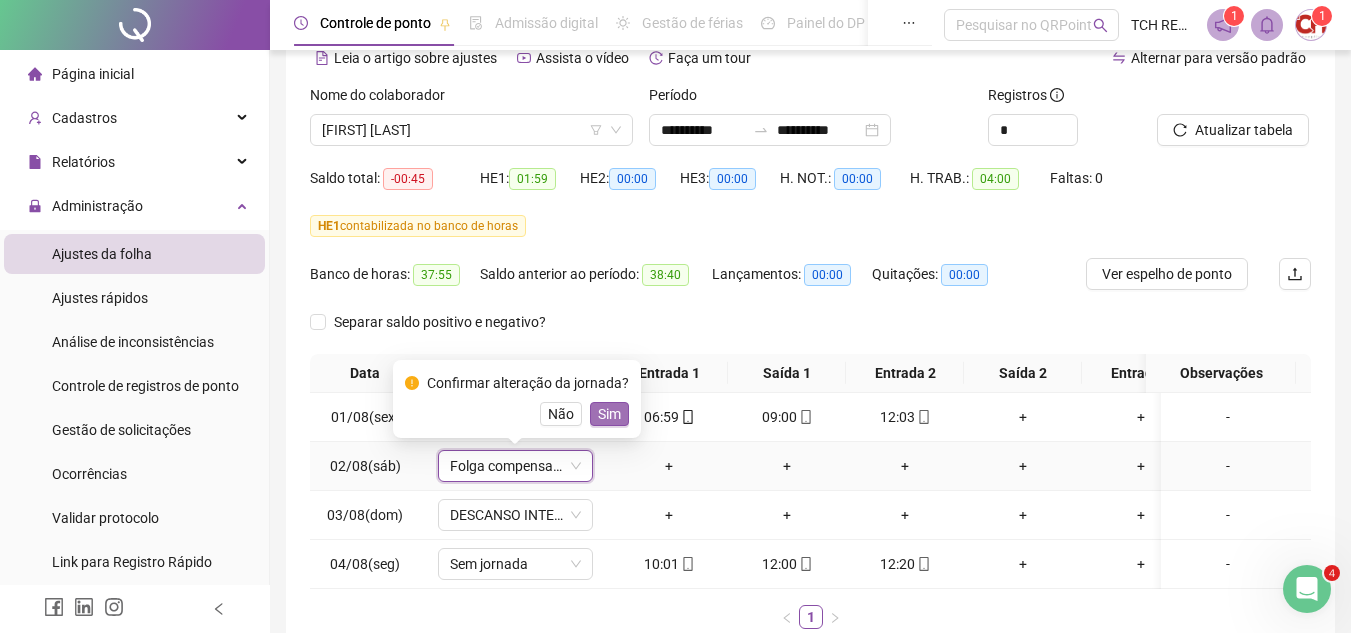 click on "Sim" at bounding box center (609, 414) 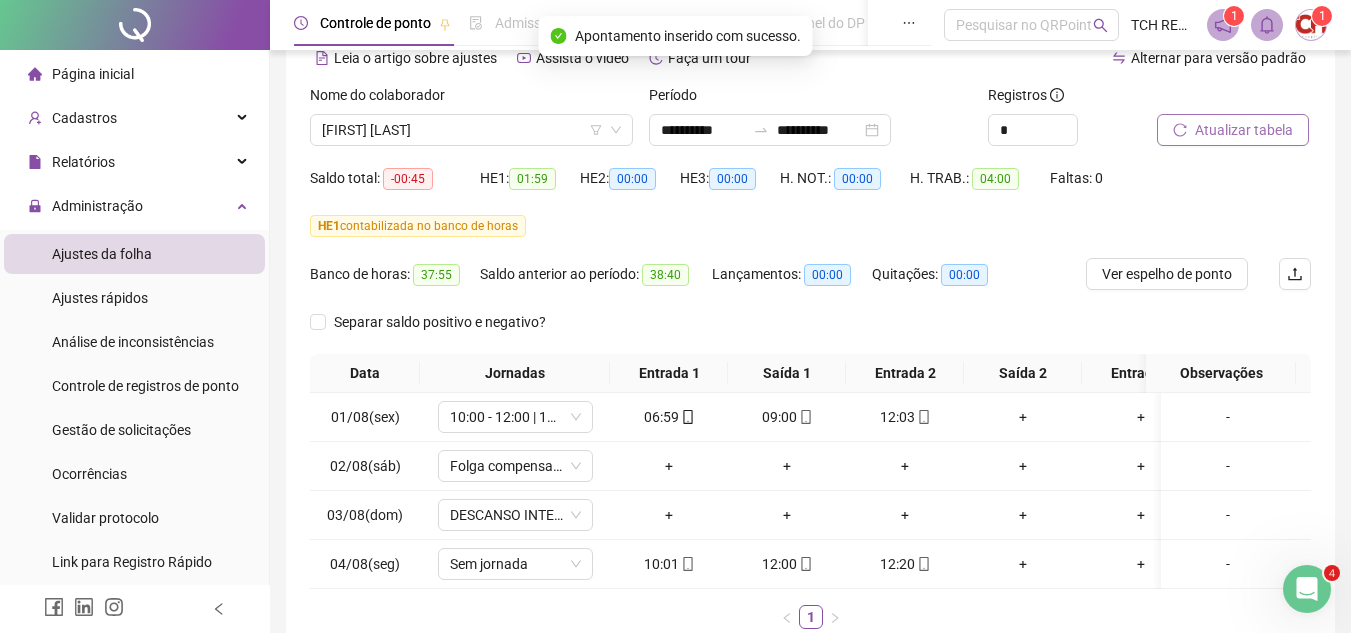 click 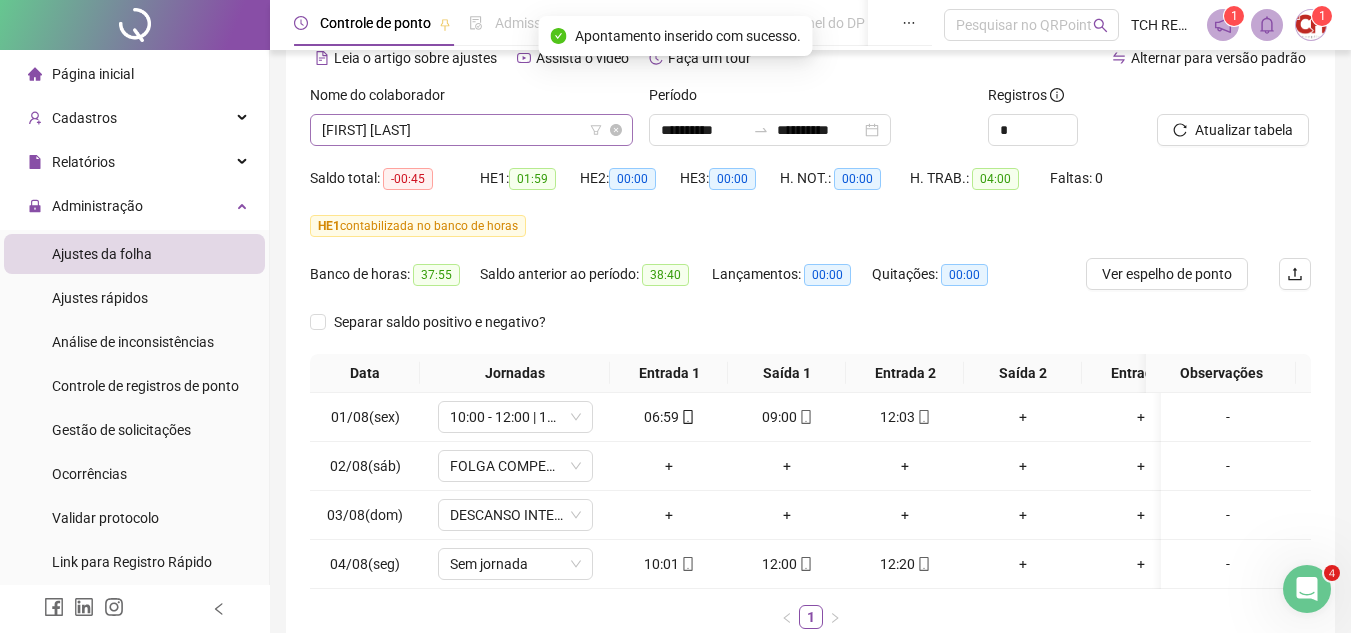 click on "[FIRST] [LAST]" at bounding box center (471, 130) 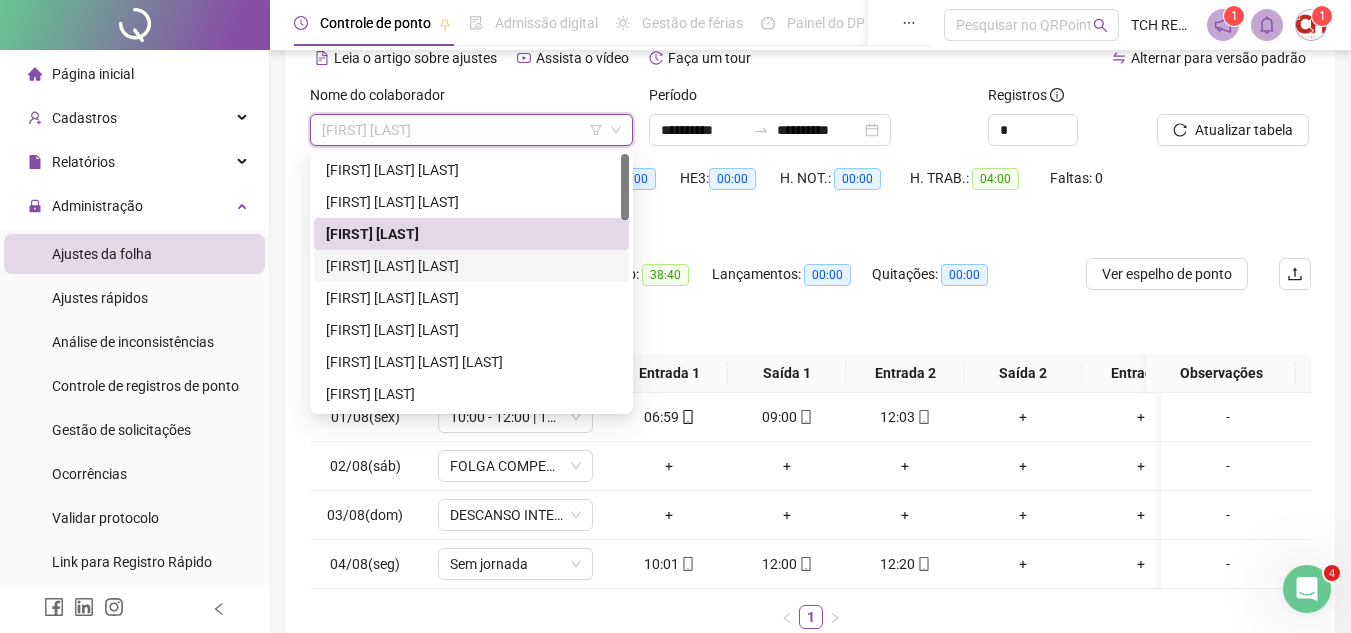 click on "[FIRST] [LAST] [LAST]" at bounding box center (471, 266) 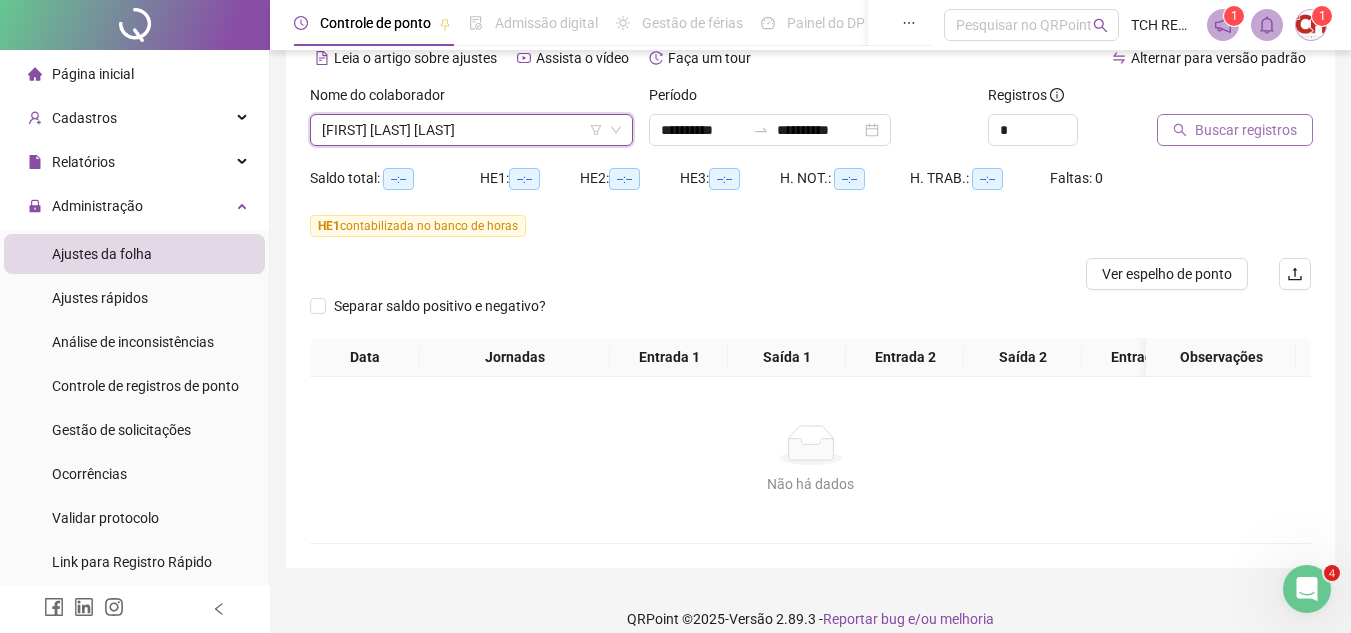 click on "Buscar registros" at bounding box center (1246, 130) 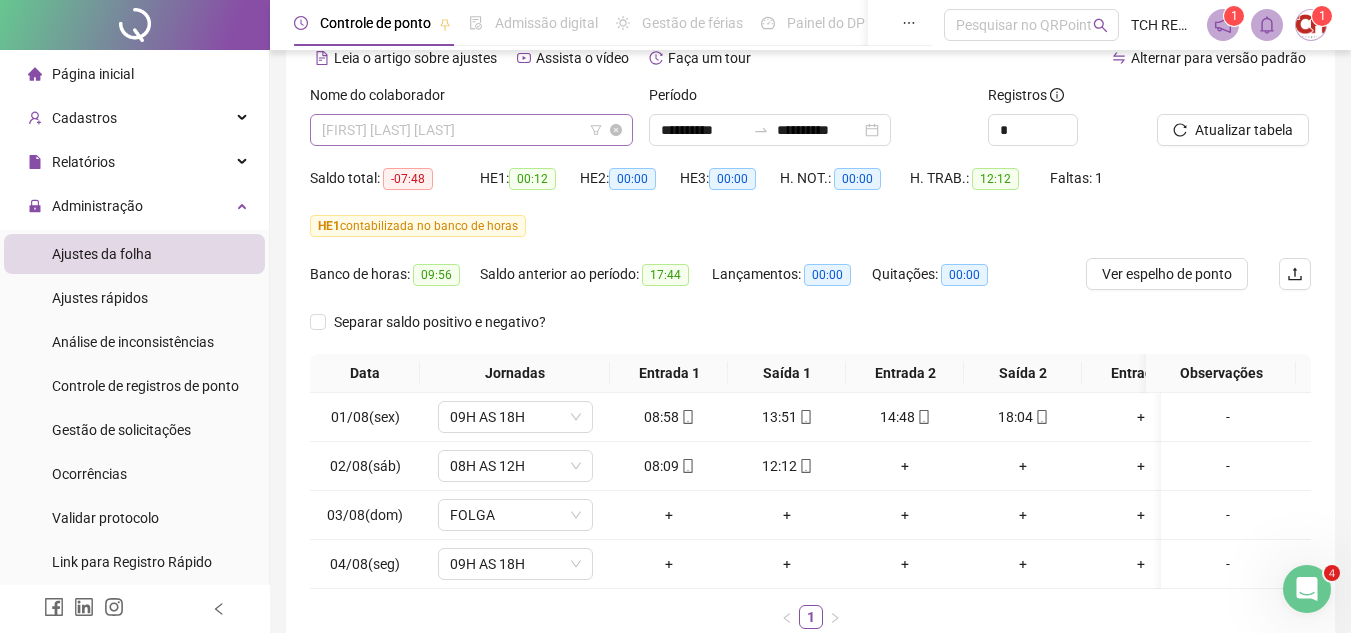 click on "[FIRST] [LAST] [LAST]" at bounding box center (471, 130) 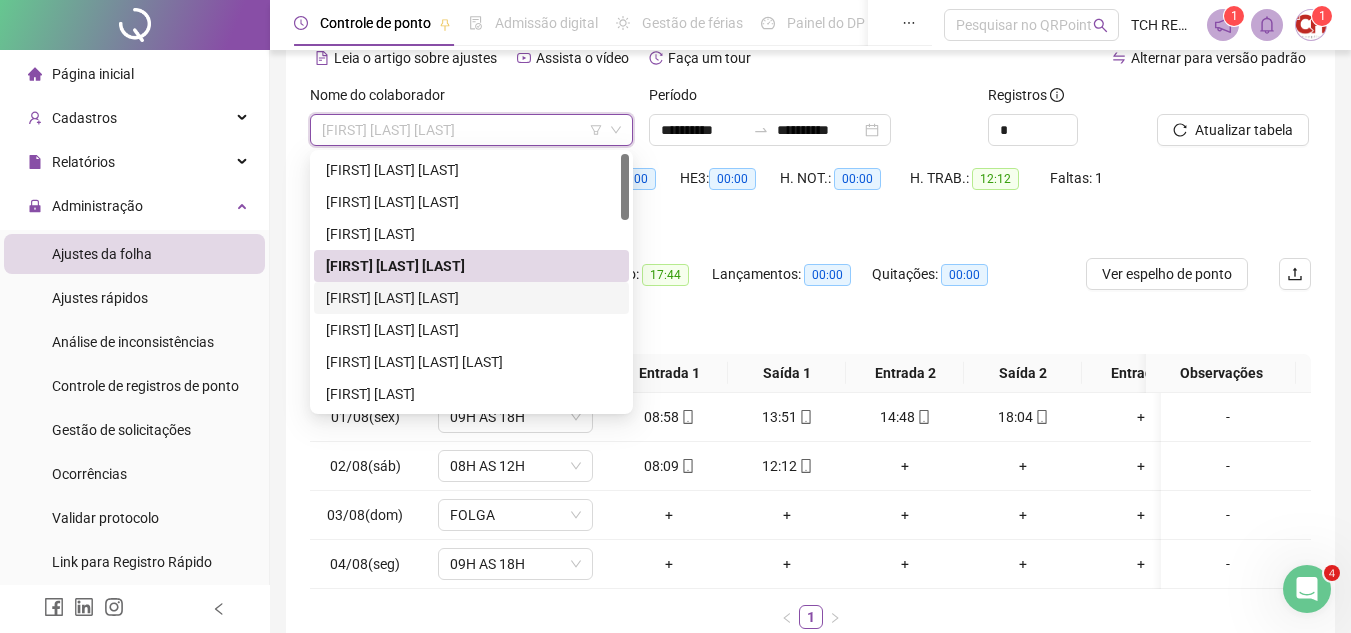 click on "[FIRST] [LAST] [LAST]" at bounding box center [471, 298] 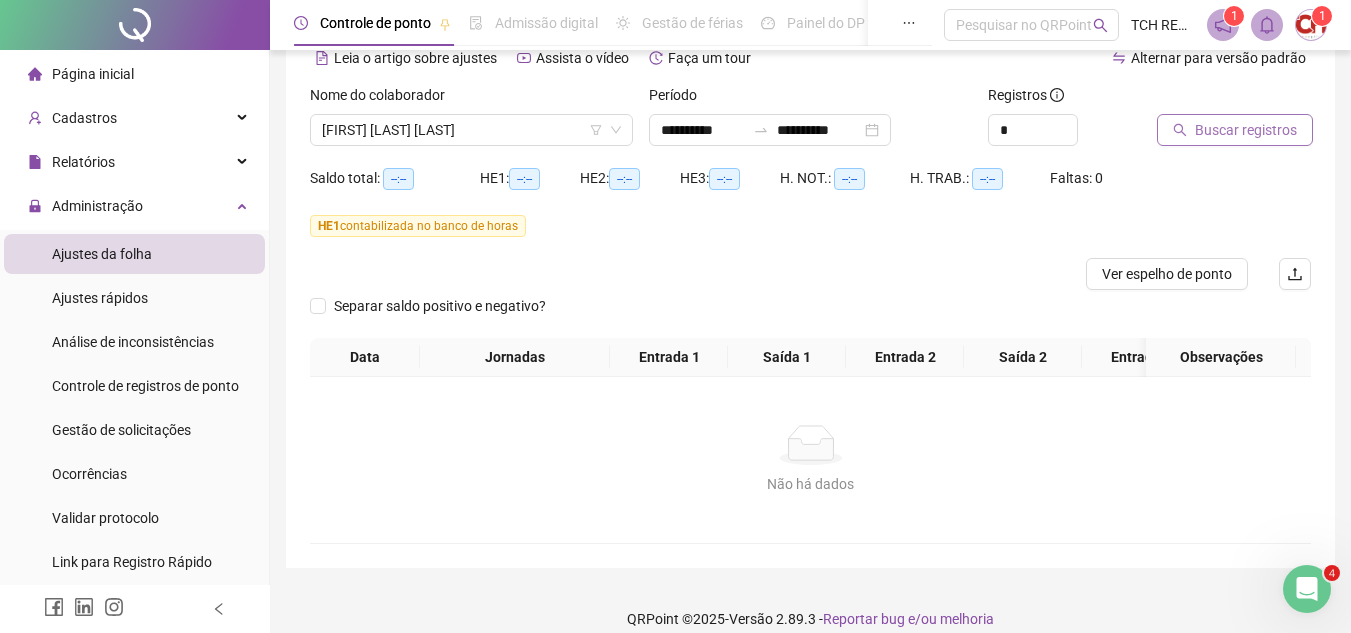 click on "Buscar registros" at bounding box center (1246, 130) 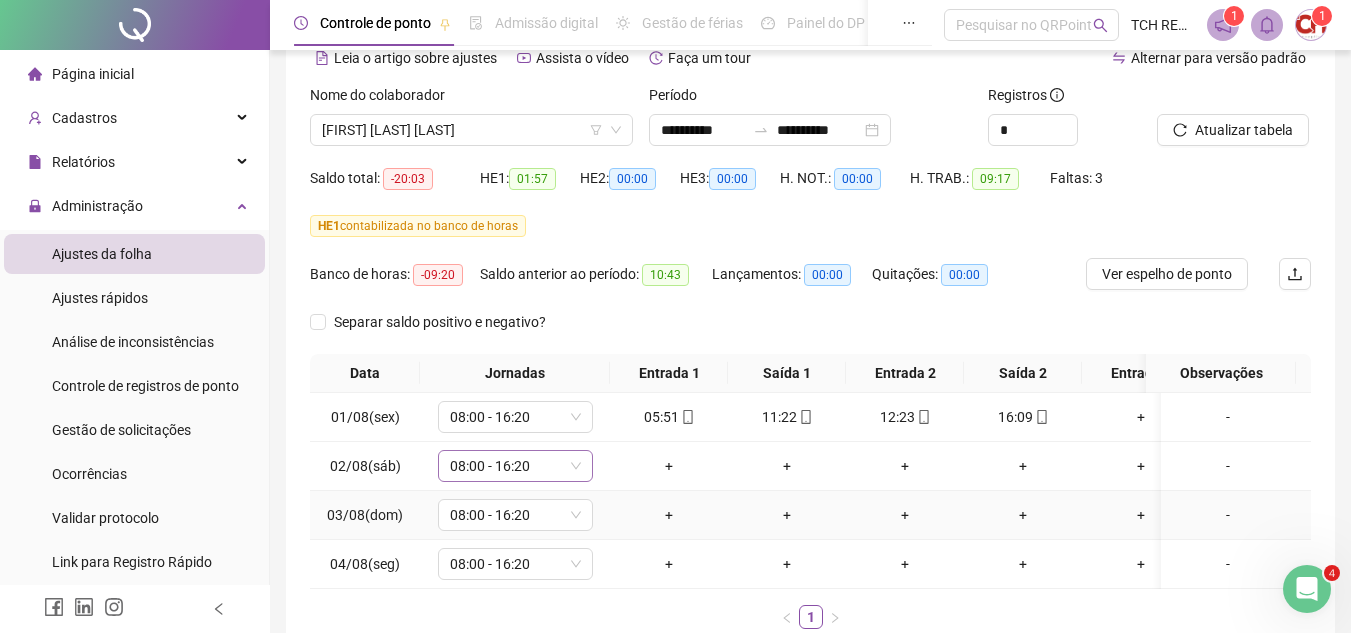 click on "08:00 - 16:20" at bounding box center [515, 466] 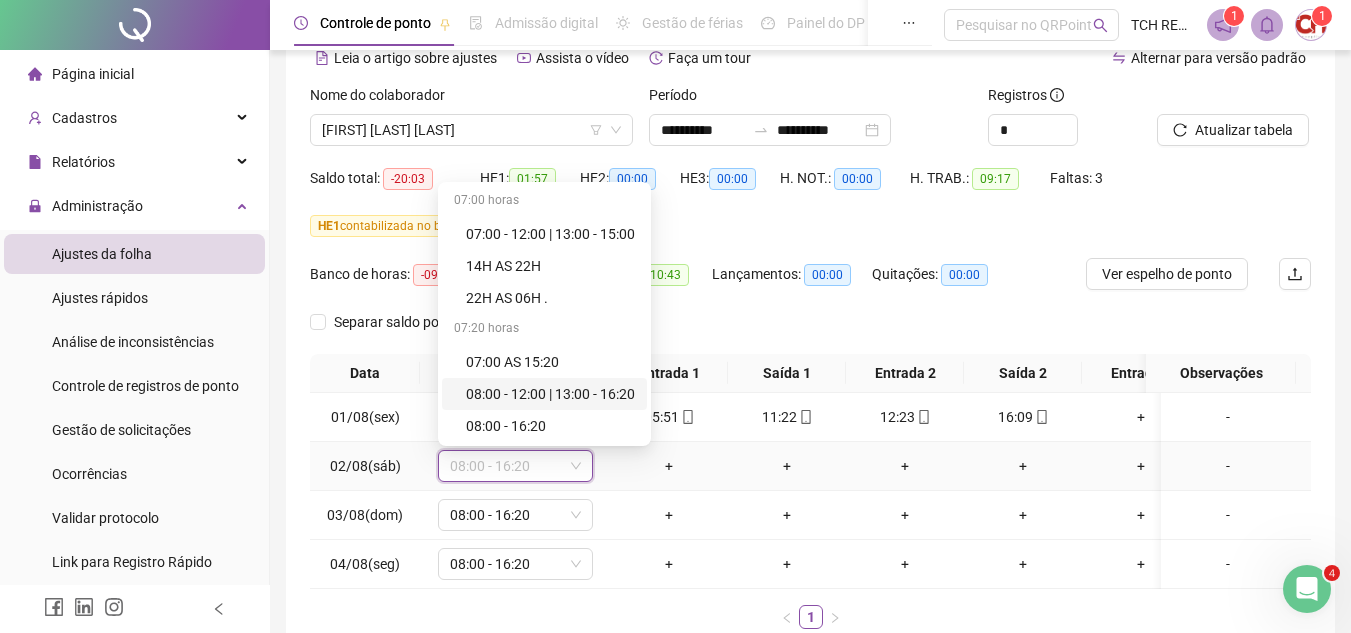 scroll, scrollTop: 1312, scrollLeft: 0, axis: vertical 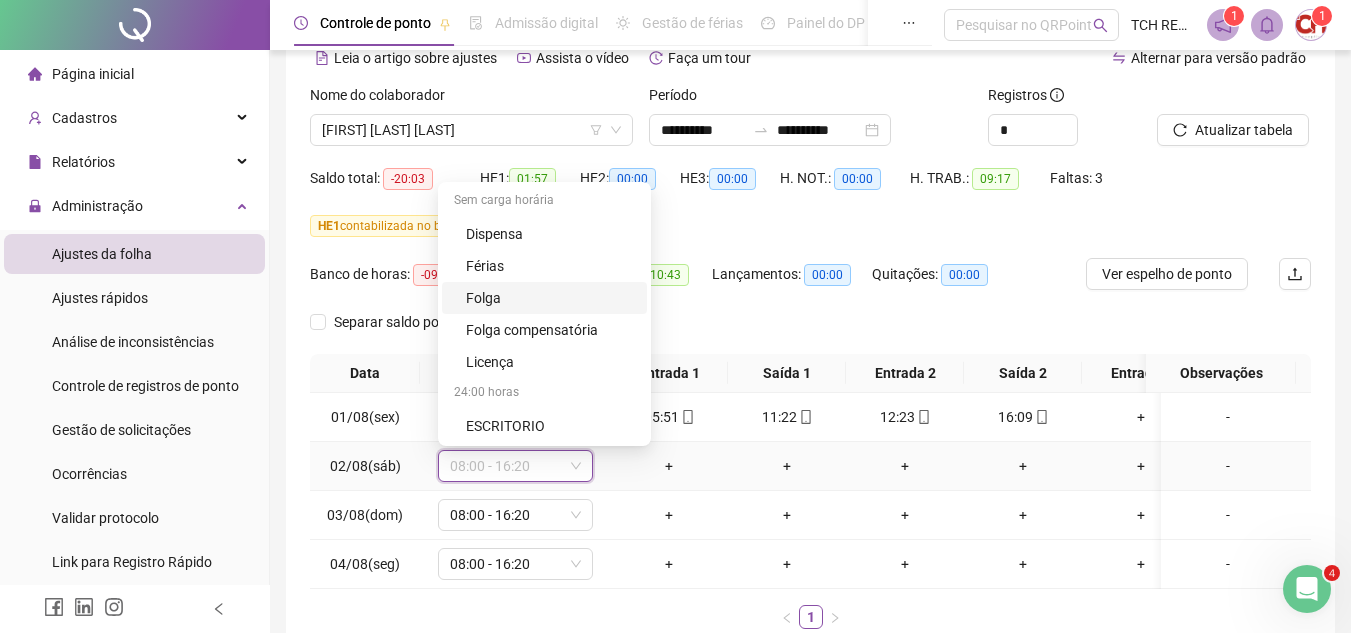 click on "Folga" at bounding box center (550, 298) 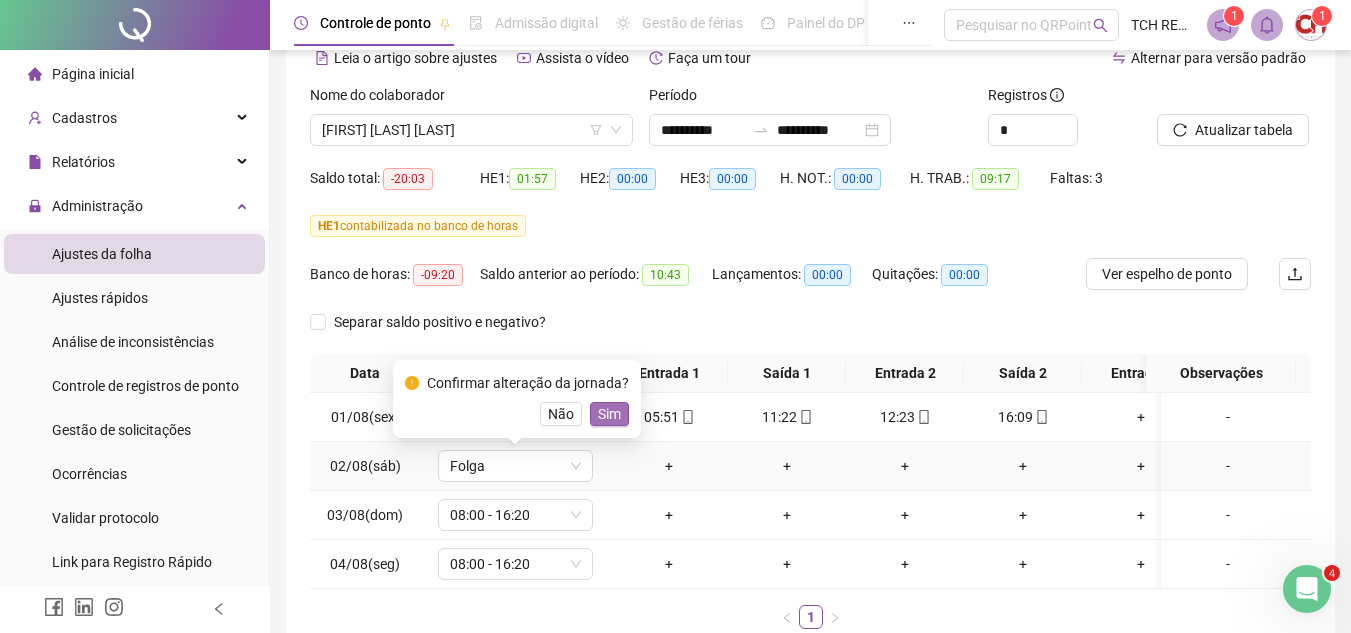 click on "Sim" at bounding box center (609, 414) 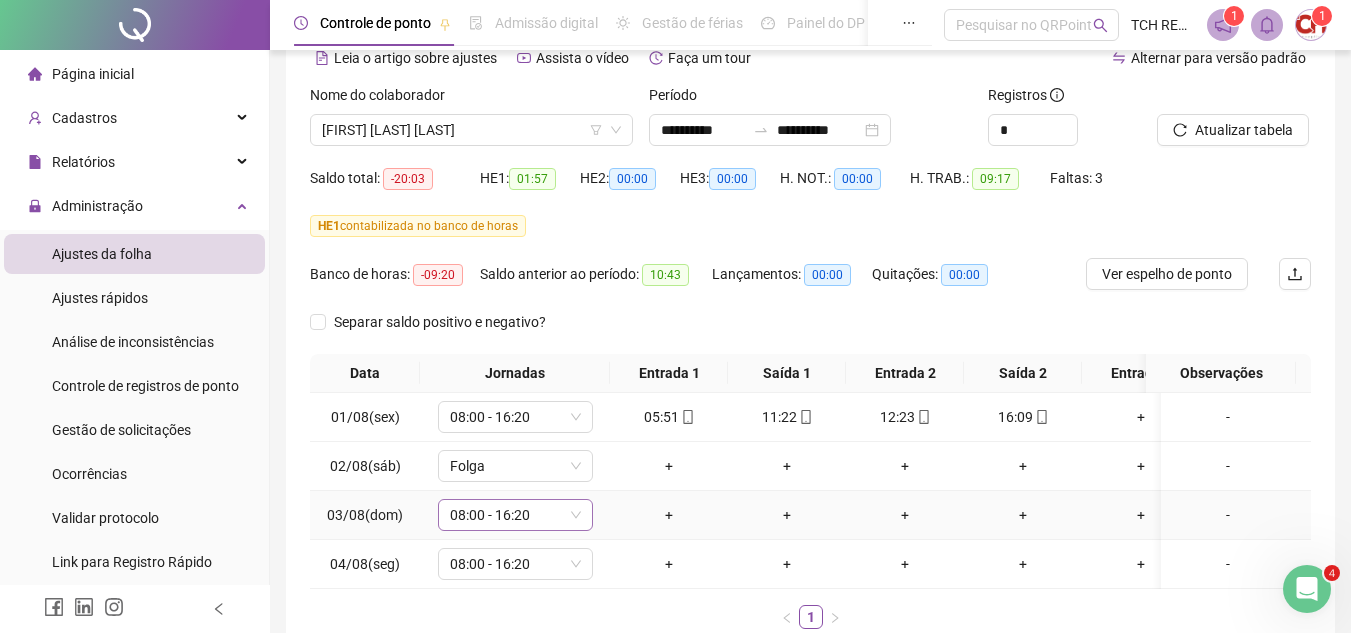 click on "08:00 - 16:20" at bounding box center [515, 515] 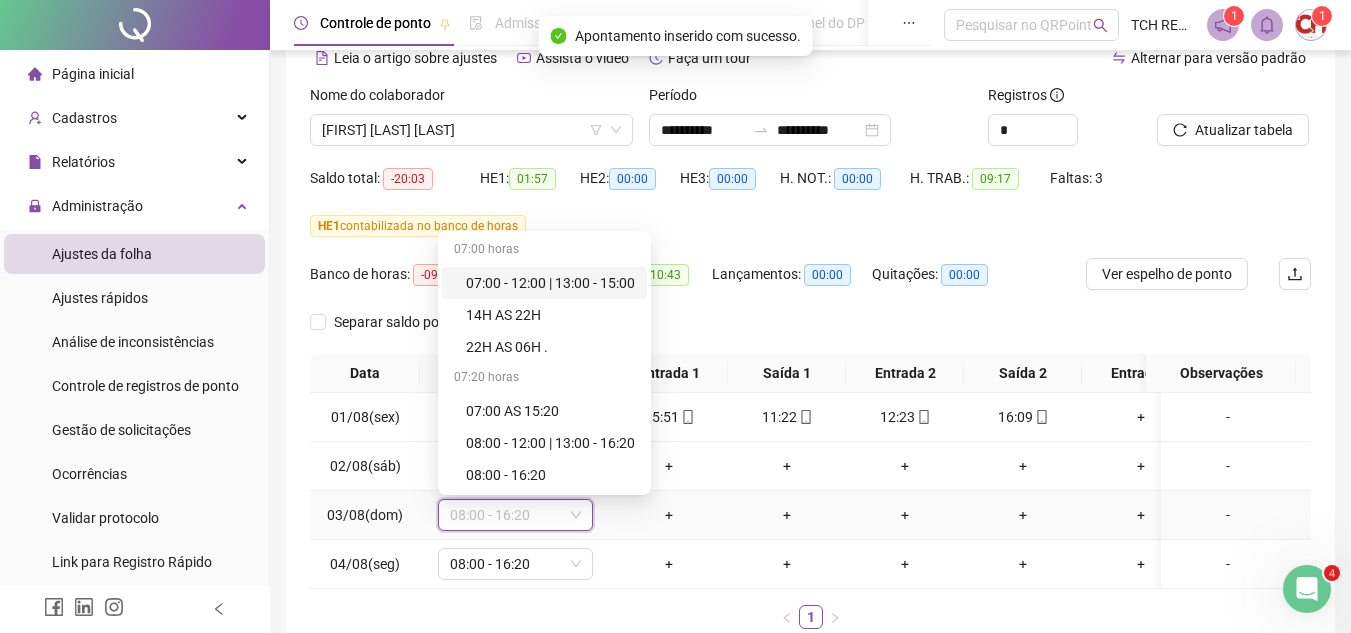 scroll, scrollTop: 1312, scrollLeft: 0, axis: vertical 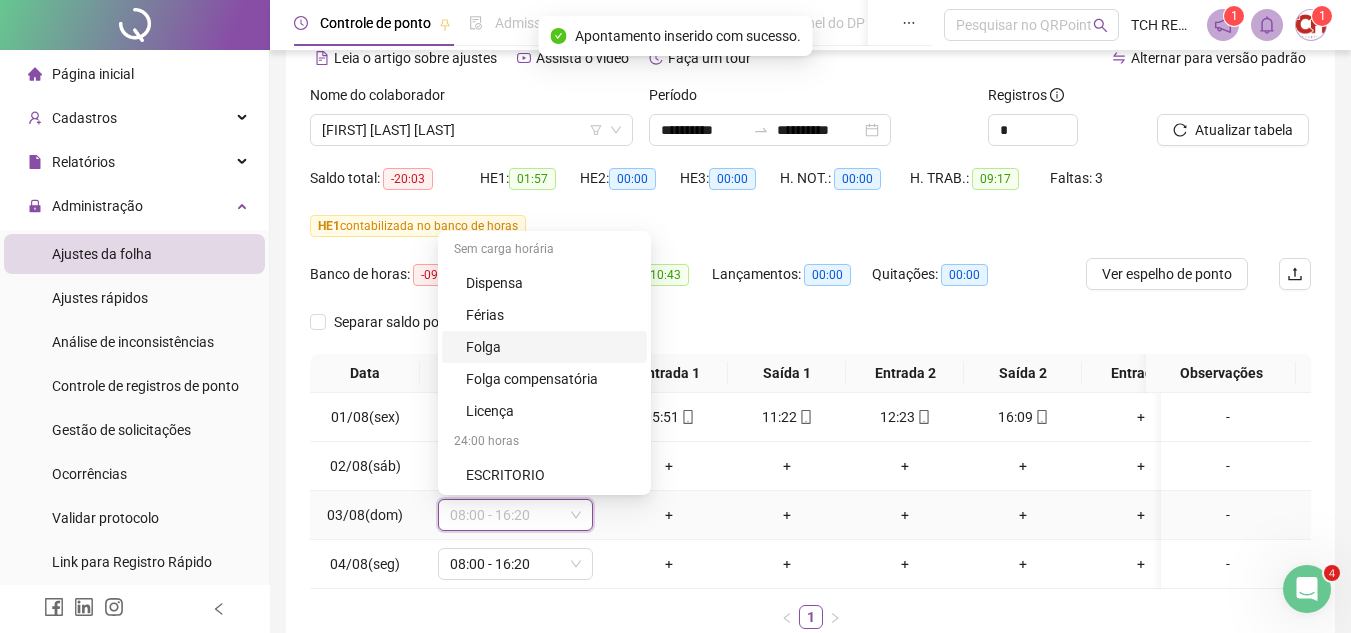 click on "Folga" at bounding box center (544, 347) 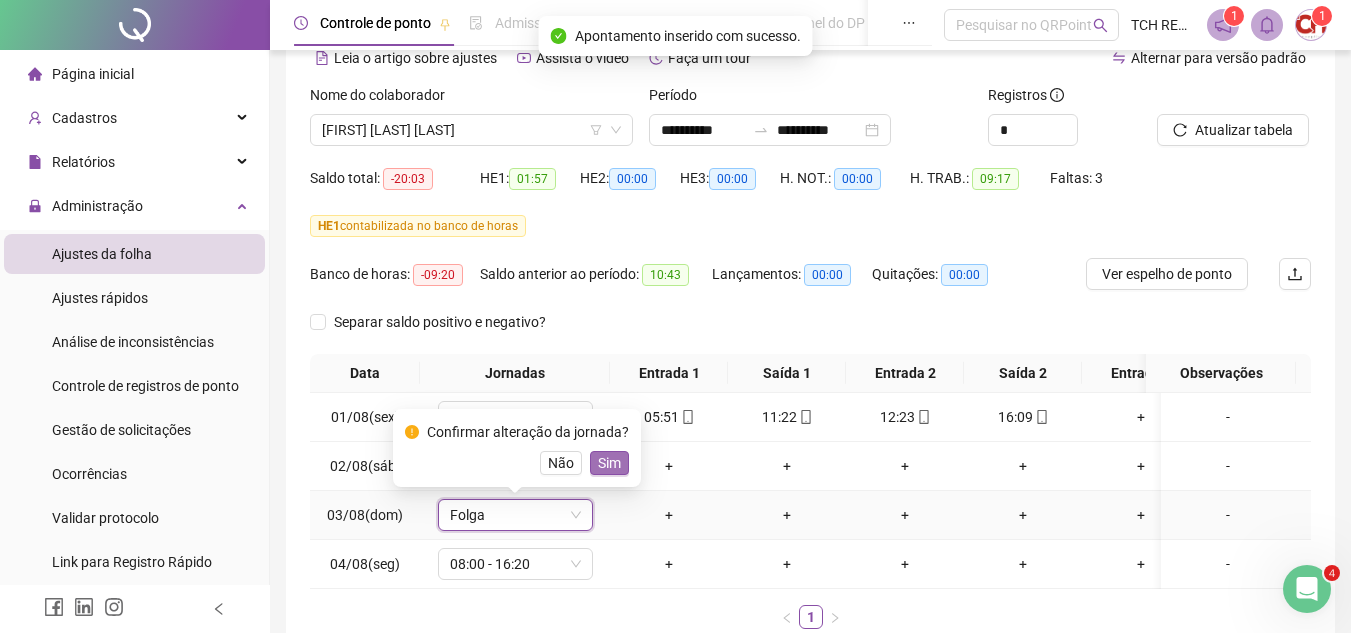 click on "Sim" at bounding box center (609, 463) 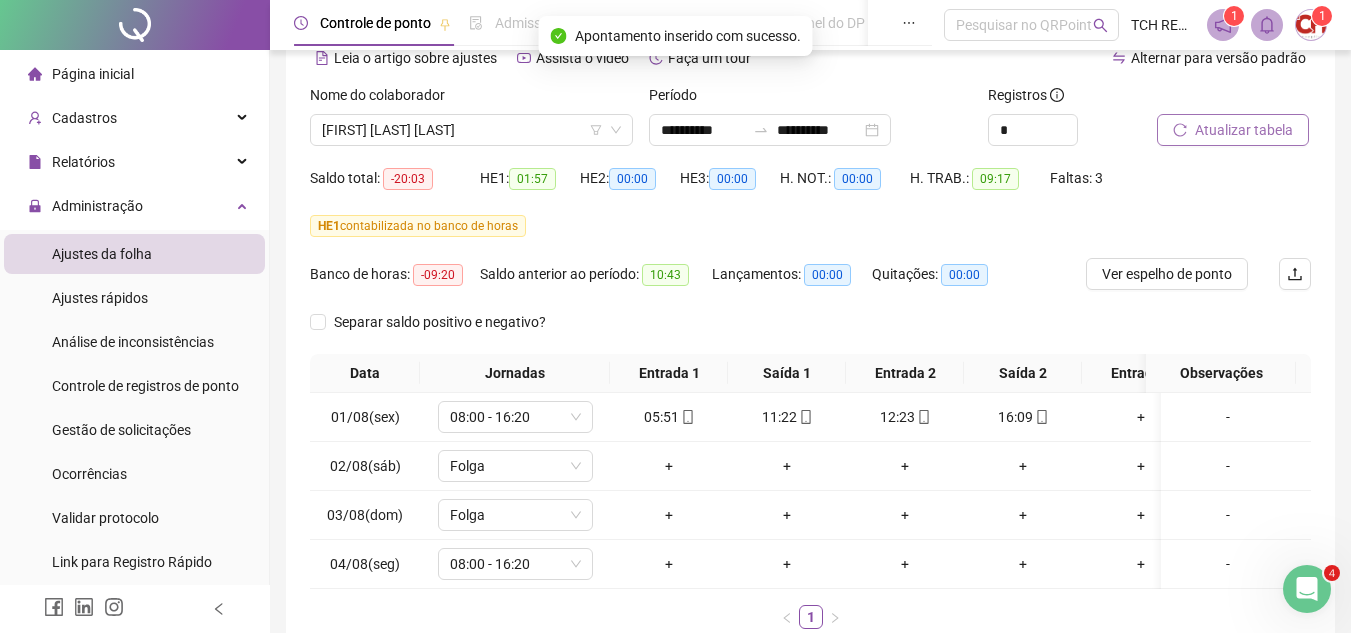 click on "Atualizar tabela" at bounding box center (1244, 130) 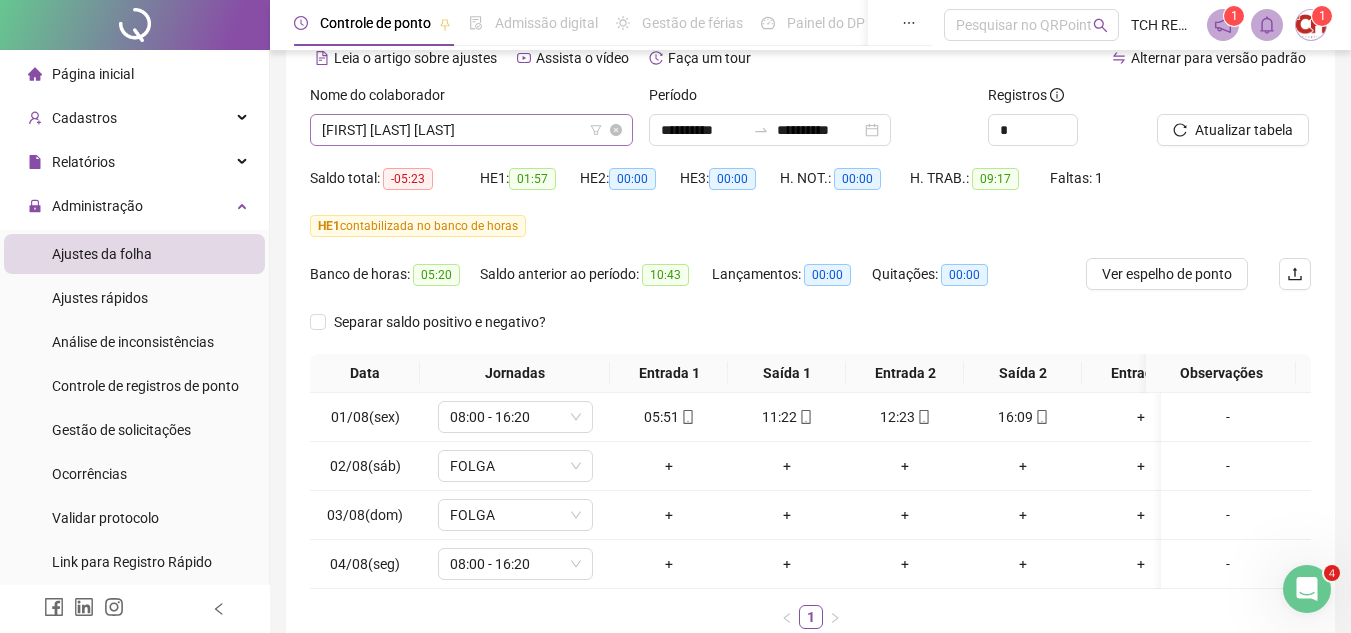 click on "[FIRST] [LAST] [LAST]" at bounding box center (471, 130) 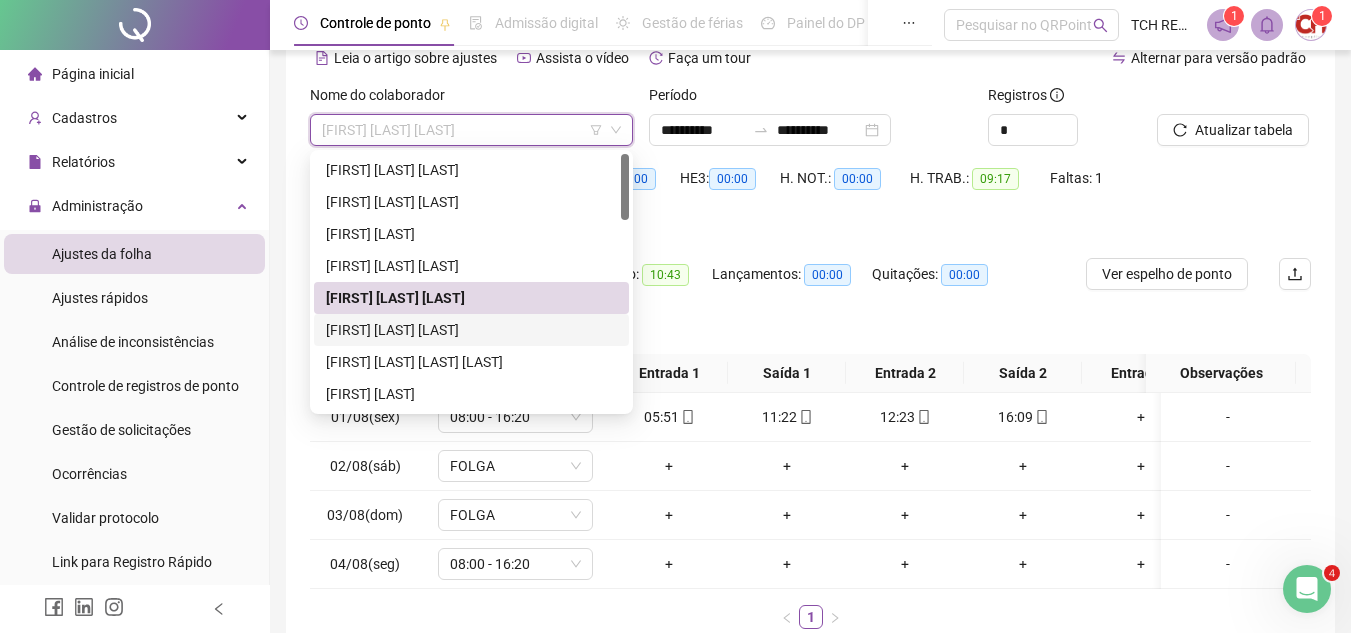 click on "[FIRST] [LAST] [LAST]" at bounding box center (471, 330) 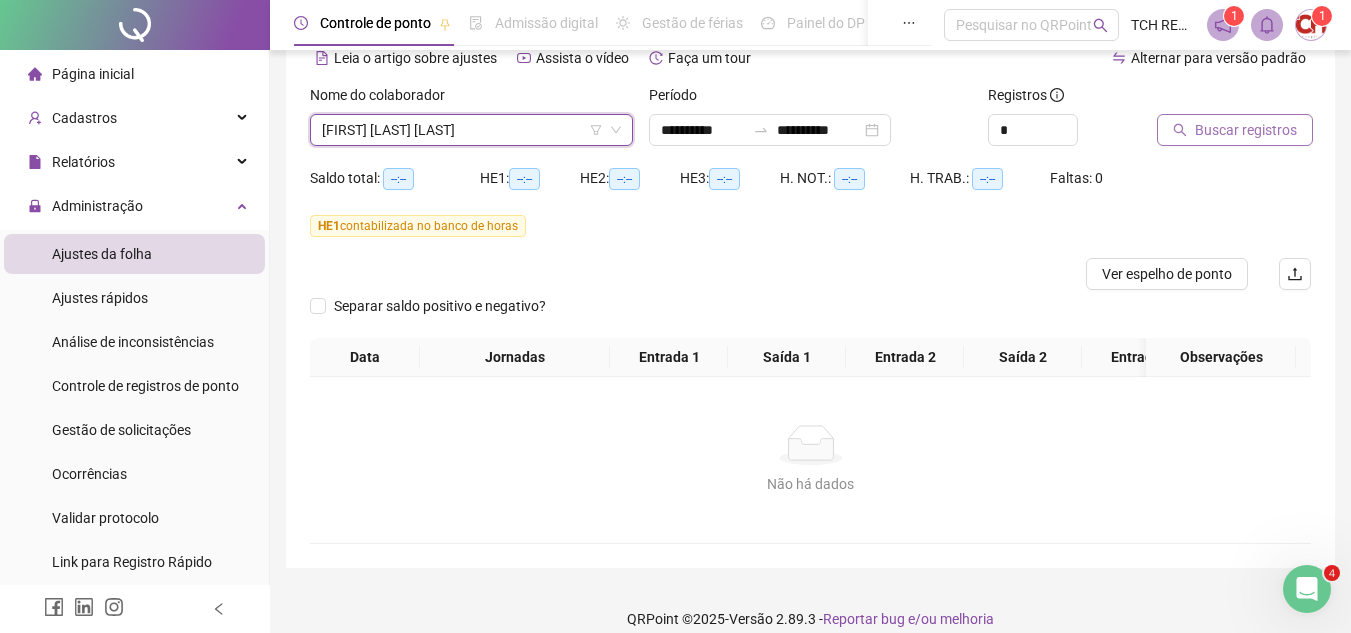 click on "Buscar registros" at bounding box center (1235, 130) 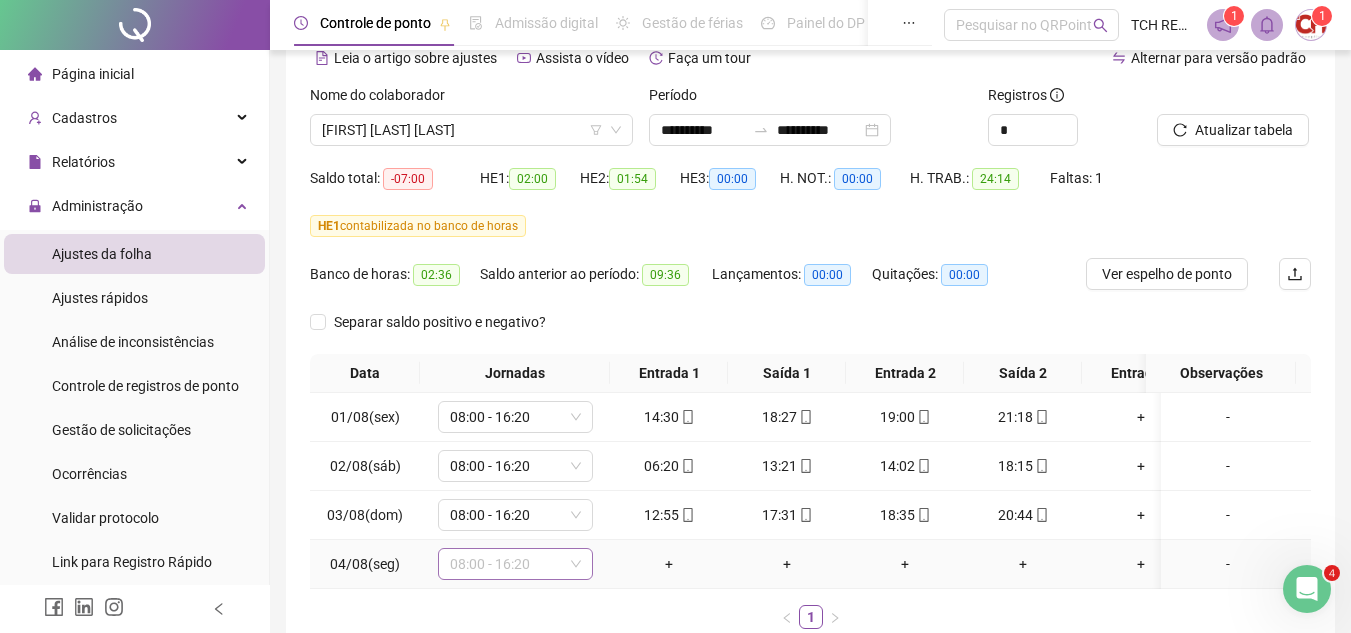 click on "08:00 - 16:20" at bounding box center (515, 564) 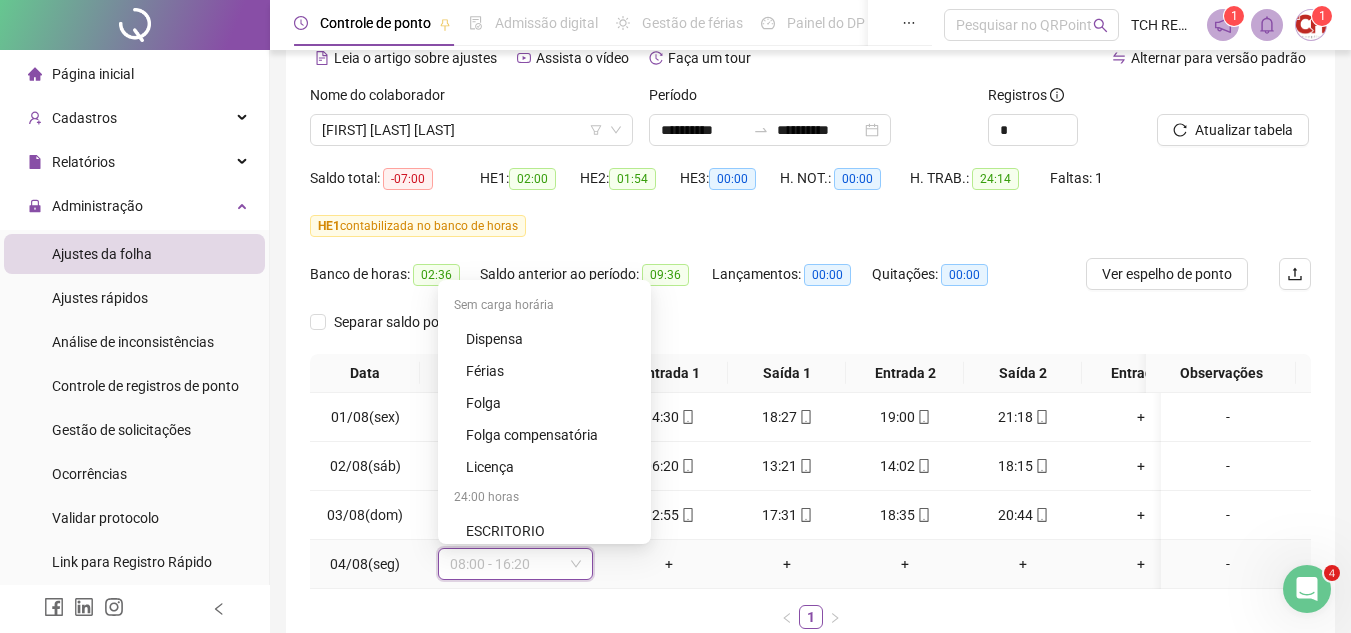 scroll, scrollTop: 1312, scrollLeft: 0, axis: vertical 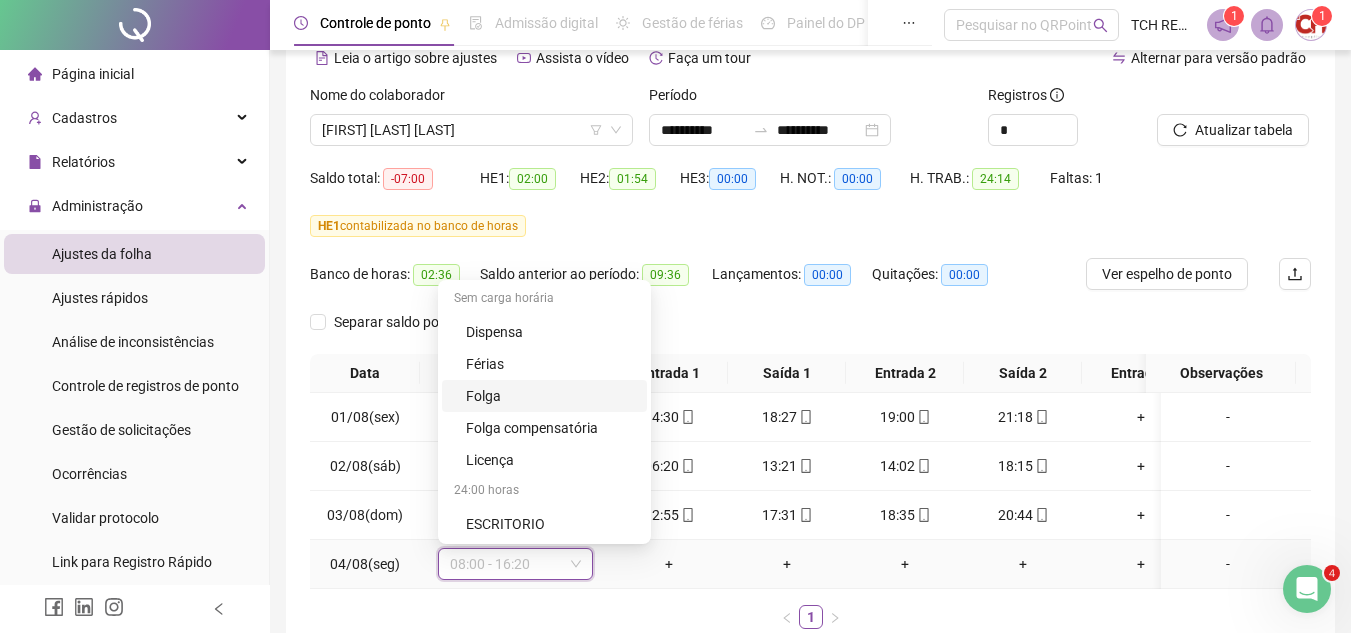 click on "Folga" at bounding box center [550, 396] 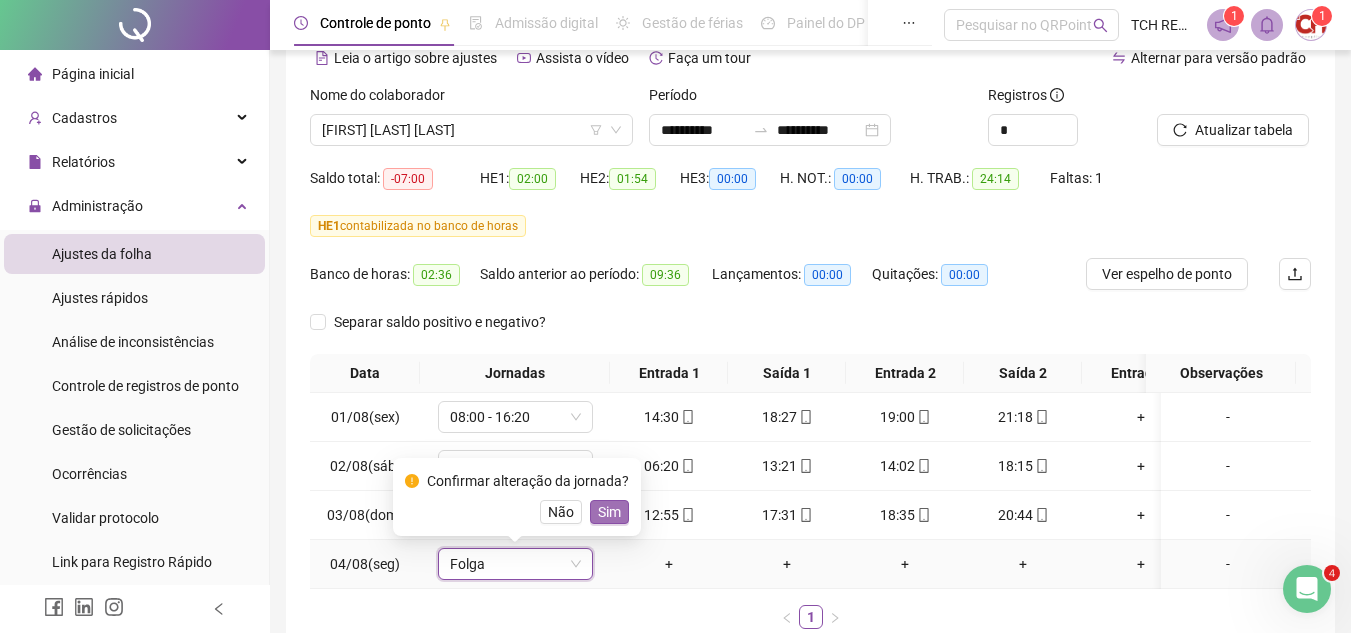 click on "Sim" at bounding box center [609, 512] 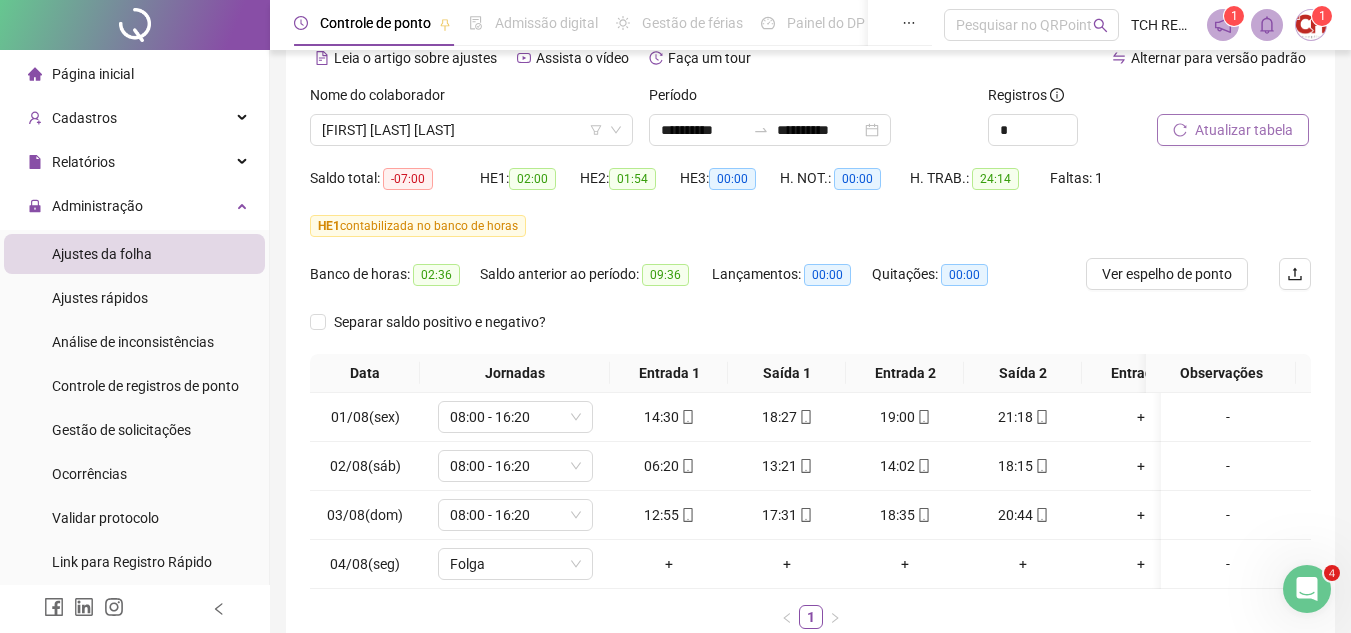 click on "Atualizar tabela" at bounding box center (1244, 130) 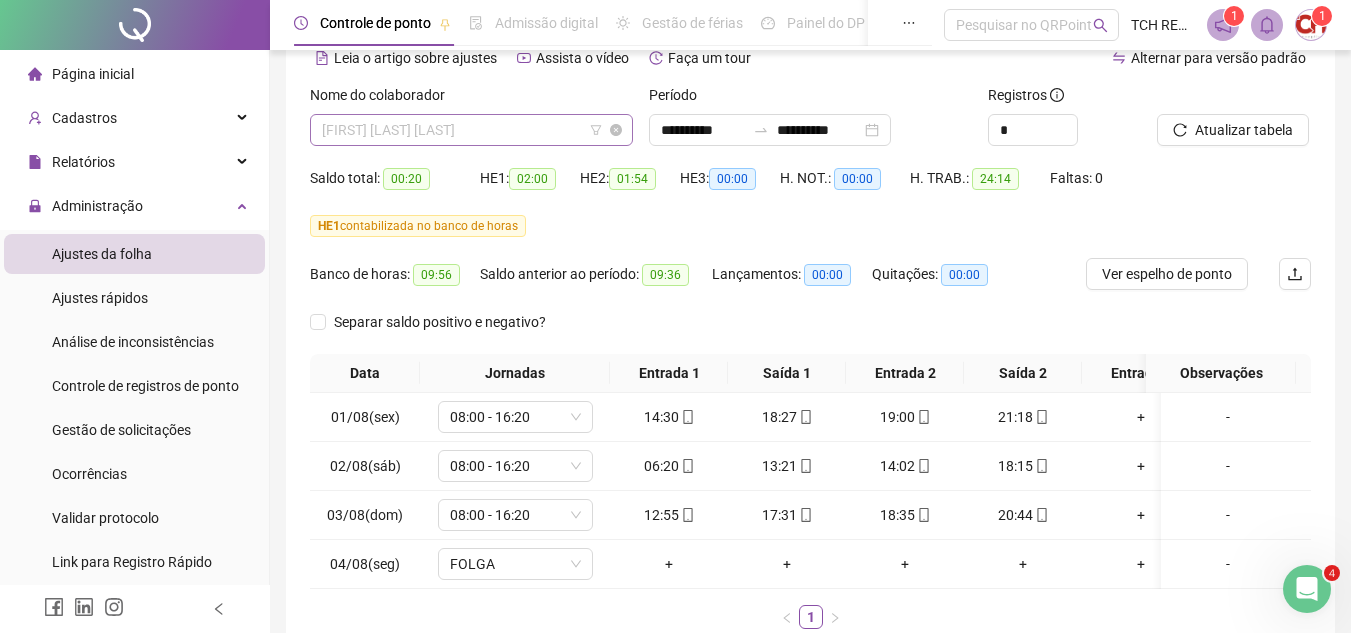 click on "[FIRST] [LAST] [LAST]" at bounding box center [471, 130] 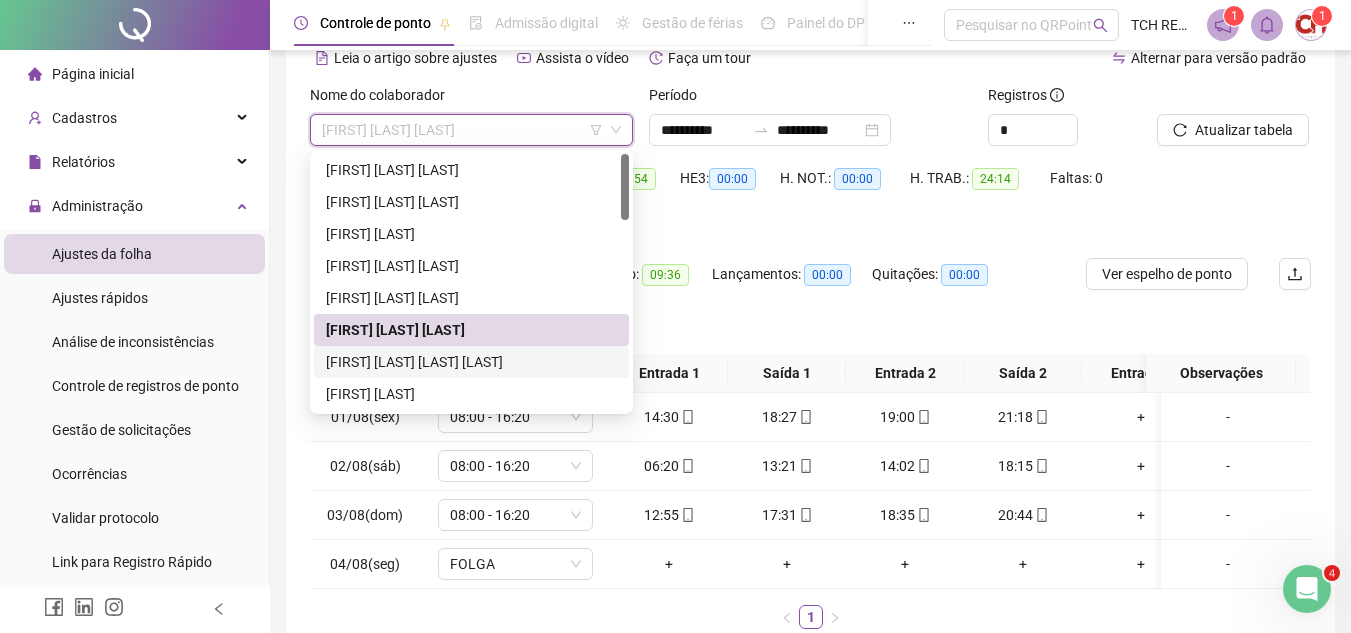 click on "[FIRST] [LAST] [LAST] [LAST]" at bounding box center [471, 362] 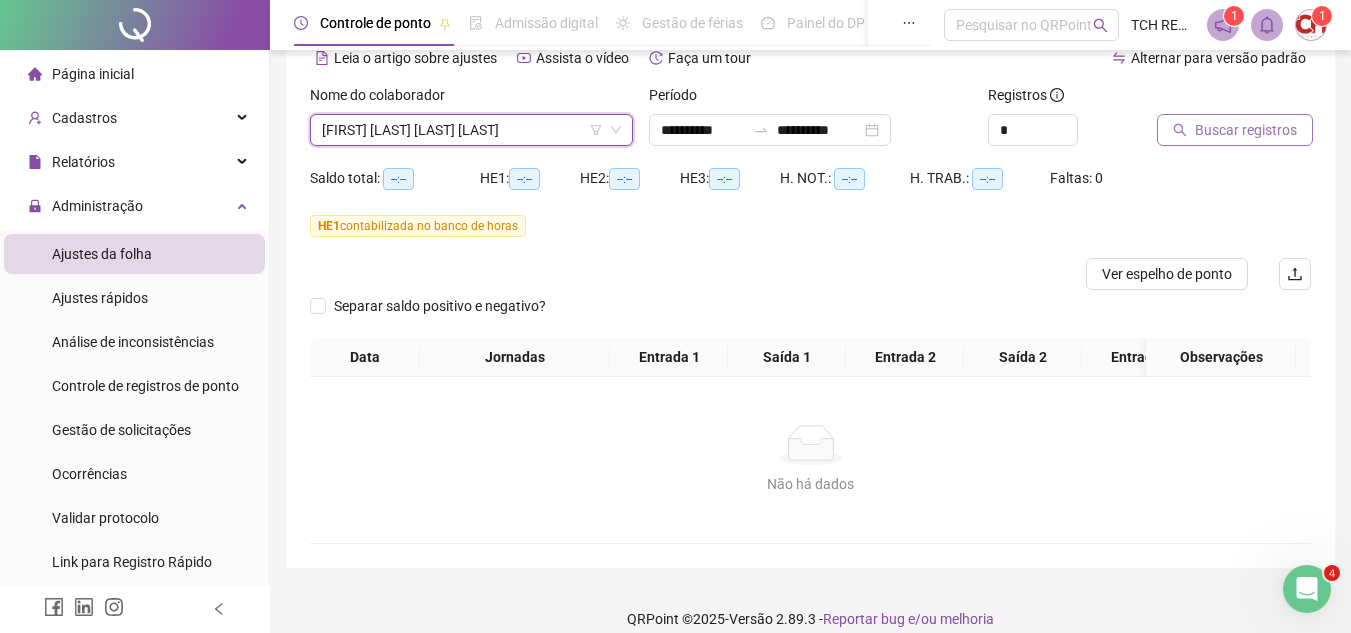 click on "Buscar registros" at bounding box center [1246, 130] 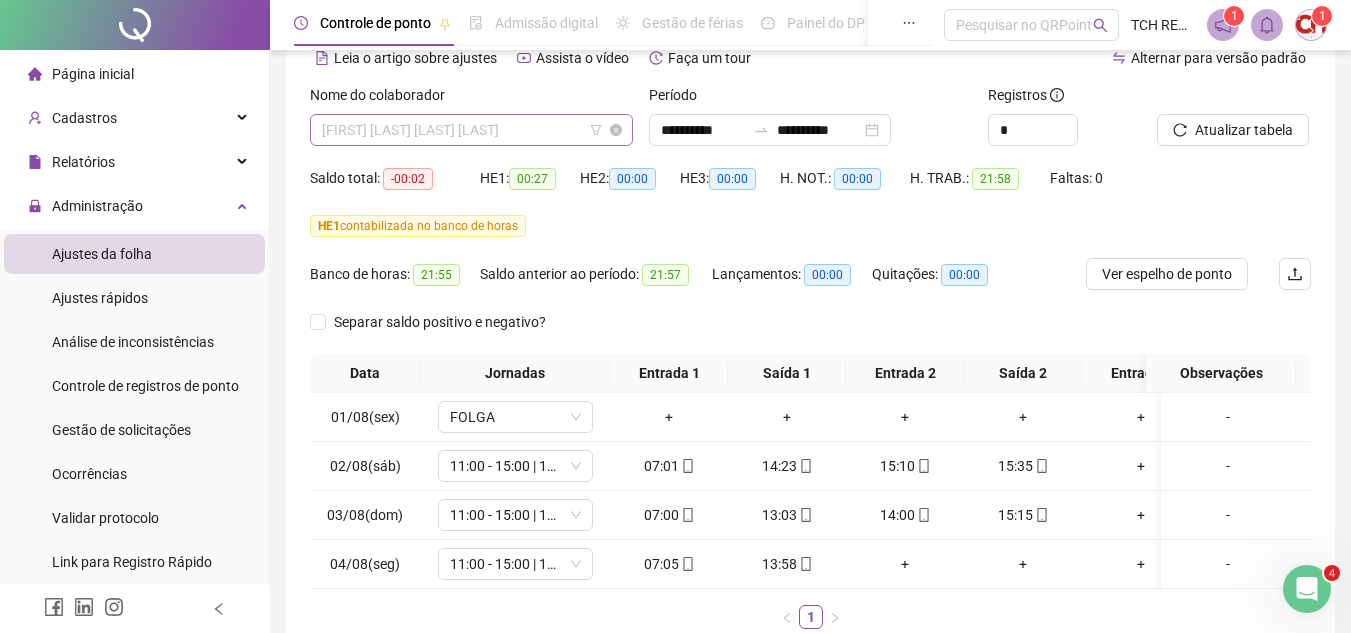 click on "[FIRST] [LAST] [LAST] [LAST]" at bounding box center [471, 130] 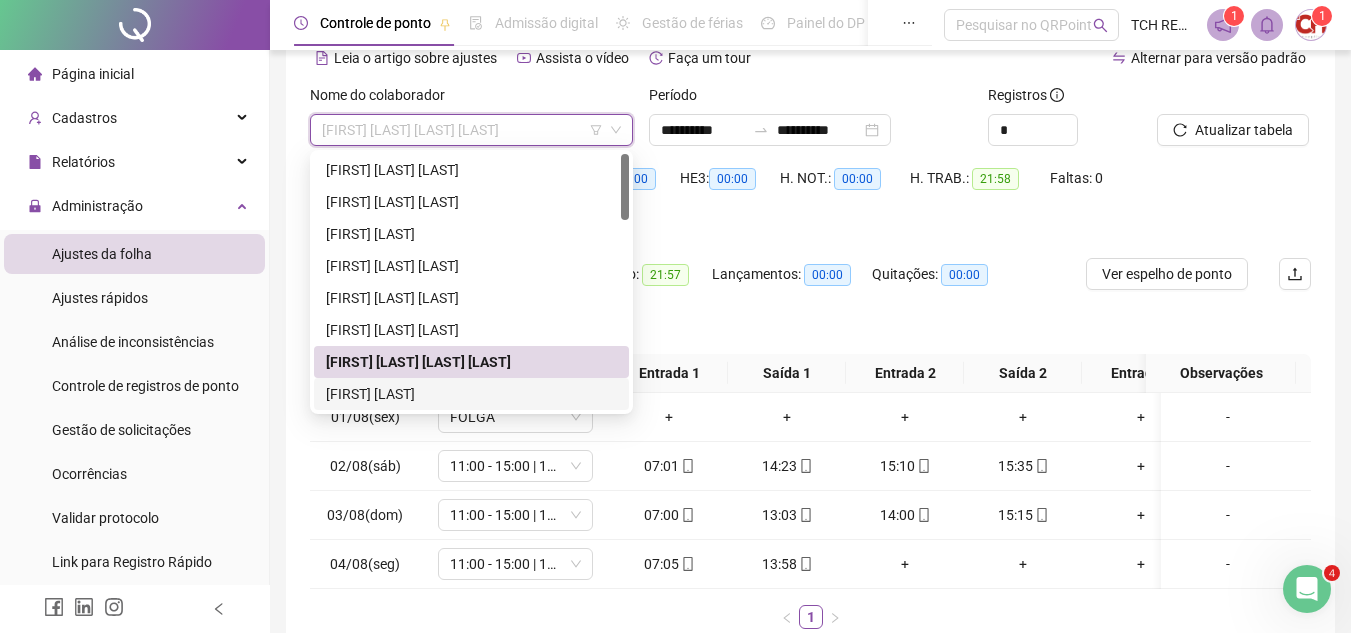 click on "[FIRST] [LAST]" at bounding box center (471, 394) 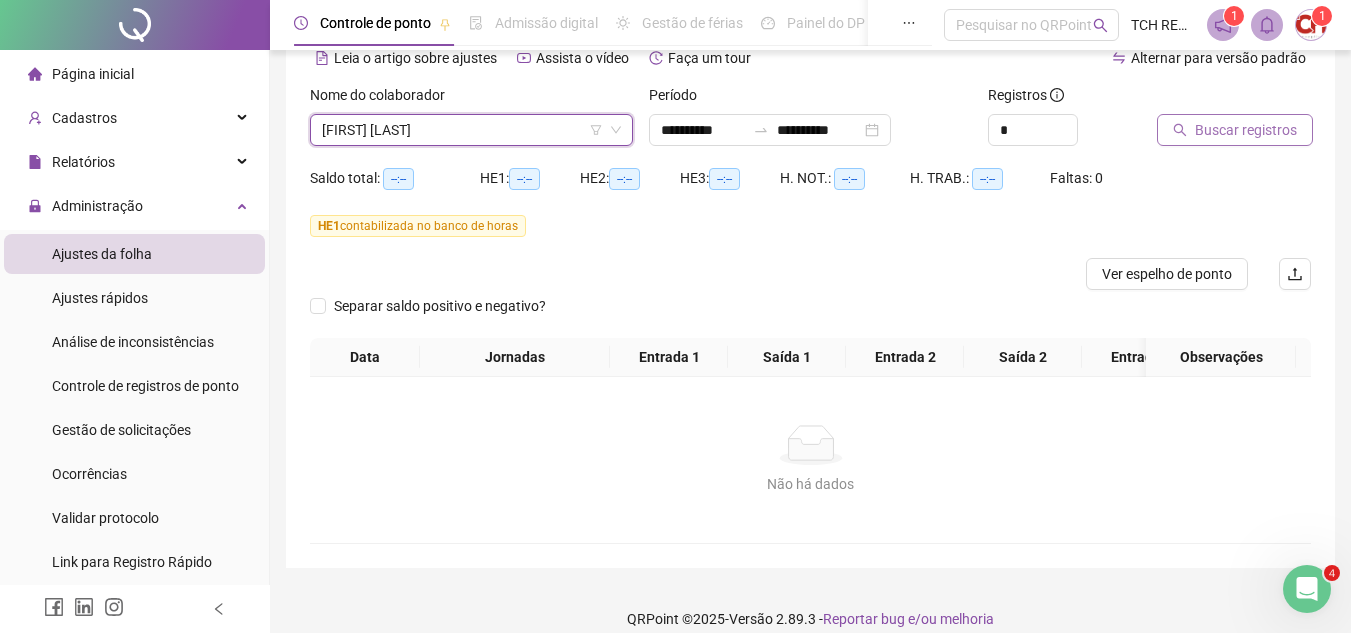 click 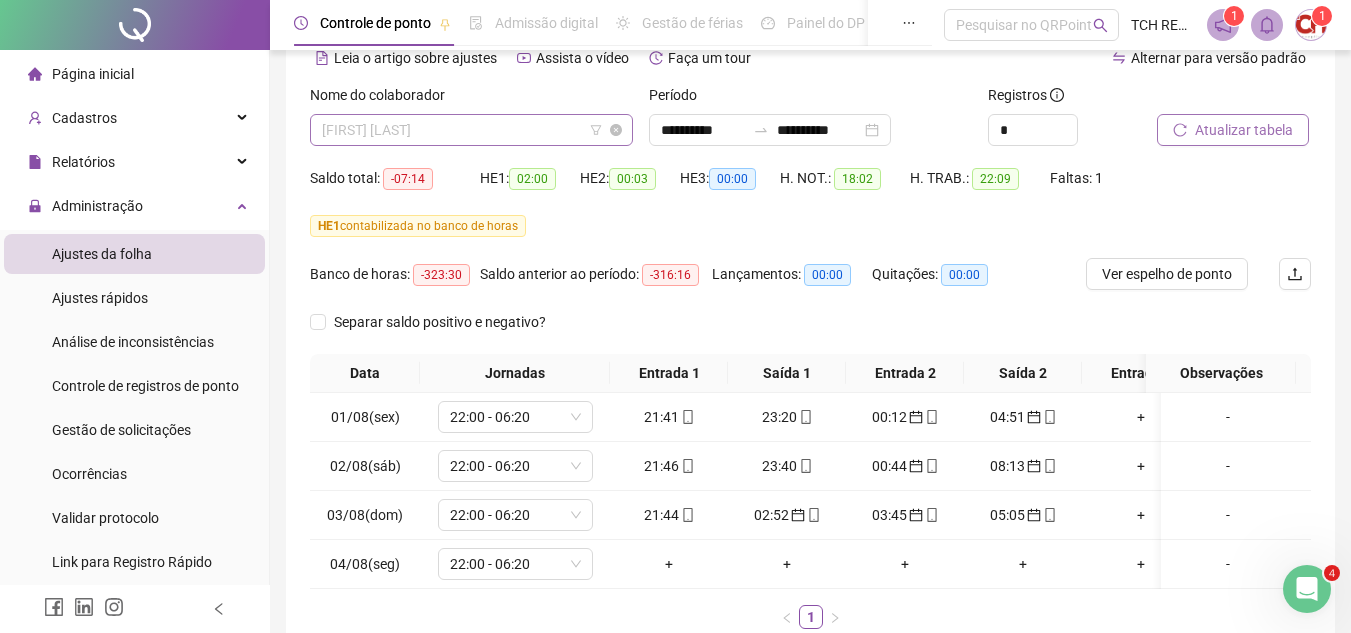 click on "[FIRST] [LAST]" at bounding box center [471, 130] 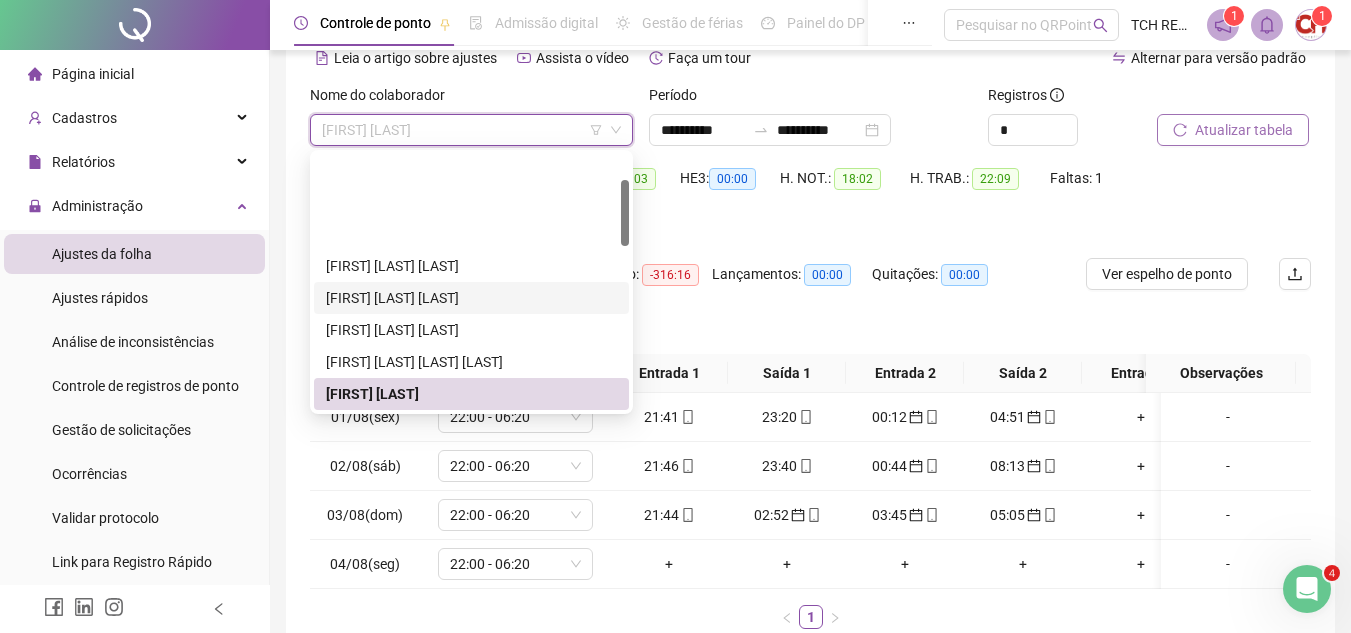 scroll, scrollTop: 100, scrollLeft: 0, axis: vertical 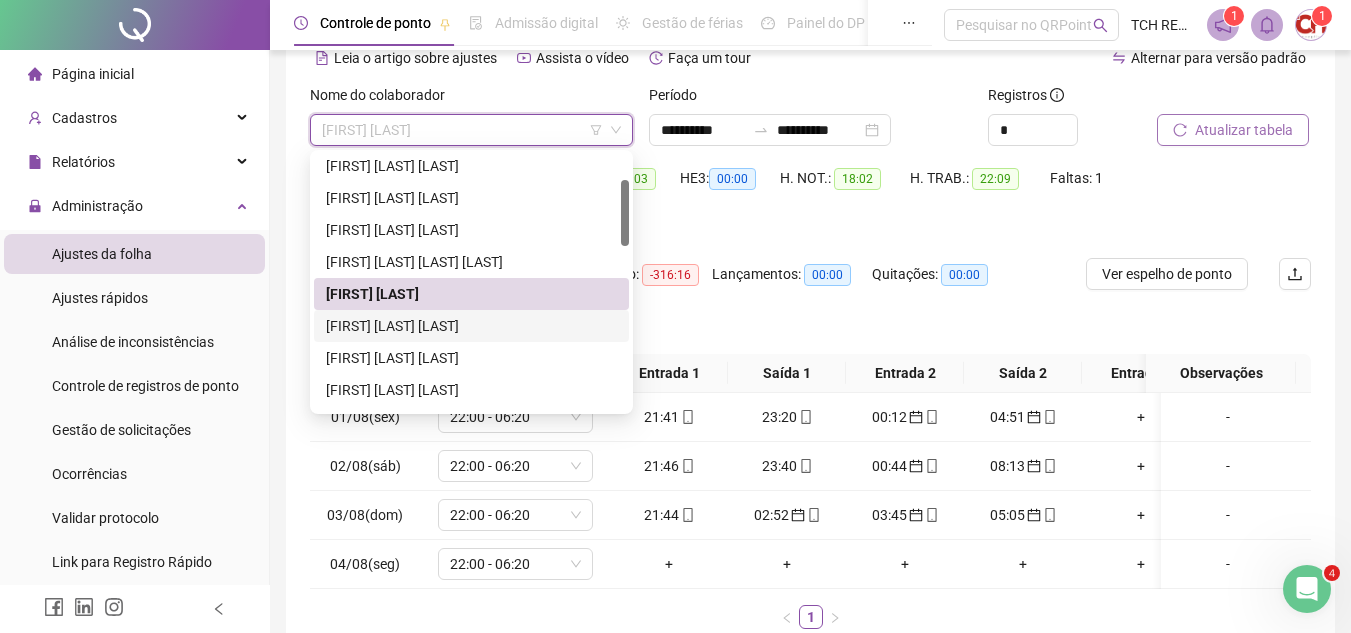 click on "[FIRST] [LAST] [LAST]" at bounding box center [471, 326] 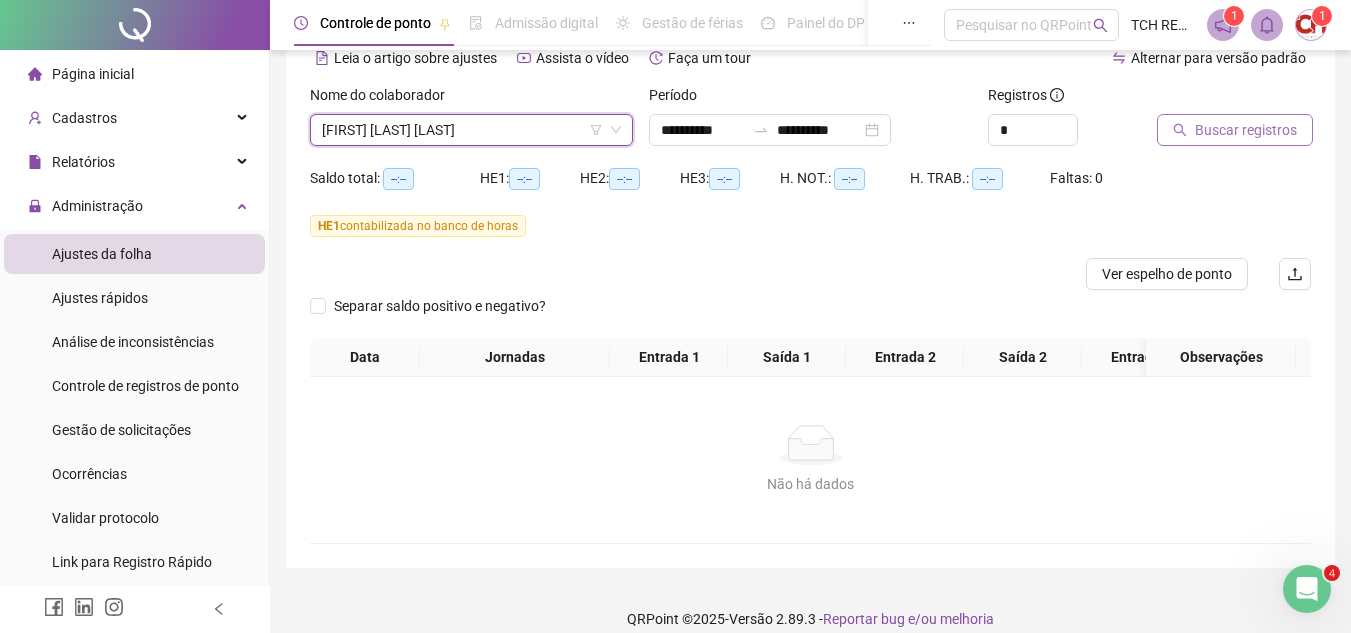 click on "Buscar registros" at bounding box center (1246, 130) 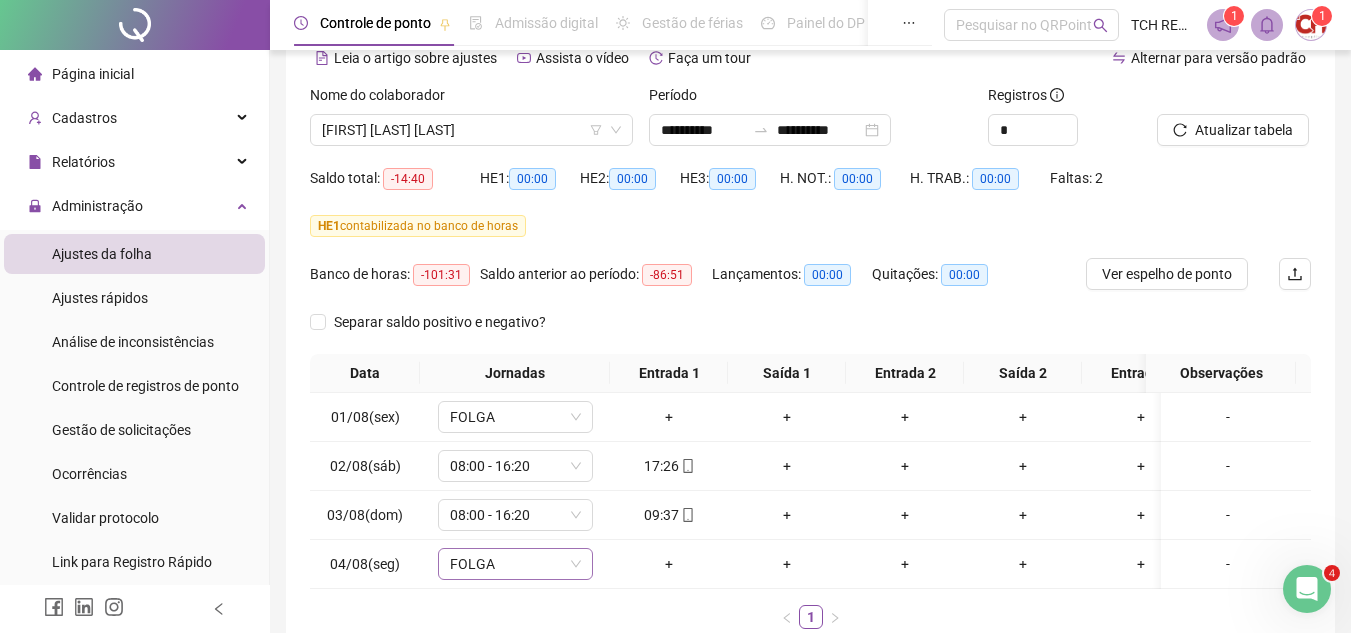 click on "FOLGA" at bounding box center (515, 564) 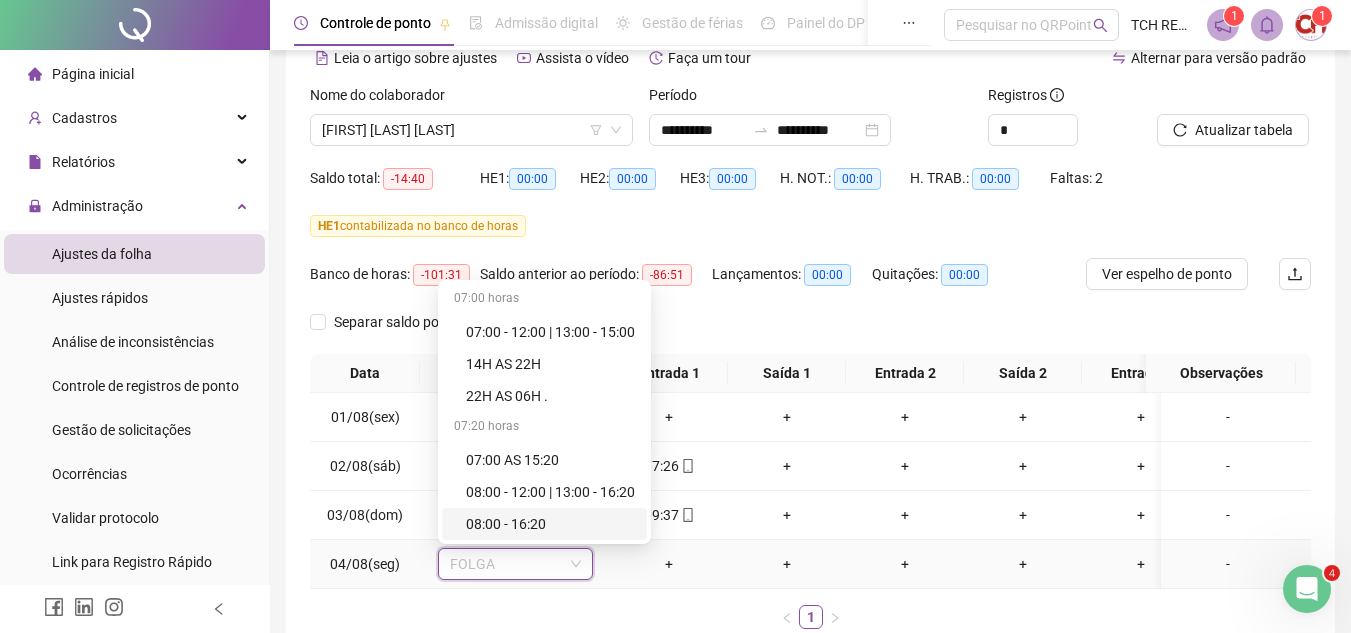 click on "08:00 - 16:20" at bounding box center (544, 524) 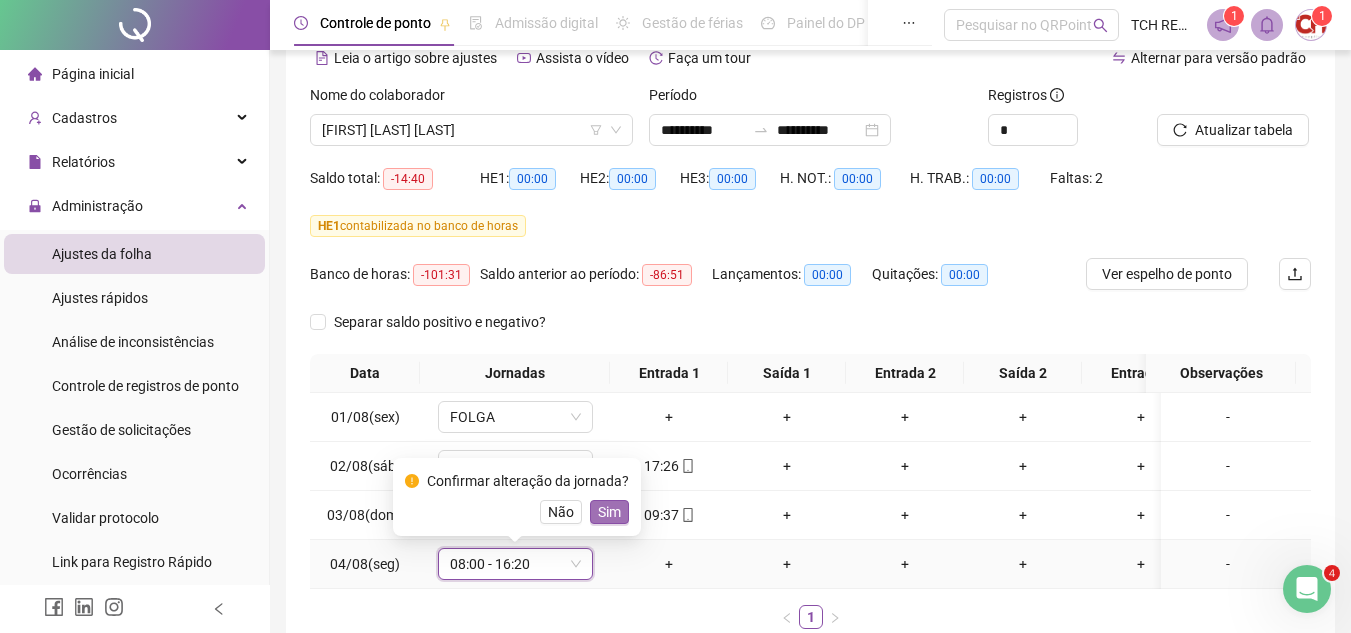 click on "Sim" at bounding box center [609, 512] 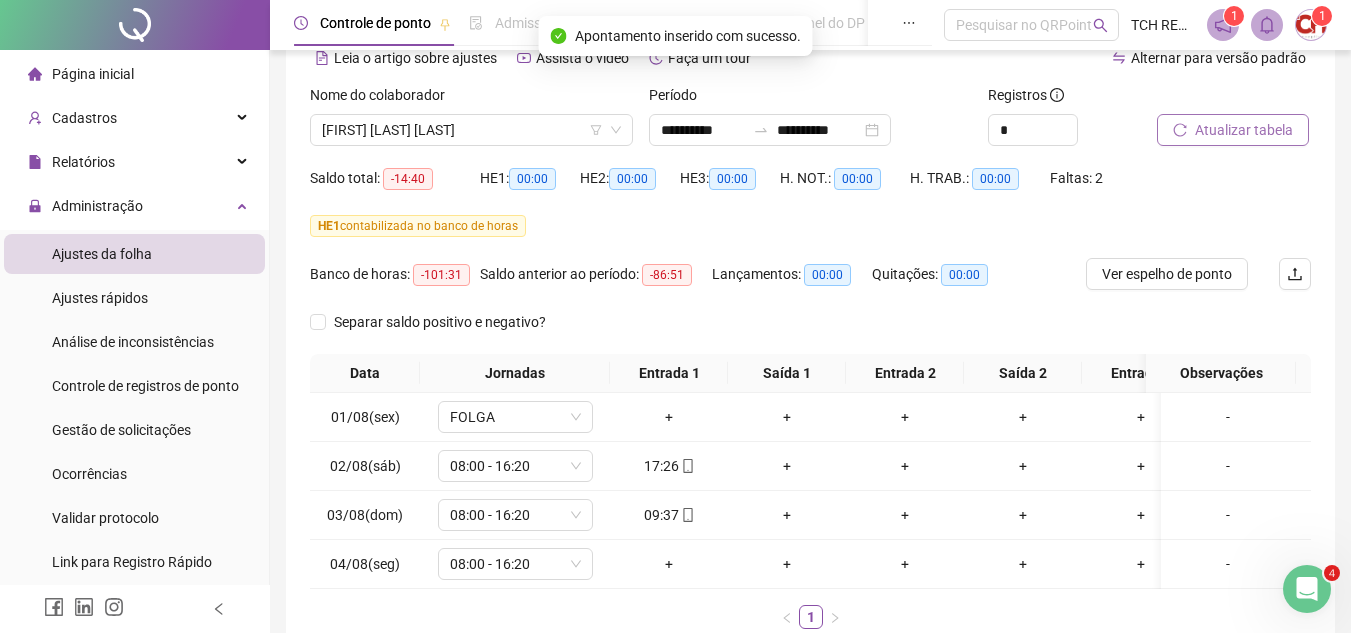 click on "Atualizar tabela" at bounding box center [1244, 130] 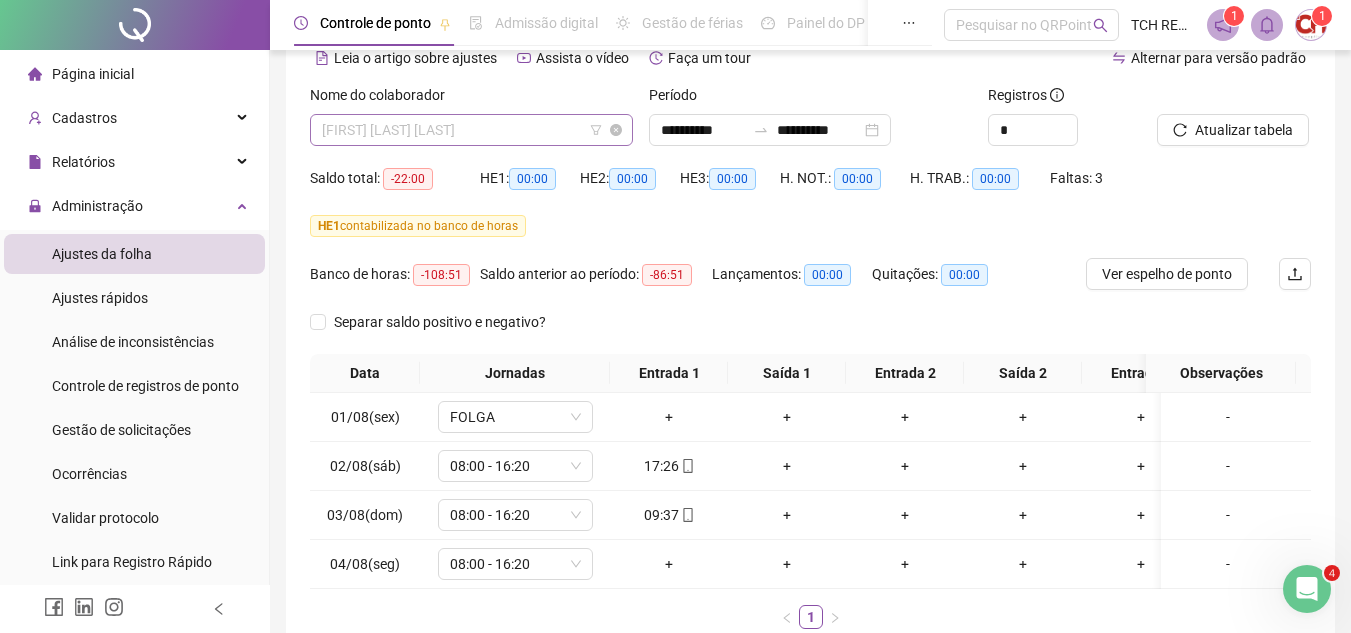 click on "[FIRST] [LAST] [LAST]" at bounding box center [471, 130] 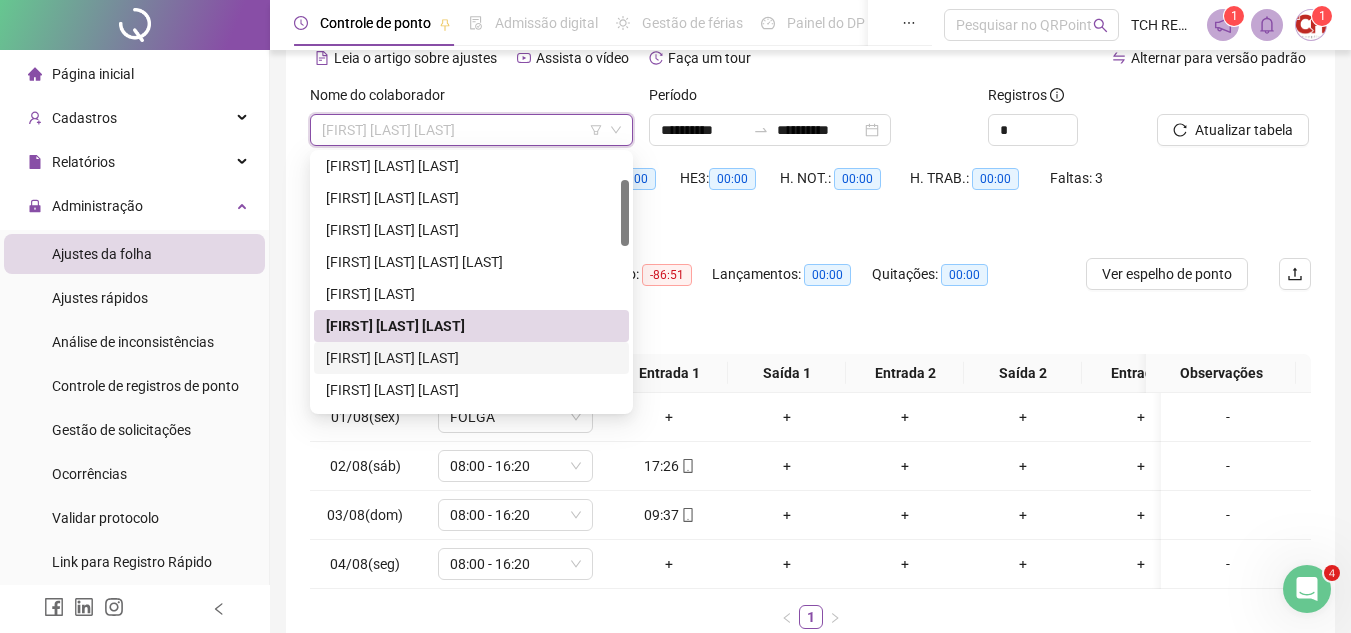 click on "[FIRST] [LAST] [LAST]" at bounding box center [471, 358] 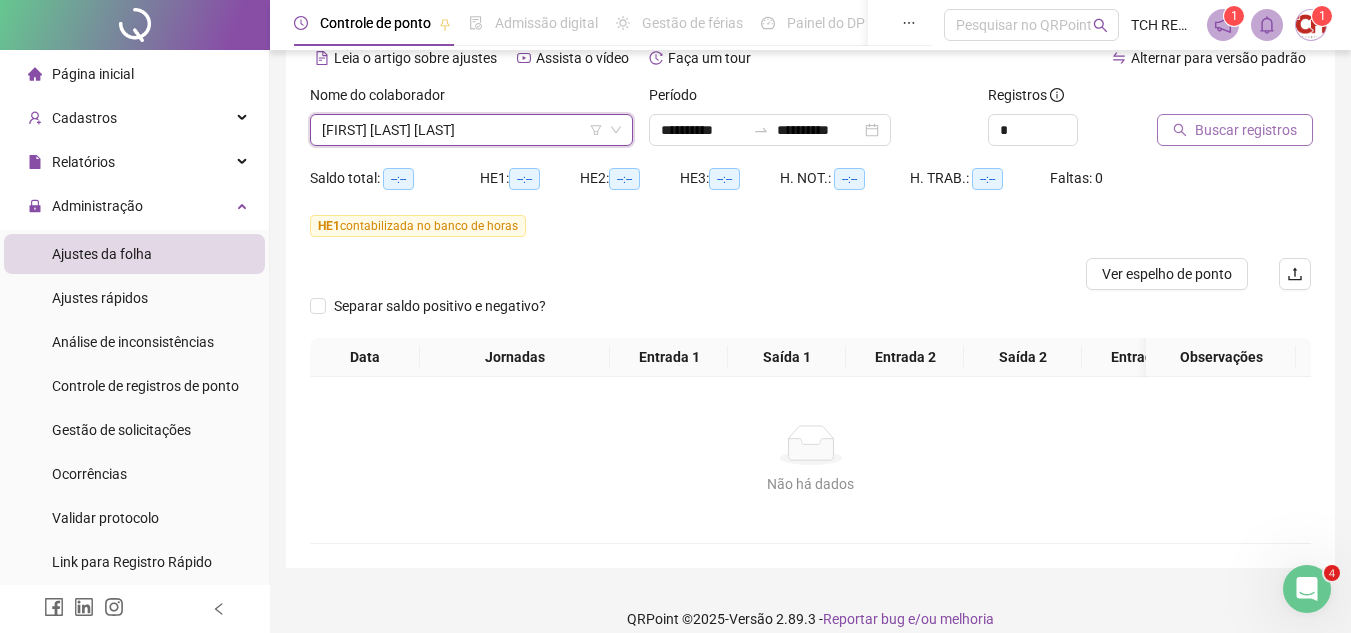 click on "Buscar registros" at bounding box center [1246, 130] 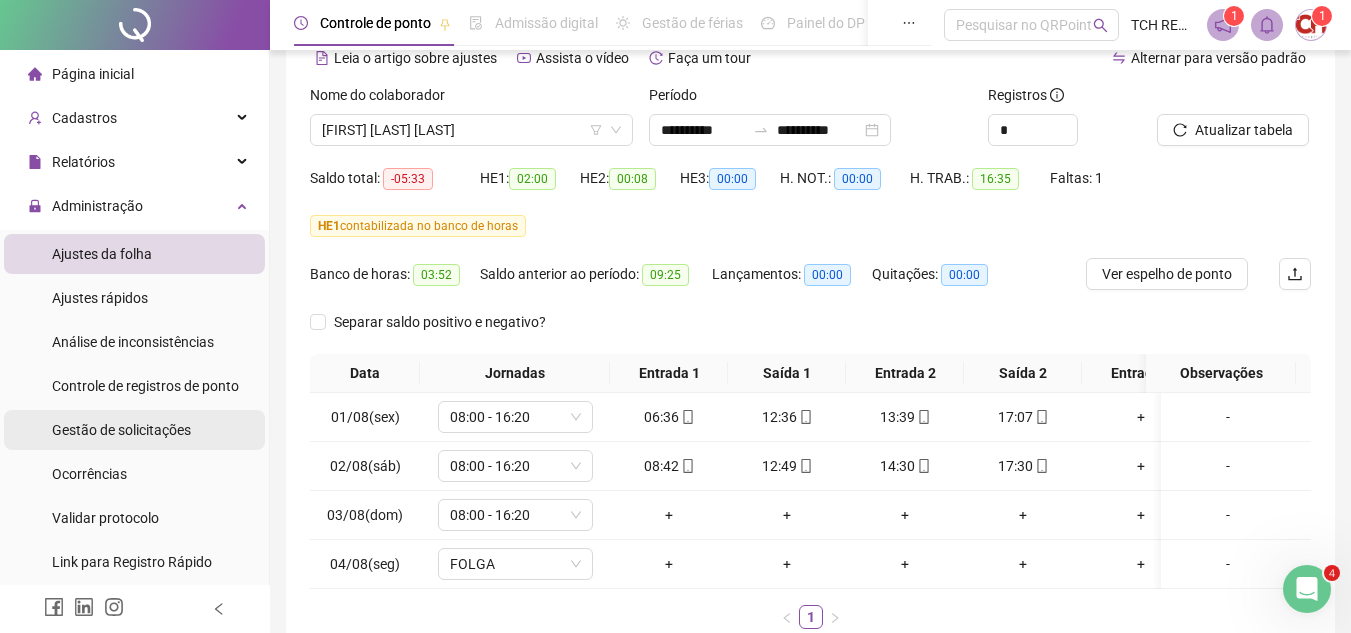 click on "Gestão de solicitações" at bounding box center [121, 430] 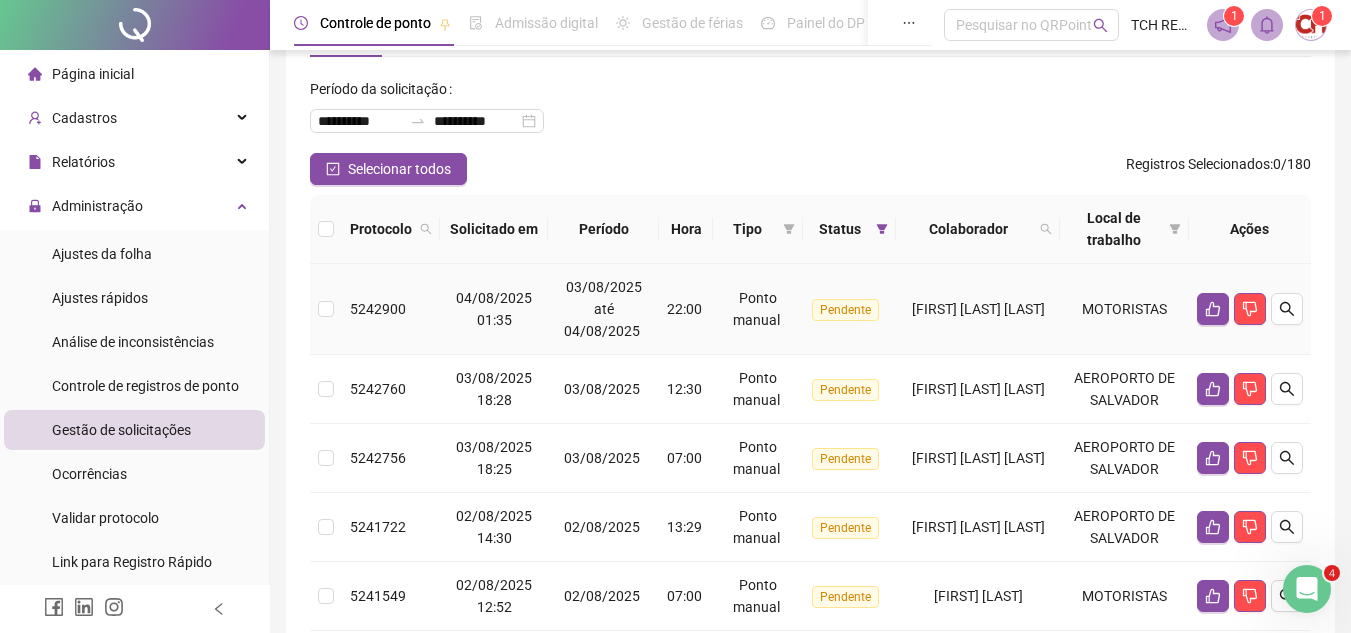 scroll, scrollTop: 200, scrollLeft: 0, axis: vertical 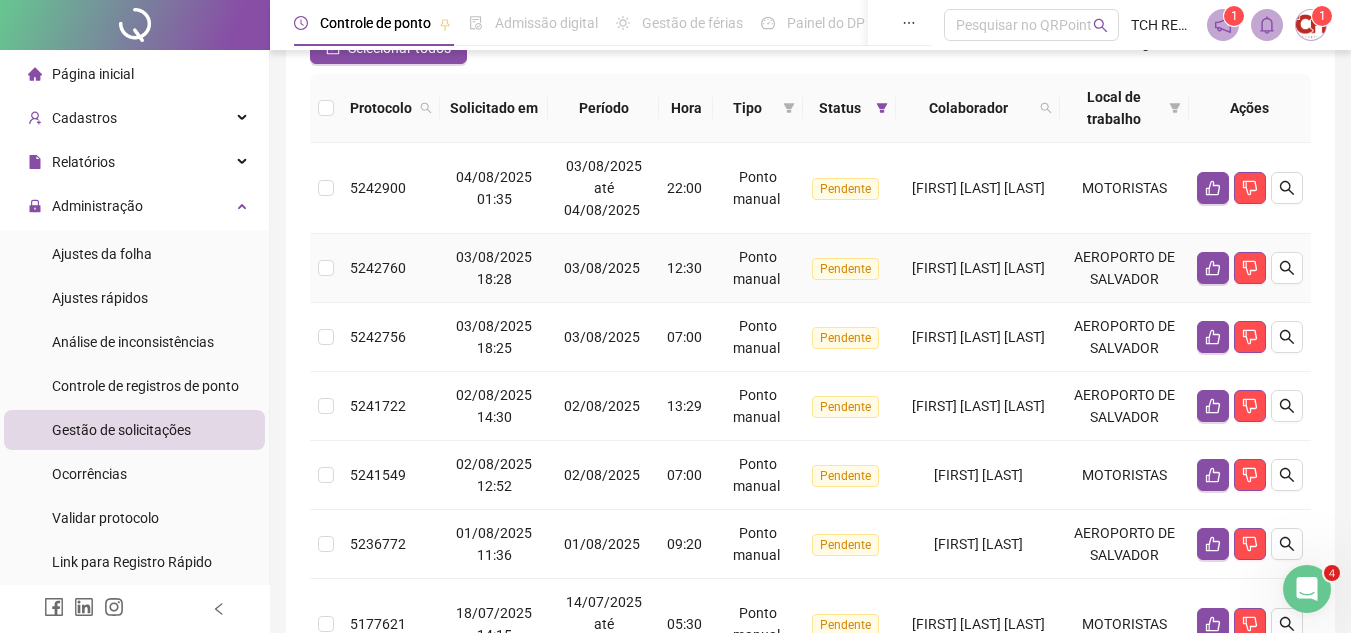 click on "[FIRST] [LAST] [LAST]" at bounding box center [978, 268] 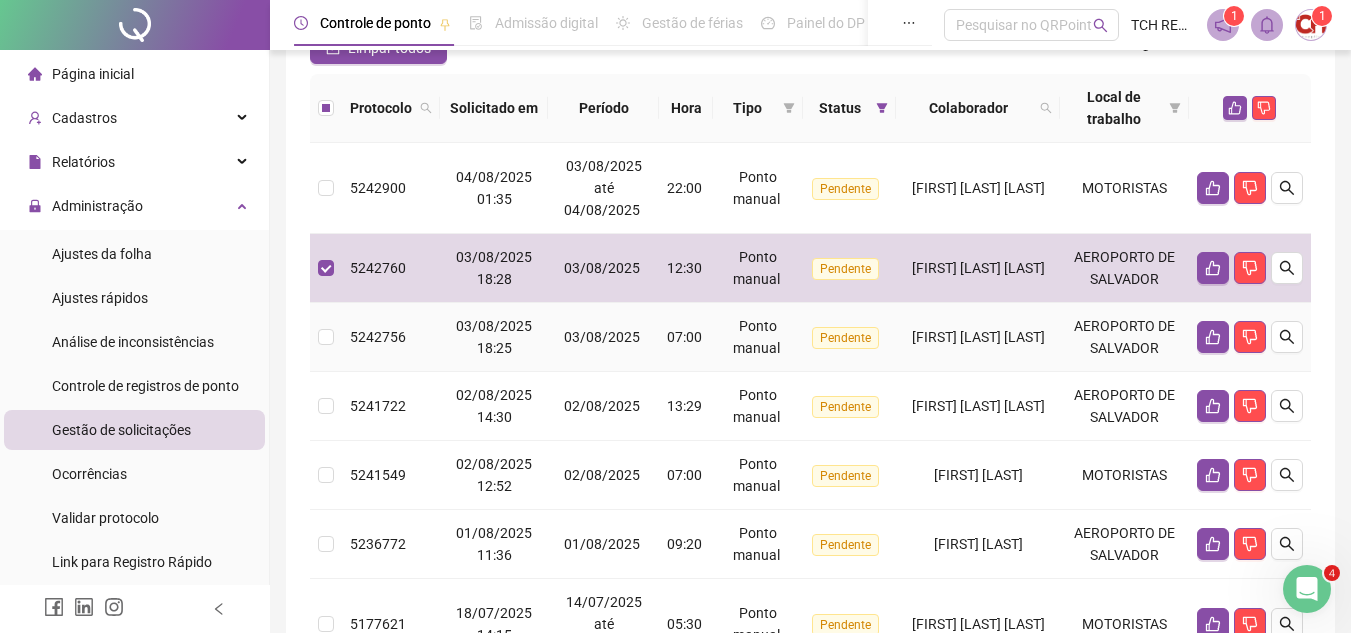 click on "[FIRST] [LAST] [LAST]" at bounding box center (978, 337) 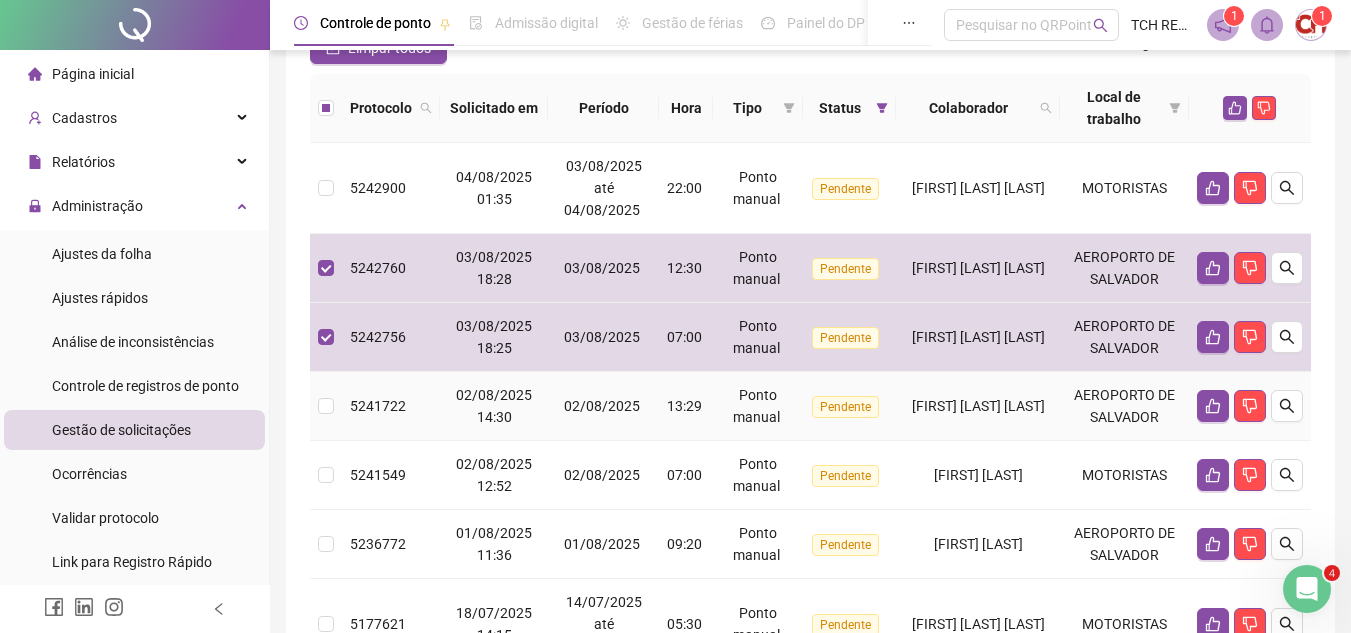click on "[FIRST] [LAST] [LAST]" at bounding box center (978, 406) 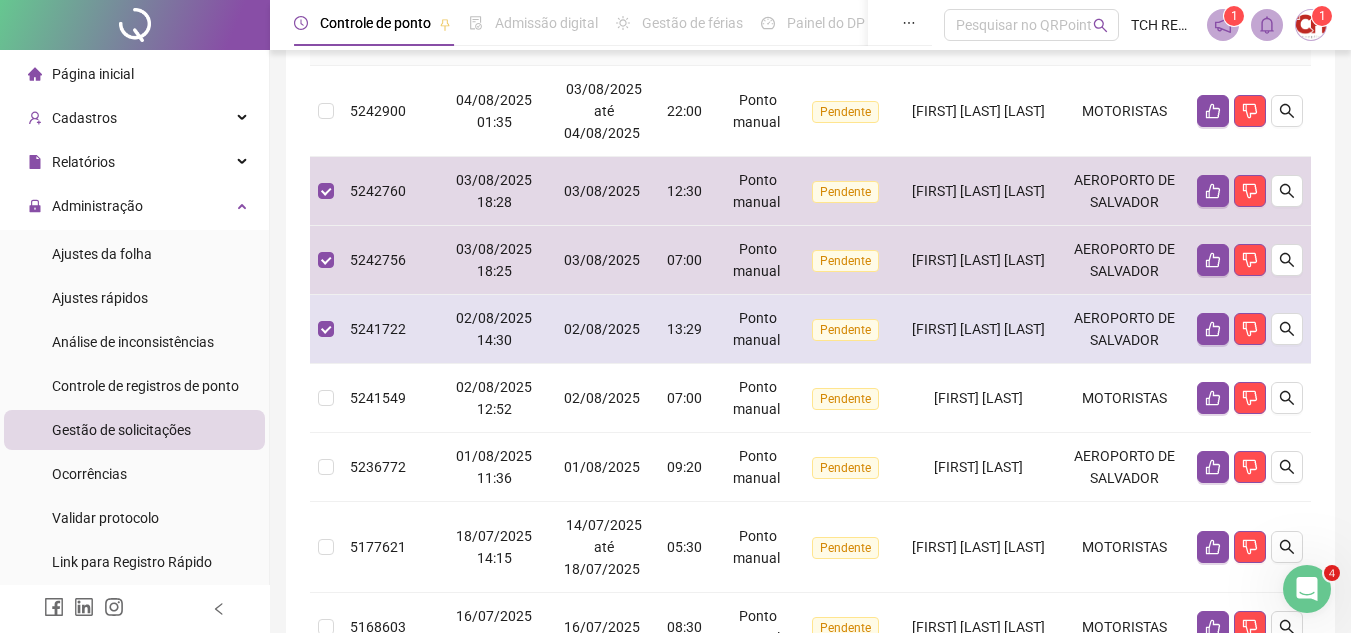 scroll, scrollTop: 300, scrollLeft: 0, axis: vertical 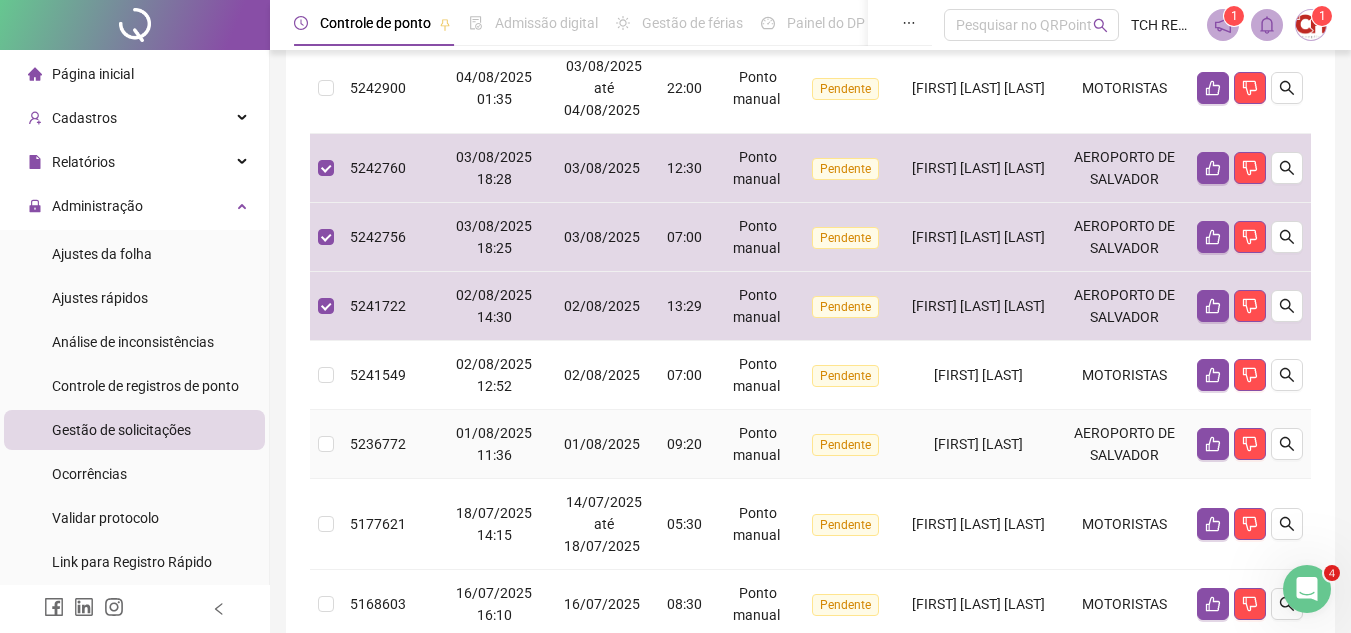 click on "[FIRST] [LAST]" at bounding box center [978, 444] 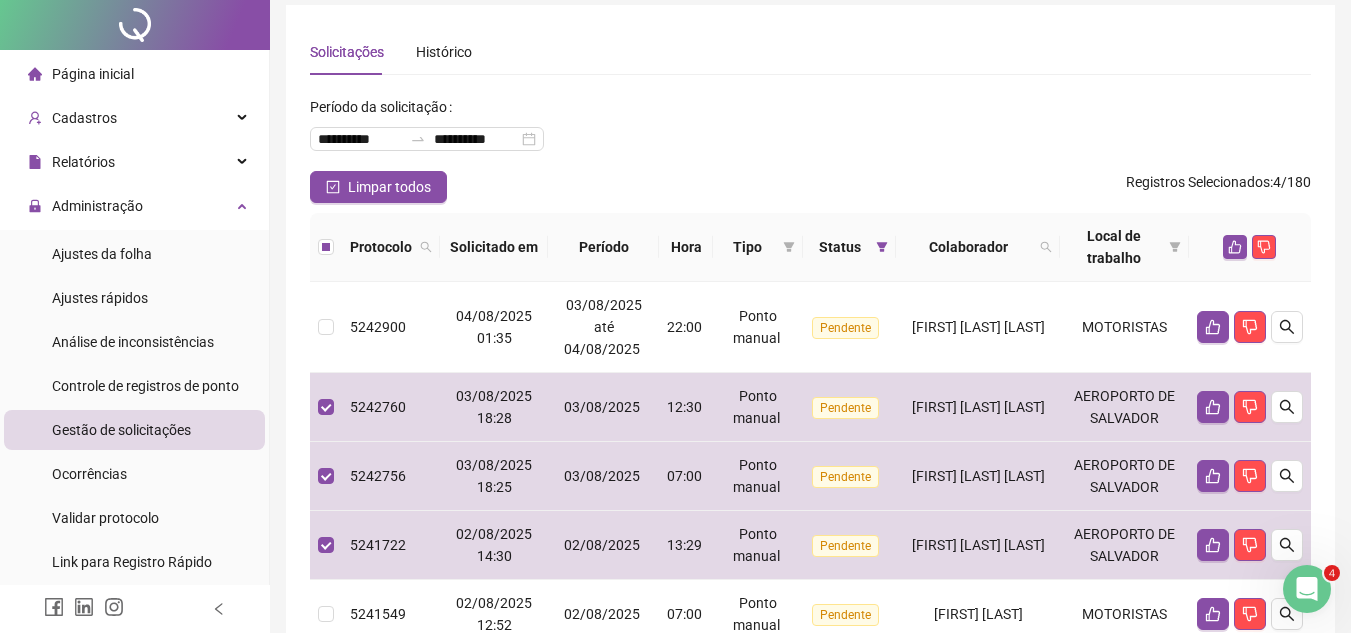 scroll, scrollTop: 0, scrollLeft: 0, axis: both 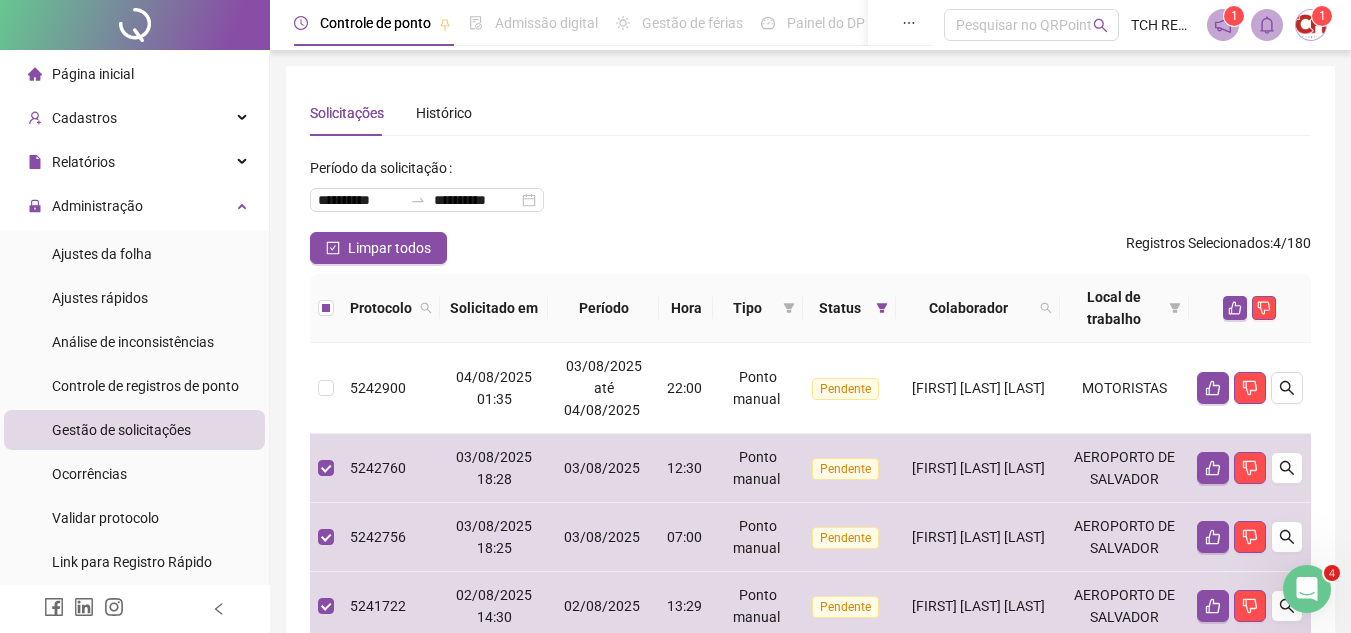 click at bounding box center (1250, 308) 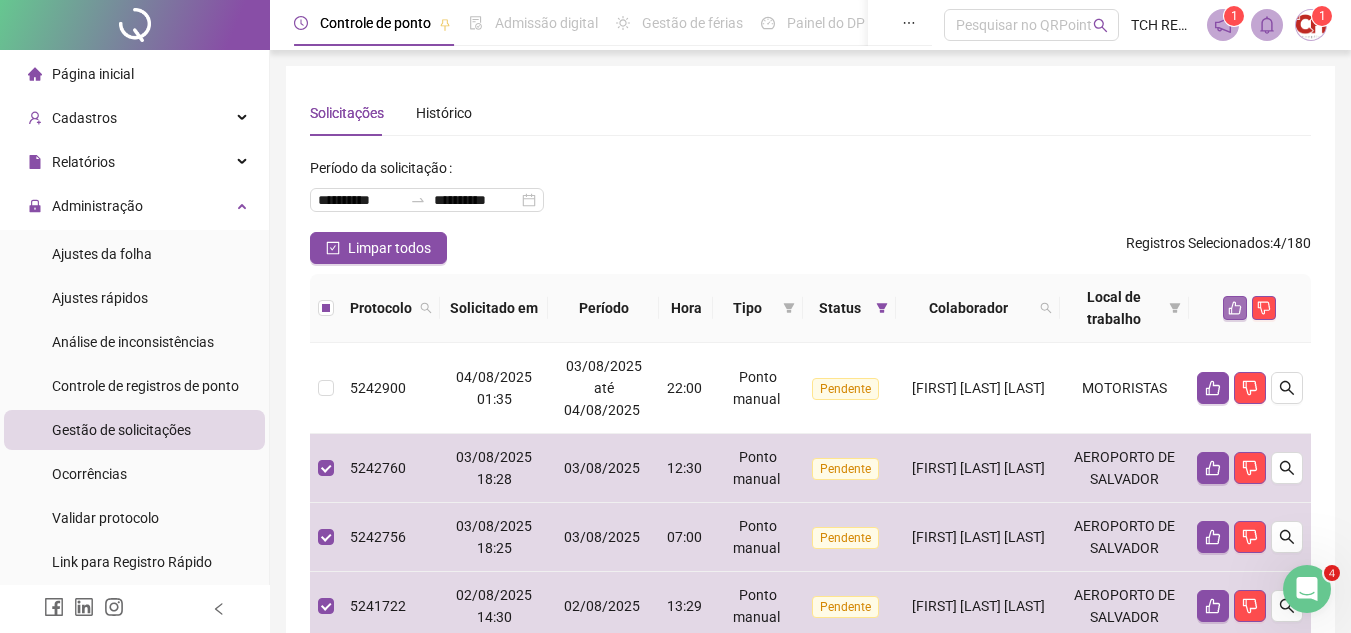 click 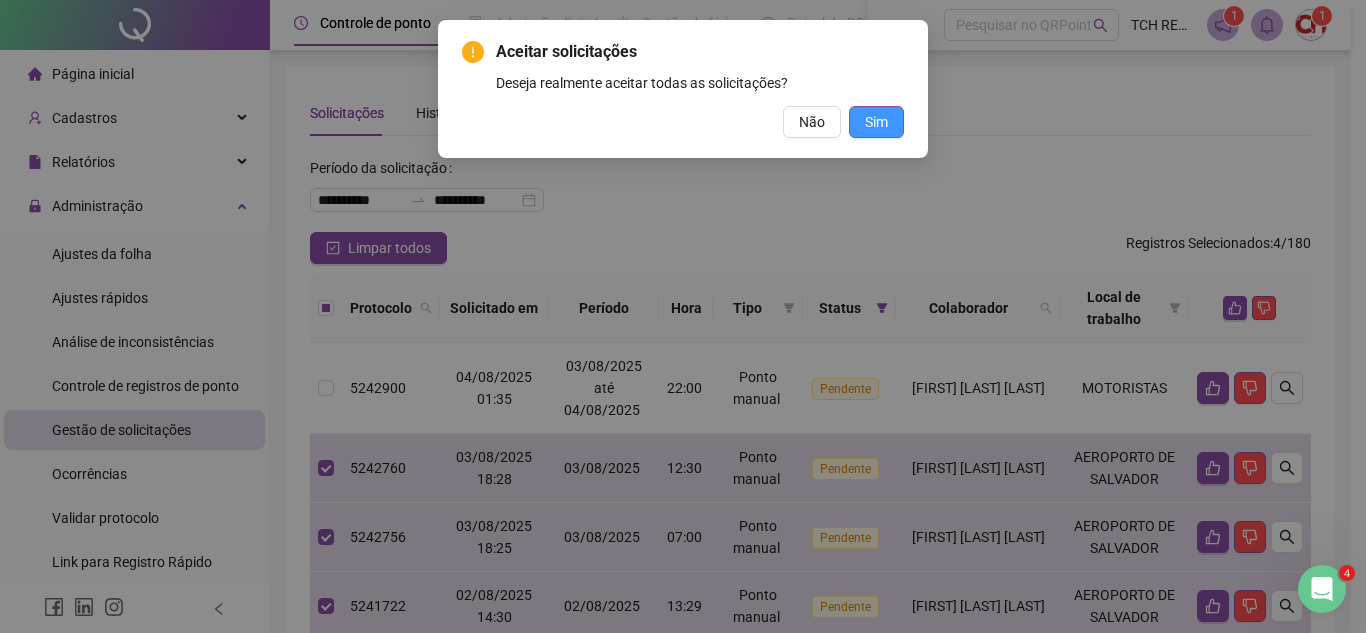 click on "Sim" at bounding box center [876, 122] 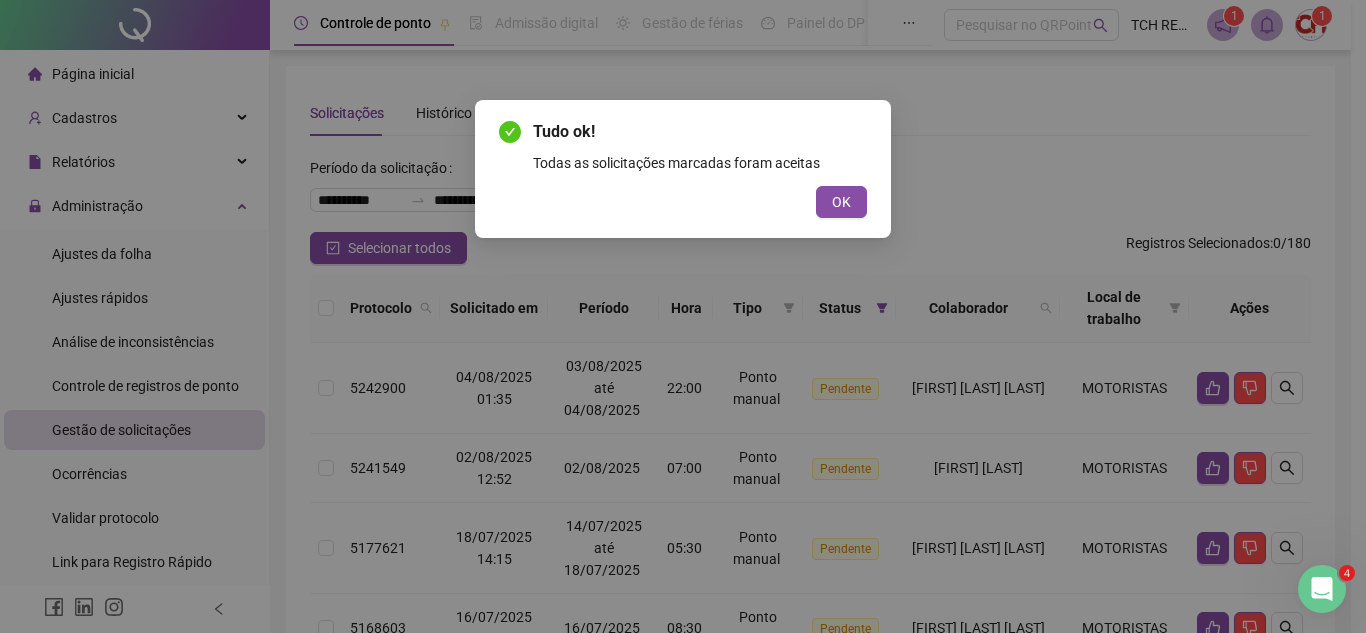 click on "Tudo ok! Todas as solicitações marcadas foram aceitas OK" at bounding box center (683, 169) 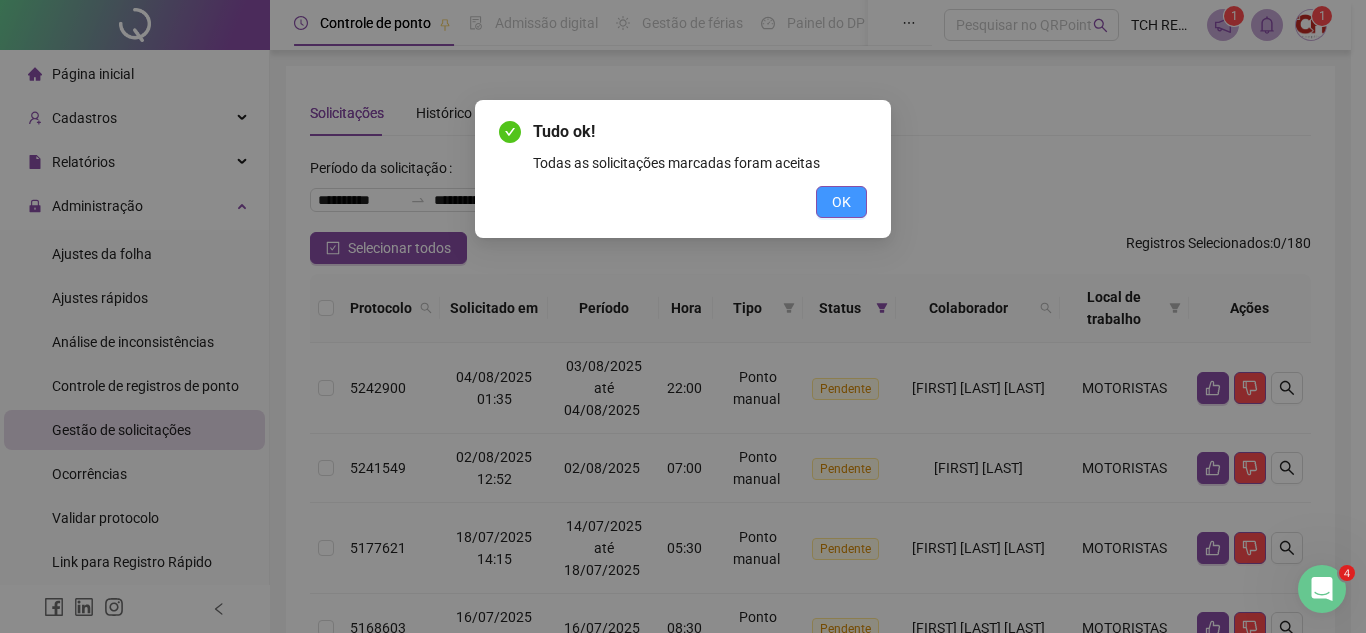 click on "OK" at bounding box center (841, 202) 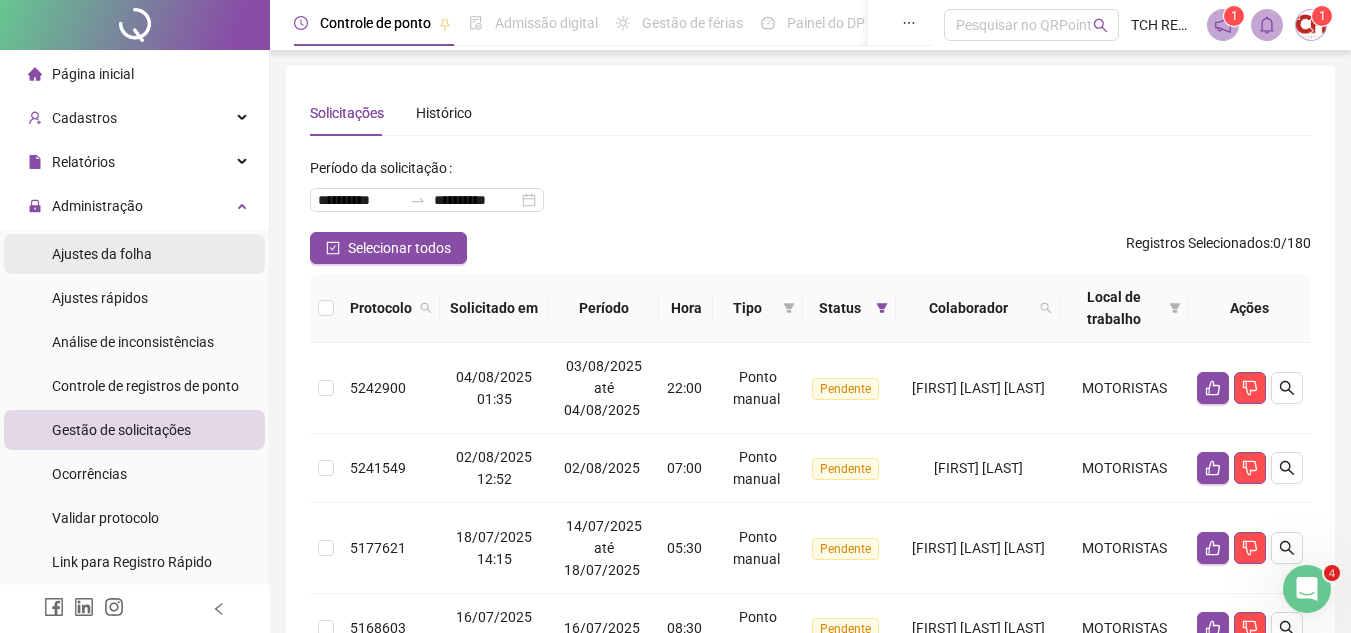 click on "Ajustes da folha" at bounding box center (102, 254) 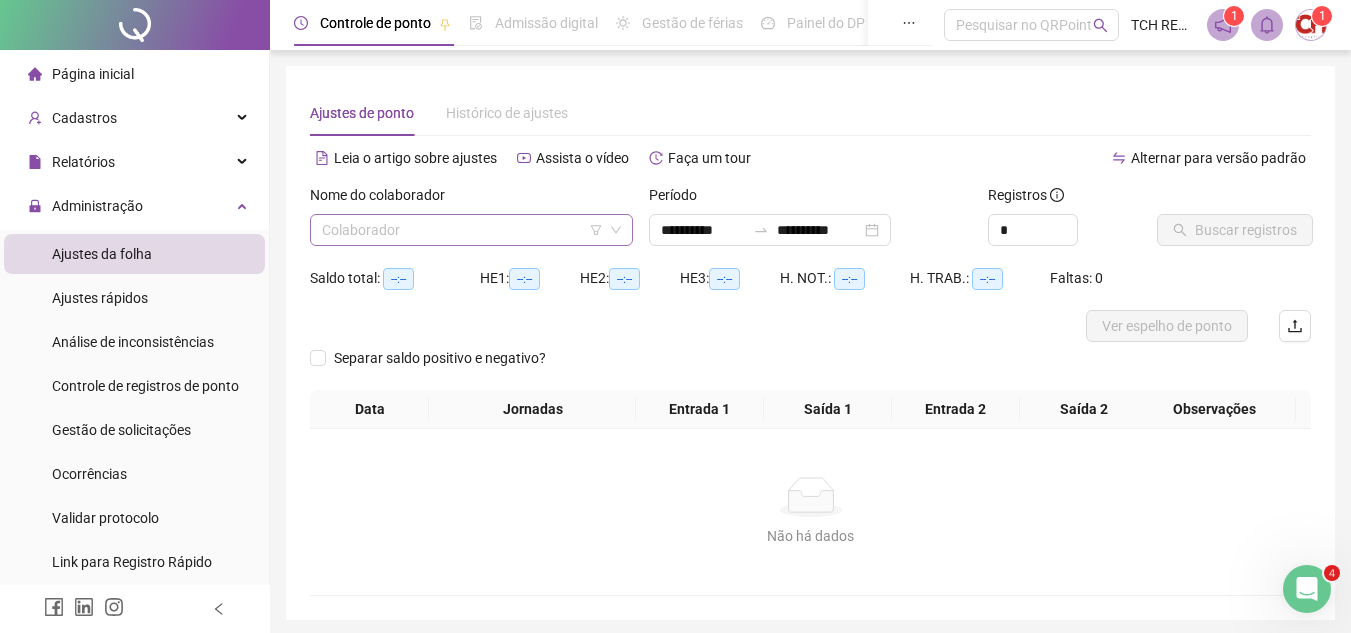 click at bounding box center [462, 230] 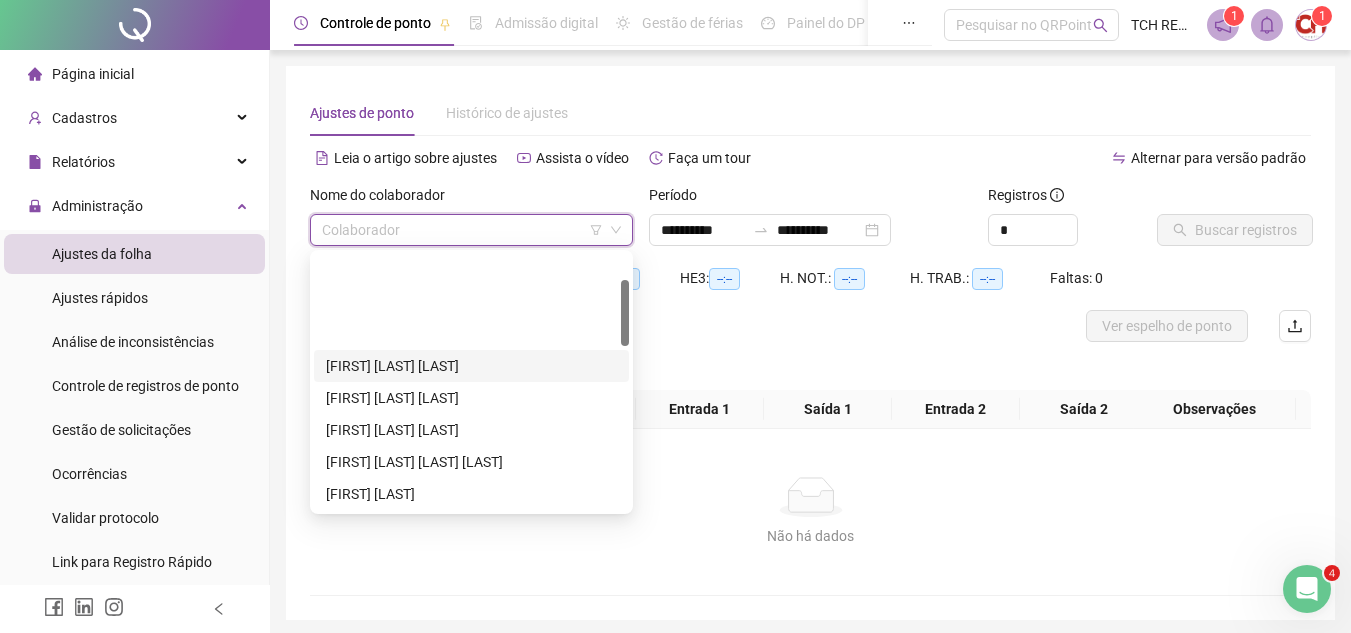 scroll, scrollTop: 100, scrollLeft: 0, axis: vertical 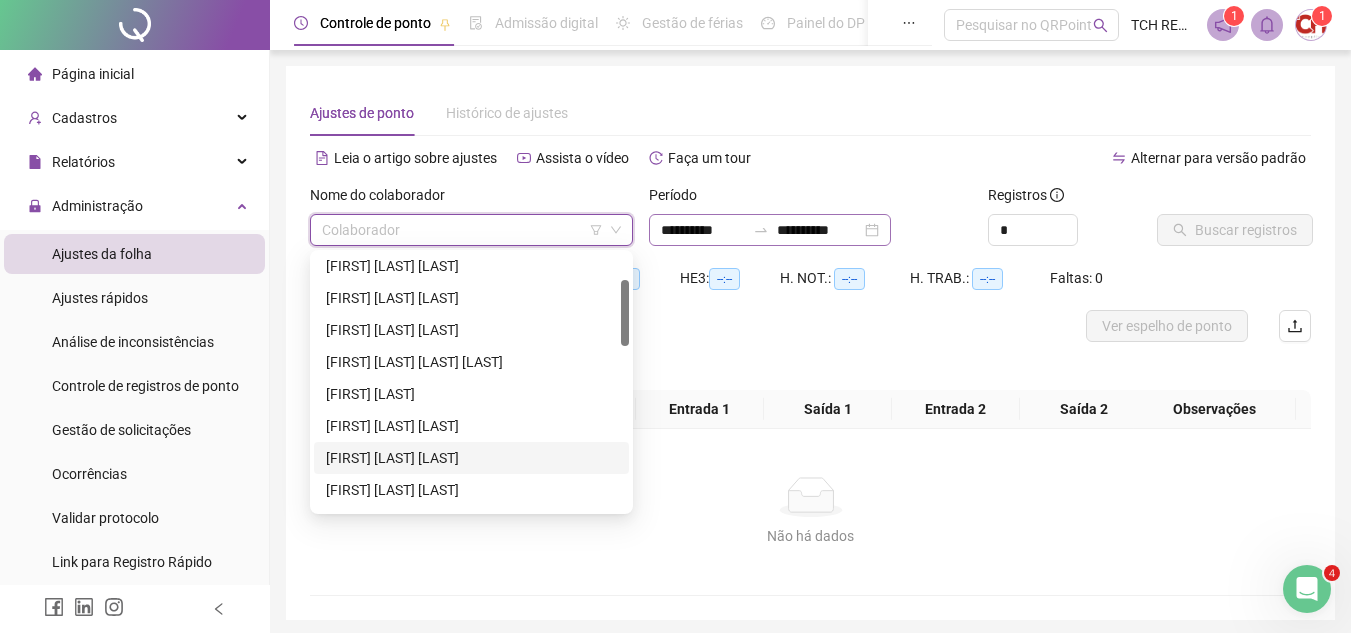 click on "[FIRST] [LAST] [LAST]" at bounding box center (471, 458) 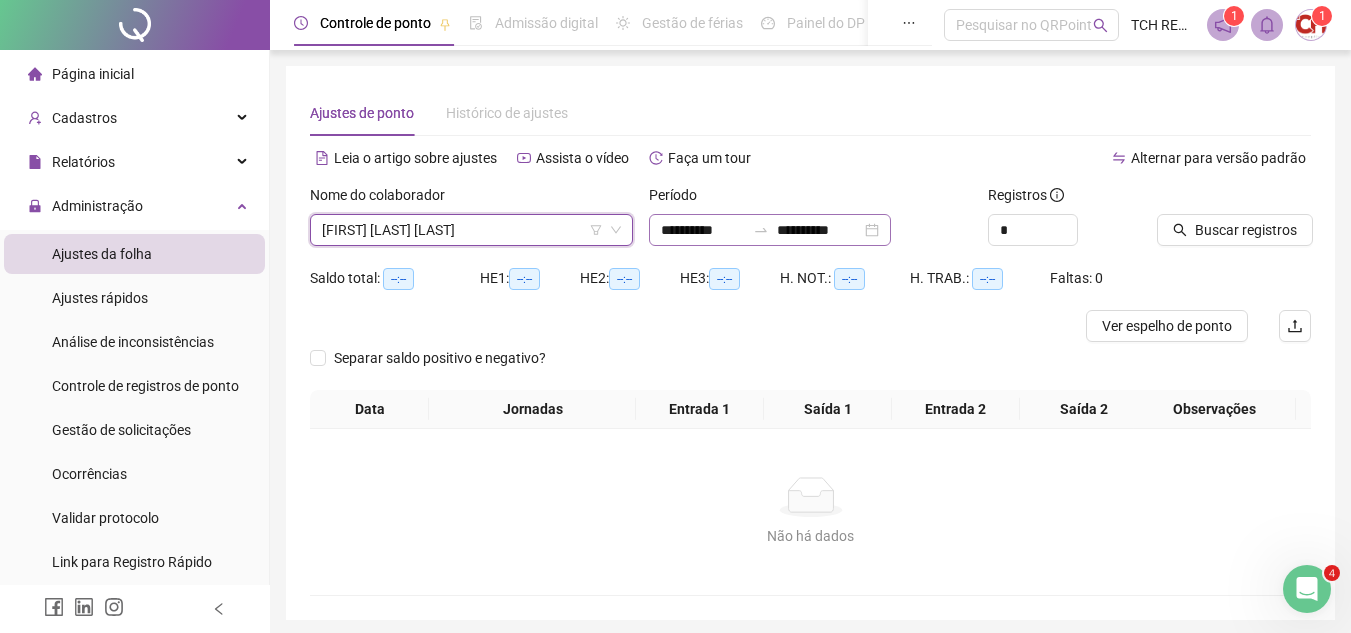 click on "**********" at bounding box center (770, 230) 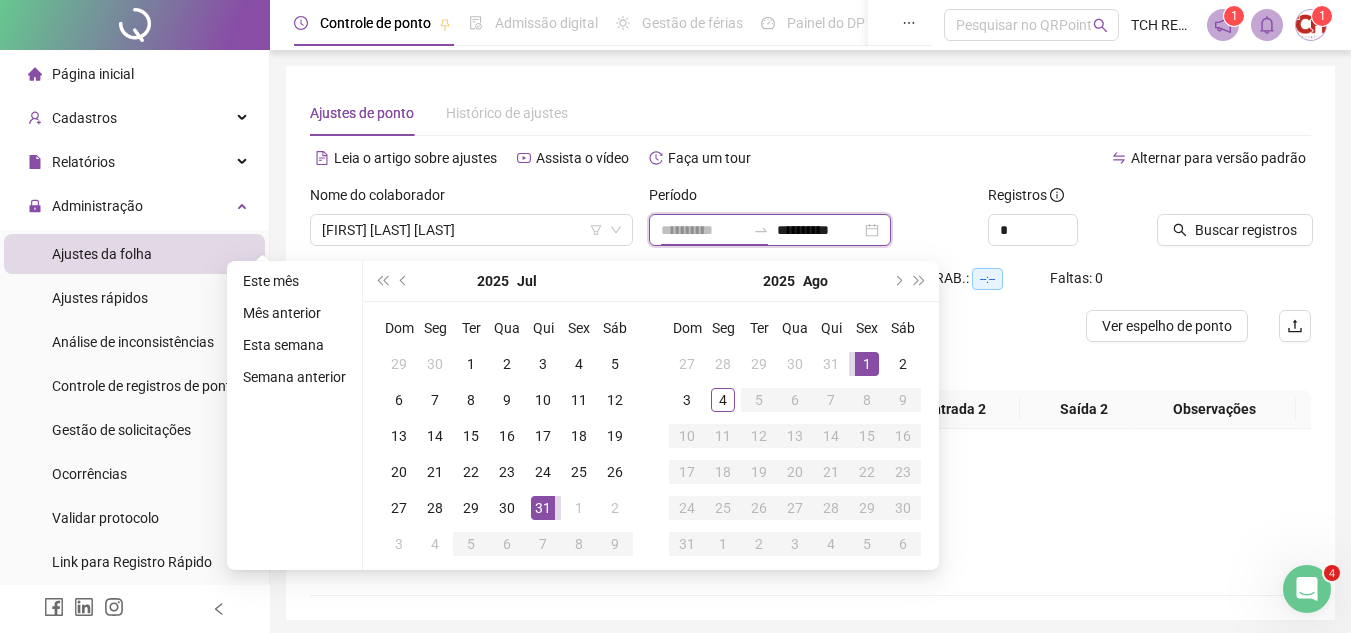 type on "**********" 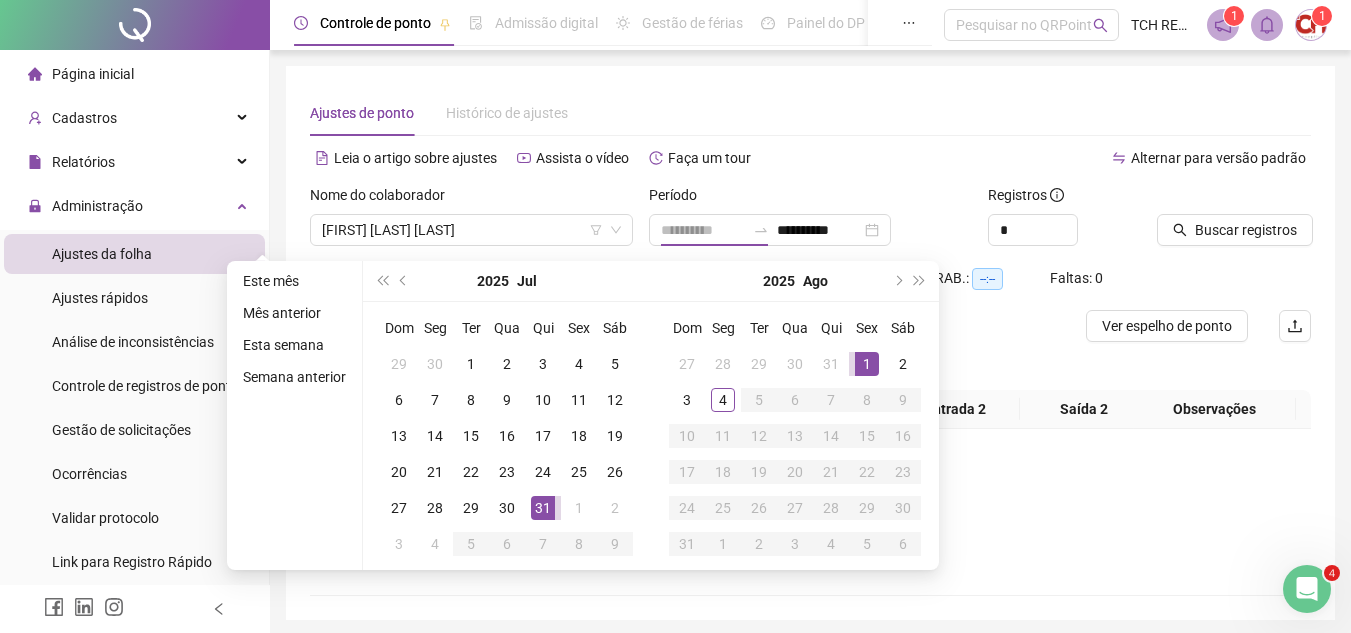 click on "1" at bounding box center [867, 364] 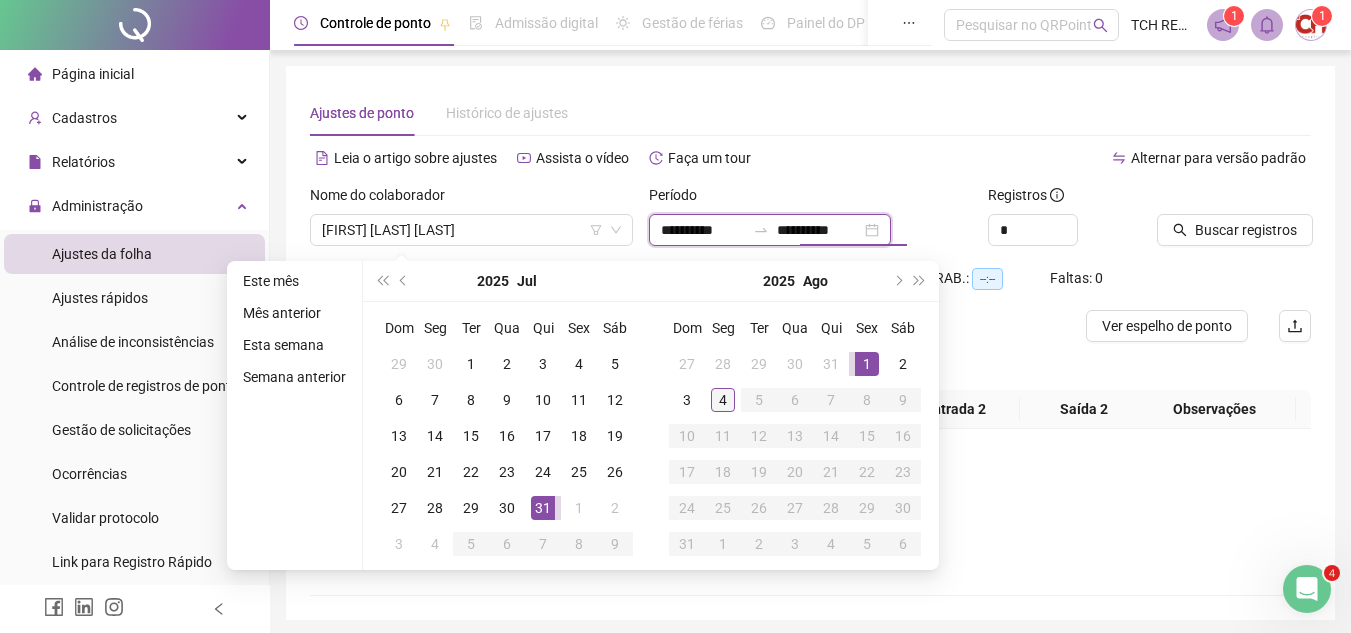 type on "**********" 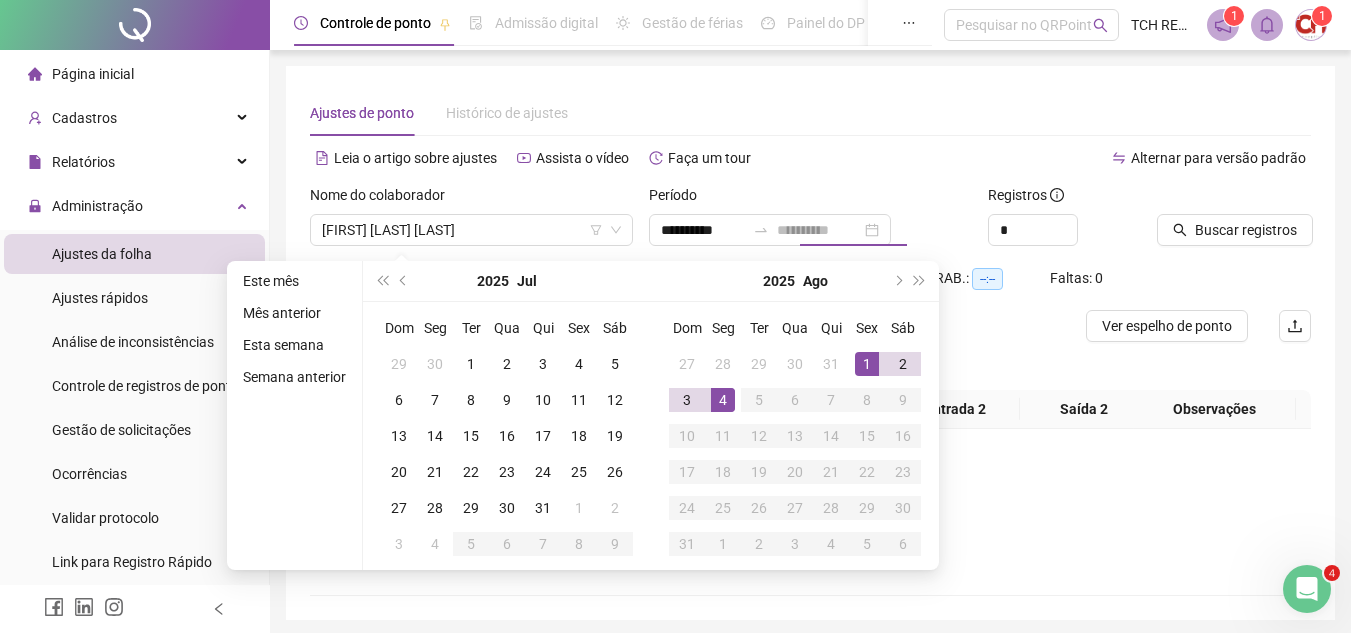 click on "4" at bounding box center (723, 400) 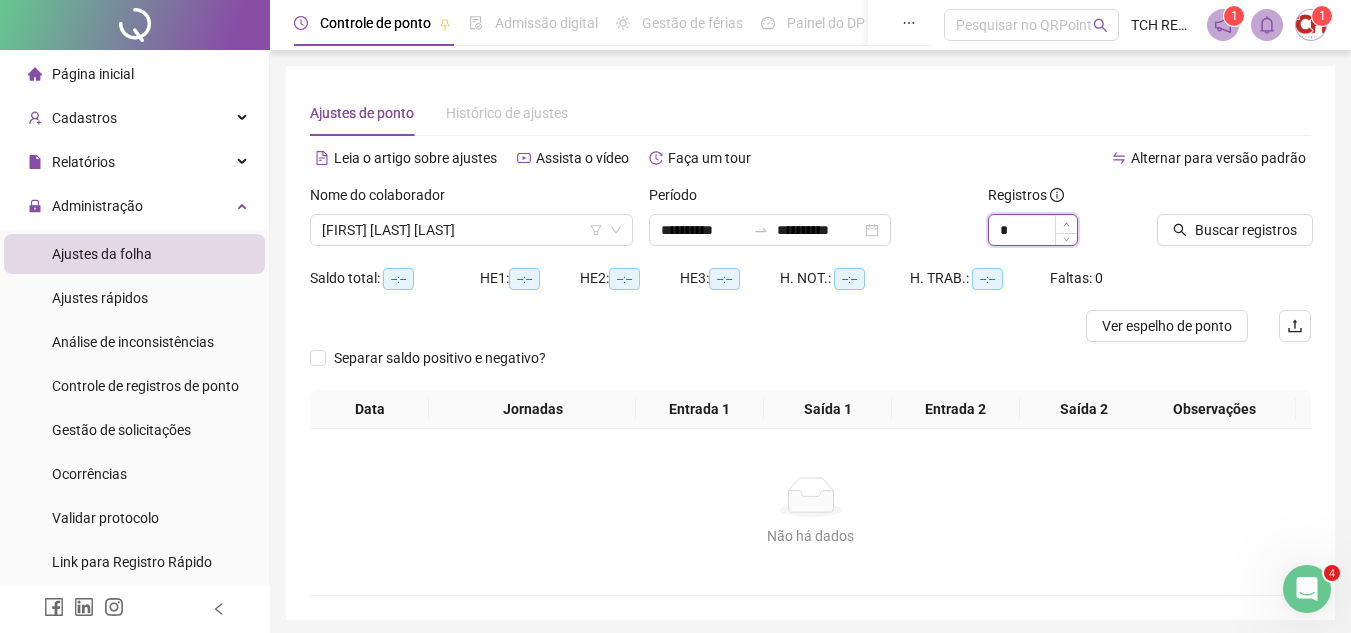 type on "*" 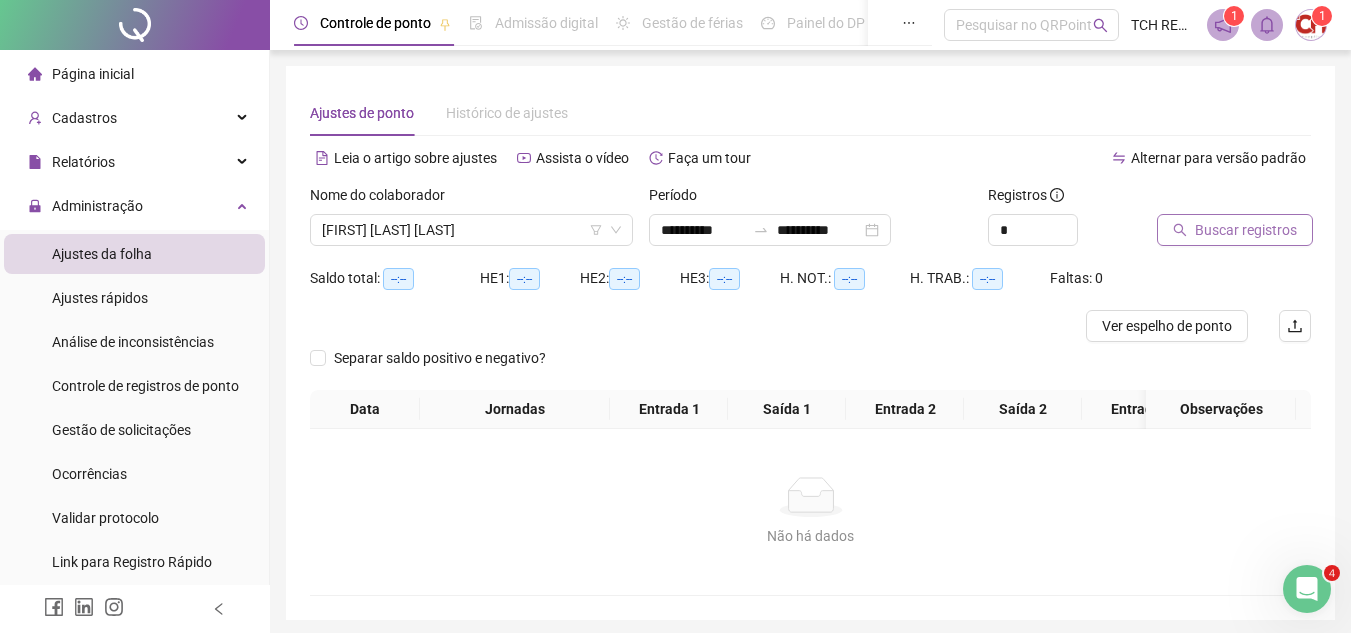 click on "Buscar registros" at bounding box center (1246, 230) 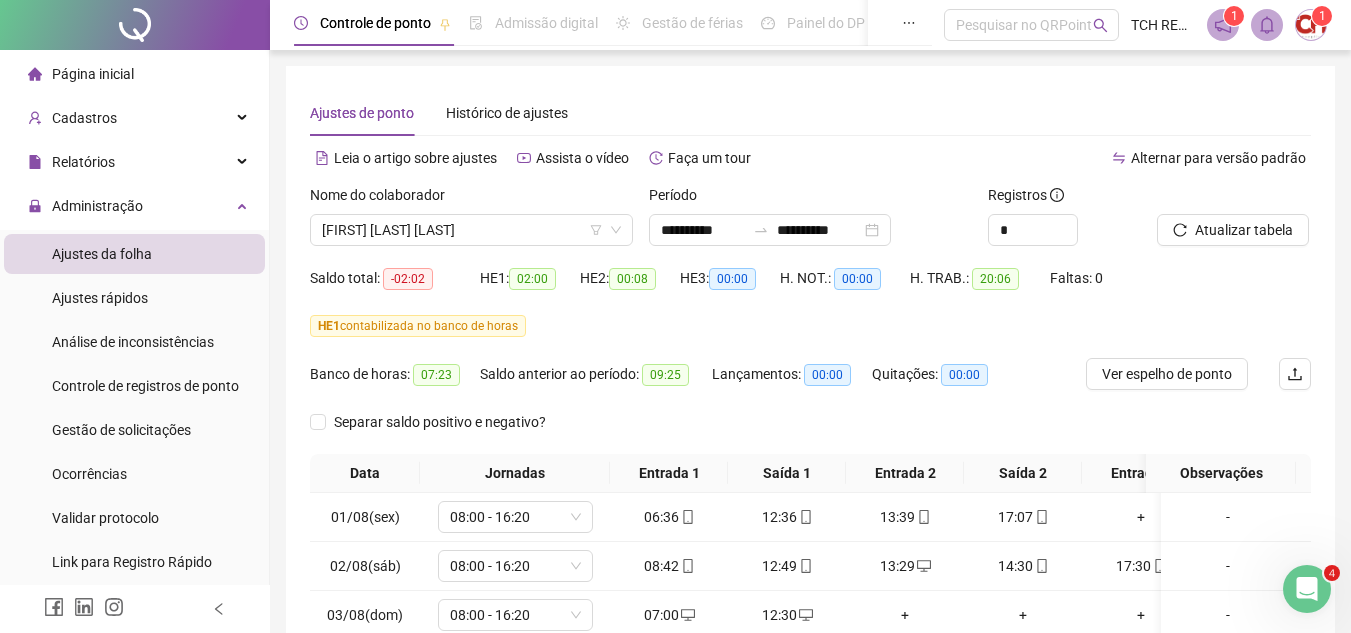 scroll, scrollTop: 200, scrollLeft: 0, axis: vertical 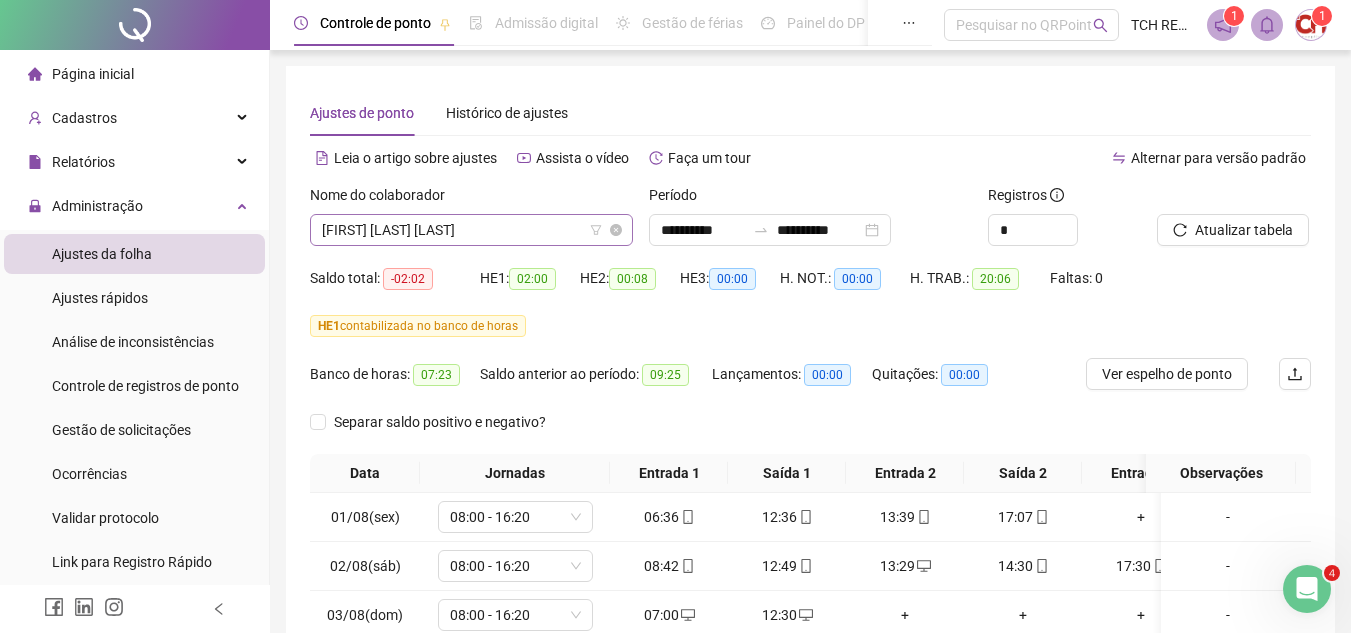 click on "[FIRST] [LAST] [LAST]" at bounding box center [471, 230] 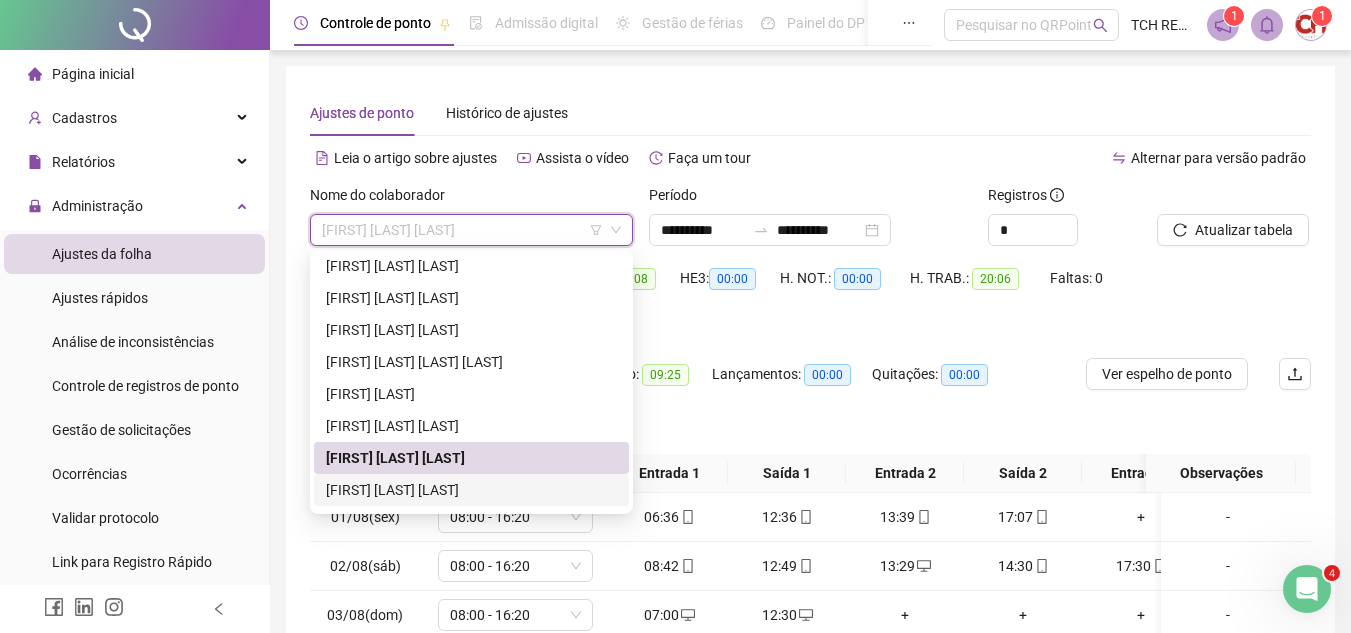 click on "[FIRST] [LAST] [LAST]" at bounding box center [471, 490] 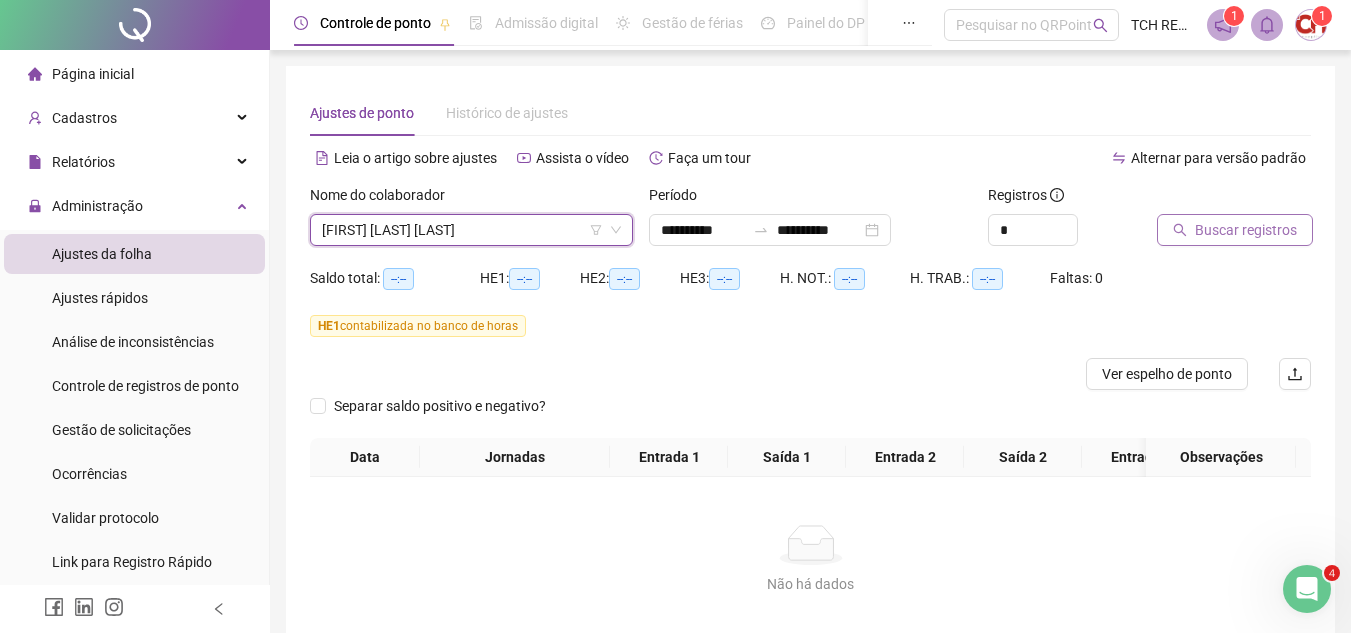 click on "Buscar registros" at bounding box center (1246, 230) 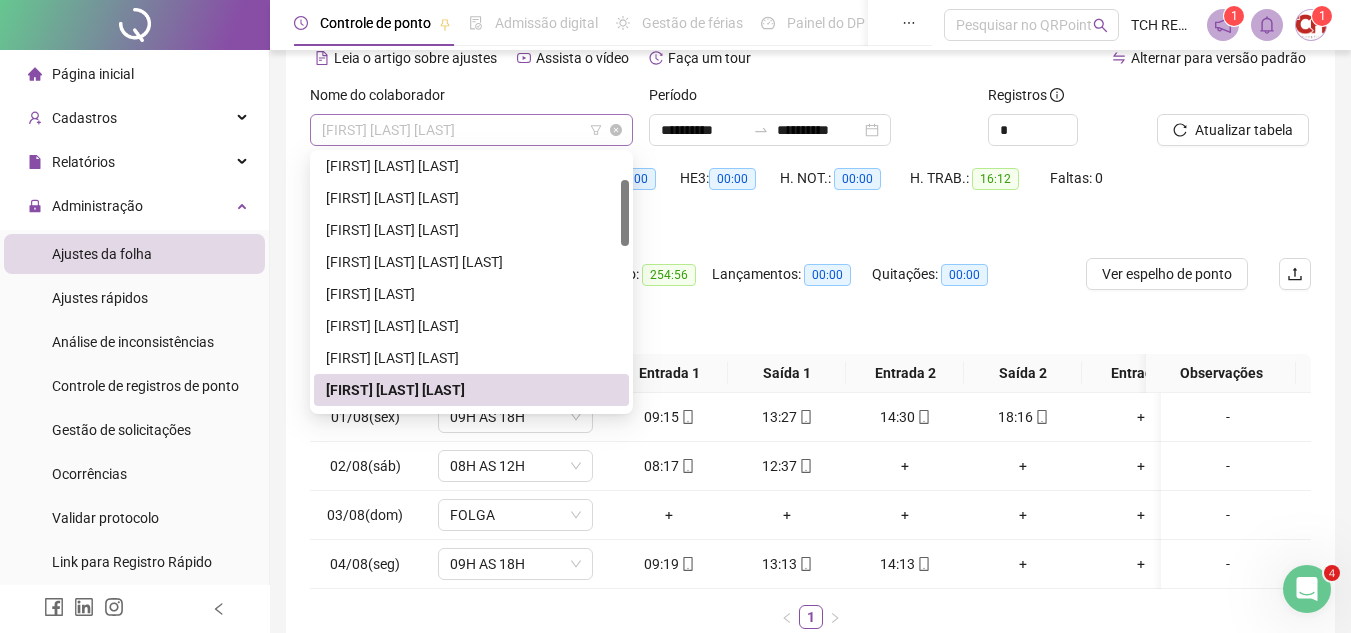 click on "[FIRST] [LAST] [LAST]" at bounding box center [471, 130] 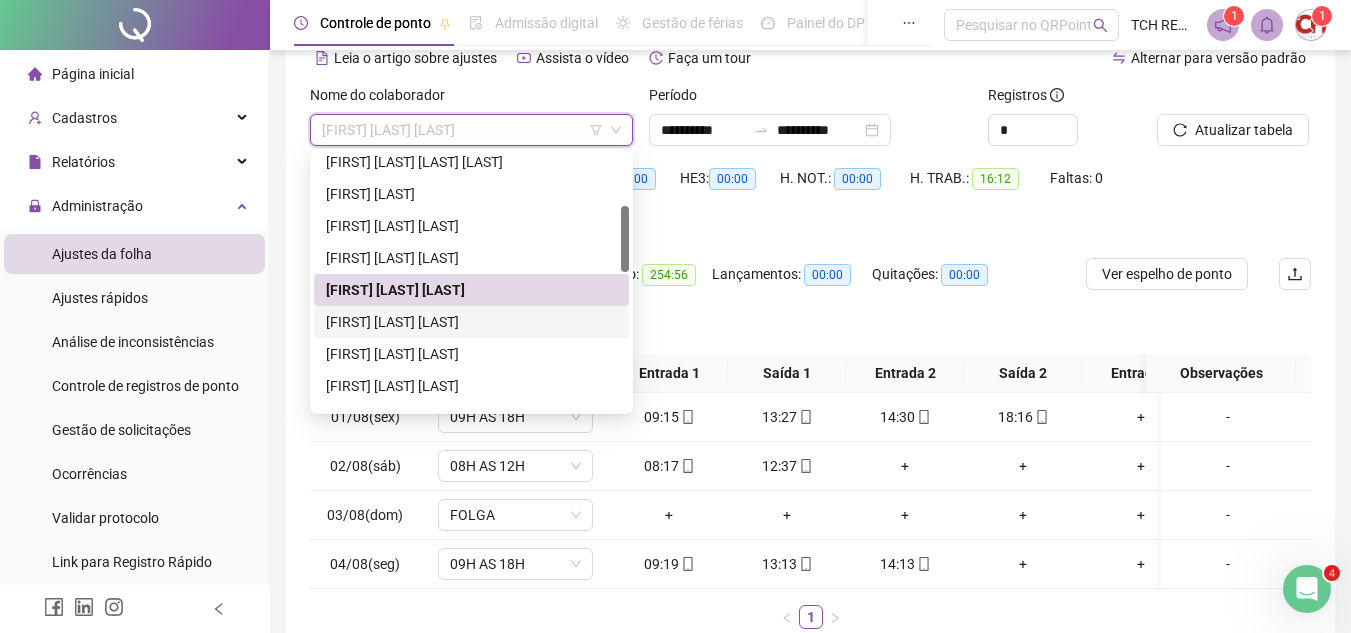 click on "[FIRST] [LAST] [LAST]" at bounding box center [471, 322] 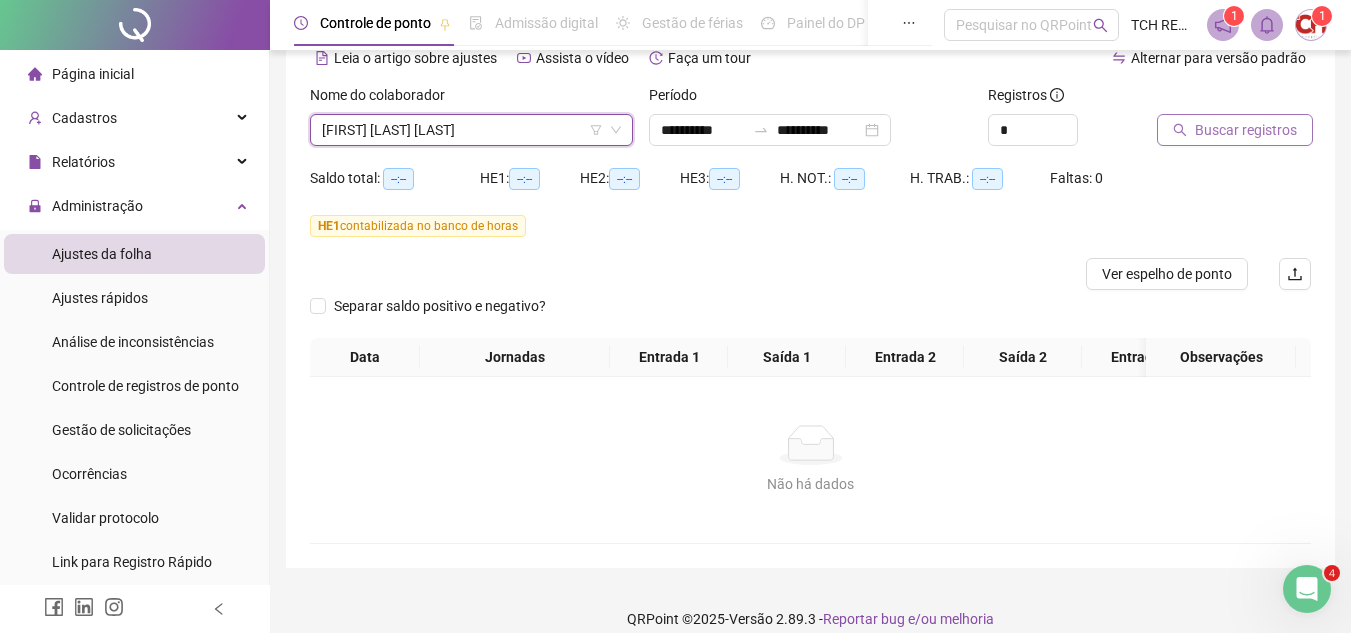 click on "Buscar registros" at bounding box center (1246, 130) 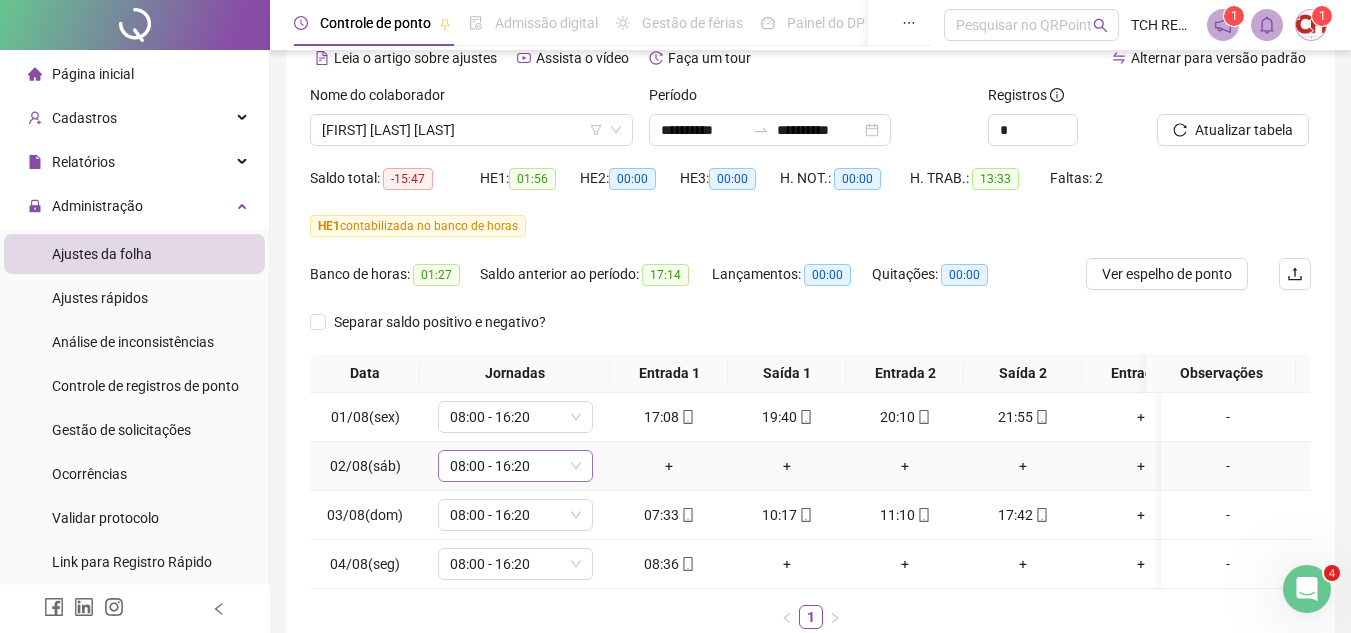 click on "08:00 - 16:20" at bounding box center [515, 466] 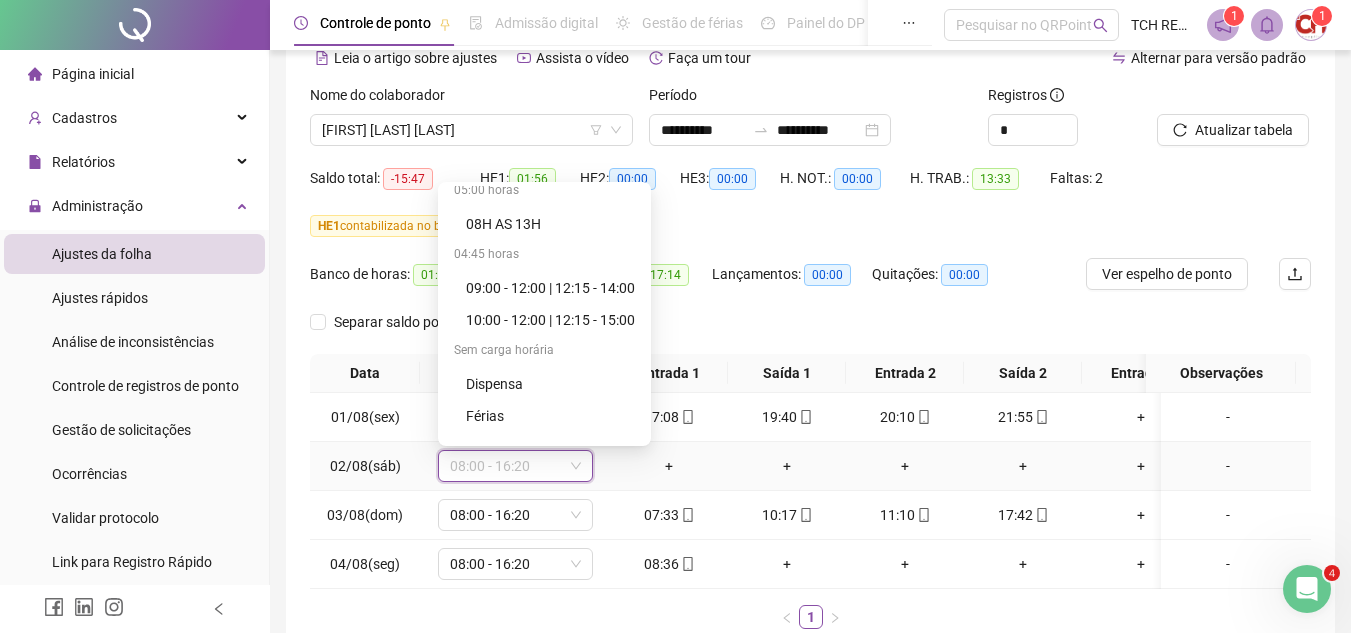scroll, scrollTop: 1312, scrollLeft: 0, axis: vertical 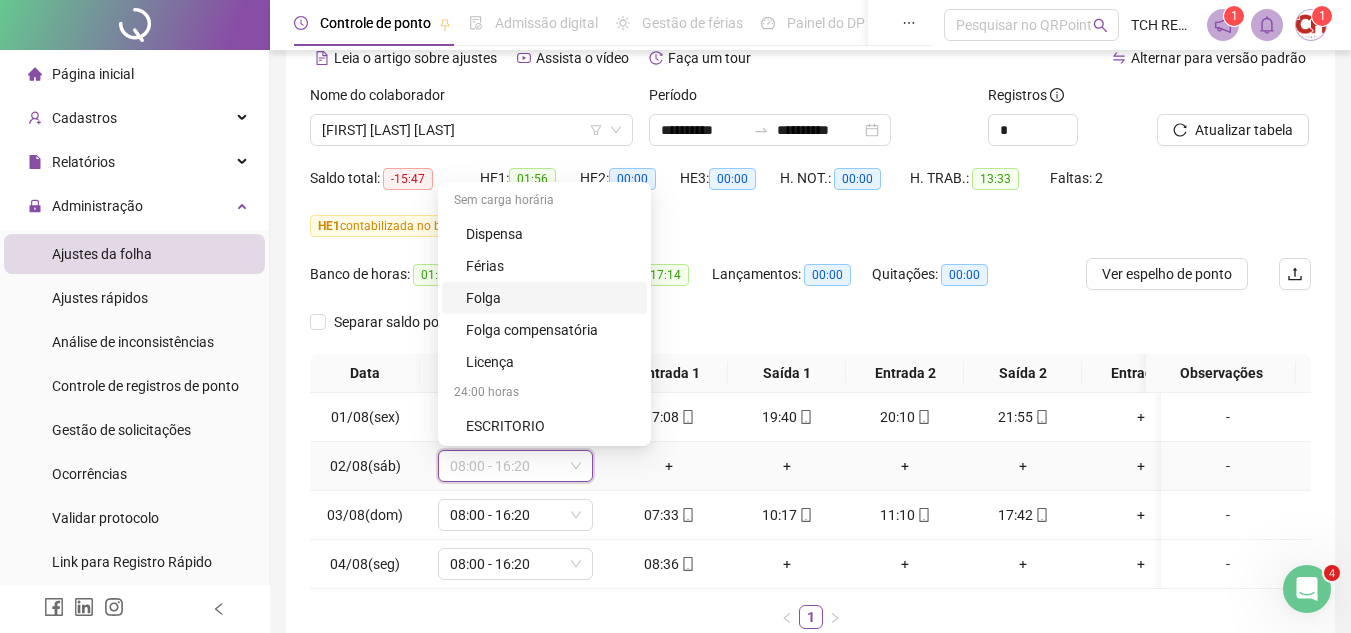 click on "Folga" at bounding box center (550, 298) 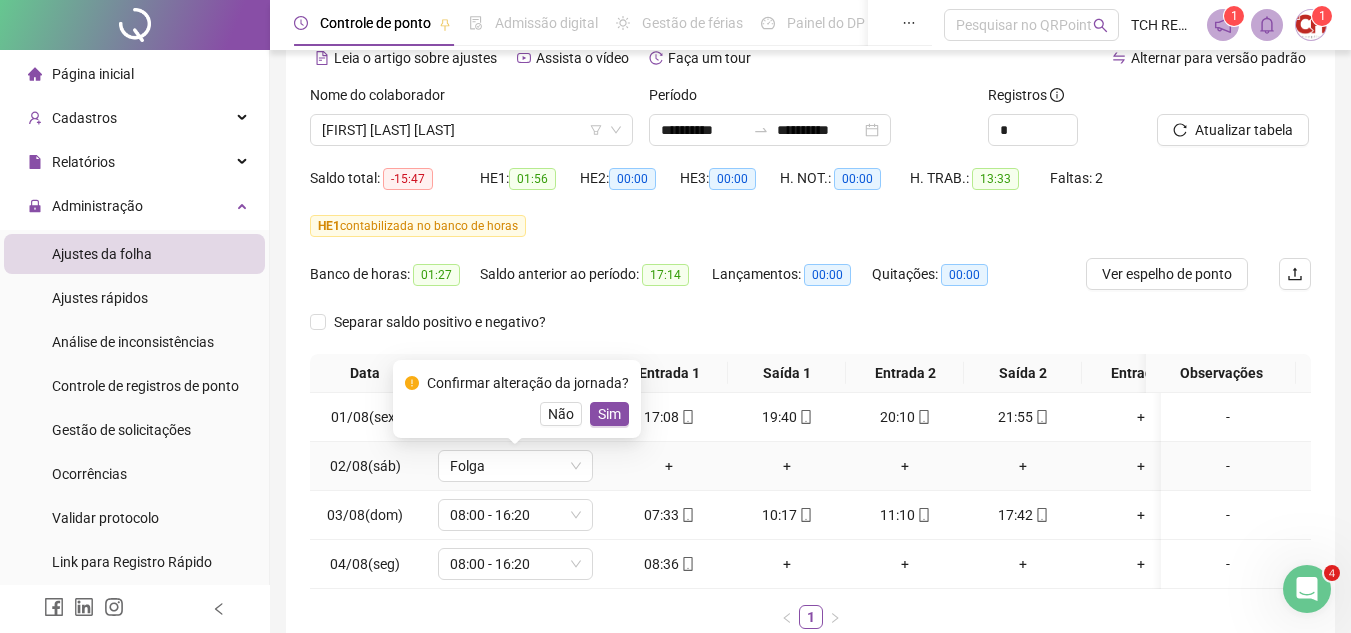 drag, startPoint x: 606, startPoint y: 423, endPoint x: 650, endPoint y: 397, distance: 51.10773 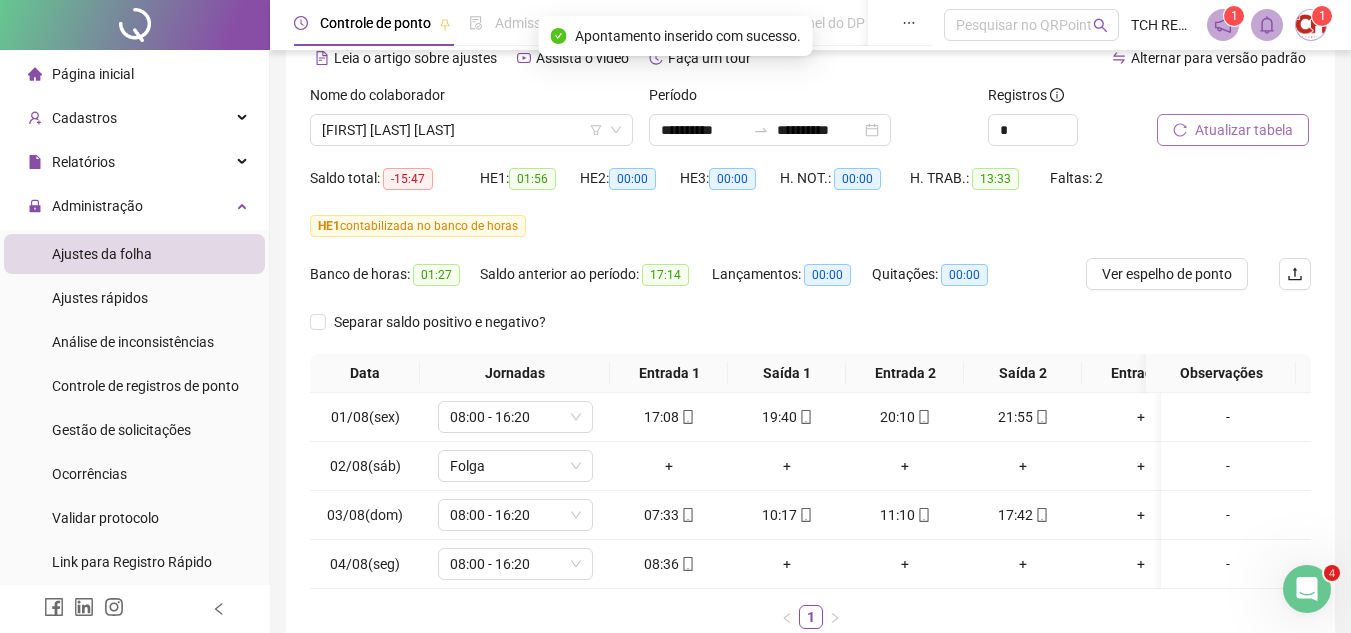click on "Atualizar tabela" at bounding box center [1244, 130] 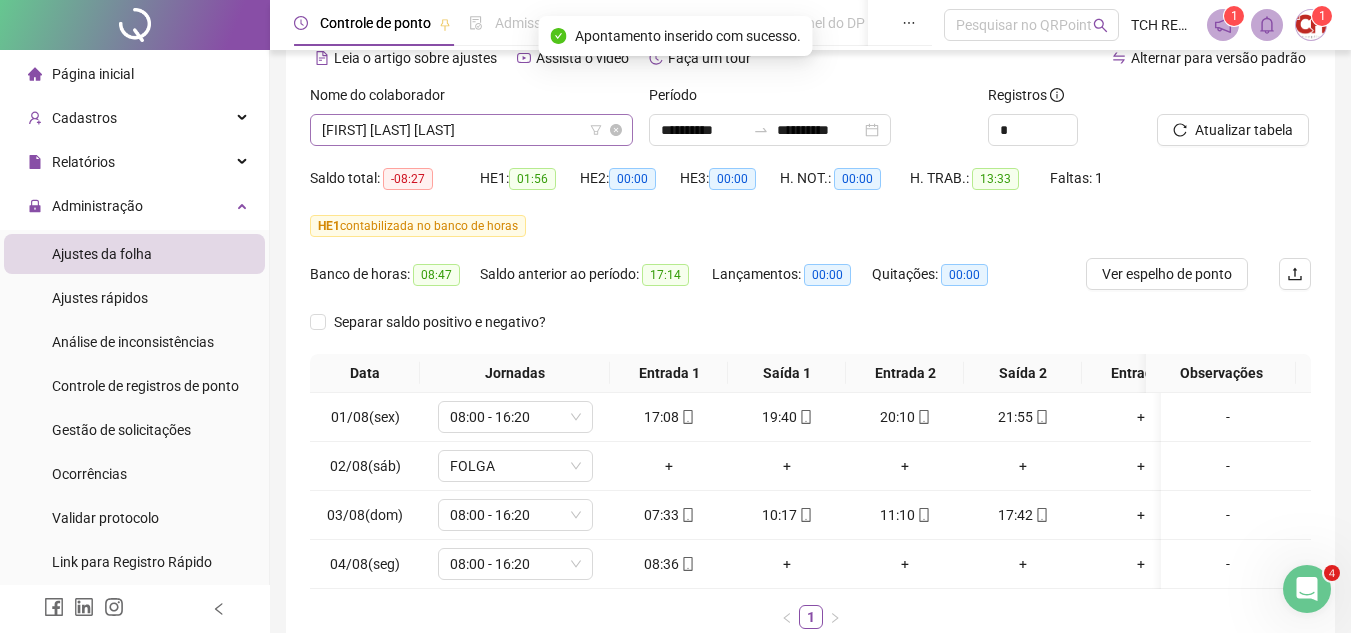 click on "[FIRST] [LAST] [LAST]" at bounding box center (471, 130) 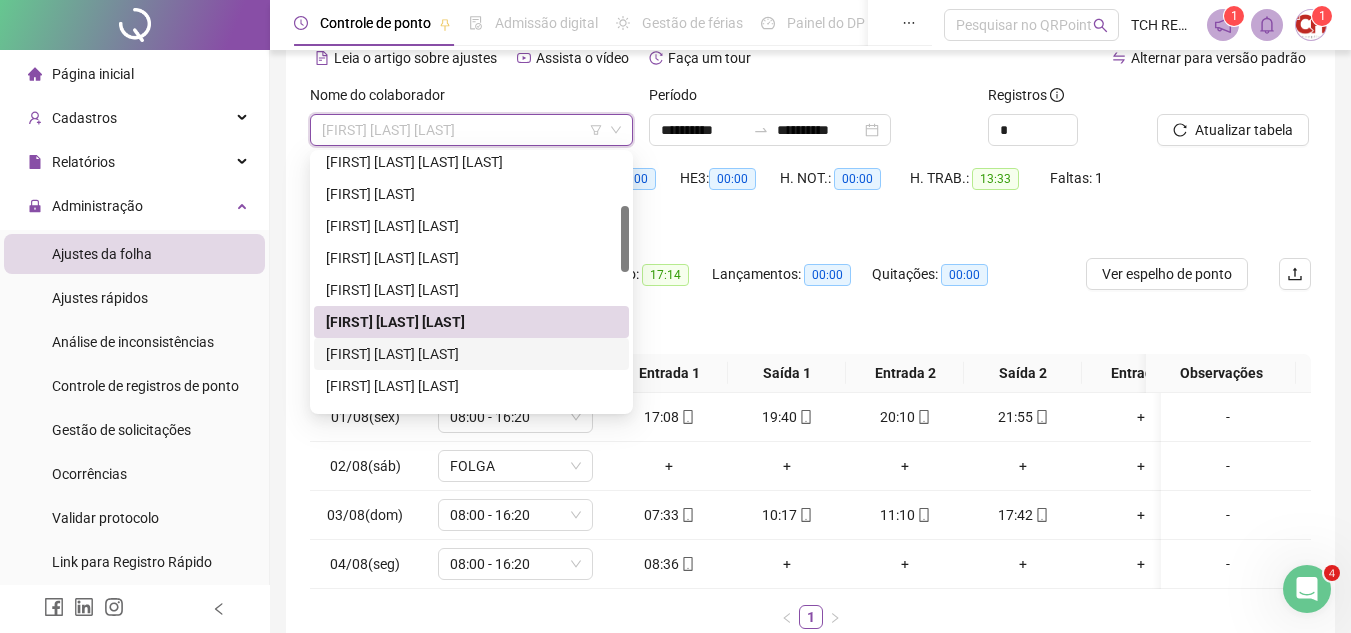 click on "[FIRST] [LAST] [LAST]" at bounding box center [471, 354] 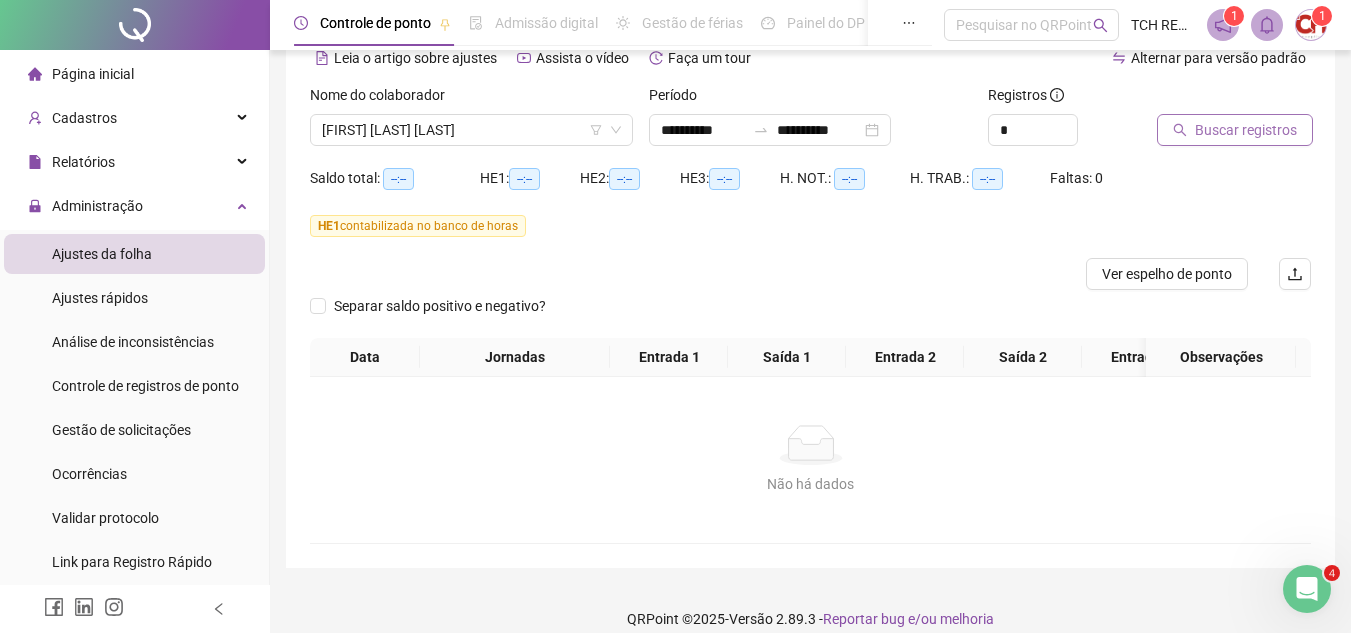click on "Buscar registros" at bounding box center [1235, 130] 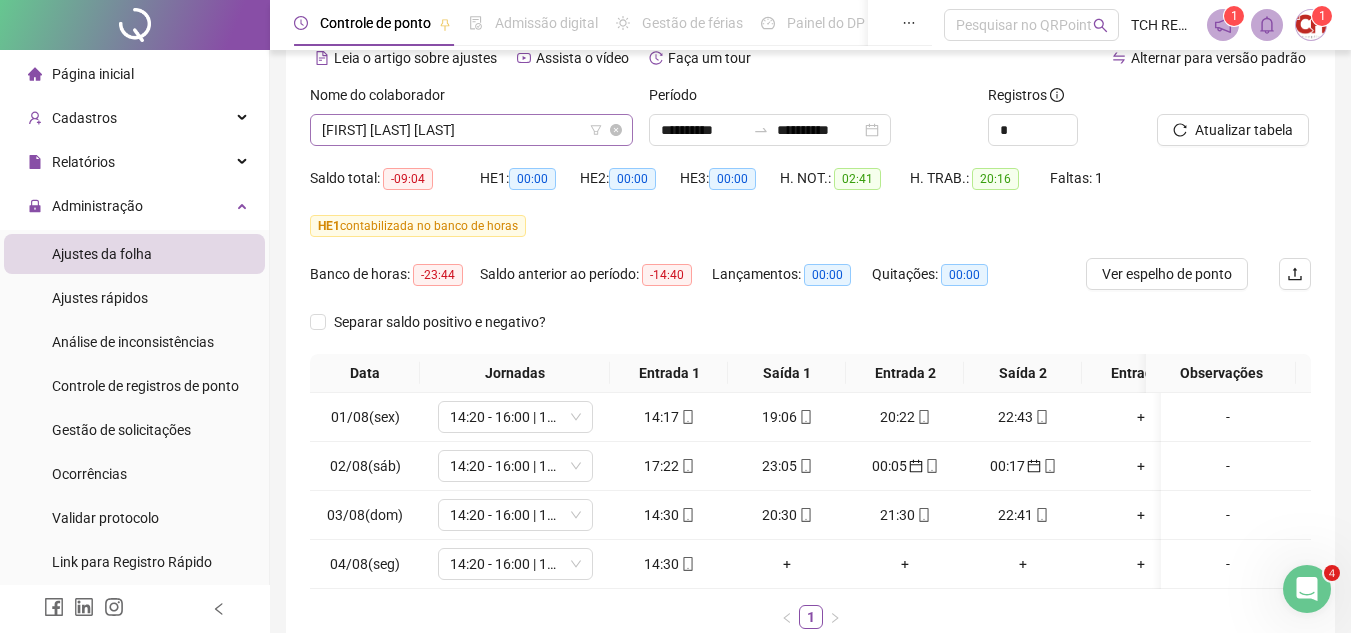 click on "[FIRST] [LAST] [LAST]" at bounding box center [471, 130] 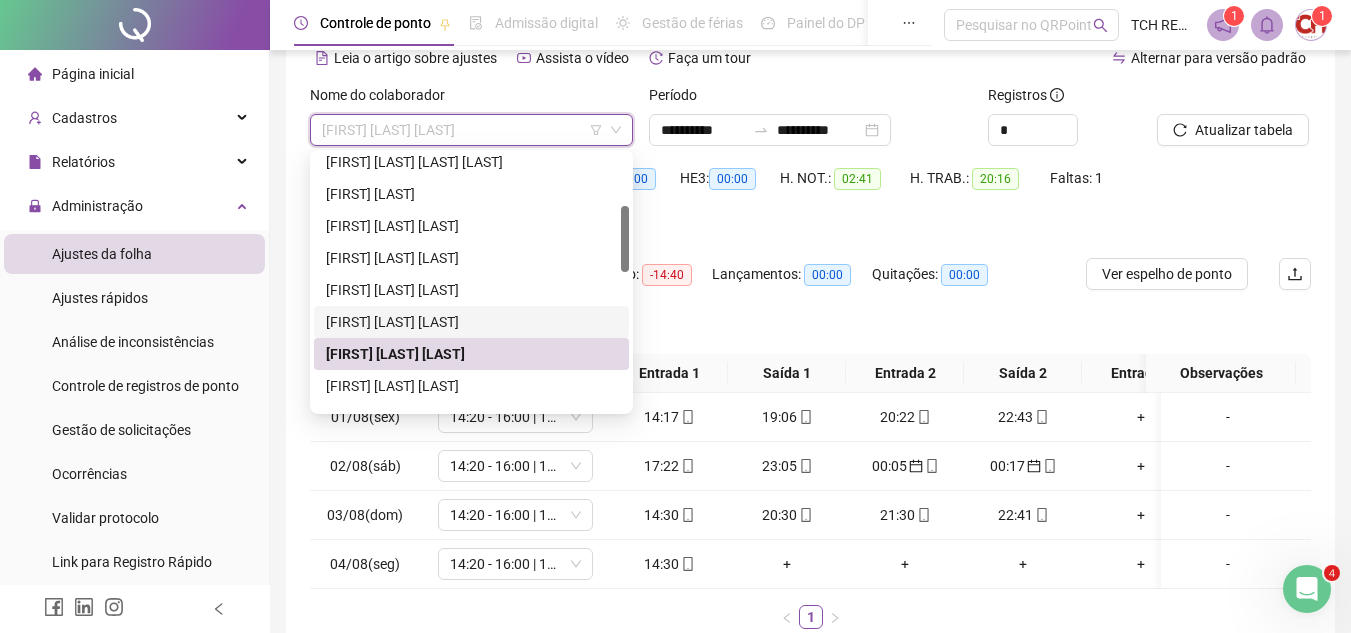 click on "[FIRST] [LAST] [LAST]" at bounding box center [471, 322] 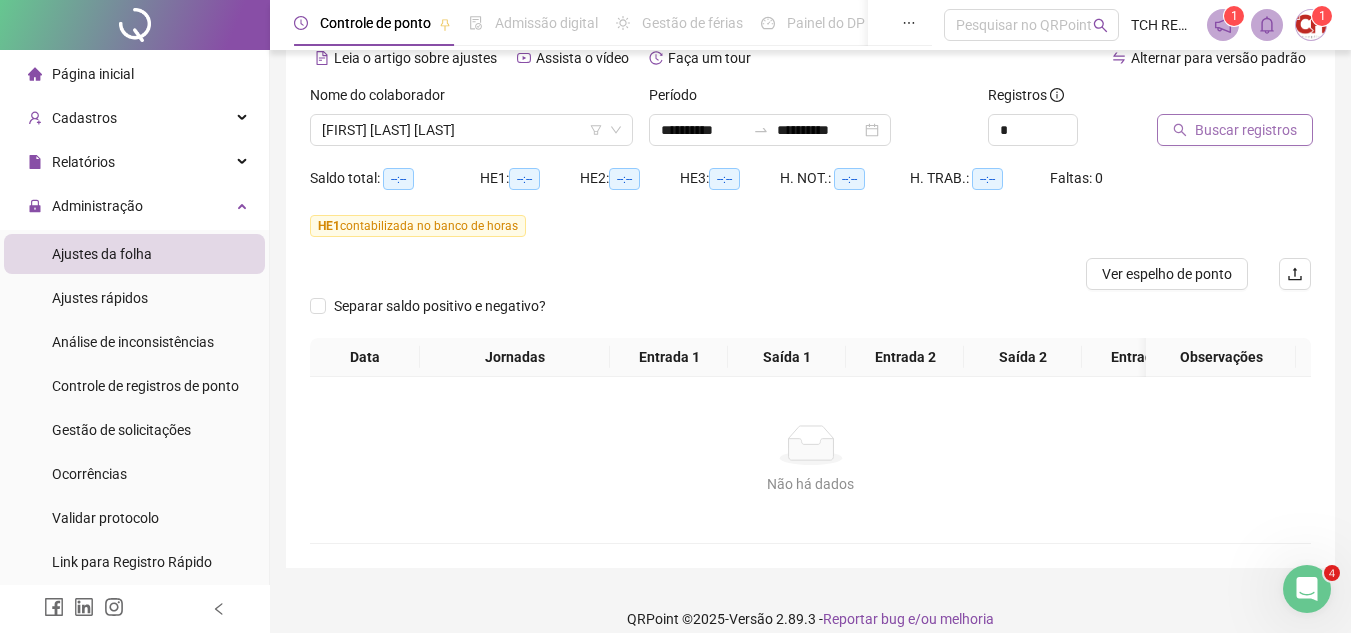 click on "Buscar registros" at bounding box center [1246, 130] 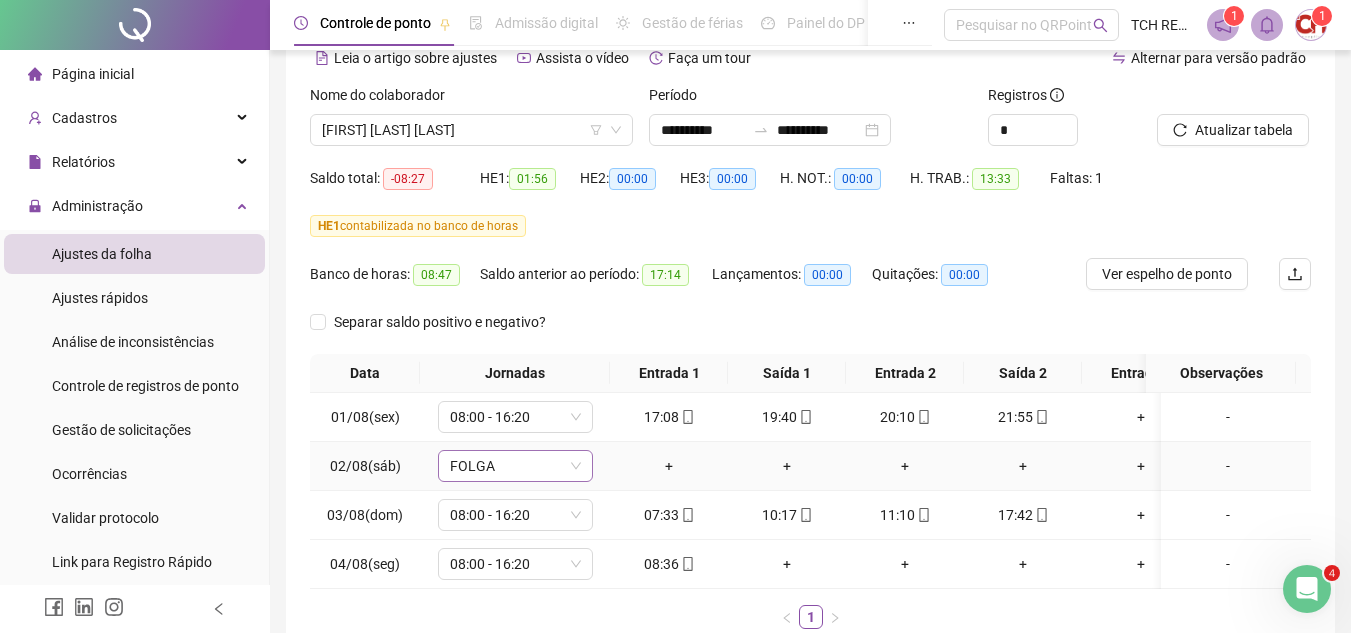 click 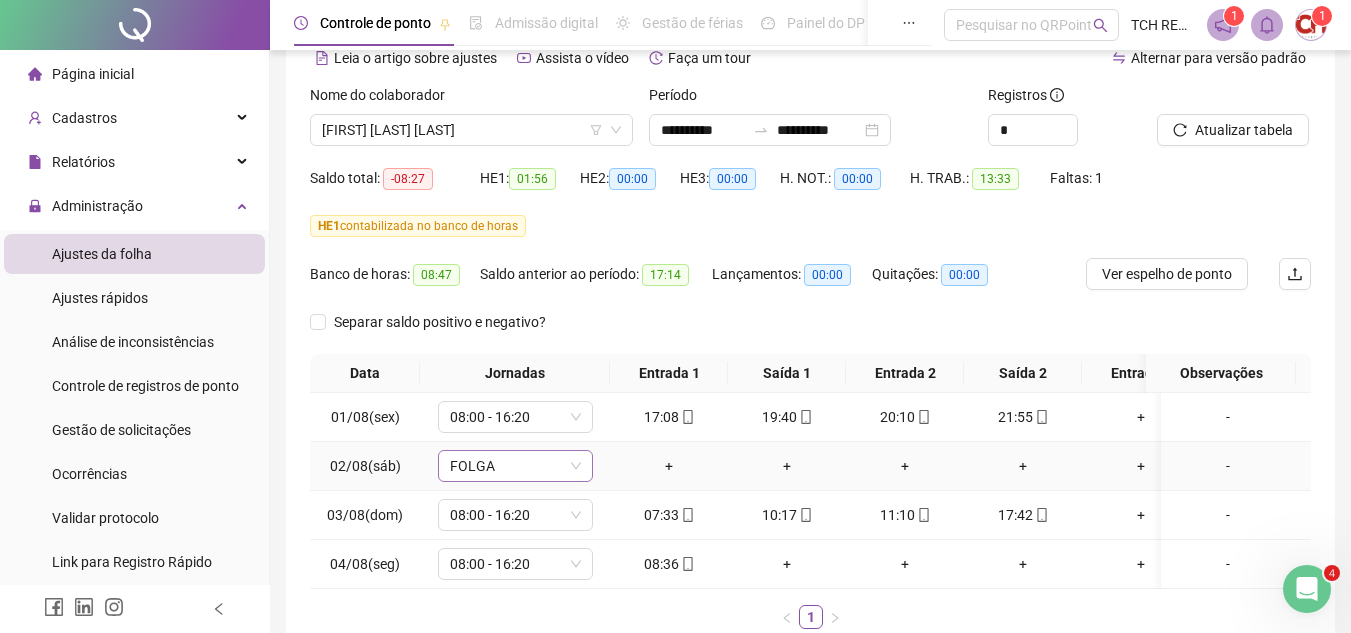 click on "FOLGA" at bounding box center [515, 466] 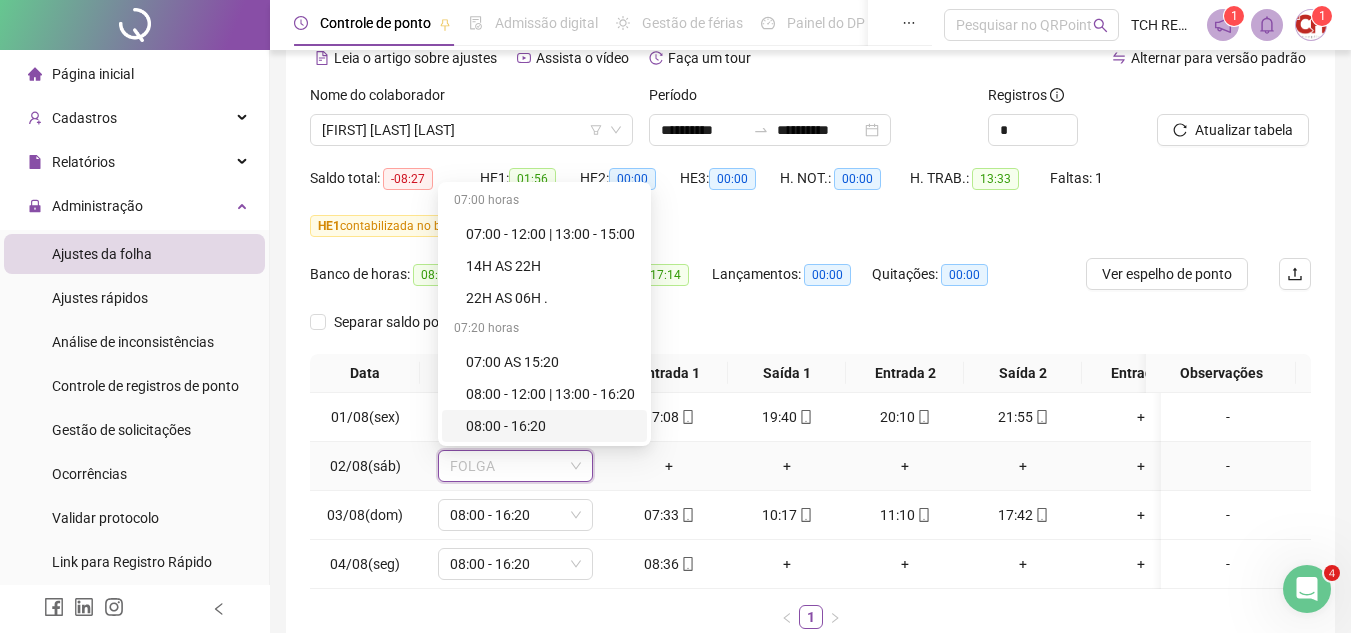 click on "08:00 - 16:20" at bounding box center (550, 426) 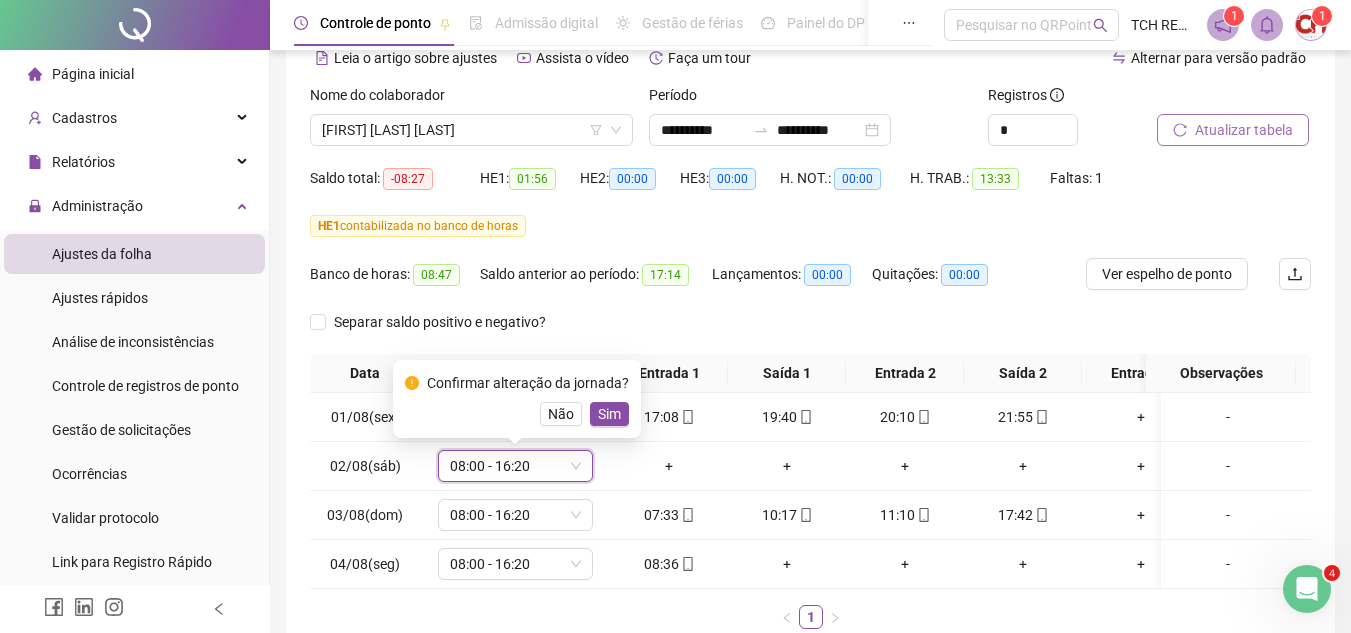 click on "Atualizar tabela" at bounding box center (1244, 130) 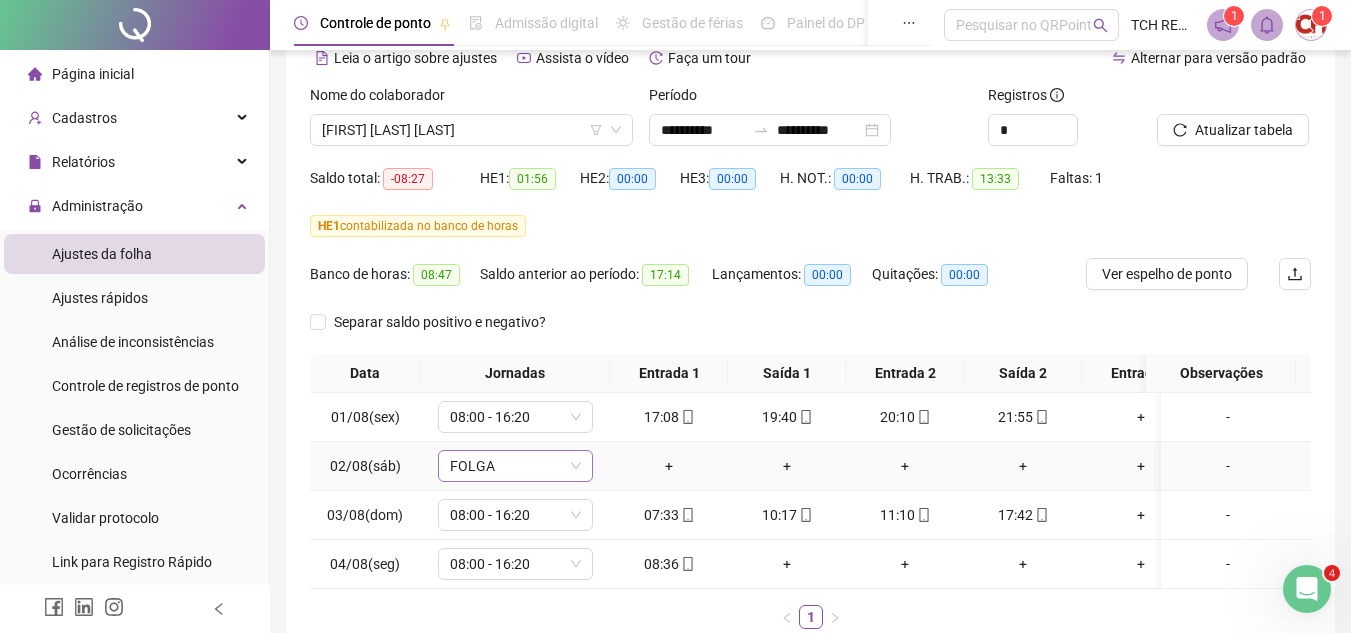 click on "FOLGA" at bounding box center [515, 466] 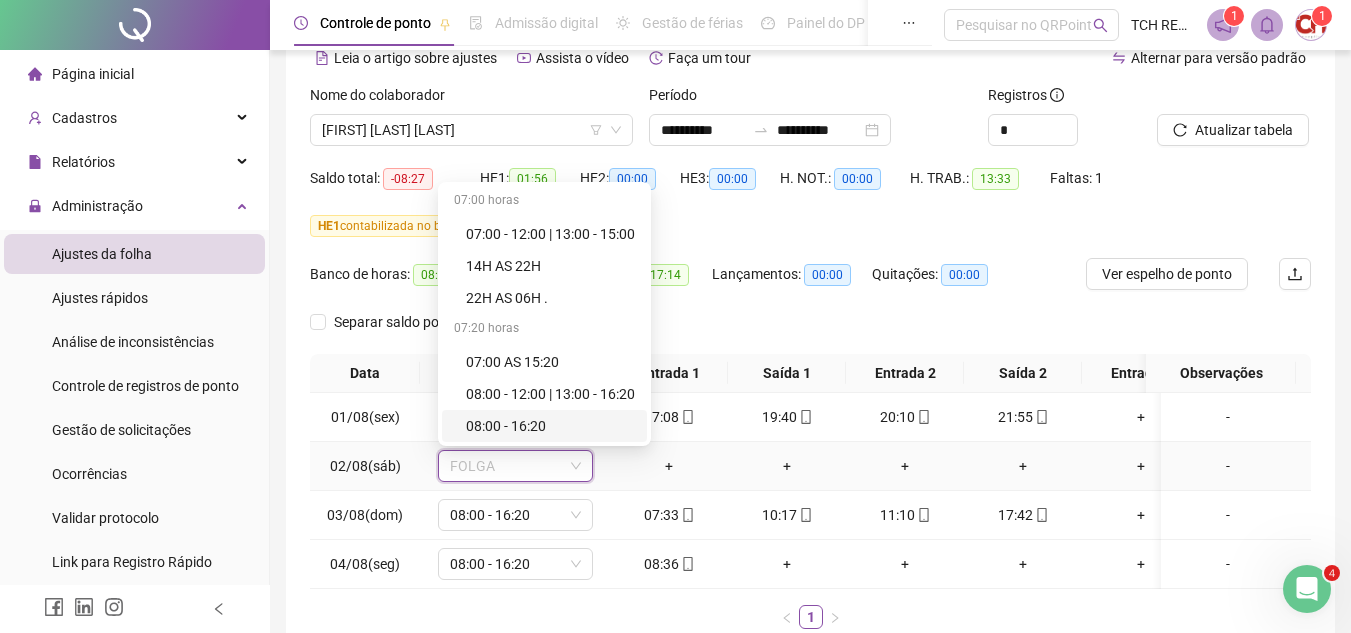 click on "08:00 - 16:20" at bounding box center [550, 426] 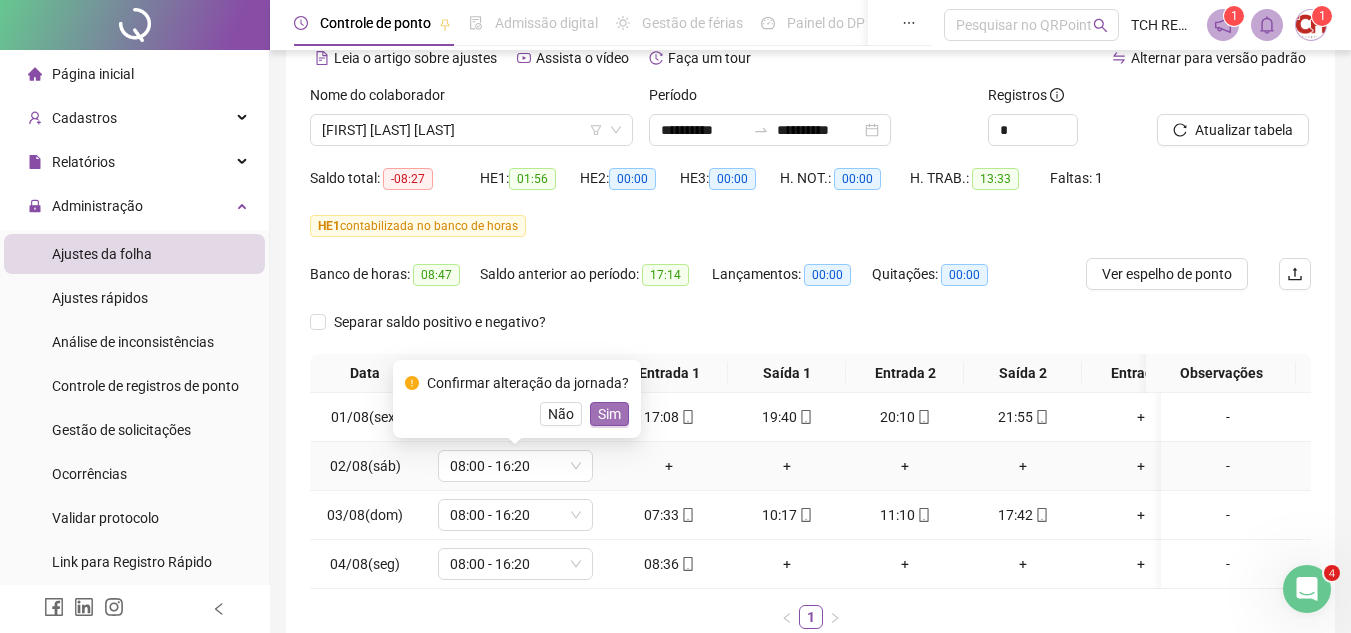 click on "Sim" at bounding box center [609, 414] 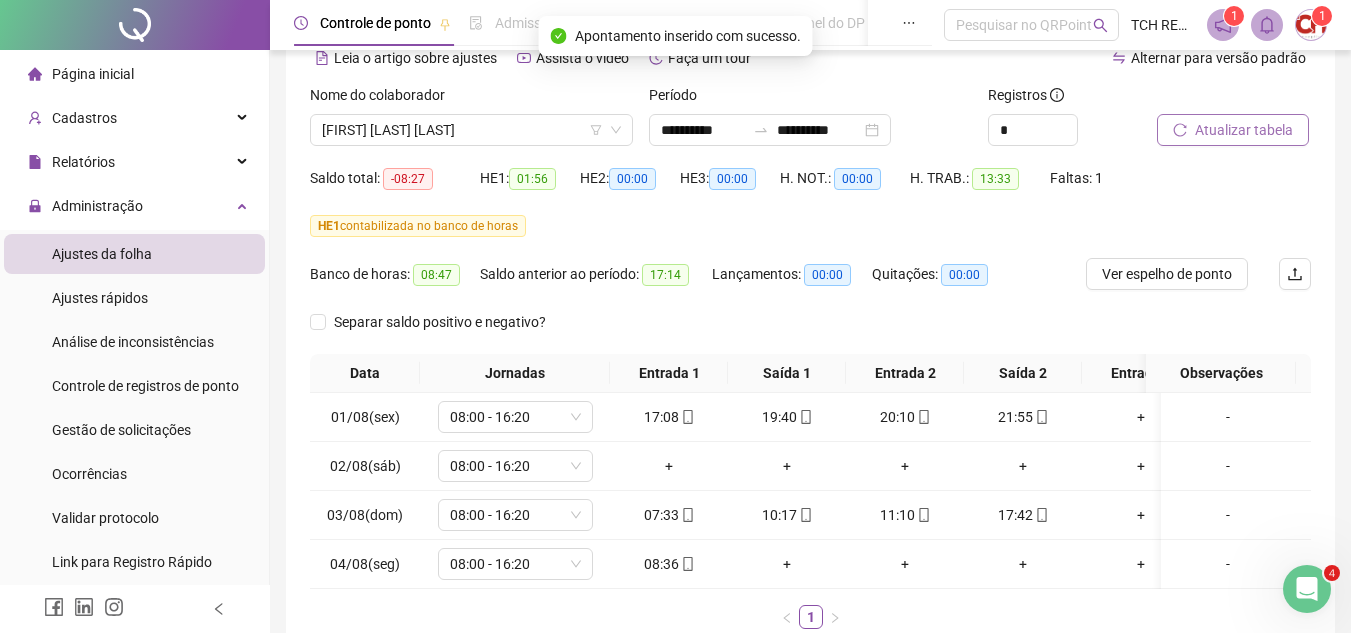 click 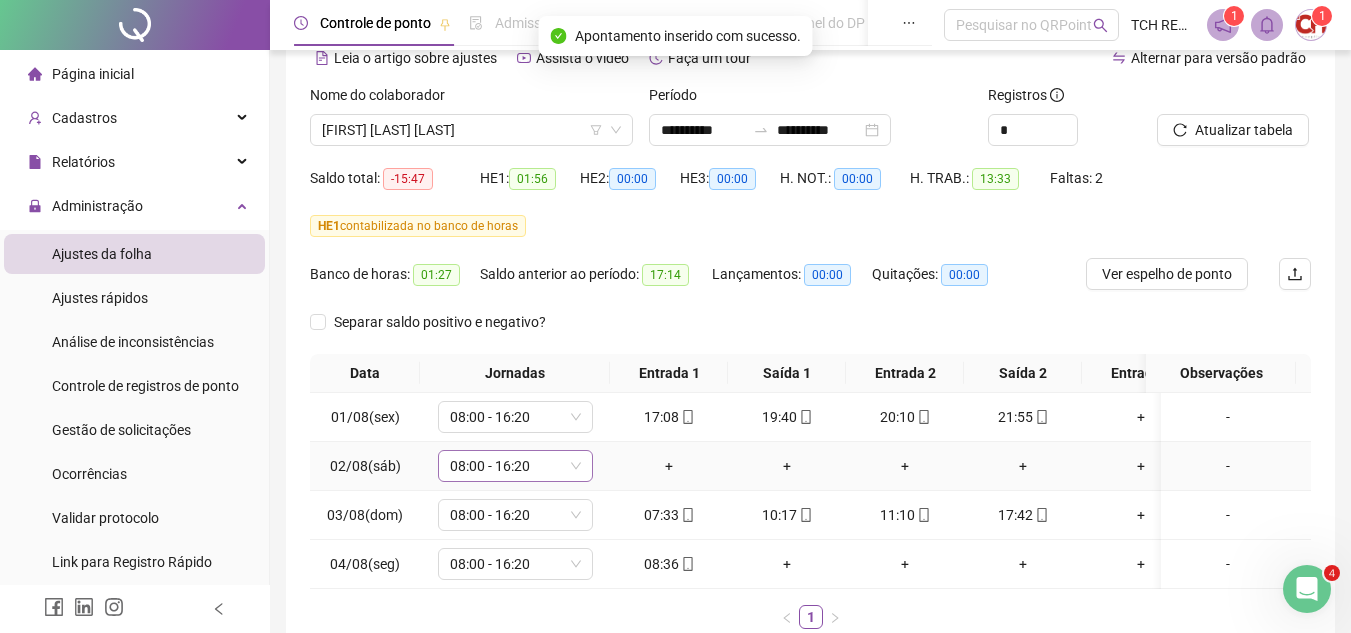 click on "08:00 - 16:20" at bounding box center (515, 466) 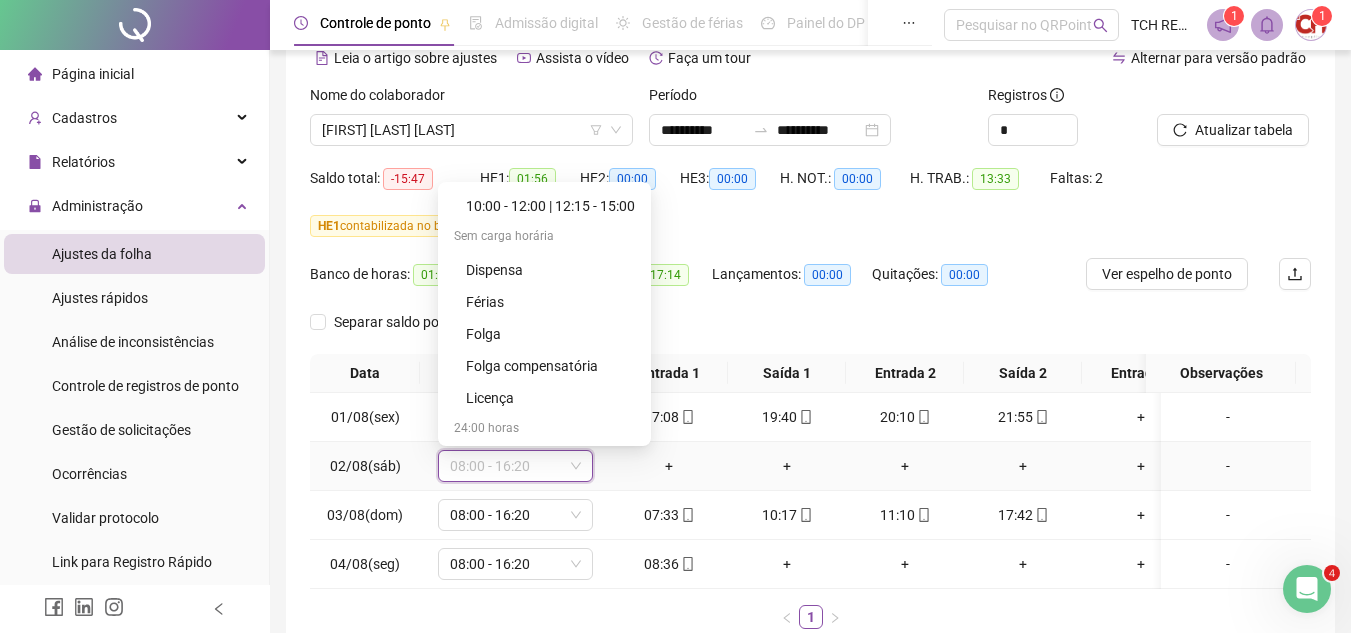 scroll, scrollTop: 1312, scrollLeft: 0, axis: vertical 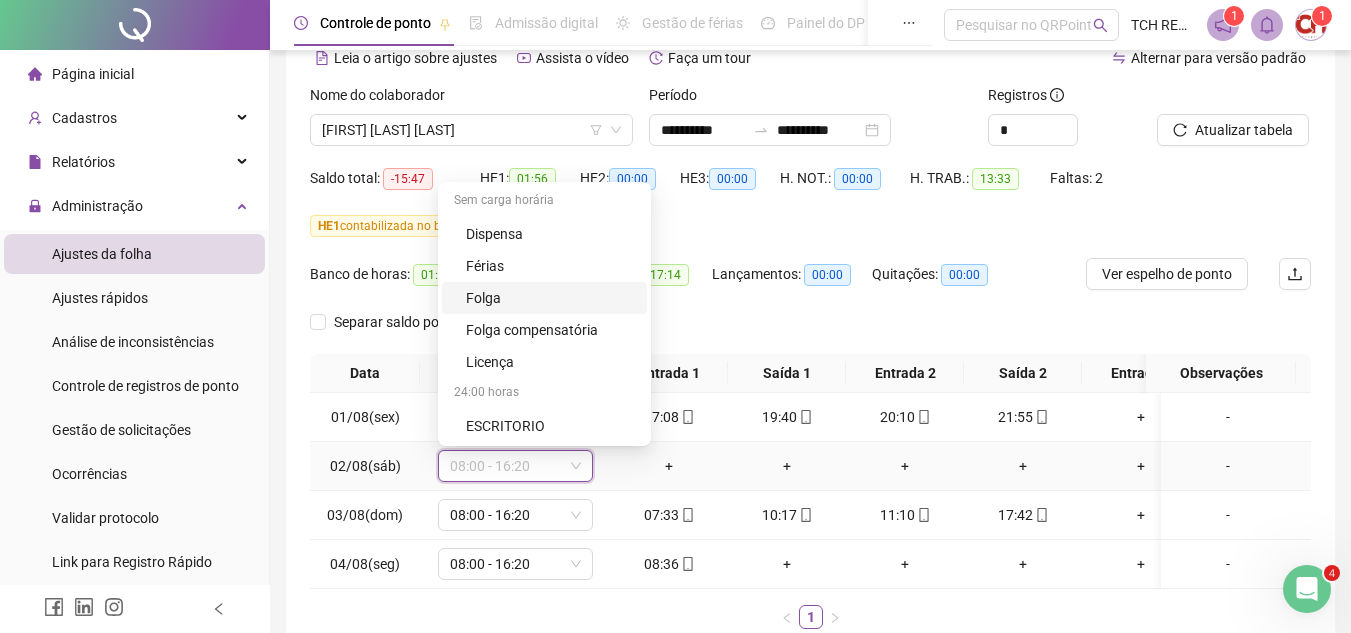 click on "Folga" at bounding box center (550, 298) 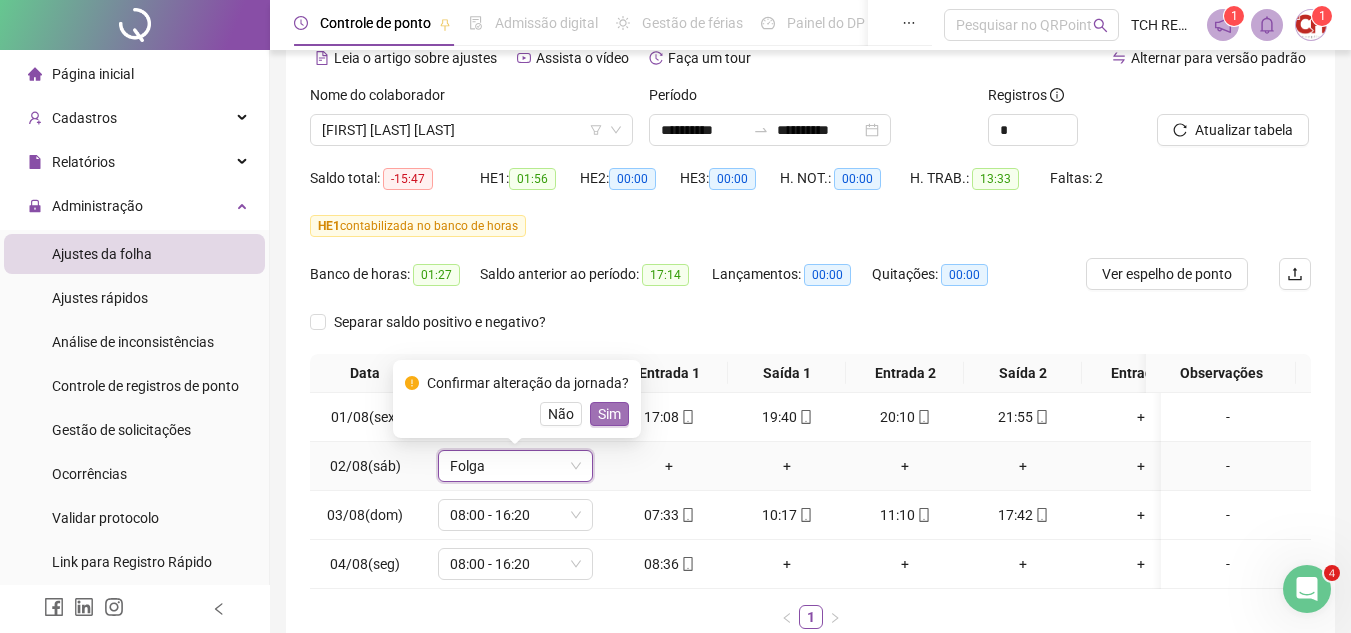click on "Sim" at bounding box center (609, 414) 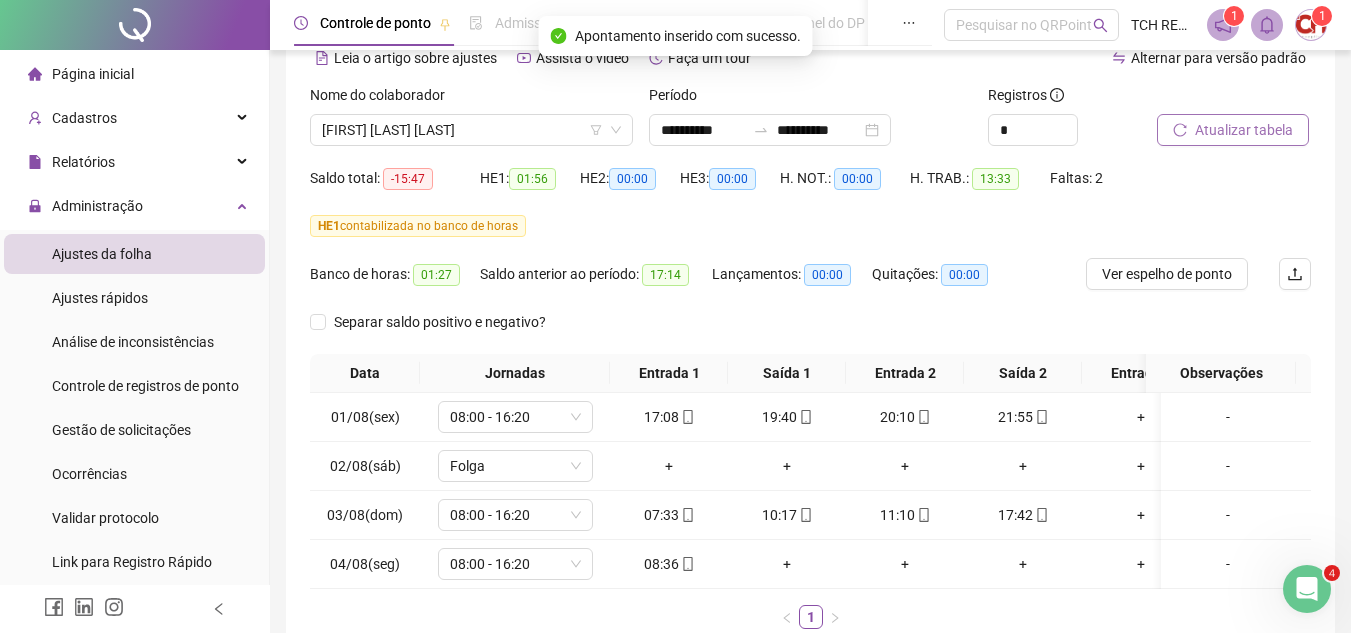 click on "Atualizar tabela" at bounding box center (1244, 130) 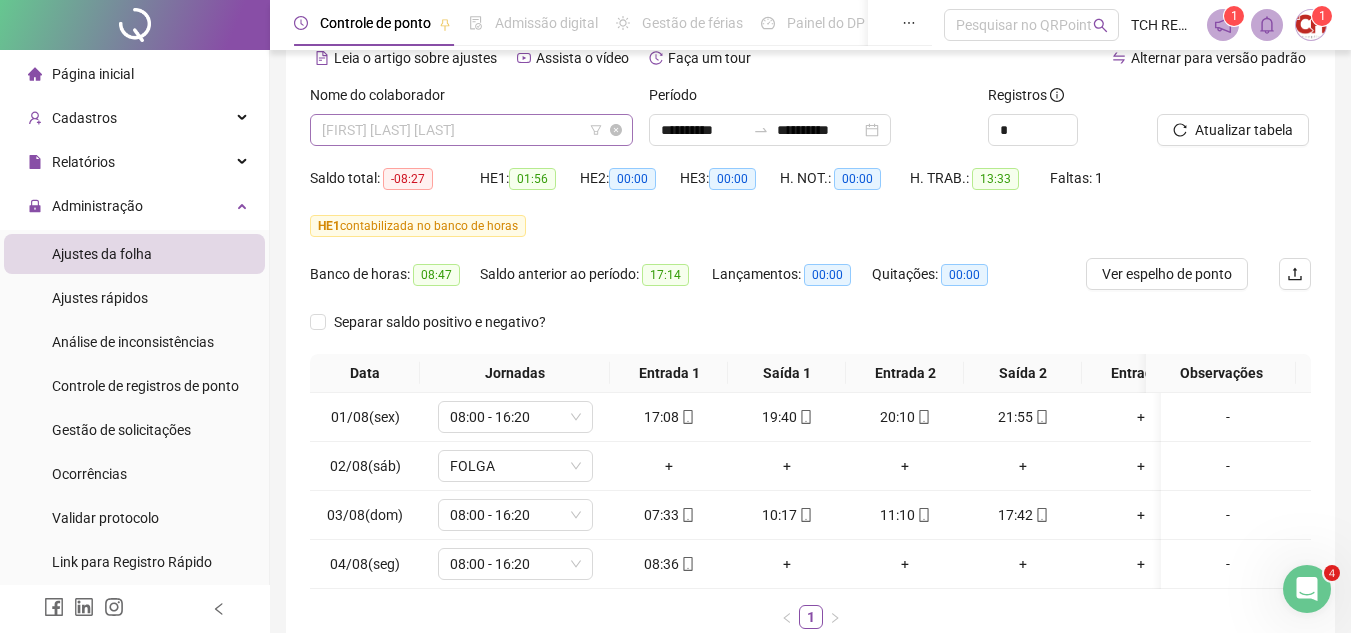 click on "[FIRST] [LAST] [LAST]" at bounding box center (471, 130) 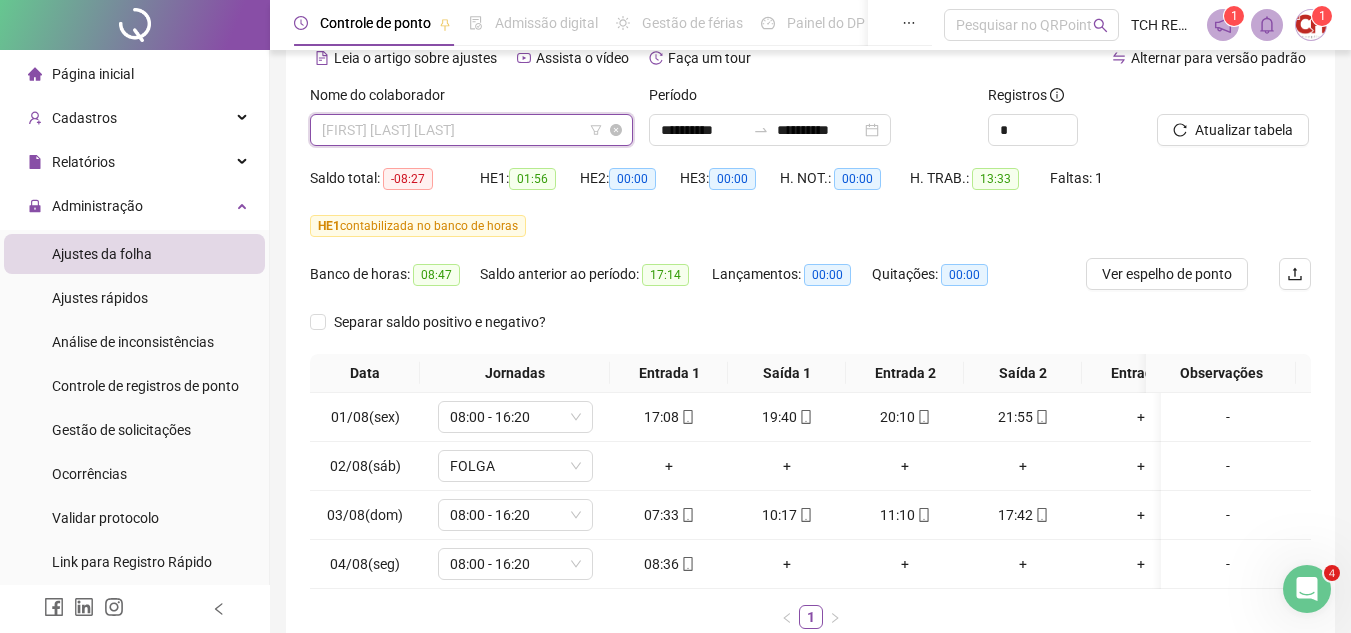 click on "[FIRST] [LAST] [LAST]" at bounding box center [471, 130] 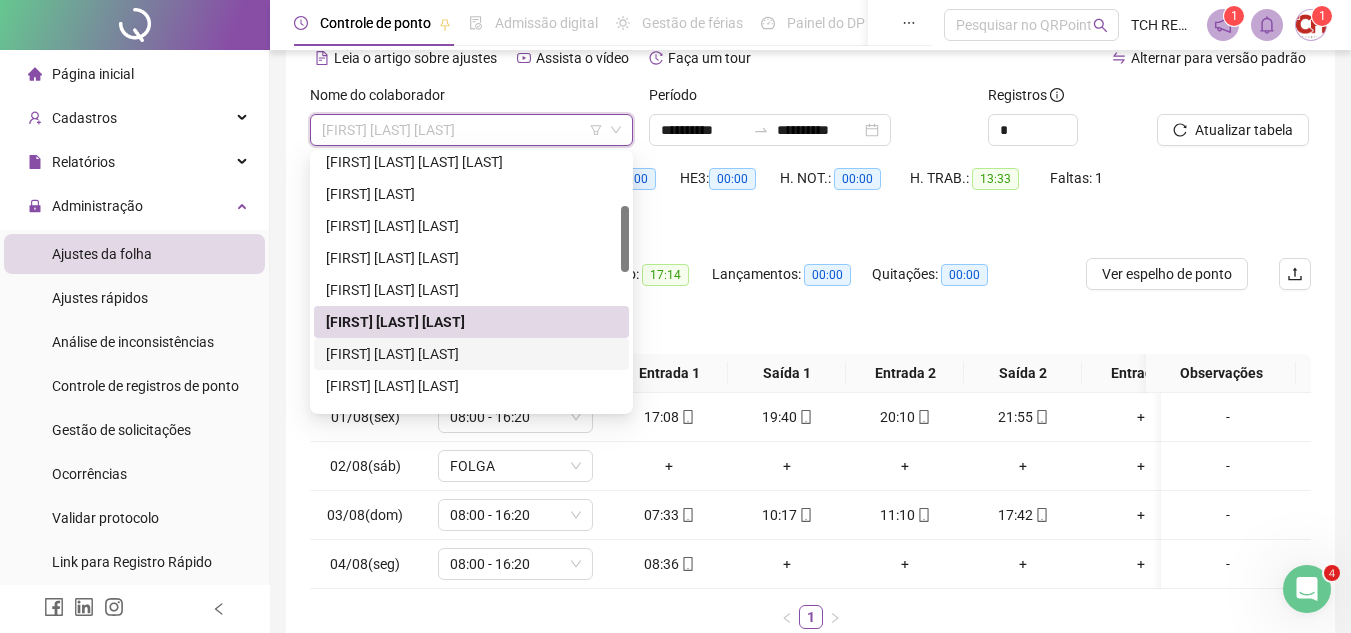 click on "[FIRST] [LAST] [LAST]" at bounding box center (471, 354) 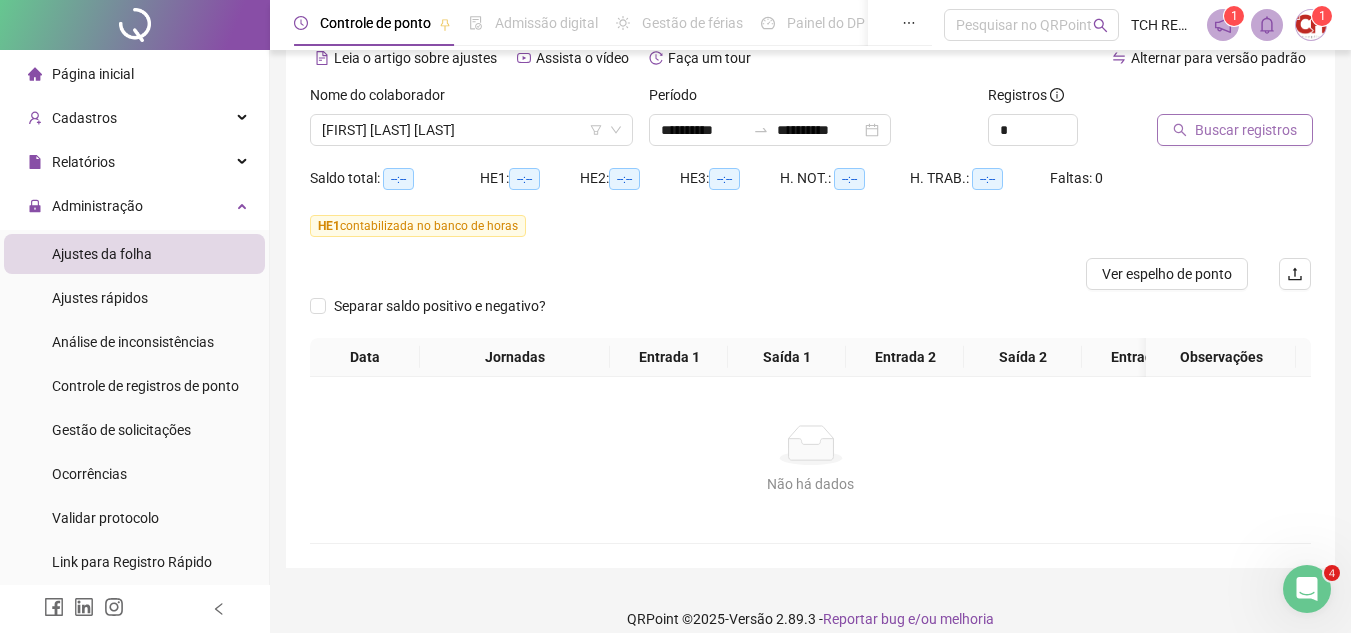 click on "Buscar registros" at bounding box center (1246, 130) 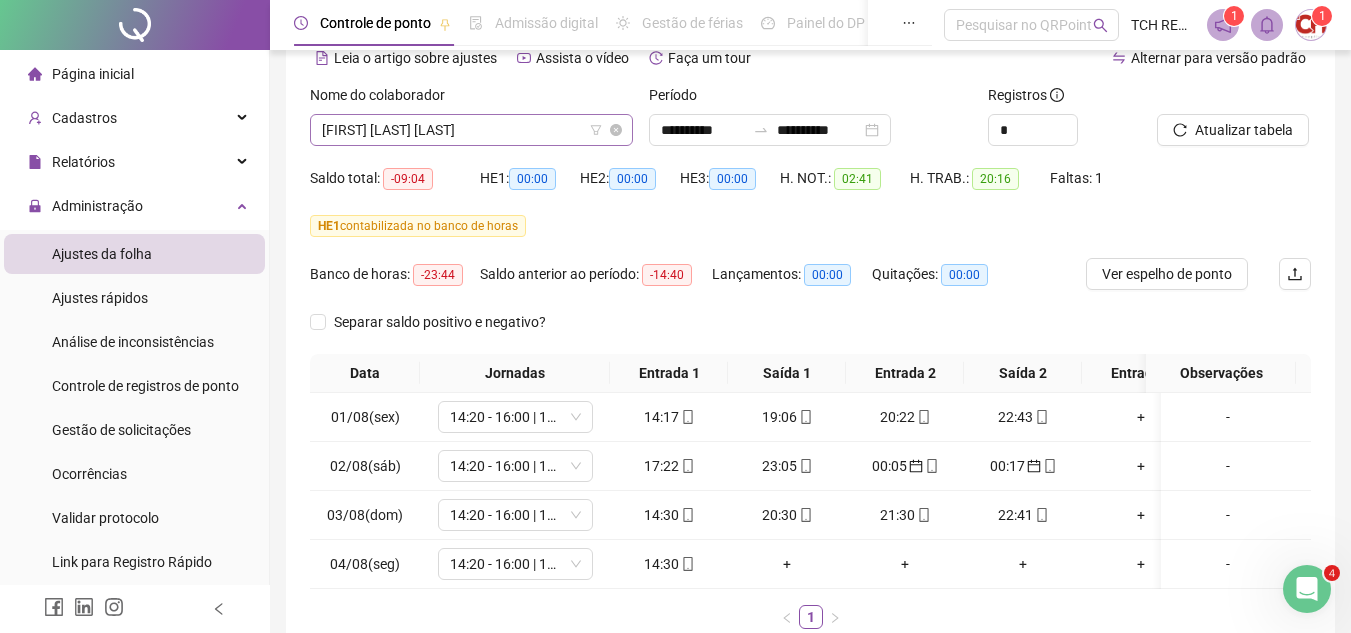 click on "[FIRST] [LAST] [LAST]" at bounding box center [471, 130] 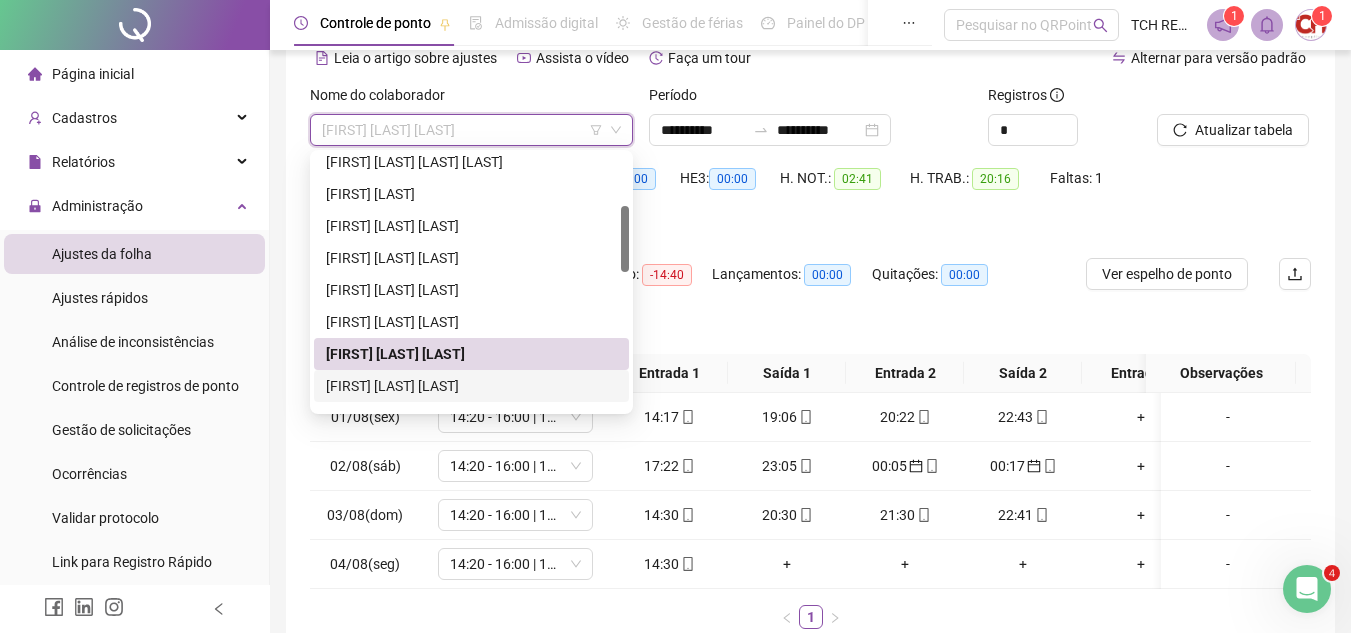 click on "[FIRST] [LAST] [LAST]" at bounding box center (471, 386) 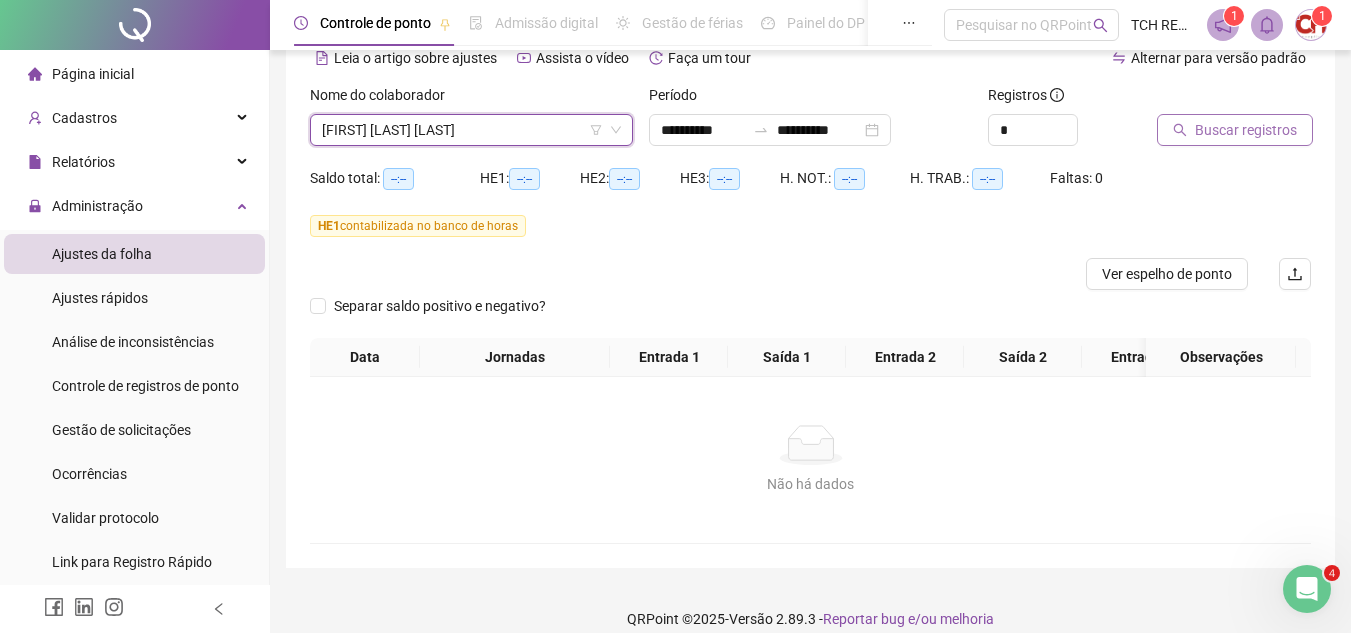 click on "Buscar registros" at bounding box center [1246, 130] 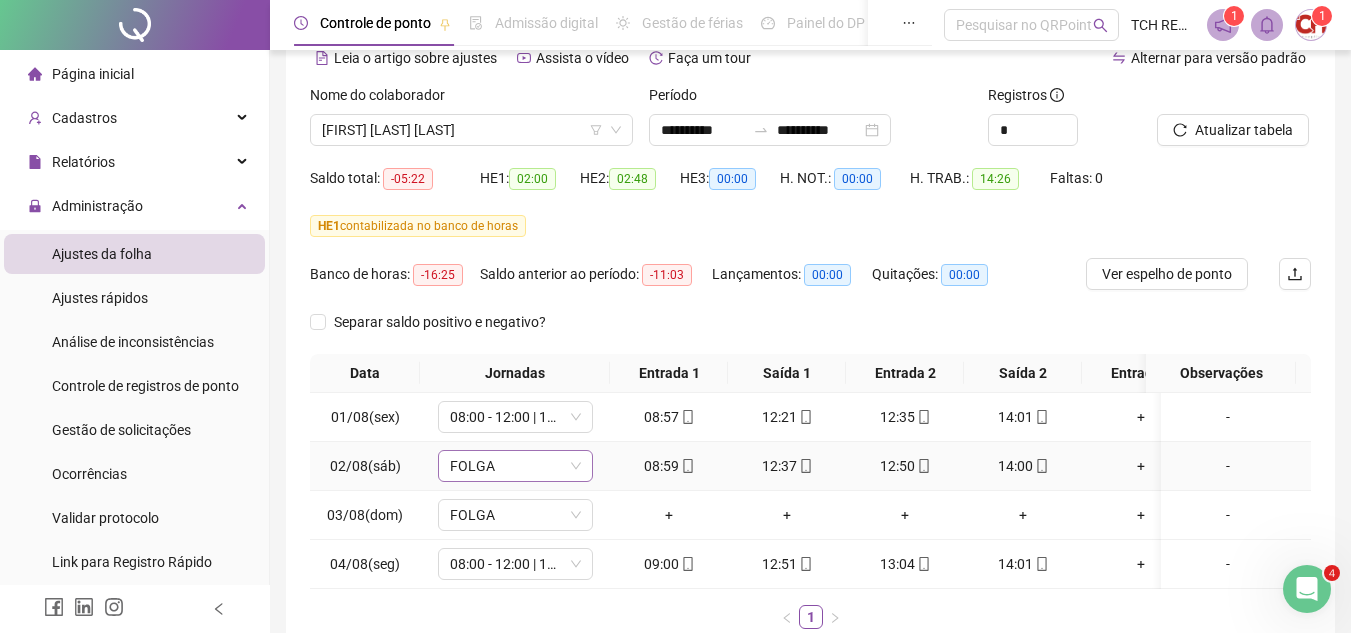 click on "FOLGA" at bounding box center (515, 466) 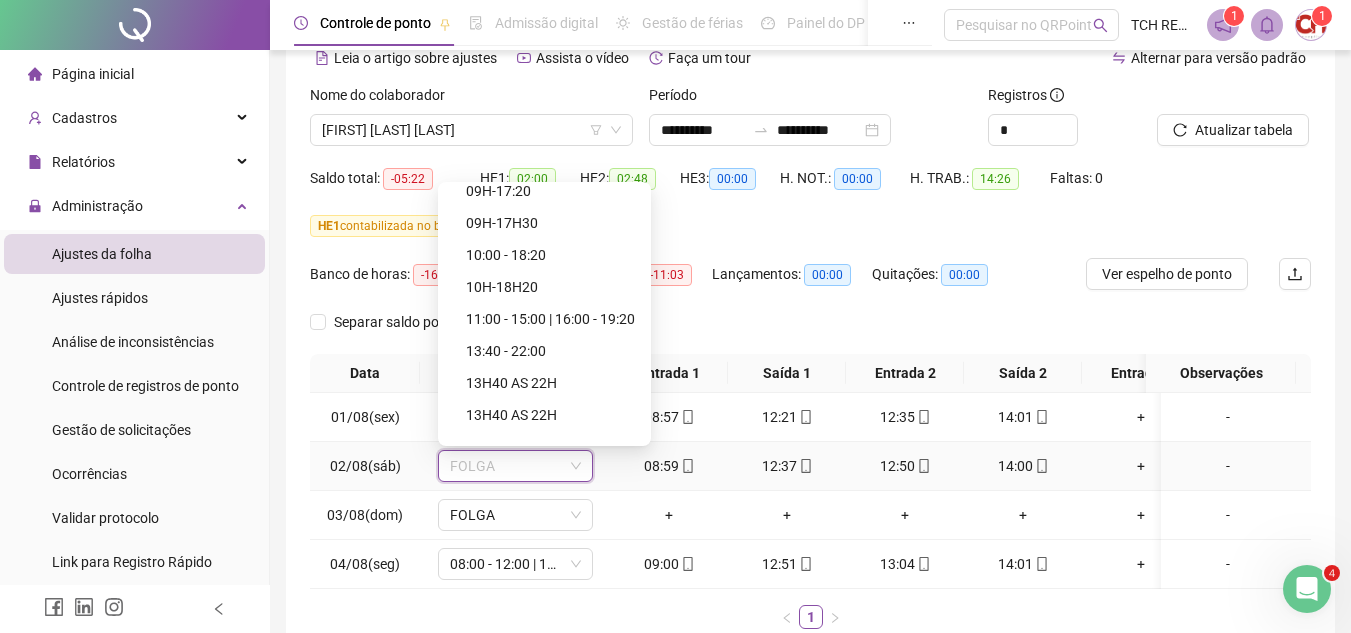 scroll, scrollTop: 300, scrollLeft: 0, axis: vertical 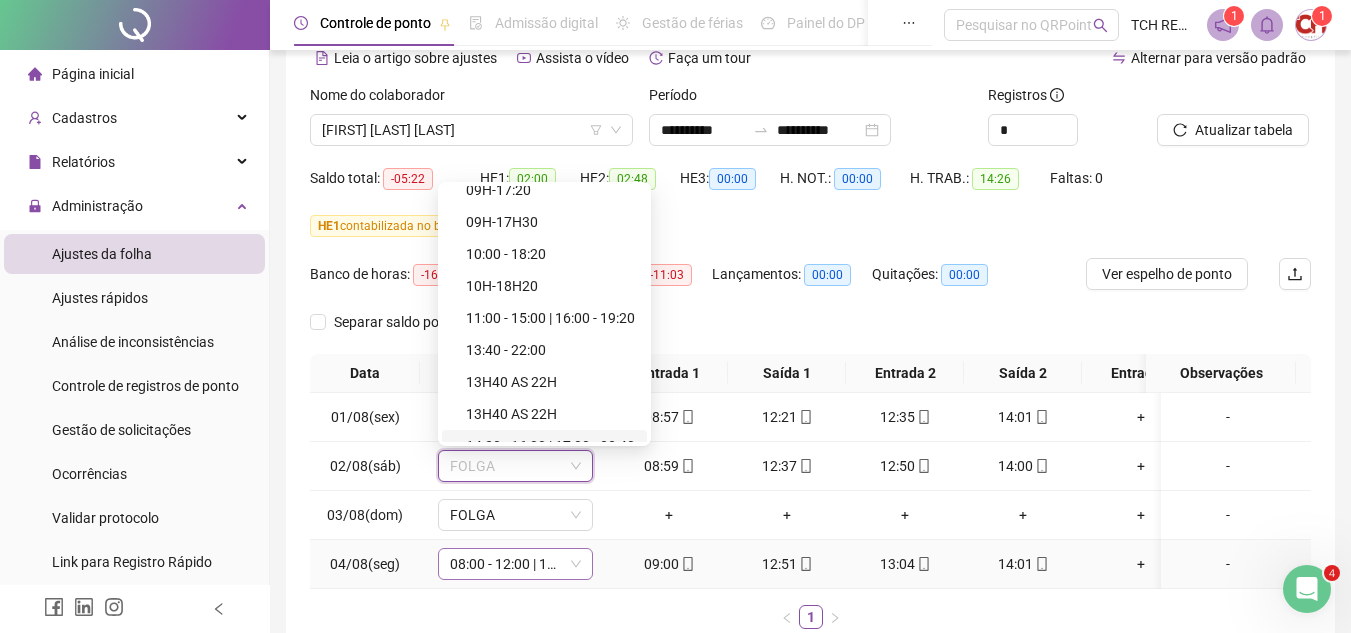 click on "08:00 - 12:00 | 13:00 - 18:00" at bounding box center [515, 564] 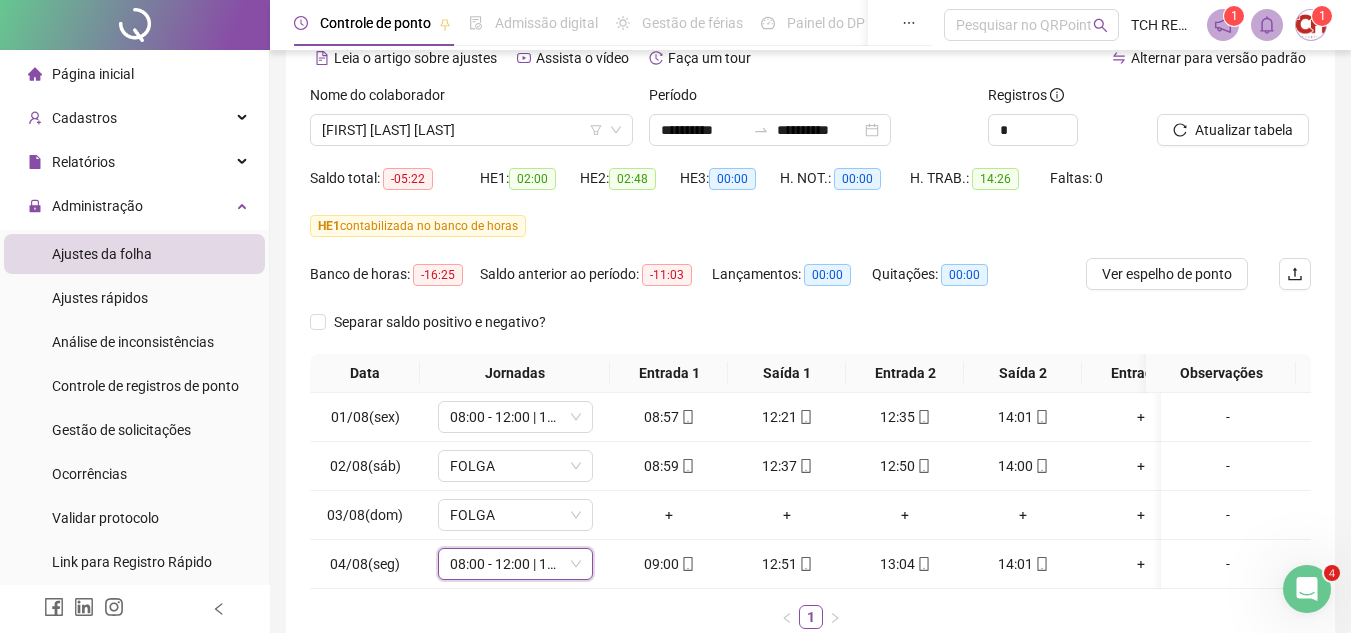 click on "Lançamentos:   00:00" at bounding box center (792, 282) 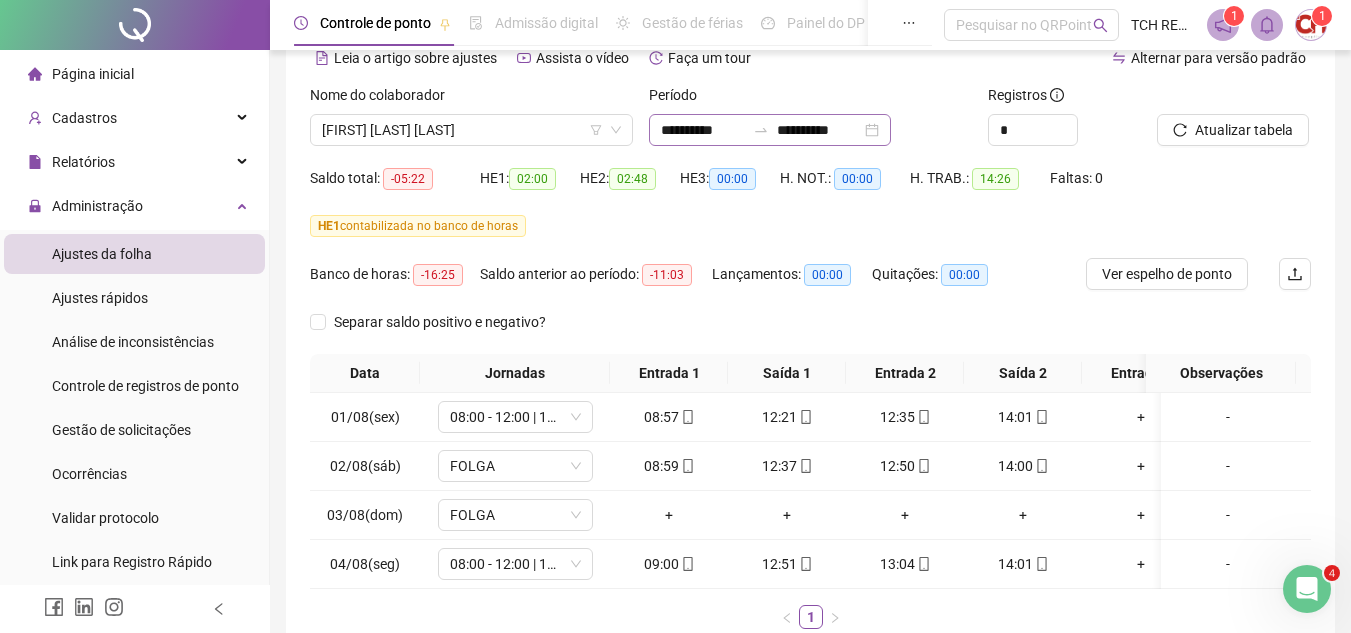 click on "**********" at bounding box center [770, 130] 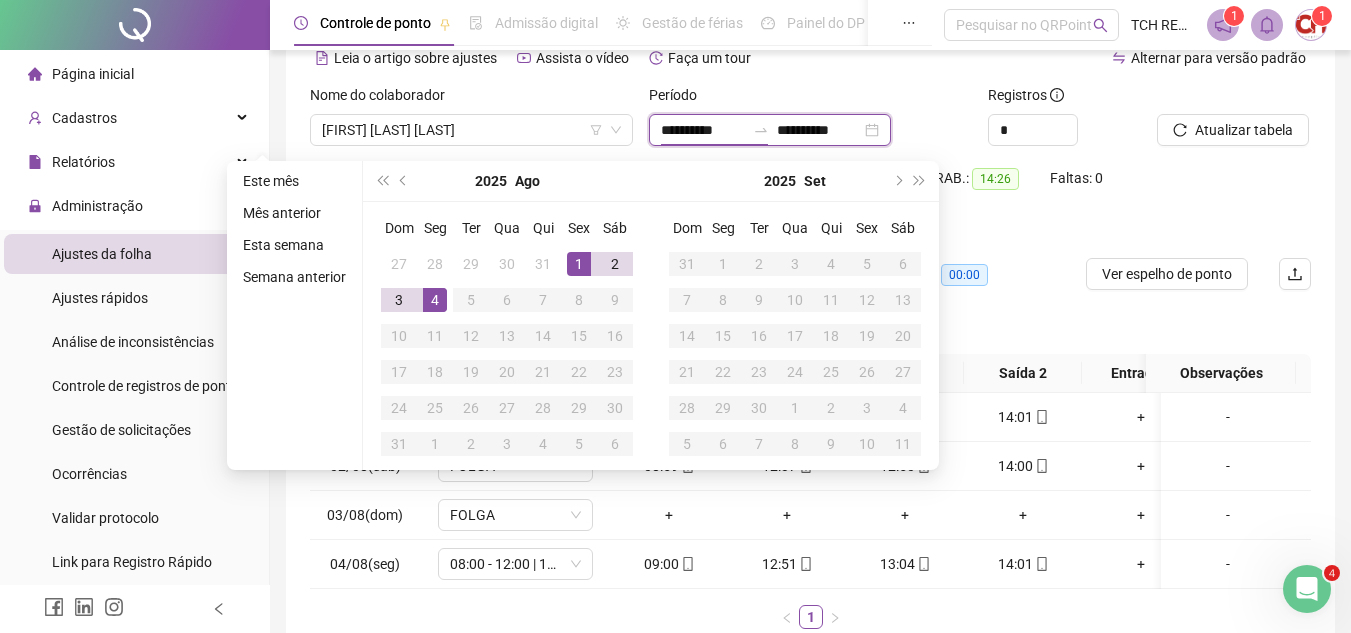 click on "**********" at bounding box center (770, 130) 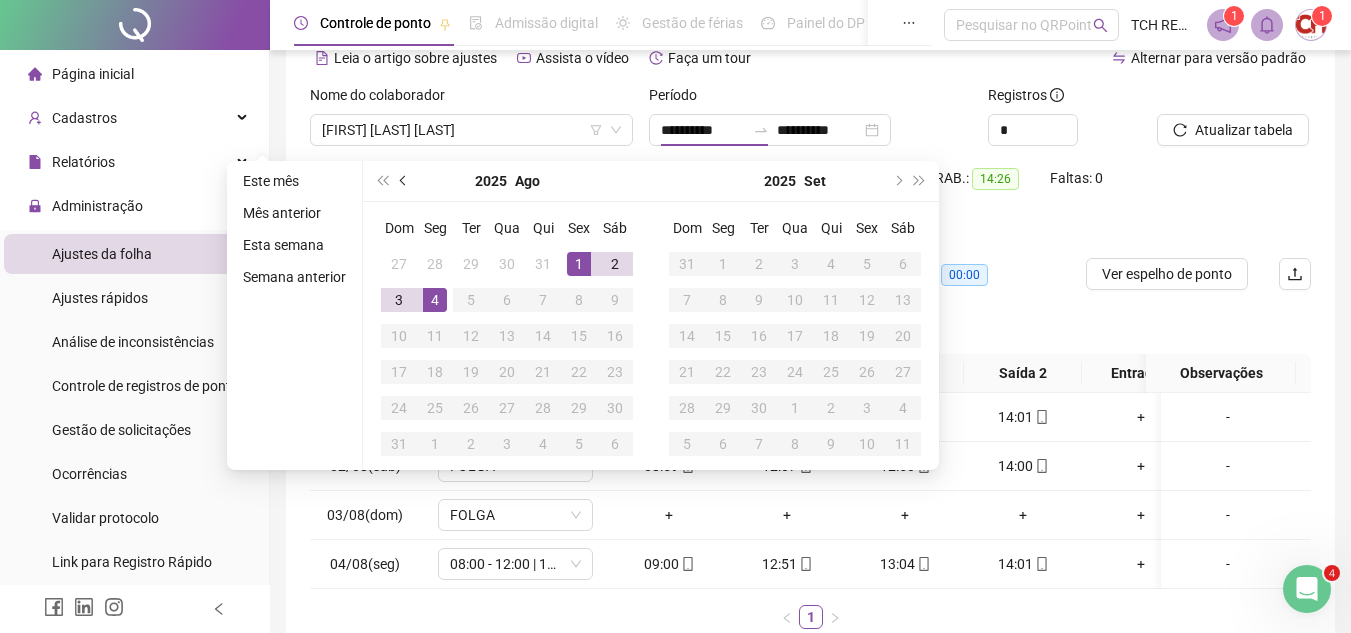 click at bounding box center [404, 181] 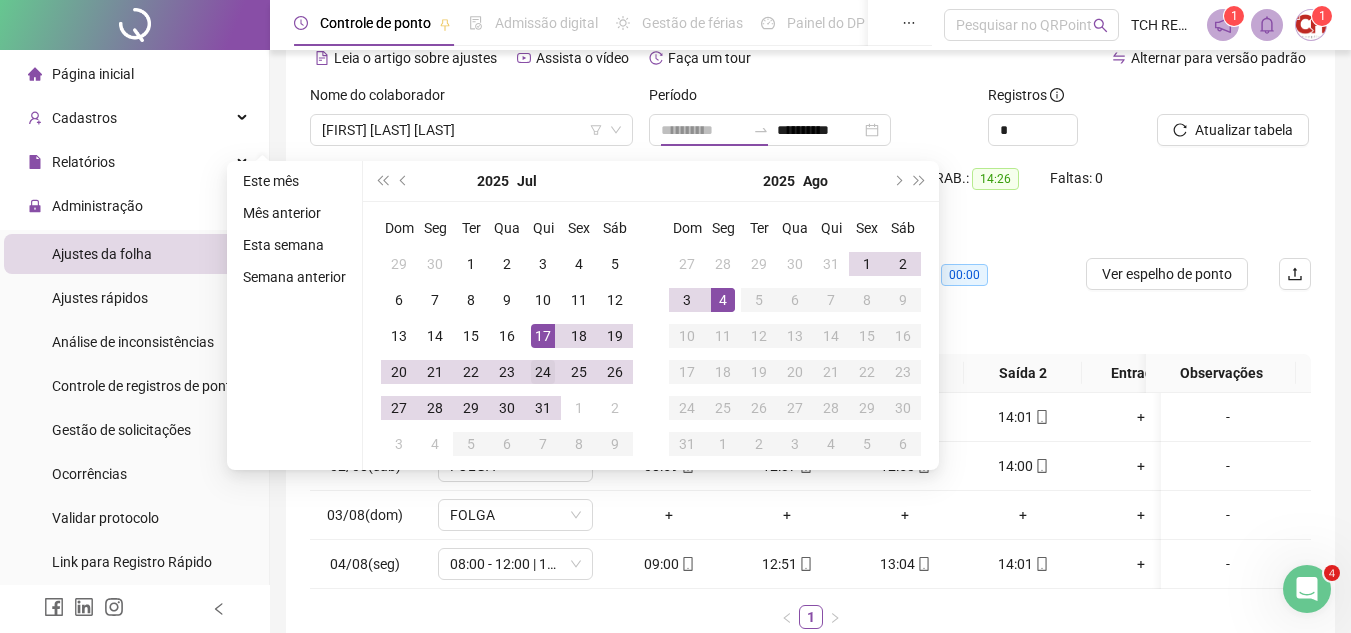 type on "**********" 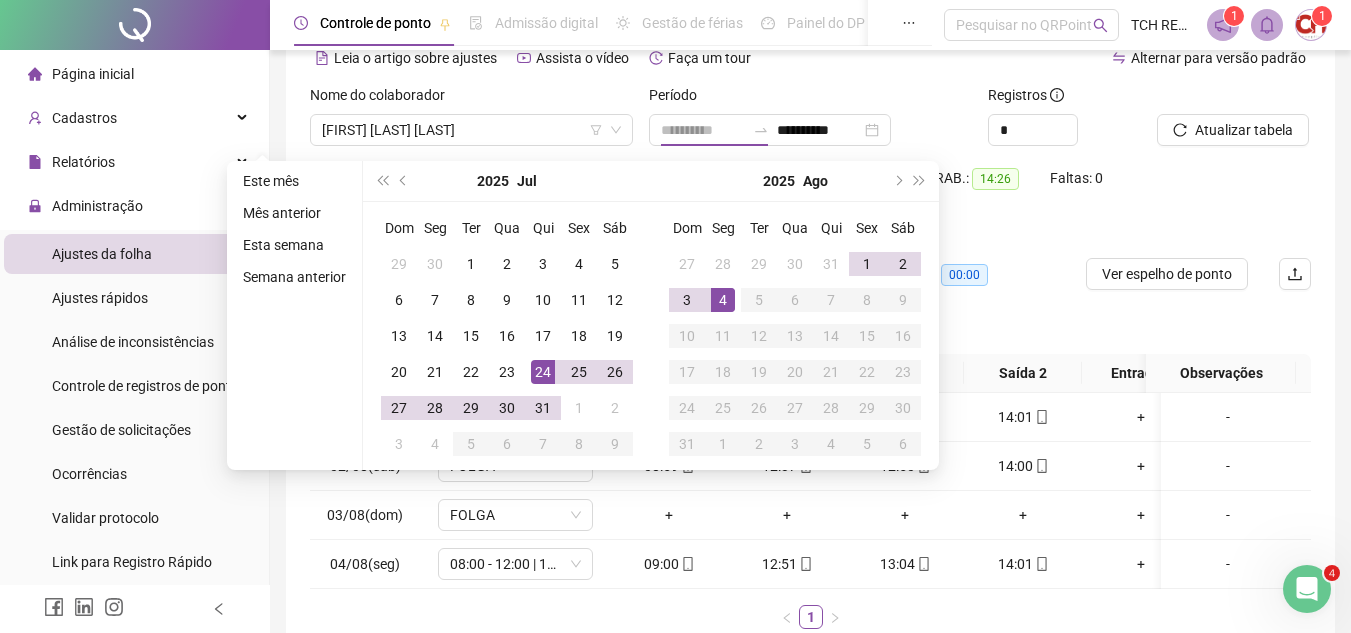click on "24" at bounding box center (543, 372) 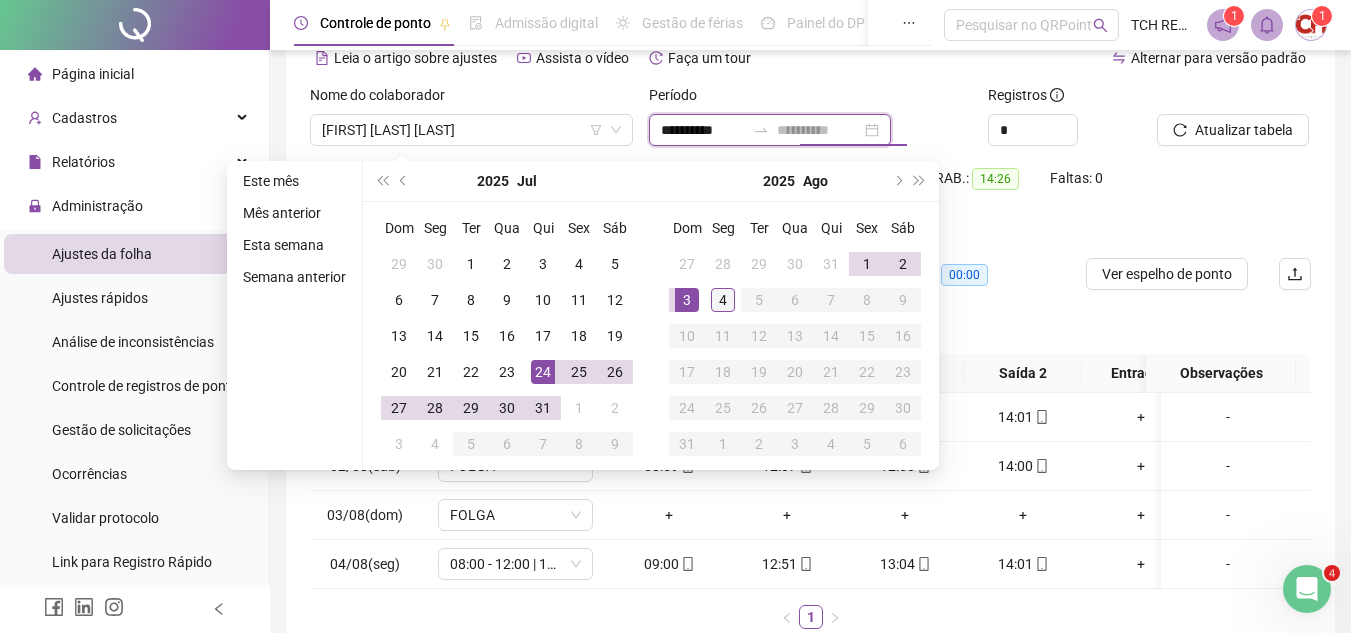 type on "**********" 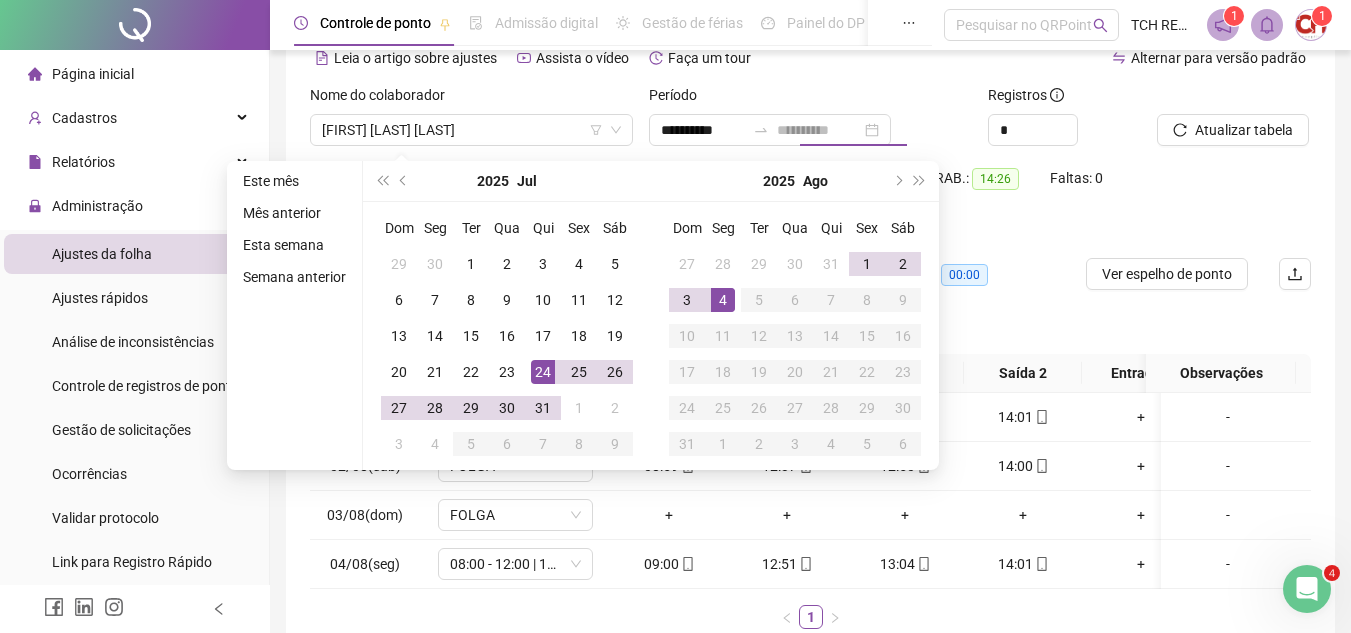 click on "4" at bounding box center (723, 300) 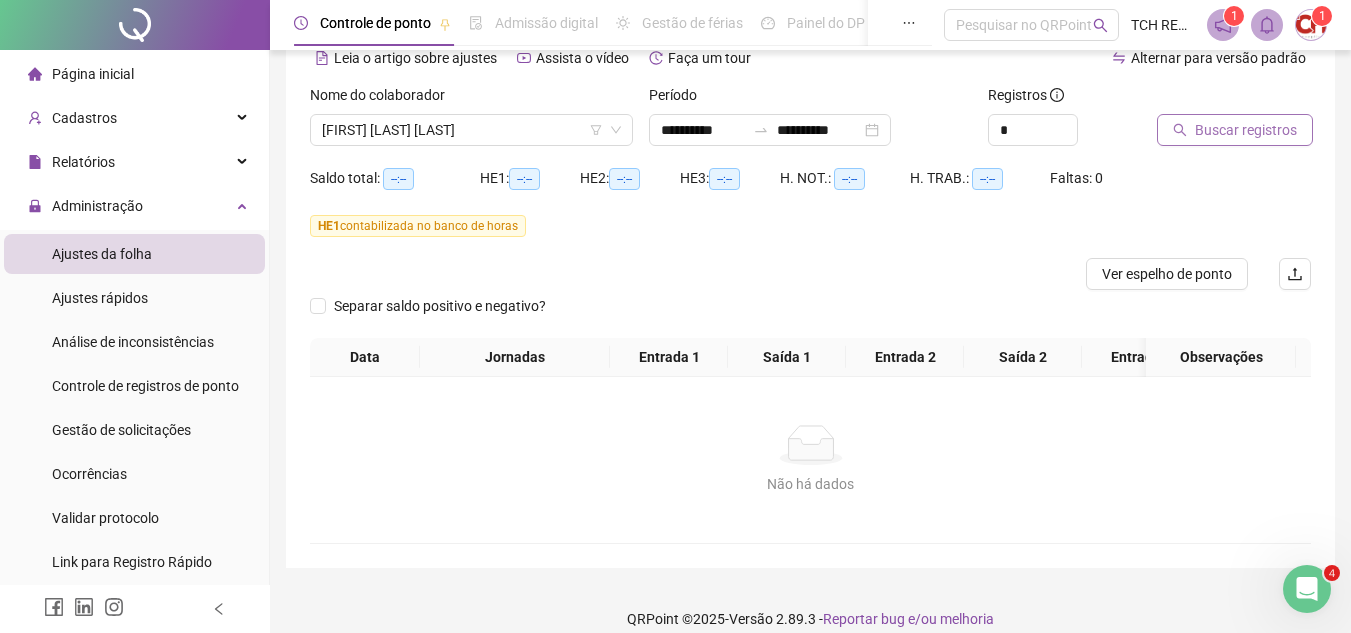 click on "Buscar registros" at bounding box center (1246, 130) 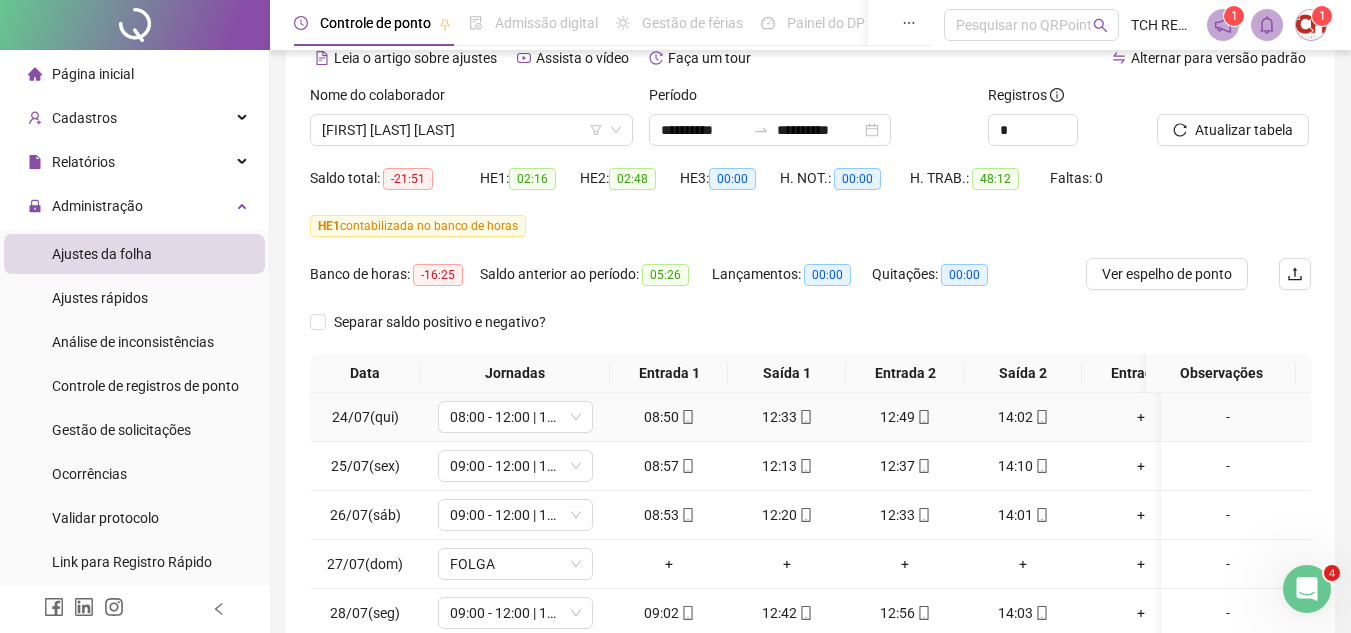 scroll, scrollTop: 200, scrollLeft: 0, axis: vertical 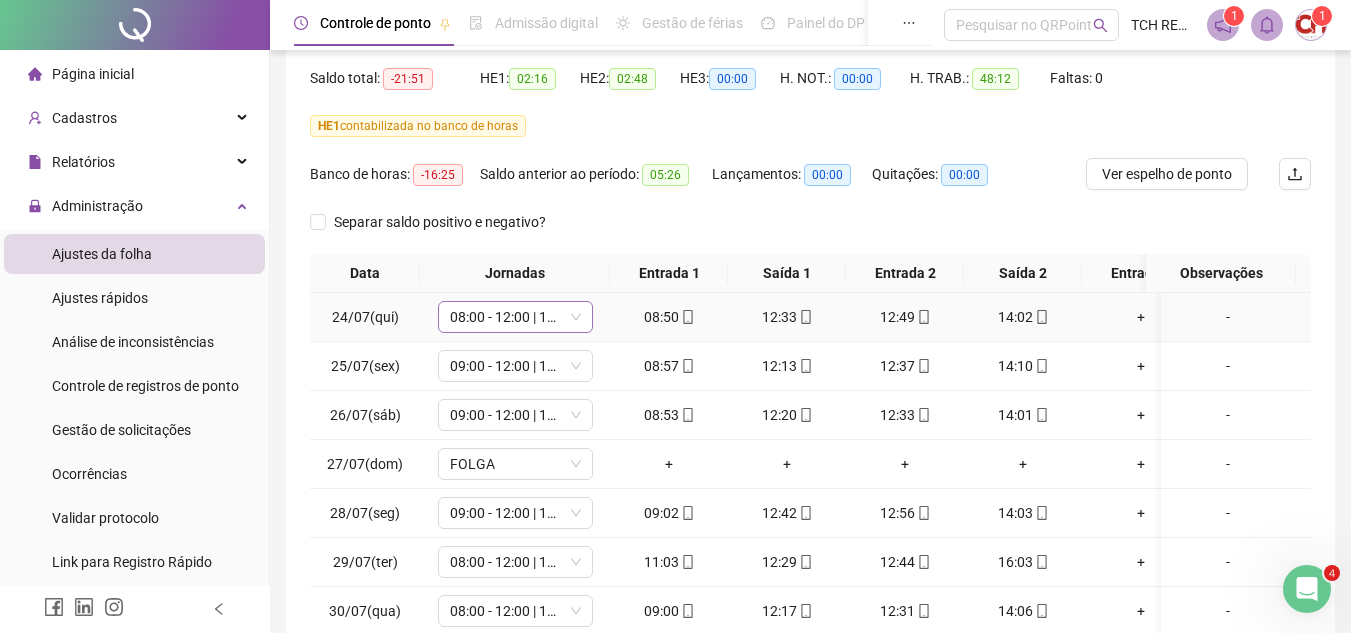 click 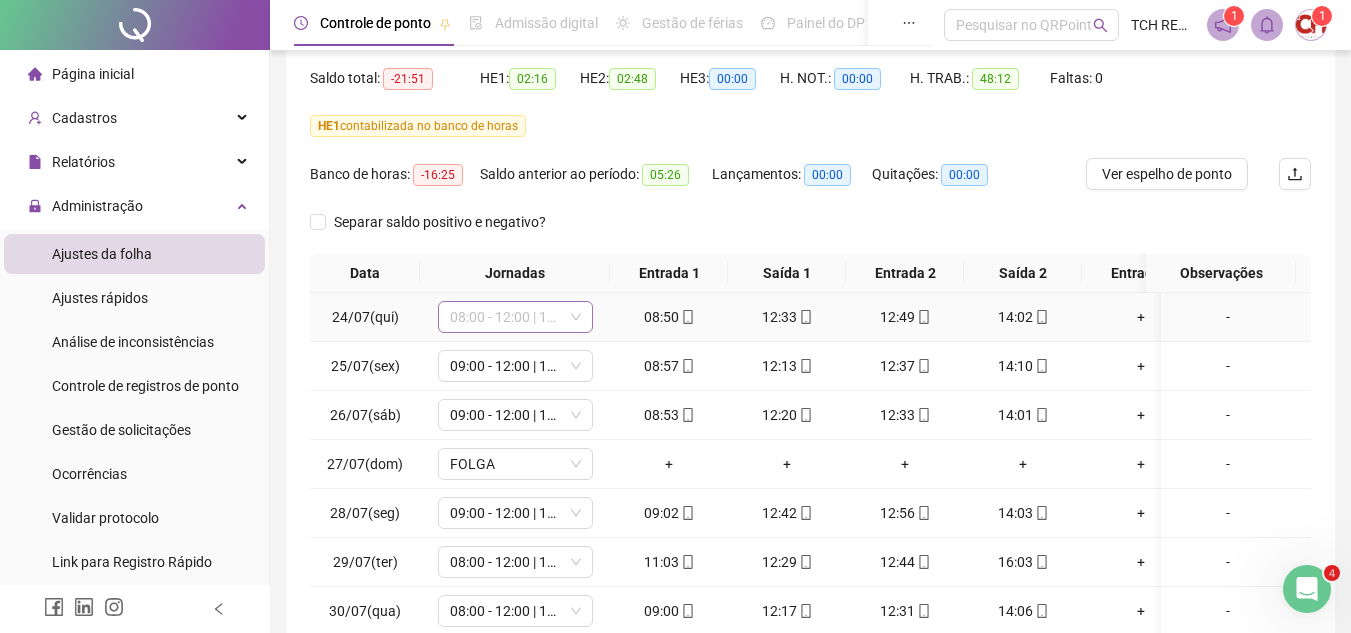 click on "08:00 - 12:00 | 13:00 - 18:00" at bounding box center [515, 317] 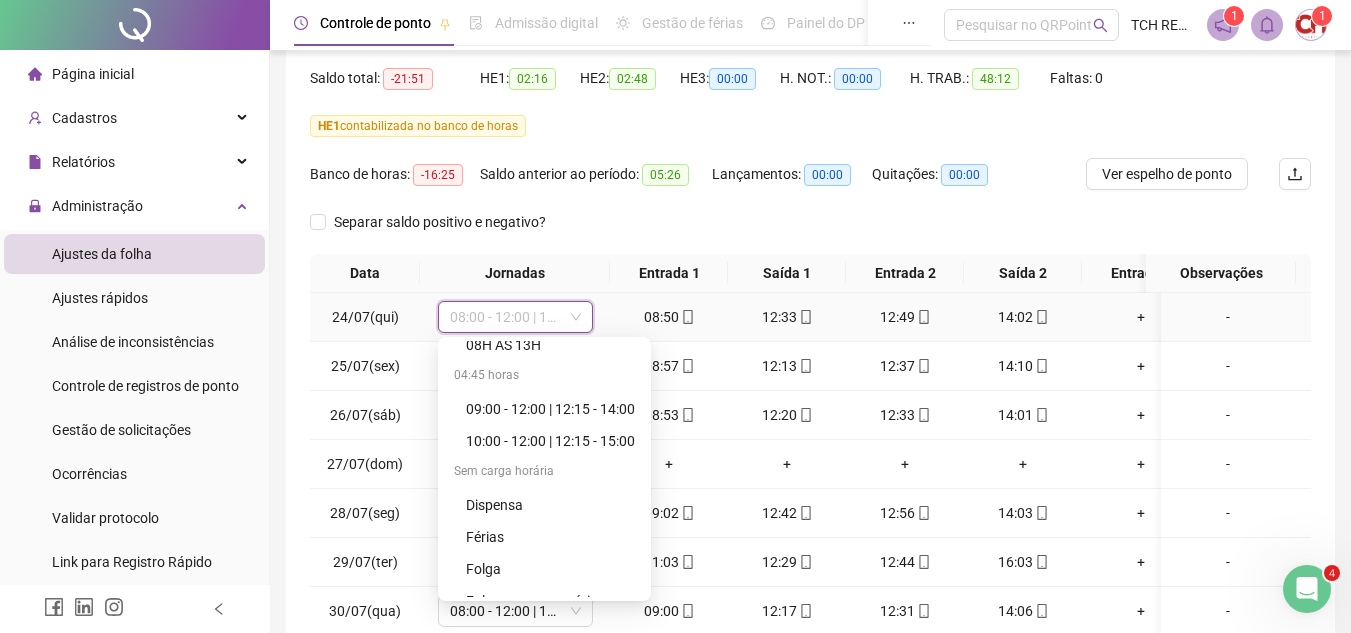 scroll, scrollTop: 1200, scrollLeft: 0, axis: vertical 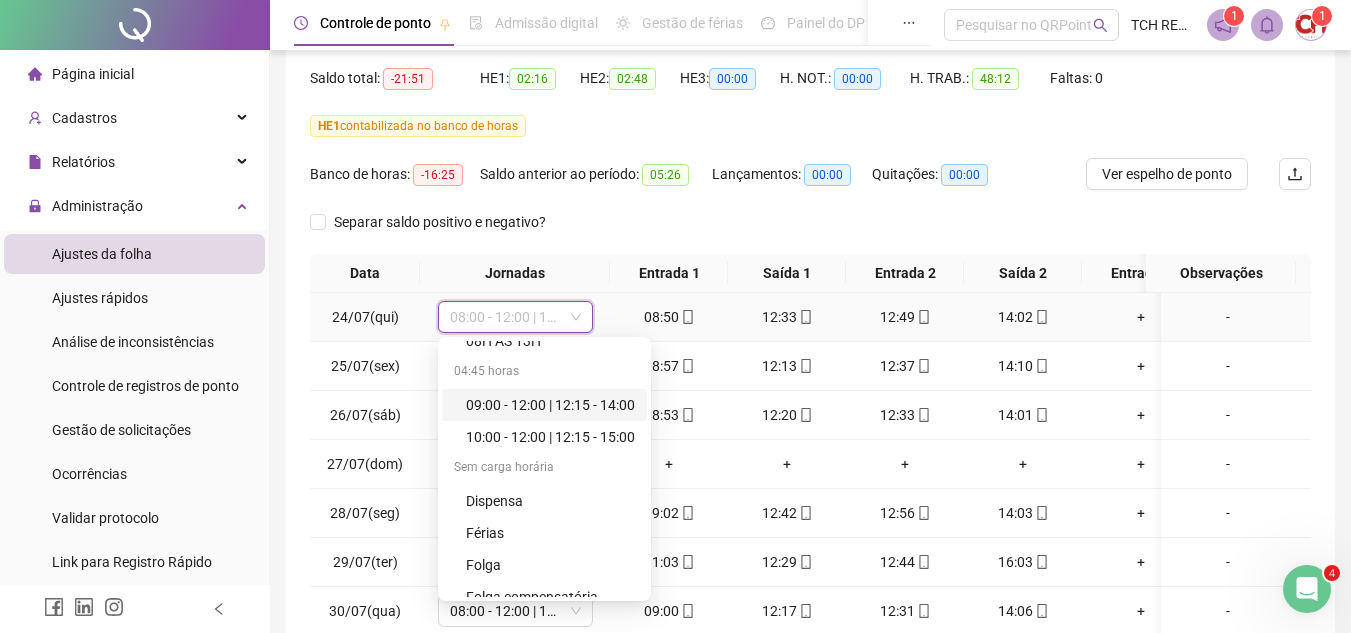 click on "09:00 - 12:00 | 12:15 - 14:00" at bounding box center [550, 405] 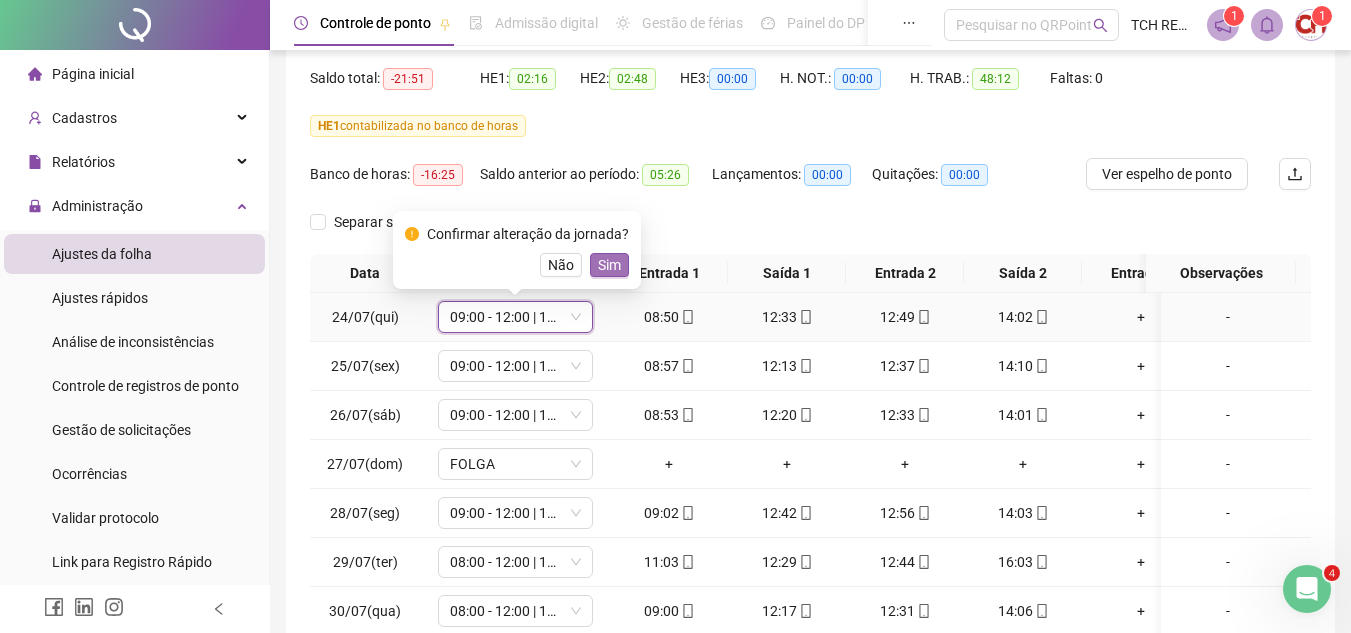 click on "Sim" at bounding box center [609, 265] 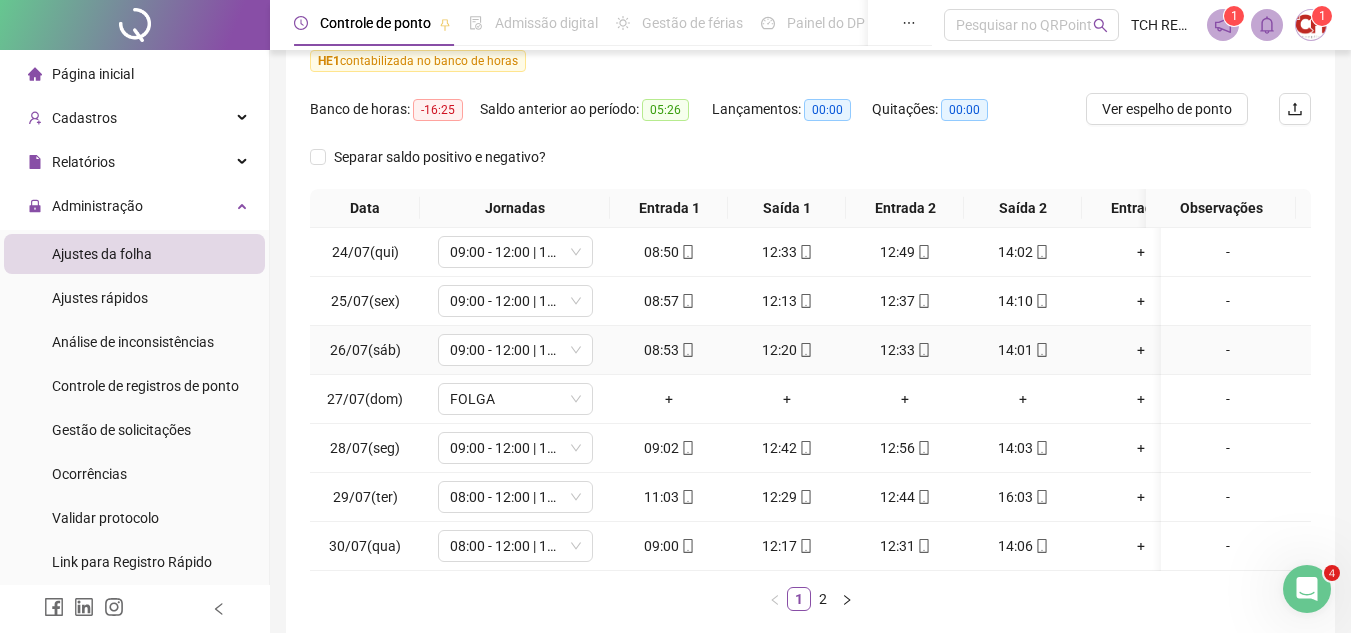 scroll, scrollTop: 300, scrollLeft: 0, axis: vertical 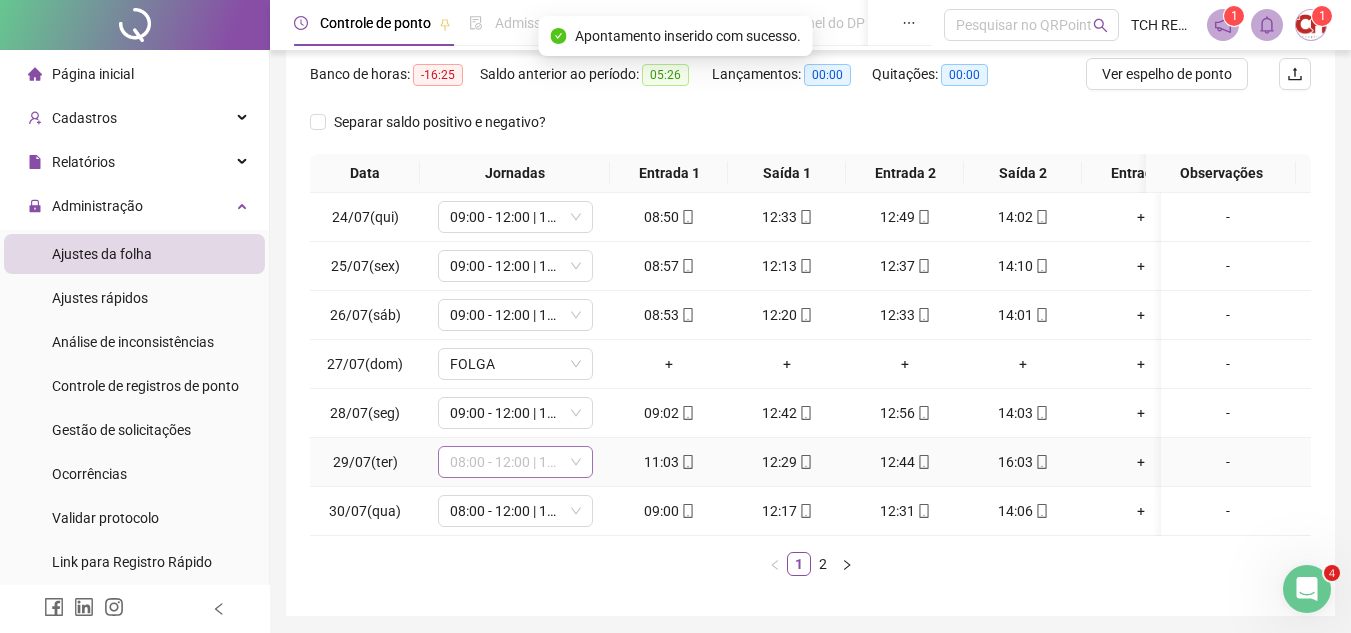 click on "08:00 - 12:00 | 13:00 - 18:00" at bounding box center [515, 462] 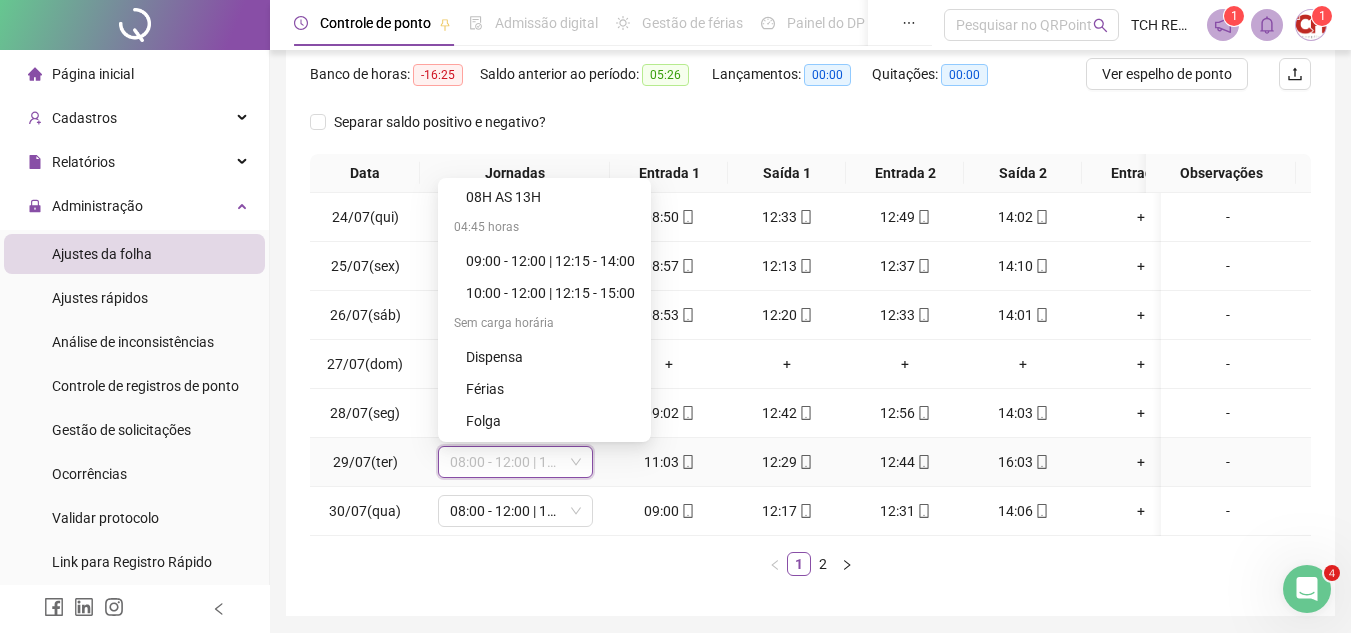 scroll, scrollTop: 1196, scrollLeft: 0, axis: vertical 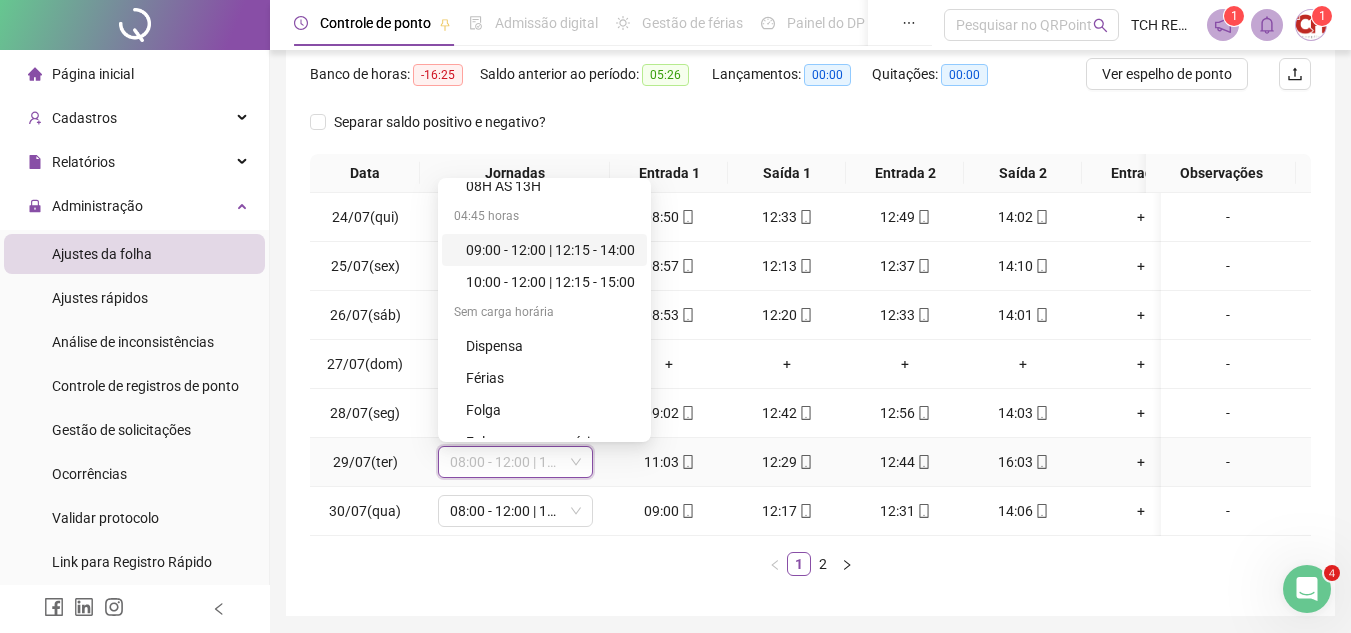 click on "09:00 - 12:00 | 12:15 - 14:00" at bounding box center [550, 250] 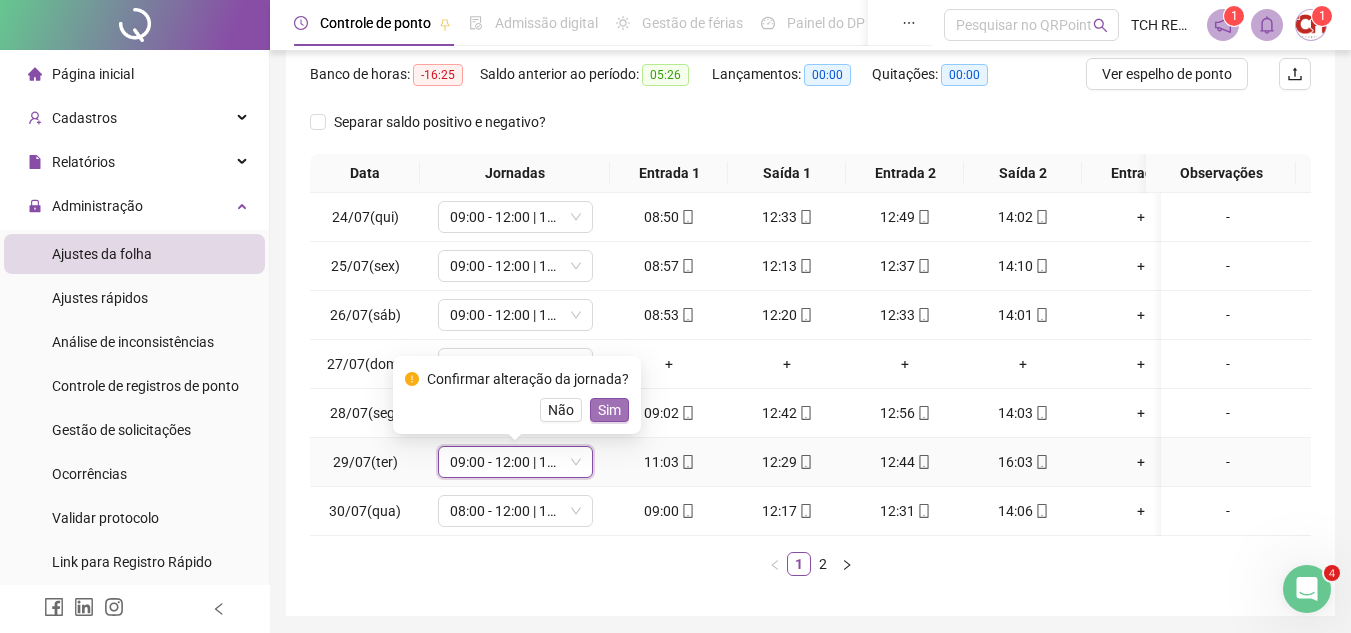 click on "Sim" at bounding box center [609, 410] 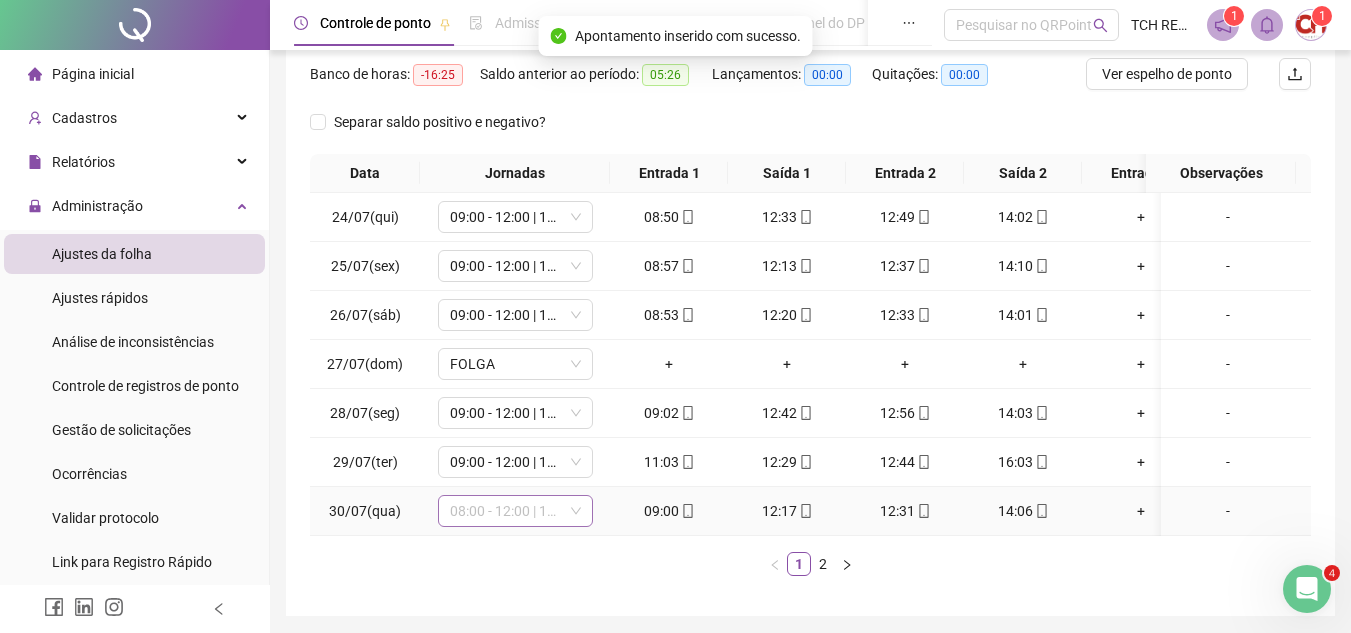 click on "08:00 - 12:00 | 13:00 - 18:00" at bounding box center (515, 511) 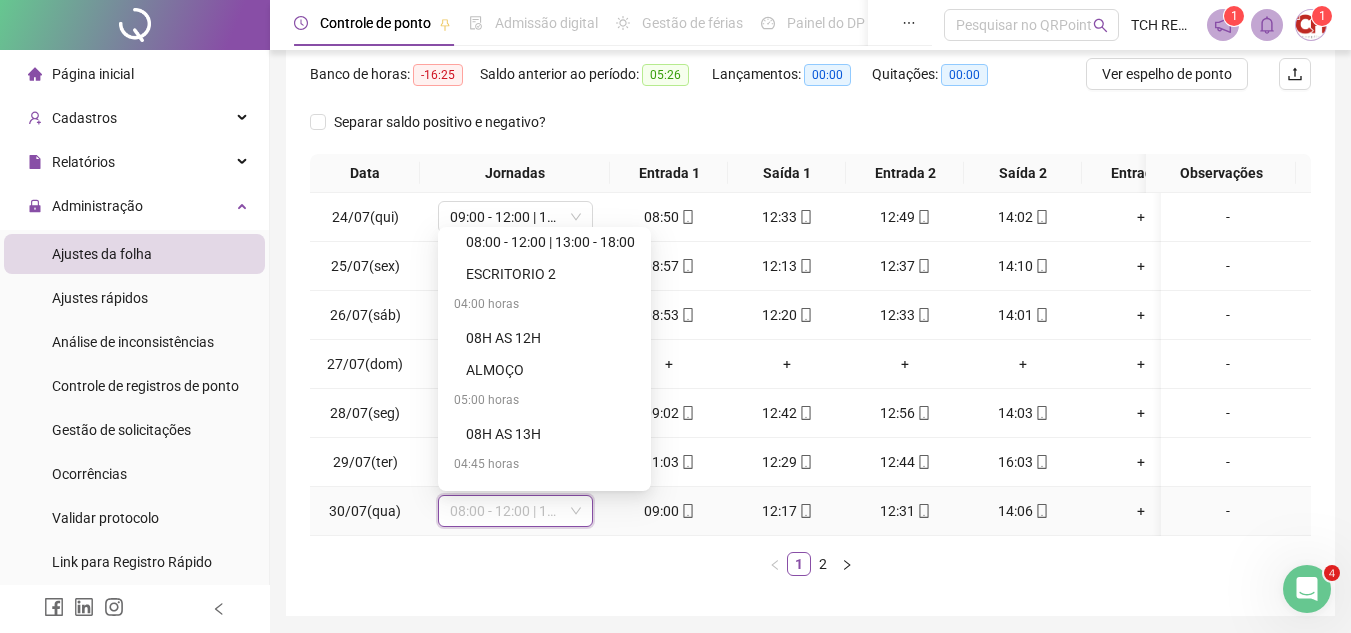scroll, scrollTop: 1096, scrollLeft: 0, axis: vertical 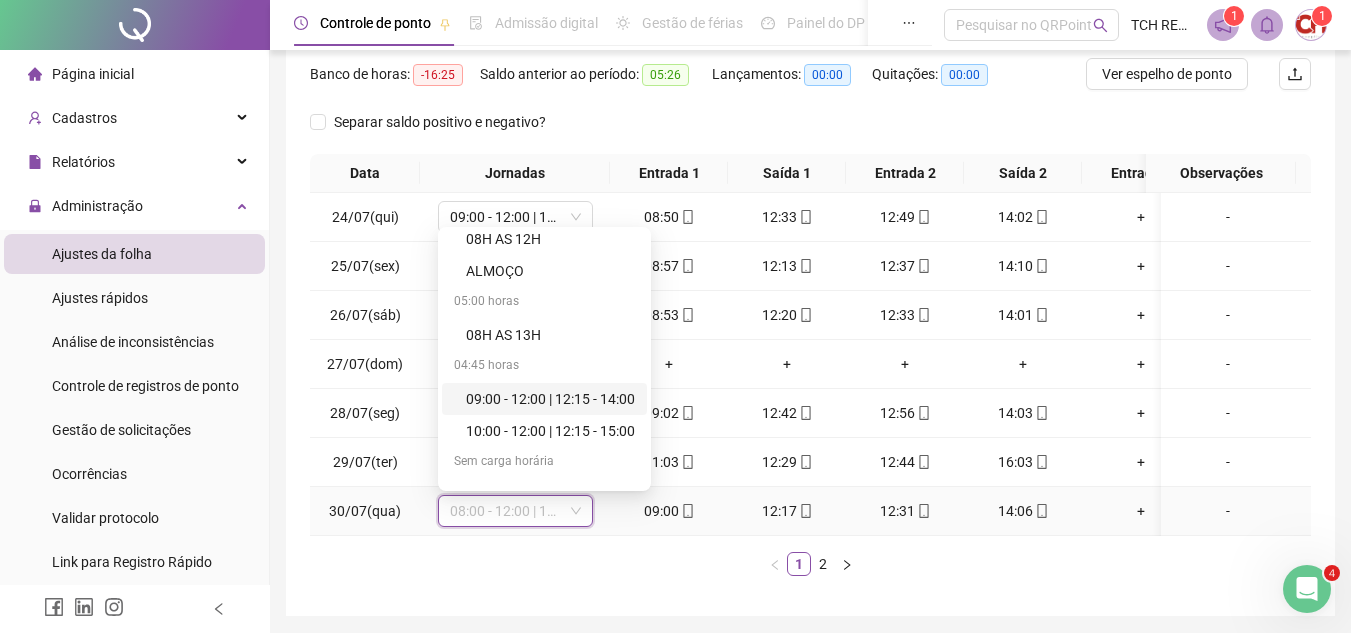 click on "09:00 - 12:00 | 12:15 - 14:00" at bounding box center [550, 399] 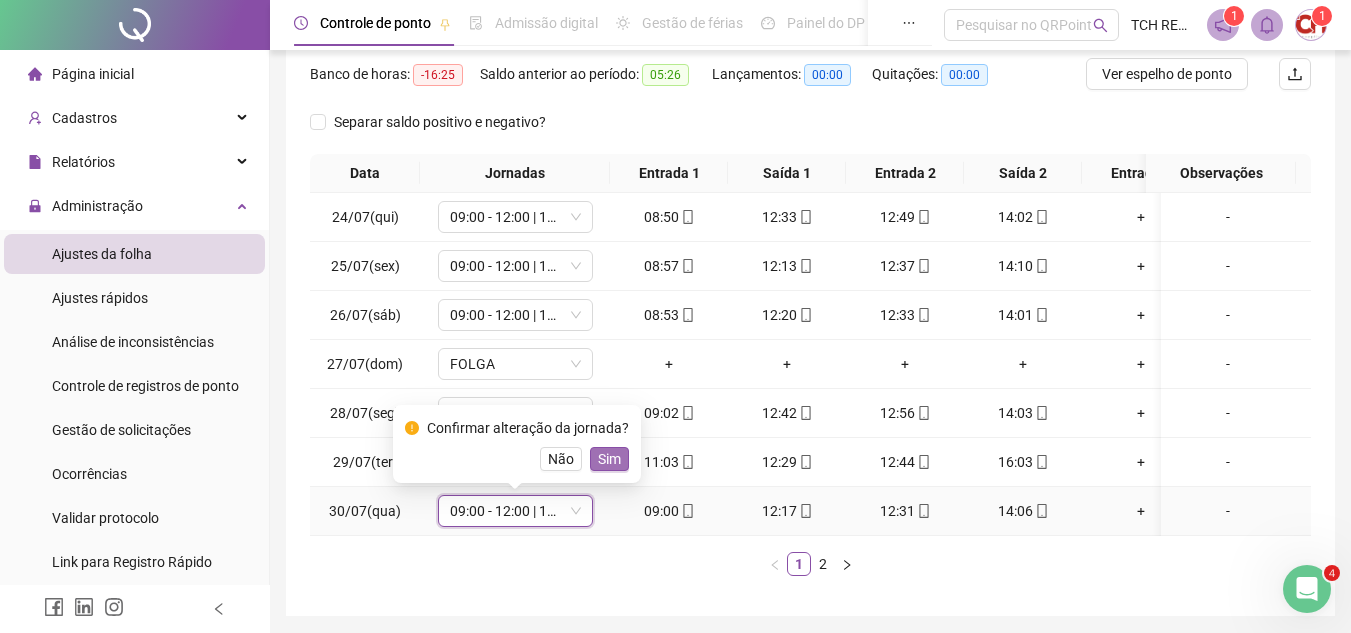 click on "Sim" at bounding box center (609, 459) 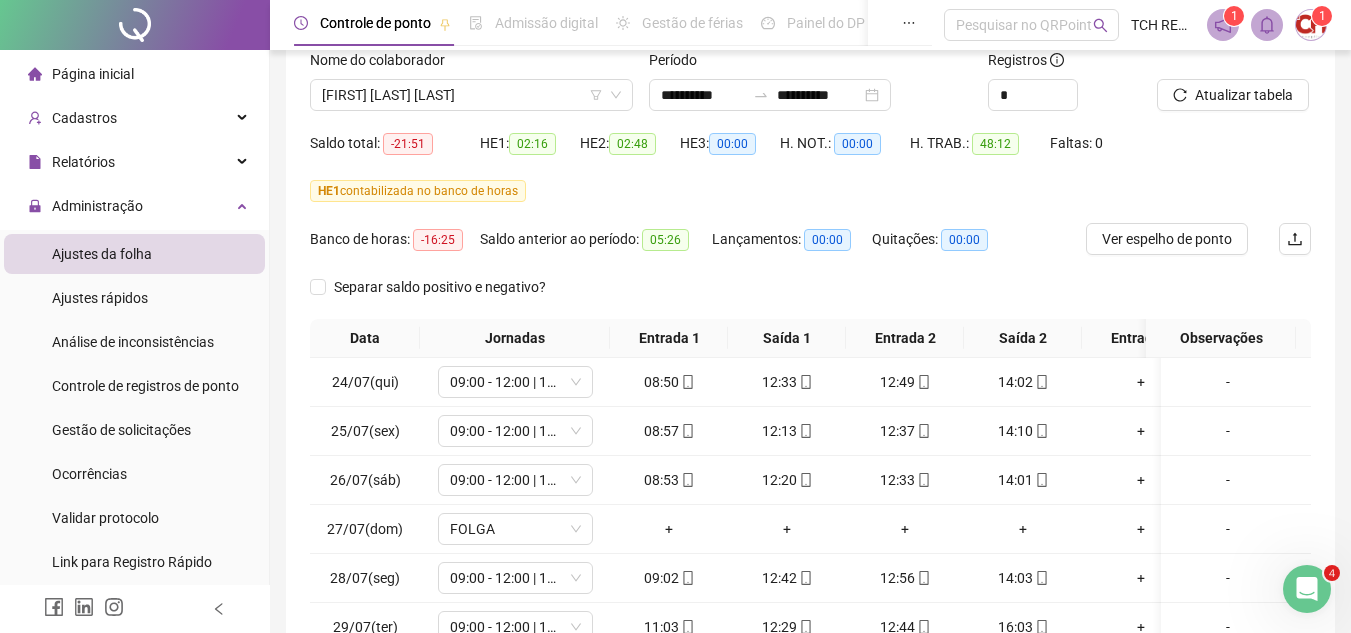 scroll, scrollTop: 100, scrollLeft: 0, axis: vertical 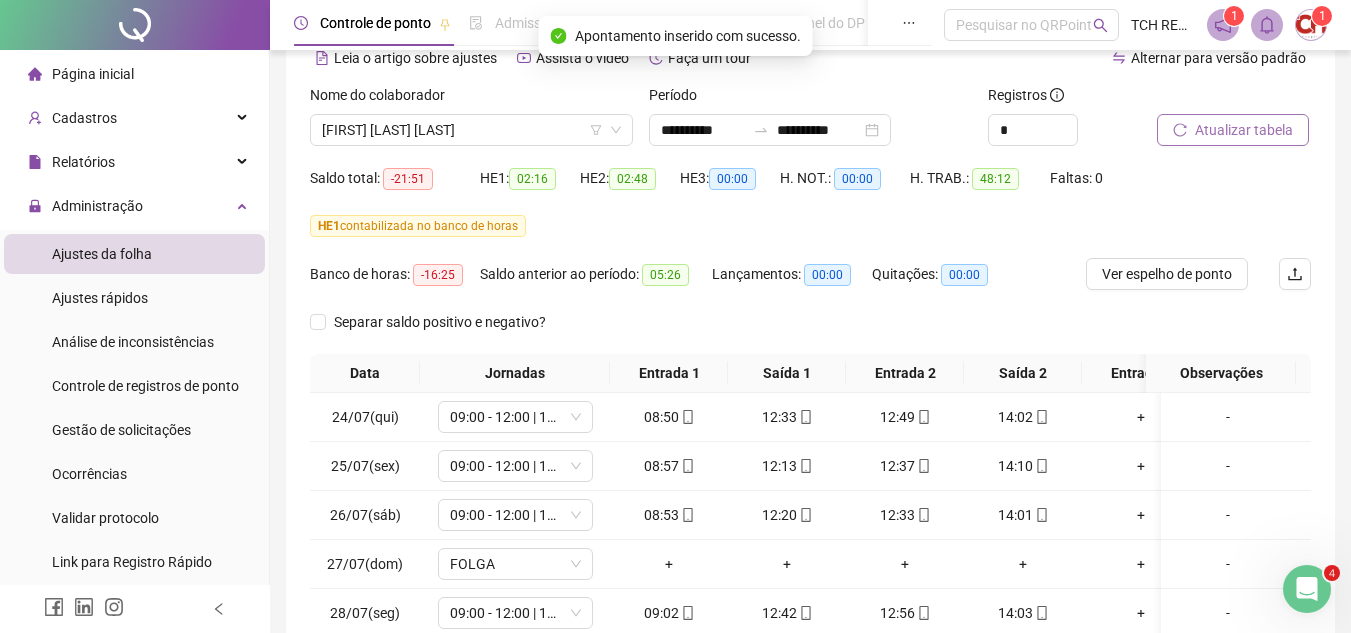click on "Atualizar tabela" at bounding box center [1244, 130] 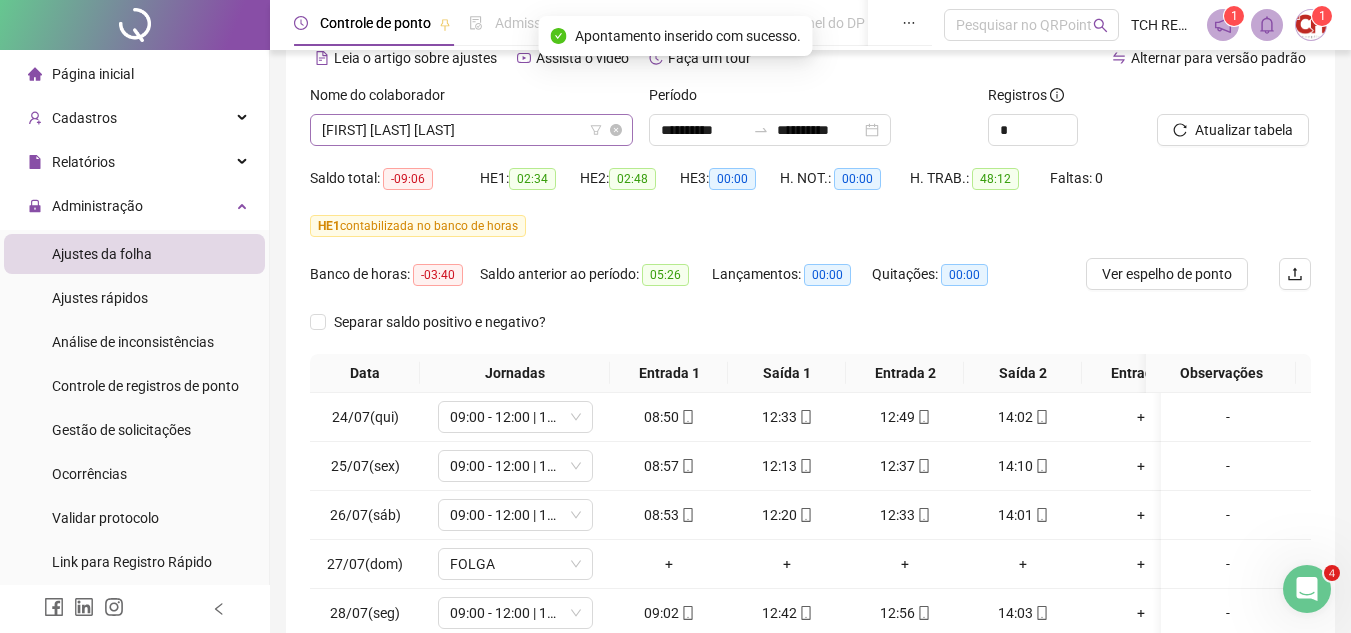 click on "[FIRST] [LAST] [LAST]" at bounding box center [471, 130] 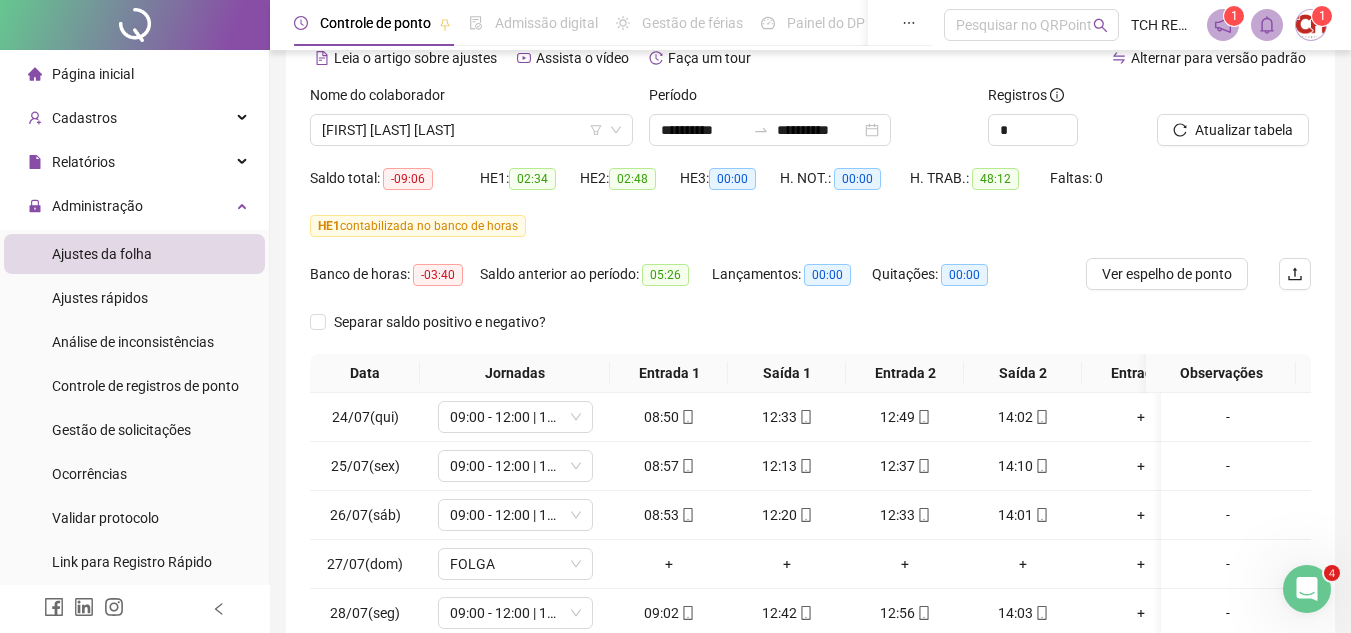 click on "HE 1  contabilizada no banco de horas" at bounding box center (810, 226) 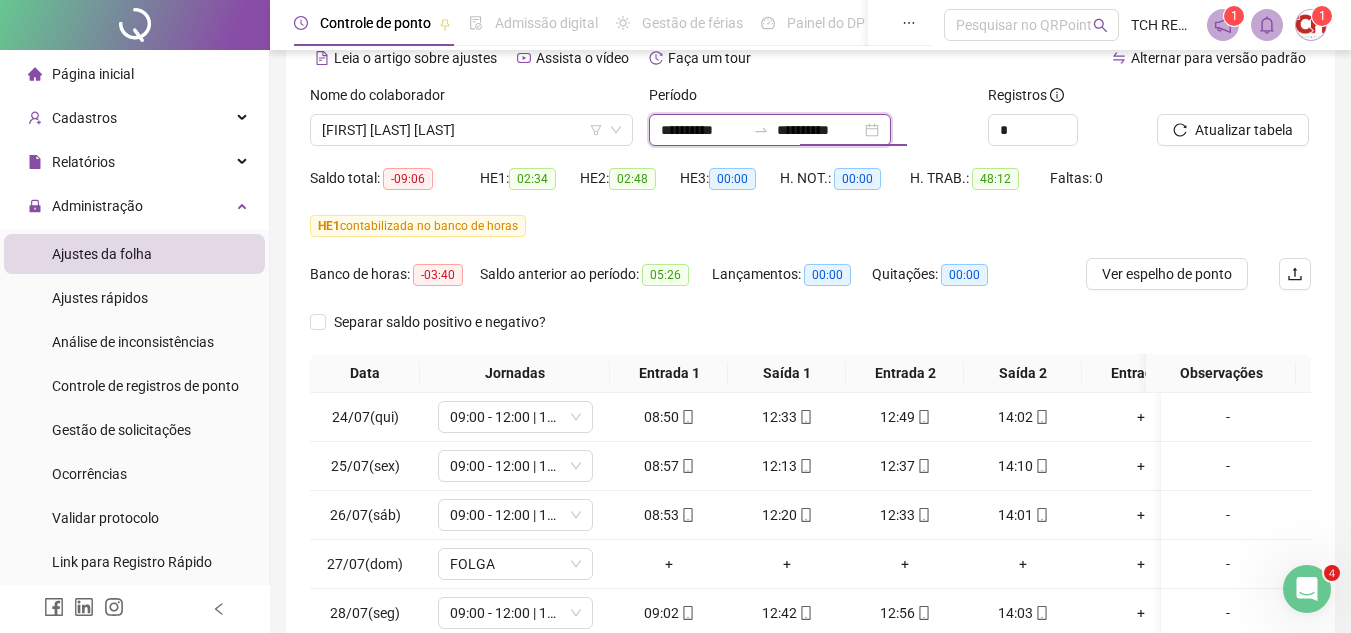 click on "**********" at bounding box center [819, 130] 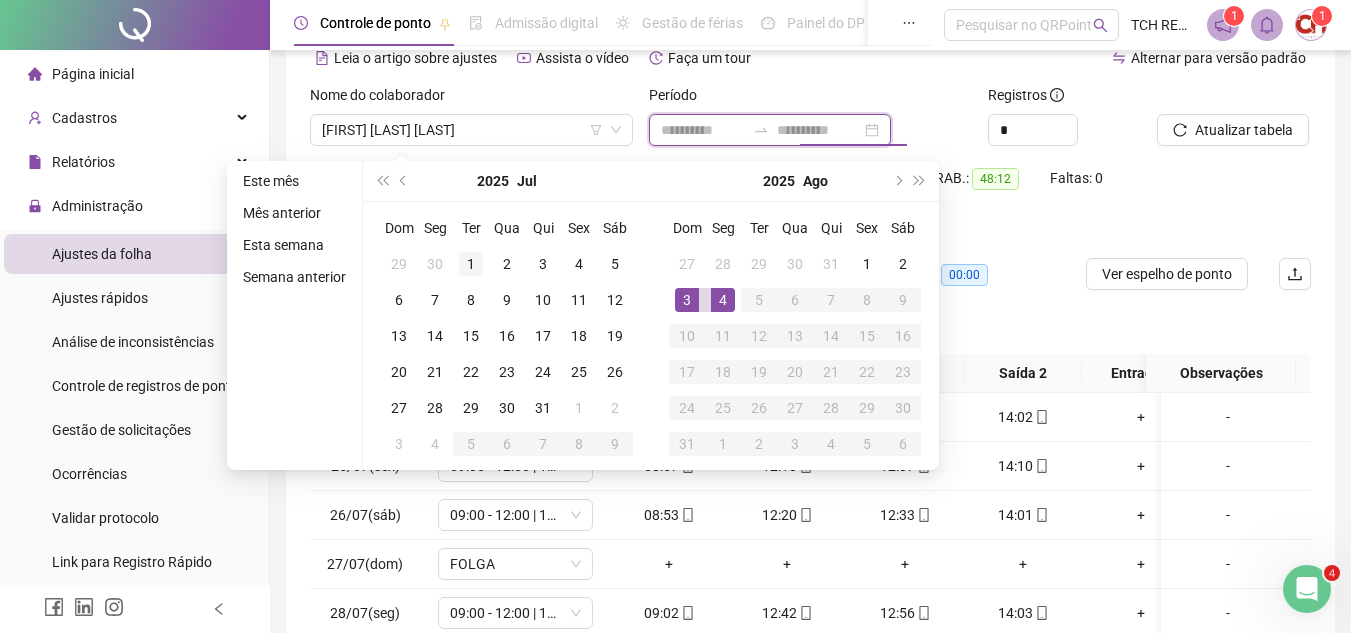 type on "**********" 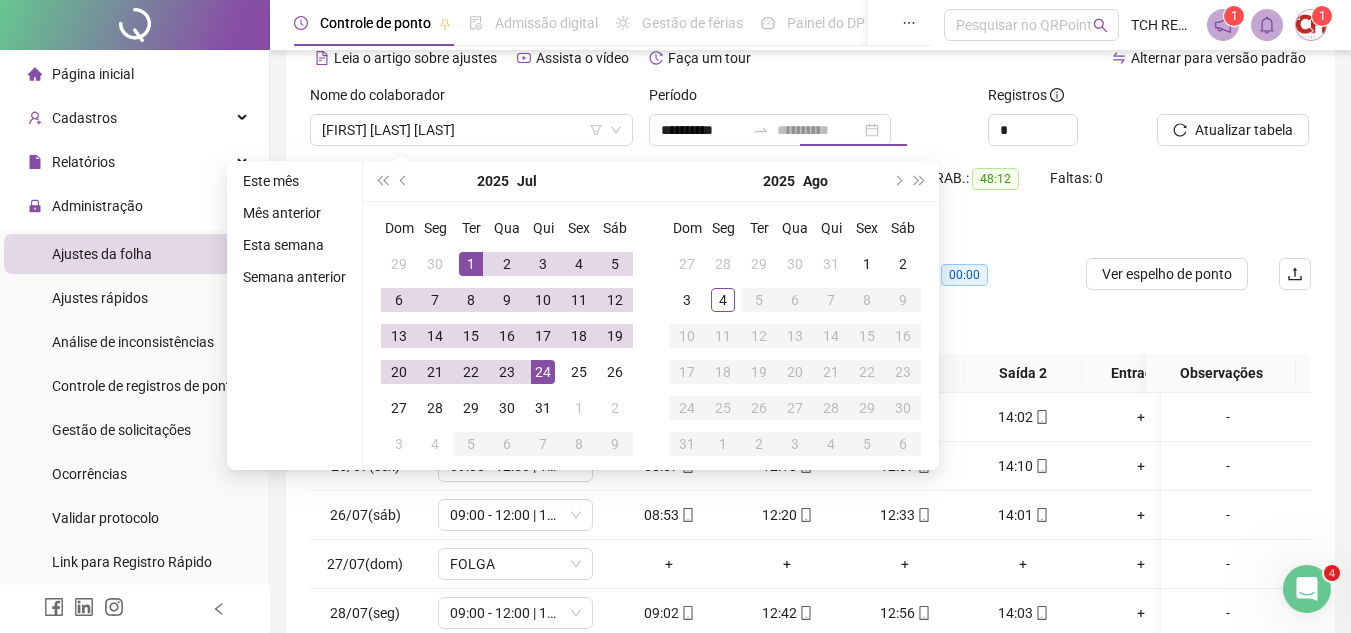 click on "1" at bounding box center [471, 264] 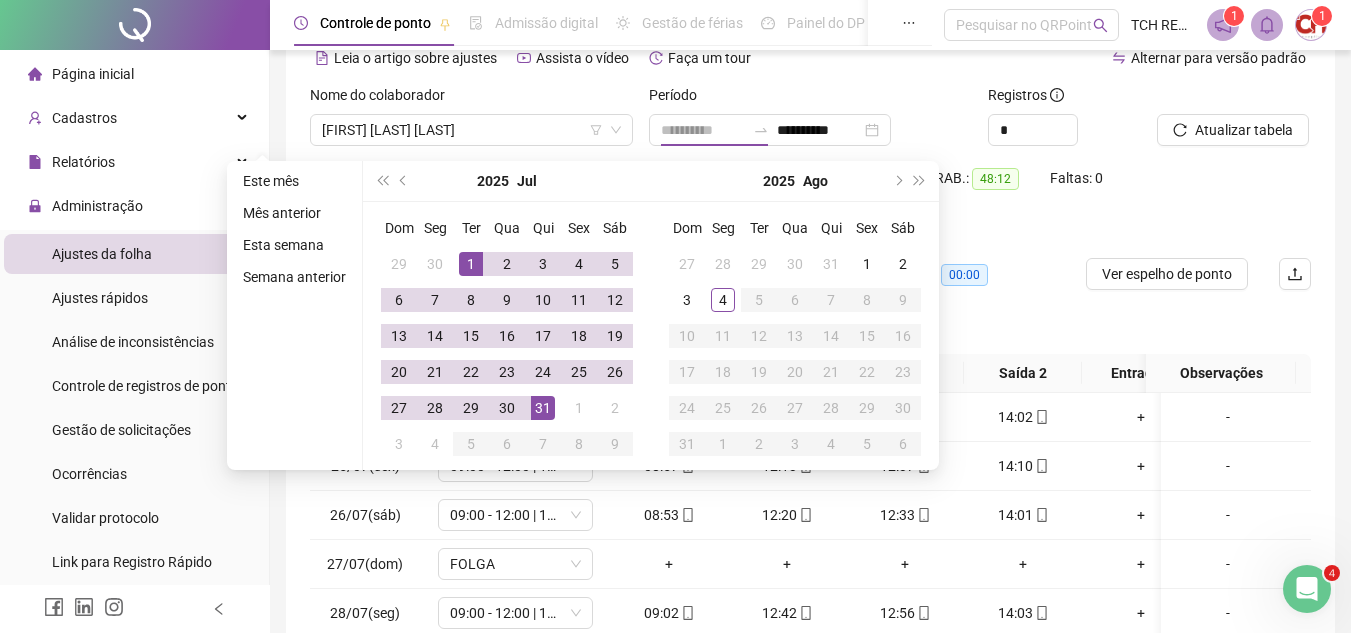 click on "31" at bounding box center (543, 408) 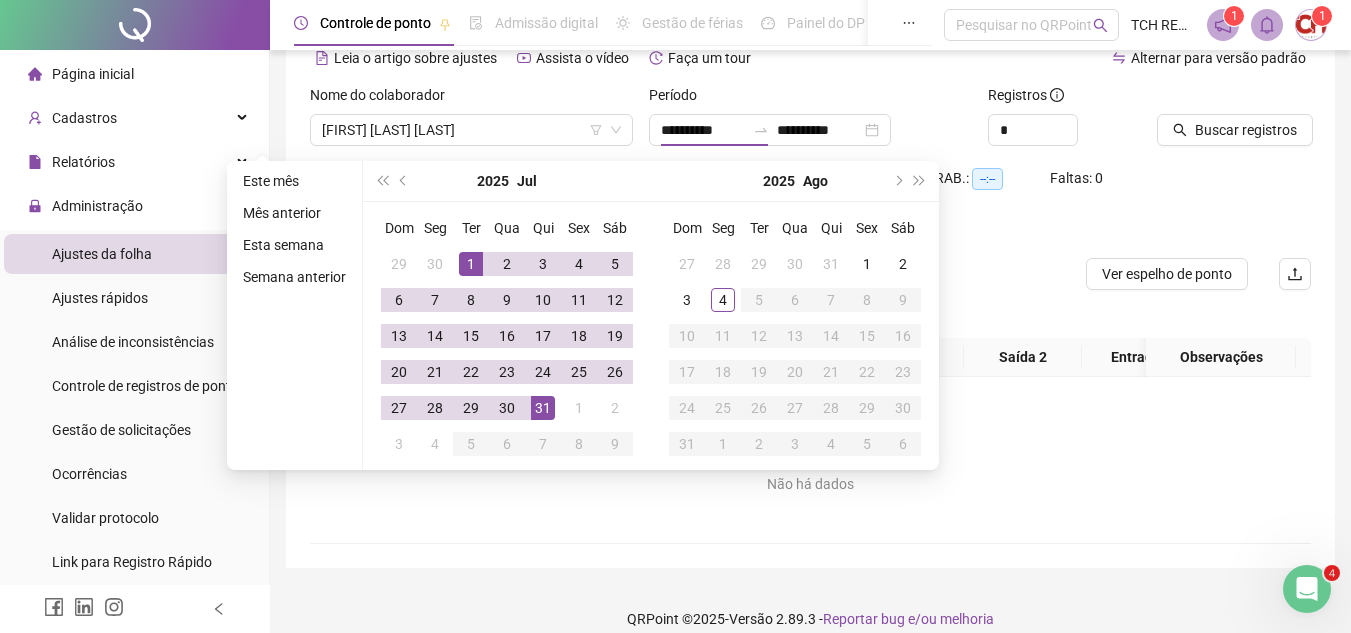type on "**********" 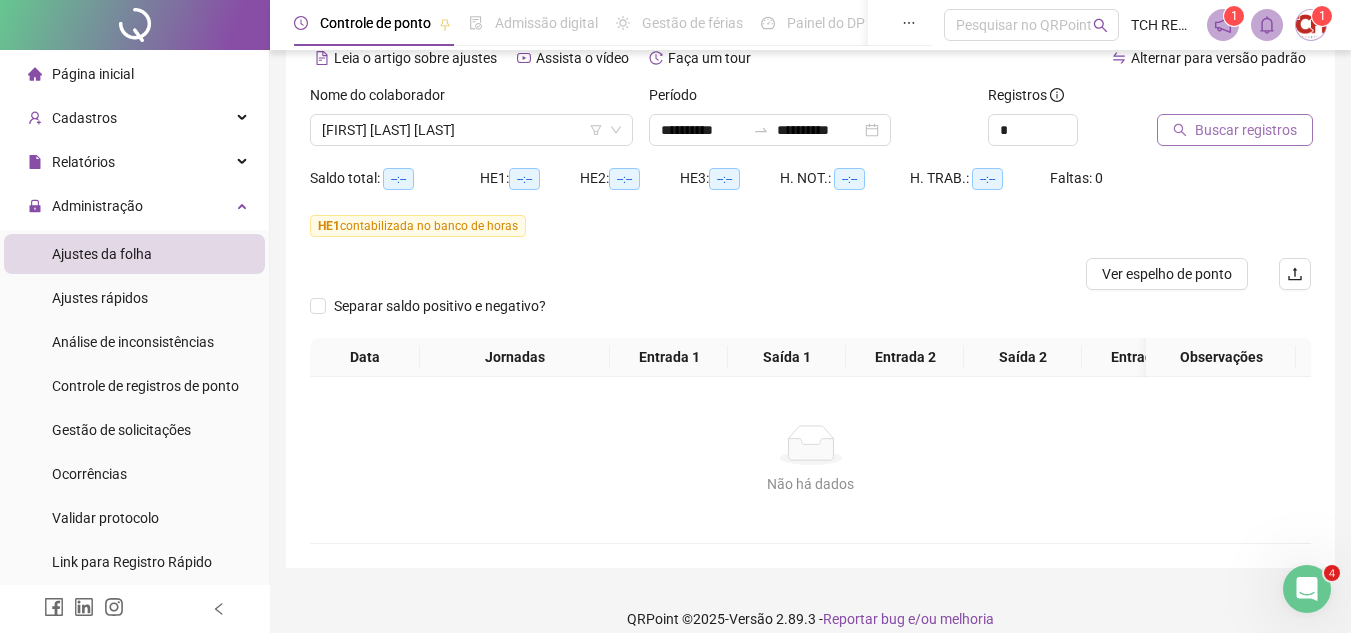 click on "Buscar registros" at bounding box center [1246, 130] 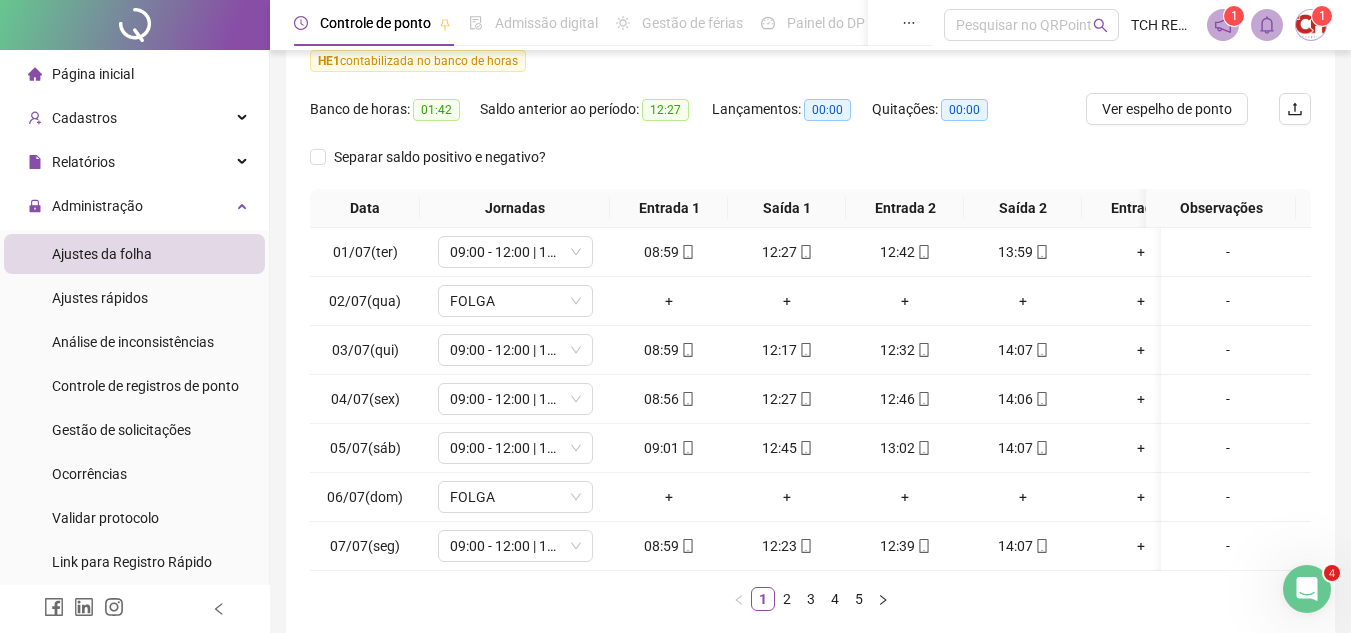 scroll, scrollTop: 300, scrollLeft: 0, axis: vertical 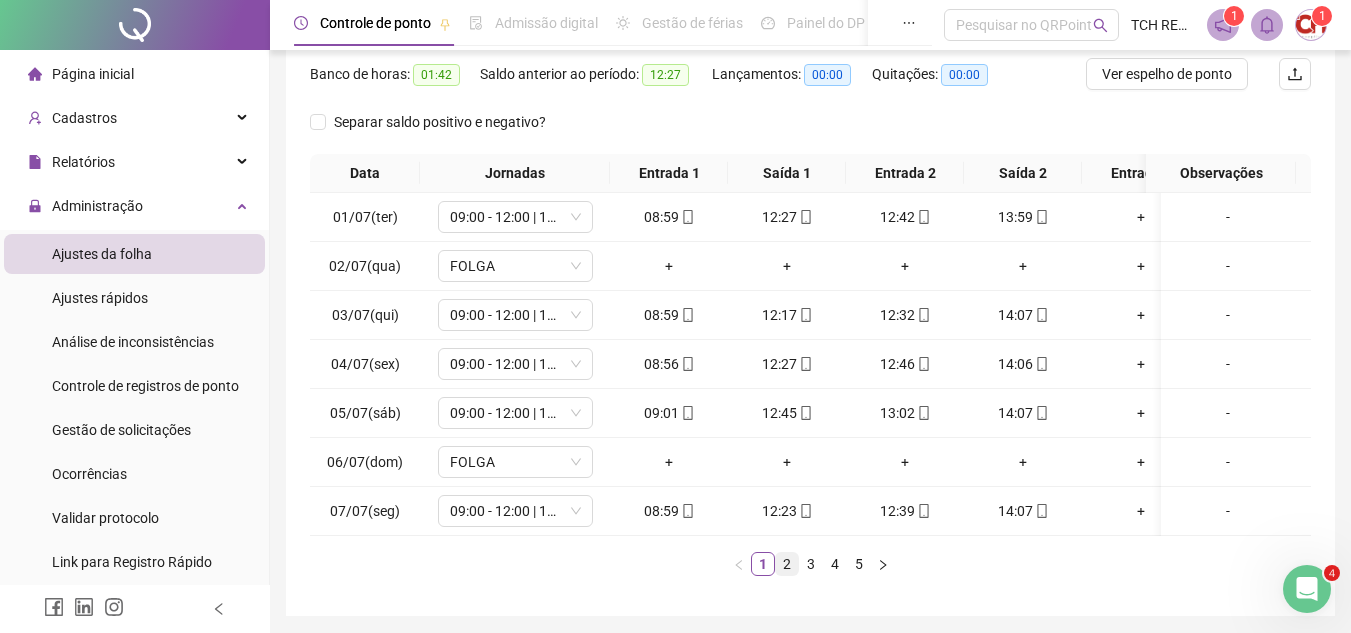 click on "2" at bounding box center [787, 564] 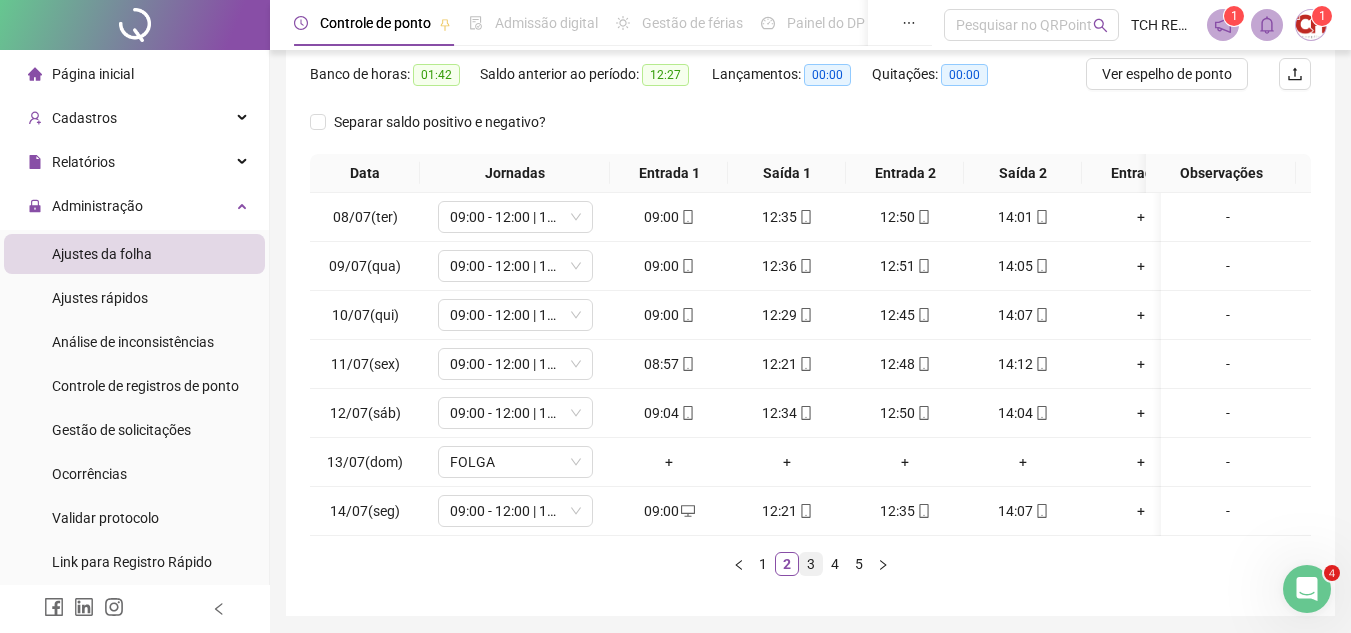 click on "3" at bounding box center [811, 564] 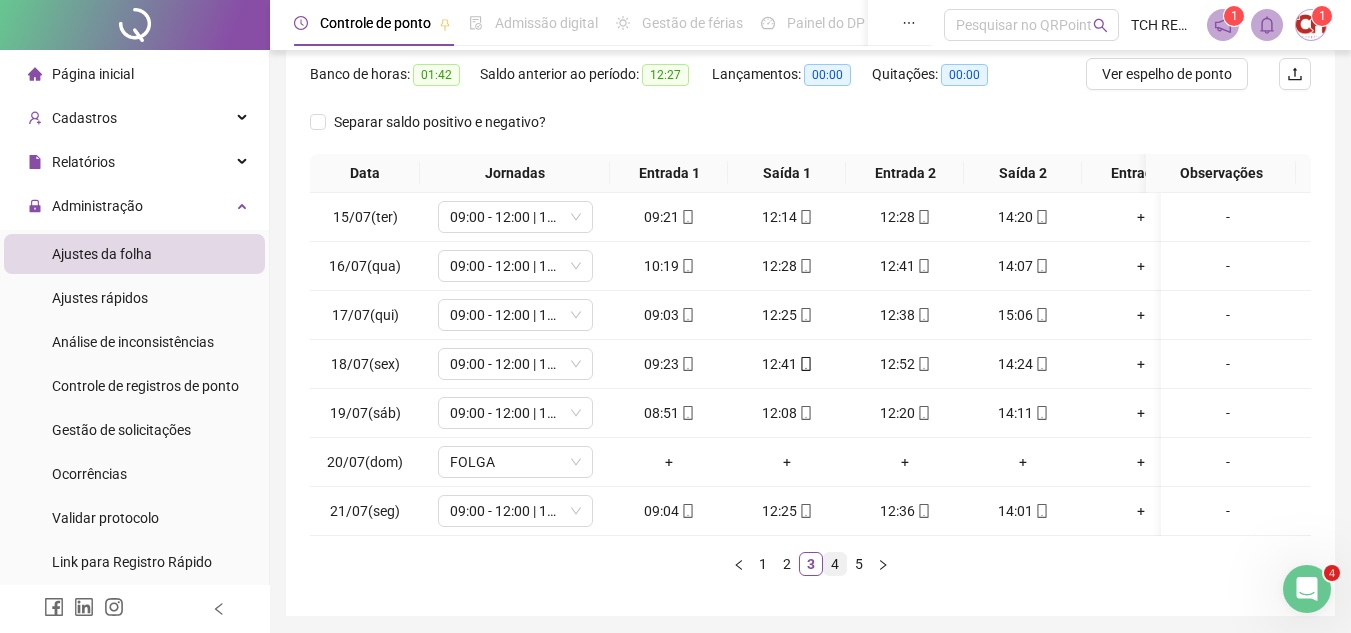 click on "4" at bounding box center (835, 564) 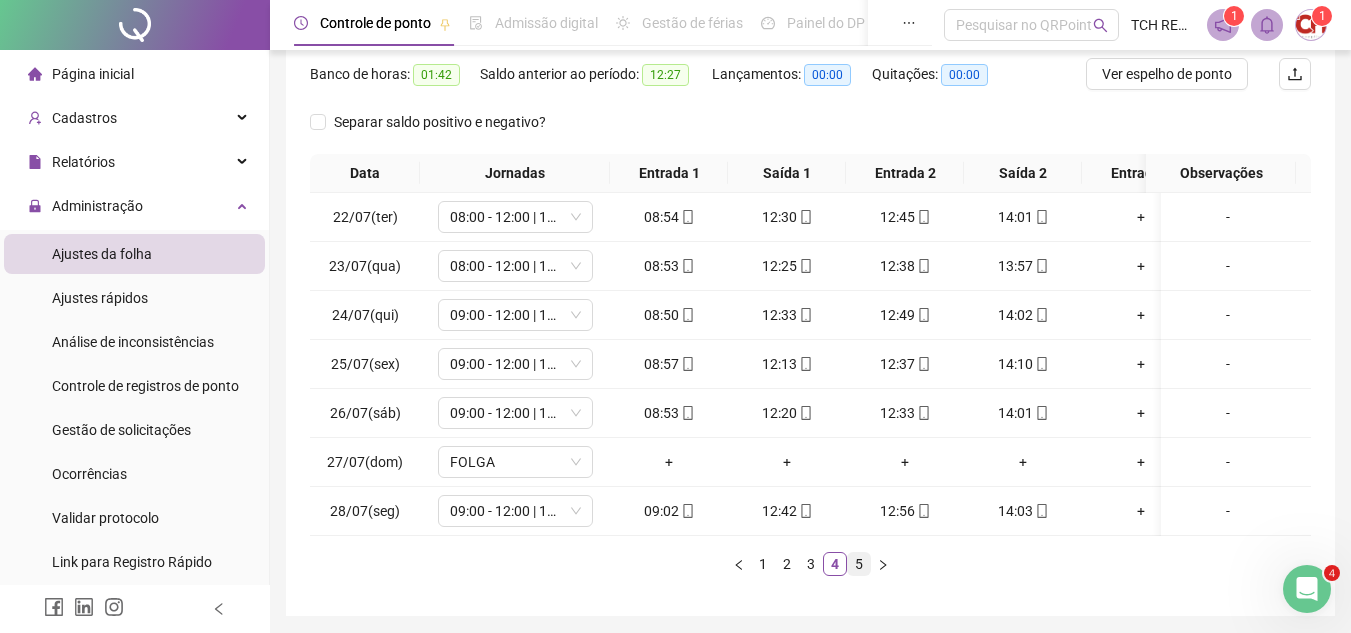 click on "5" at bounding box center (859, 564) 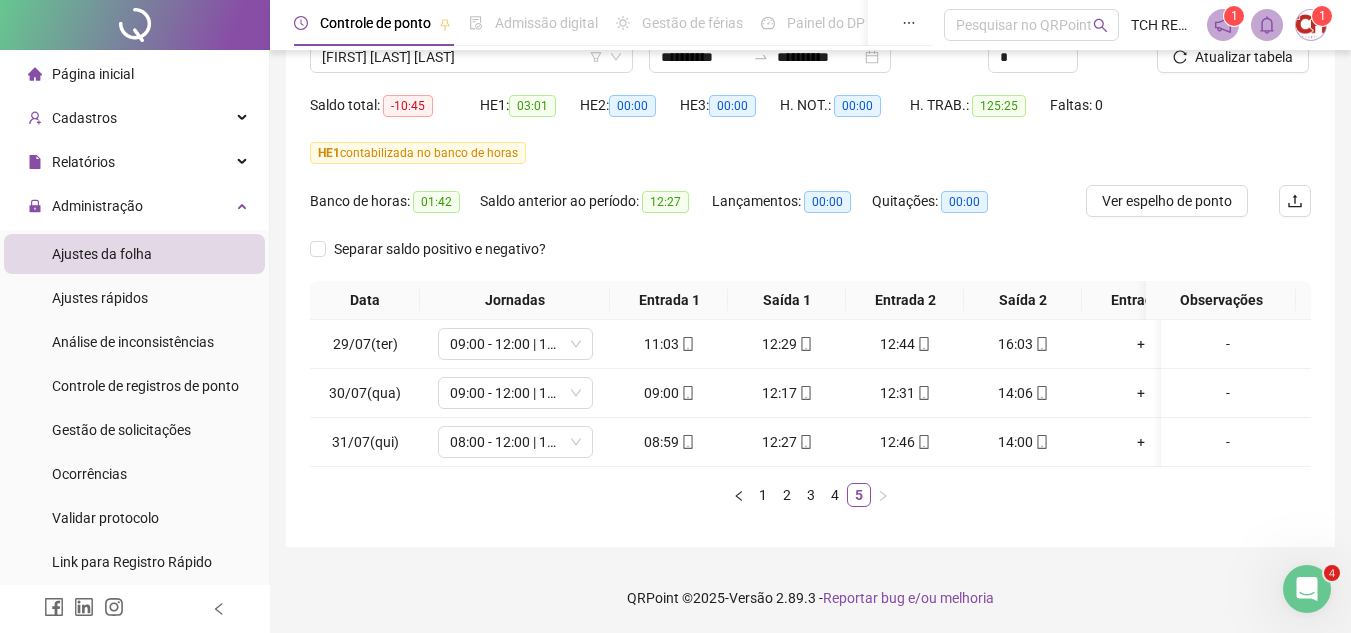 scroll, scrollTop: 188, scrollLeft: 0, axis: vertical 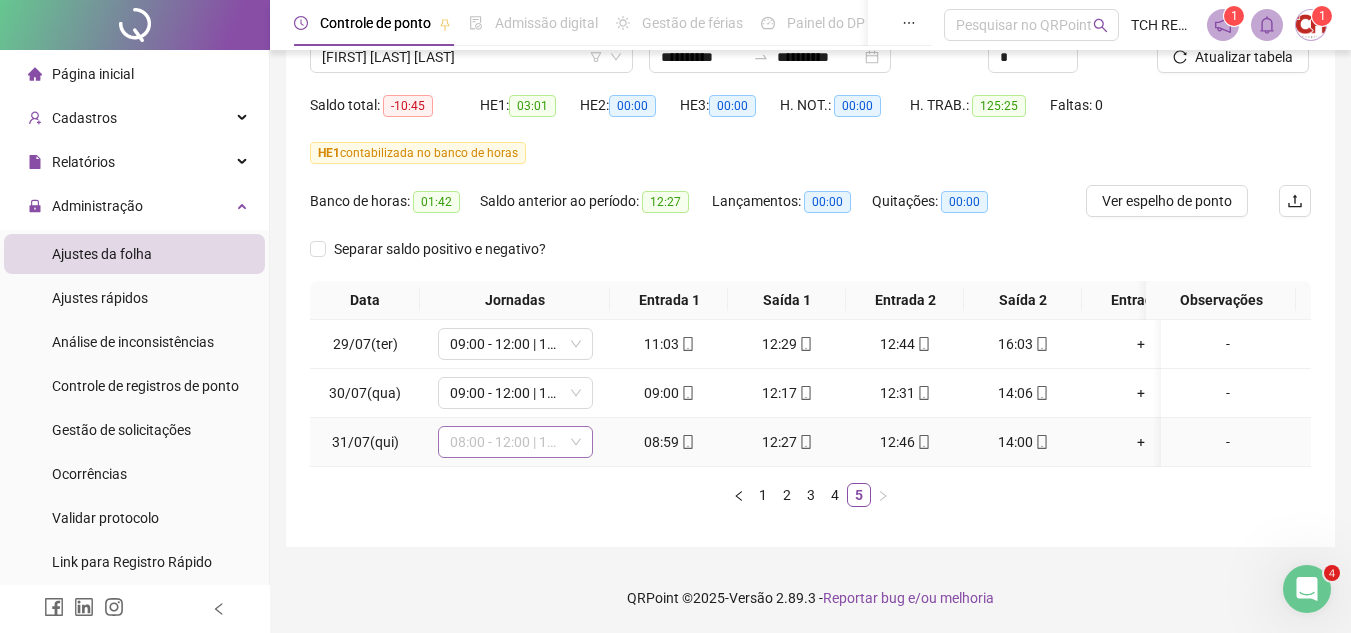 click on "08:00 - 12:00 | 13:00 - 18:00" at bounding box center (515, 442) 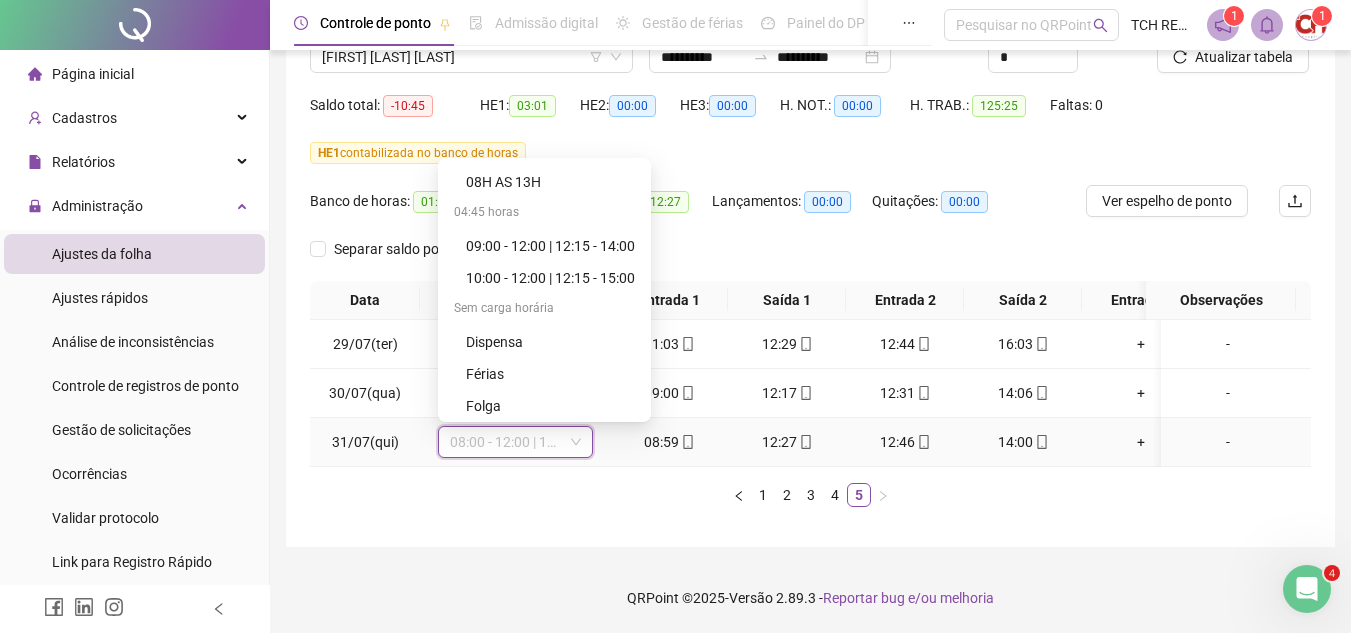 scroll, scrollTop: 1200, scrollLeft: 0, axis: vertical 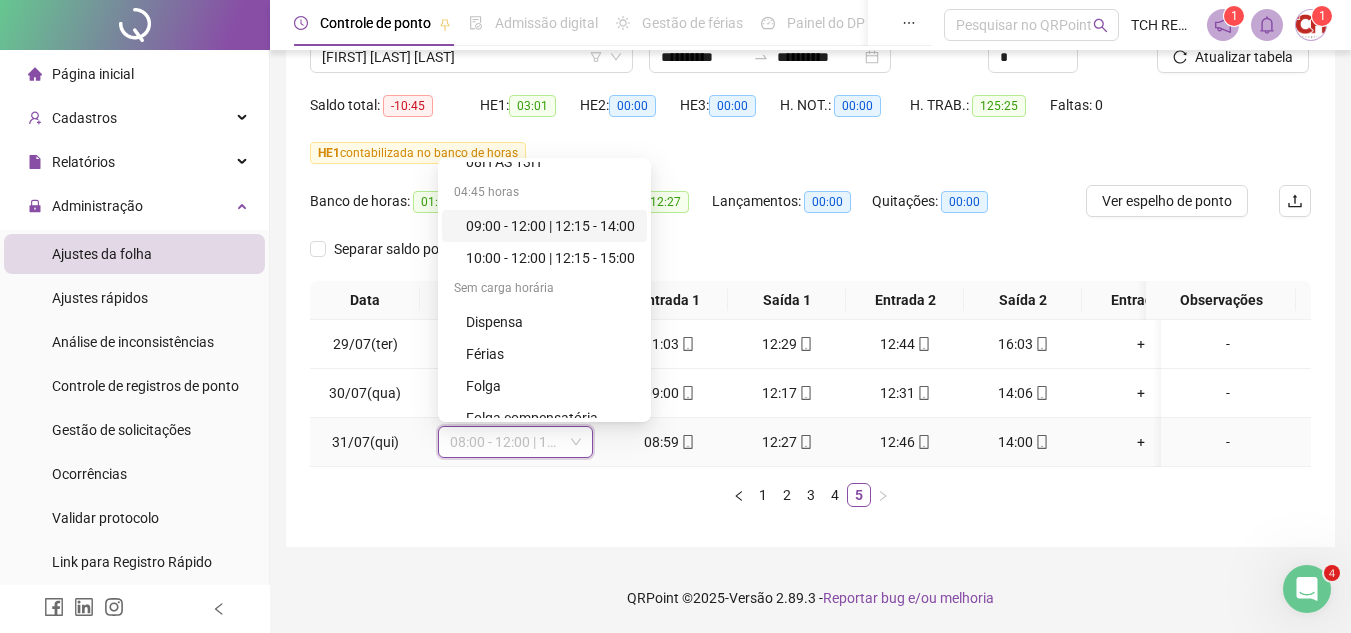 click on "09:00 - 12:00 | 12:15 - 14:00" at bounding box center (550, 226) 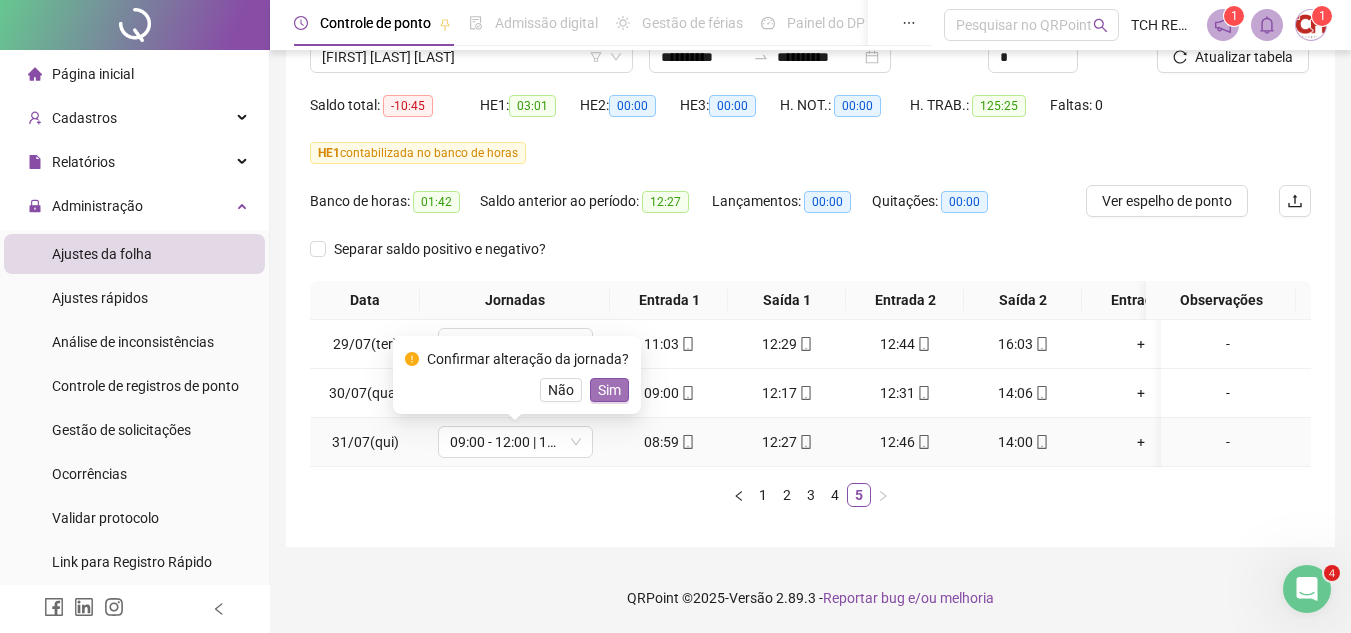 click on "Sim" at bounding box center (609, 390) 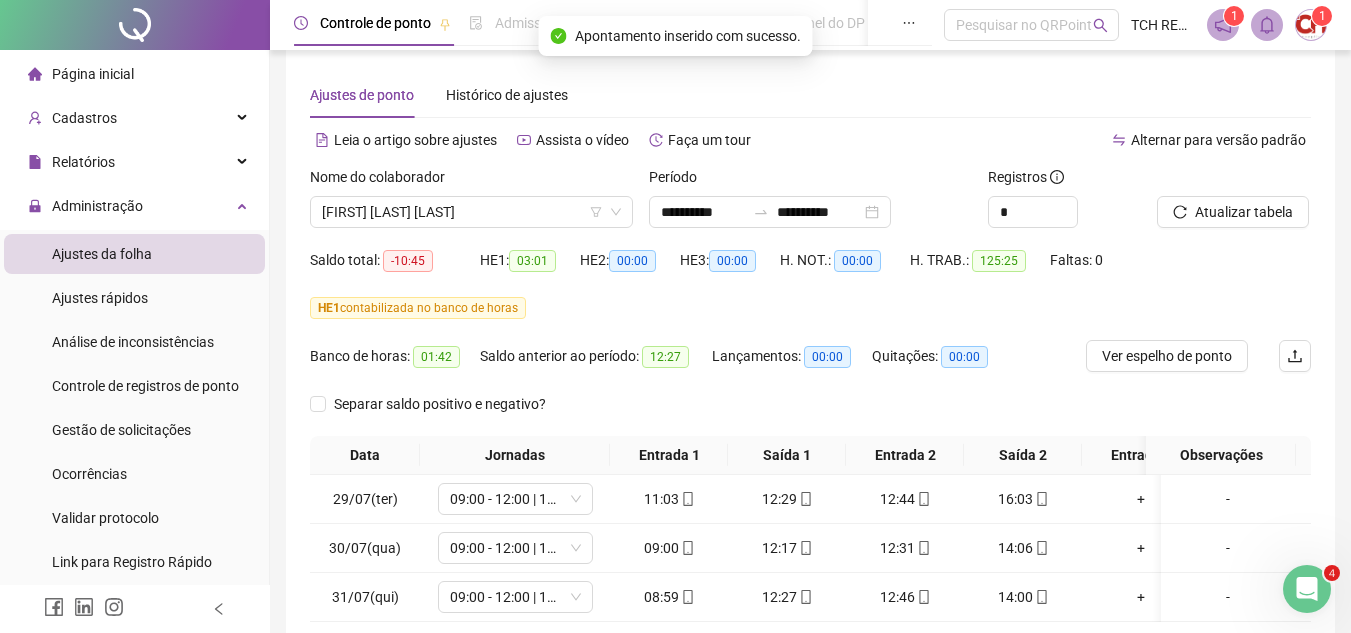 scroll, scrollTop: 0, scrollLeft: 0, axis: both 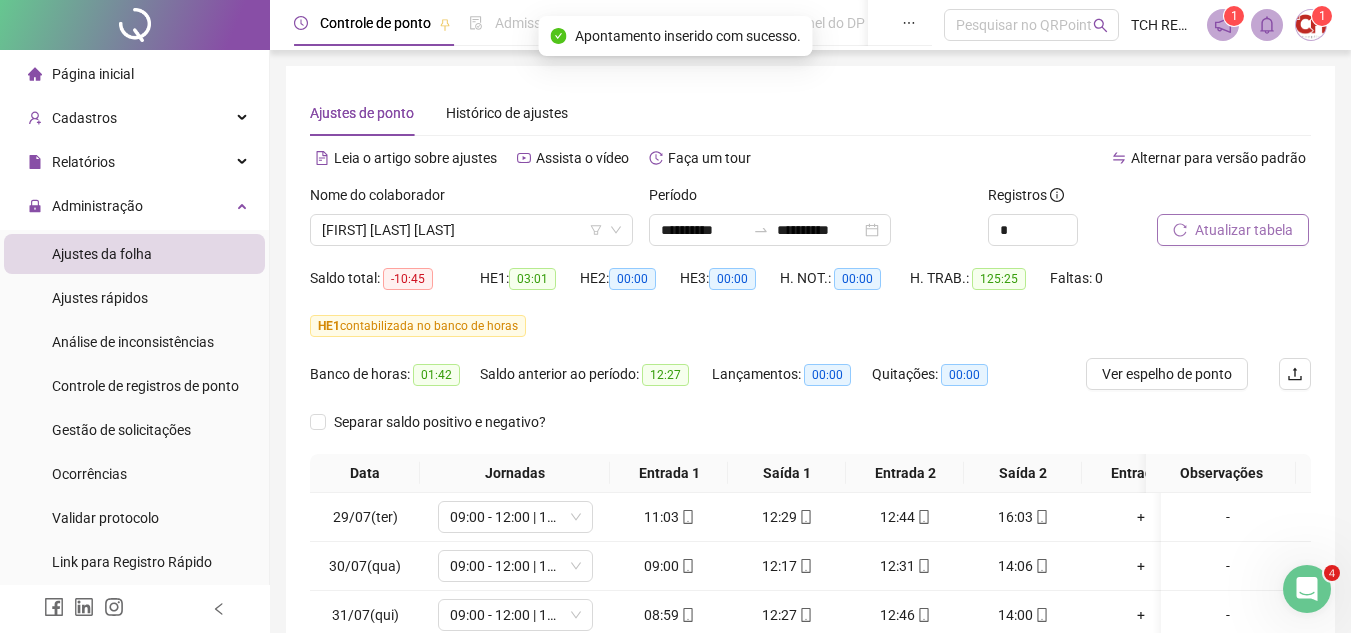 click on "Atualizar tabela" at bounding box center (1244, 230) 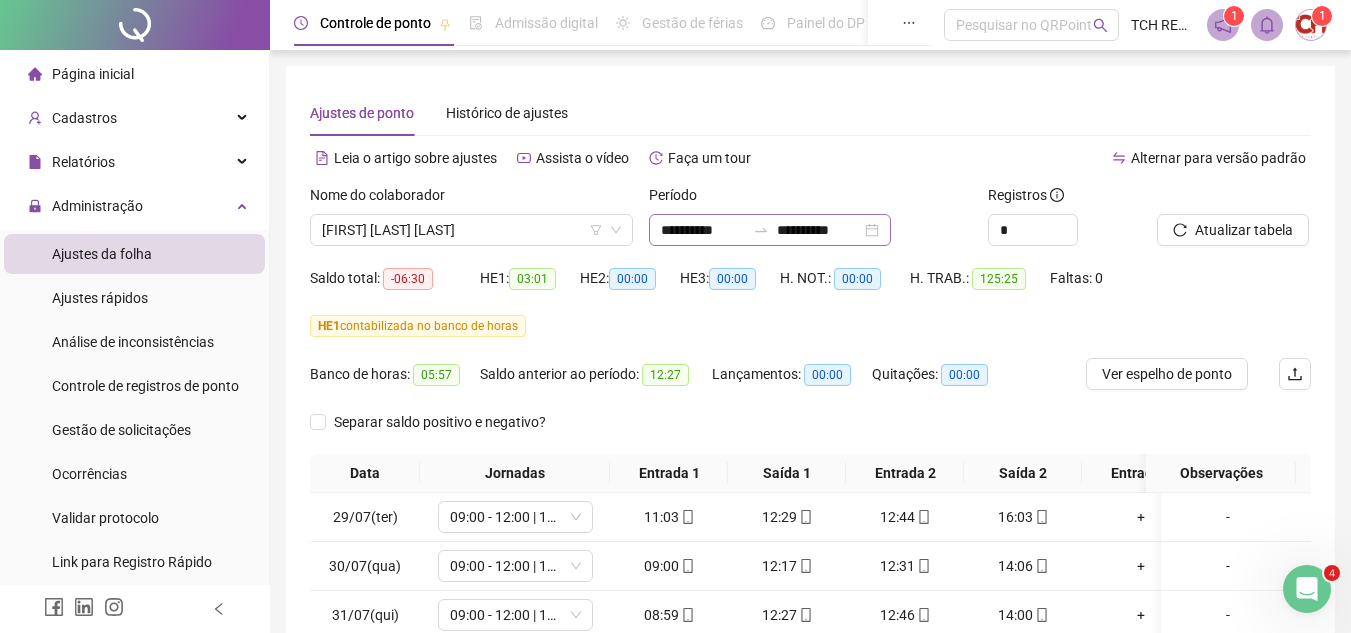 click on "**********" at bounding box center (770, 230) 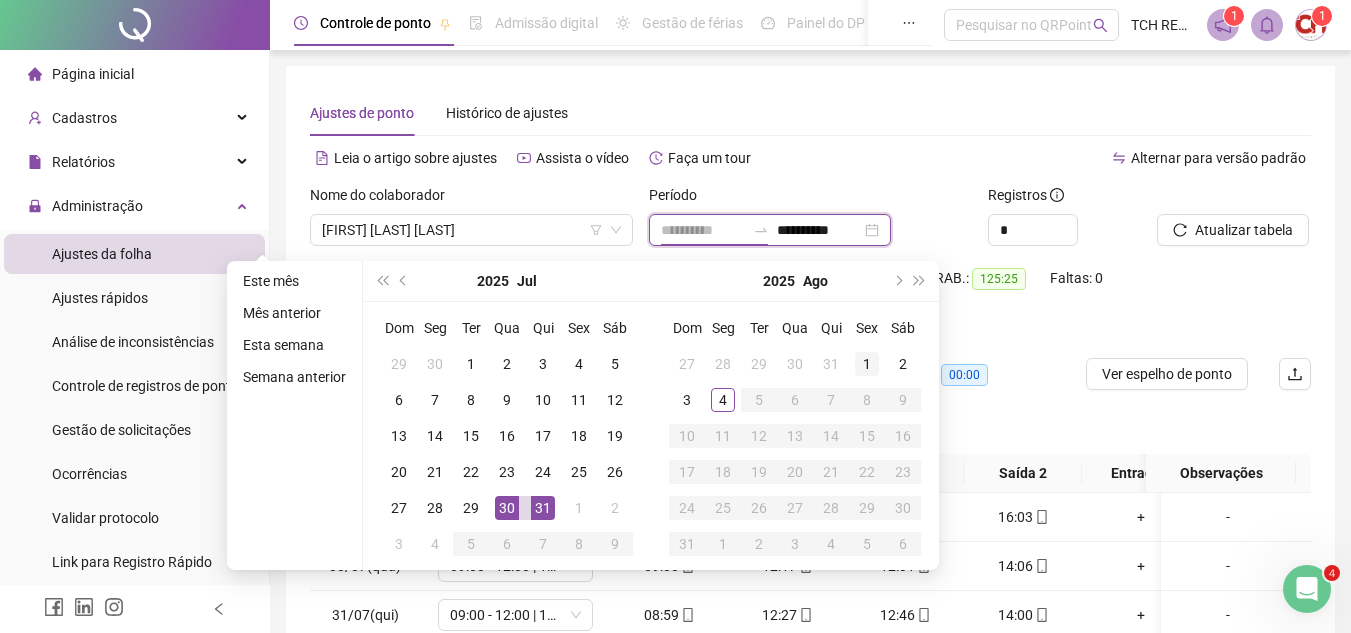 type on "**********" 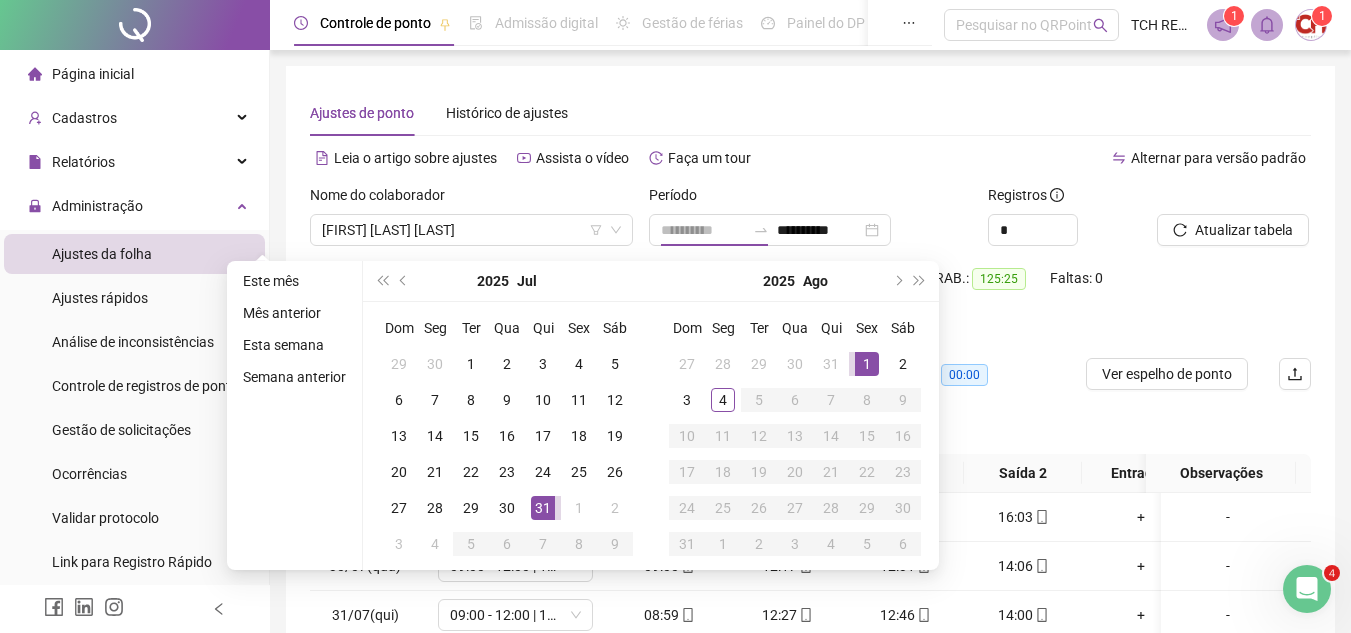 click on "1" at bounding box center (867, 364) 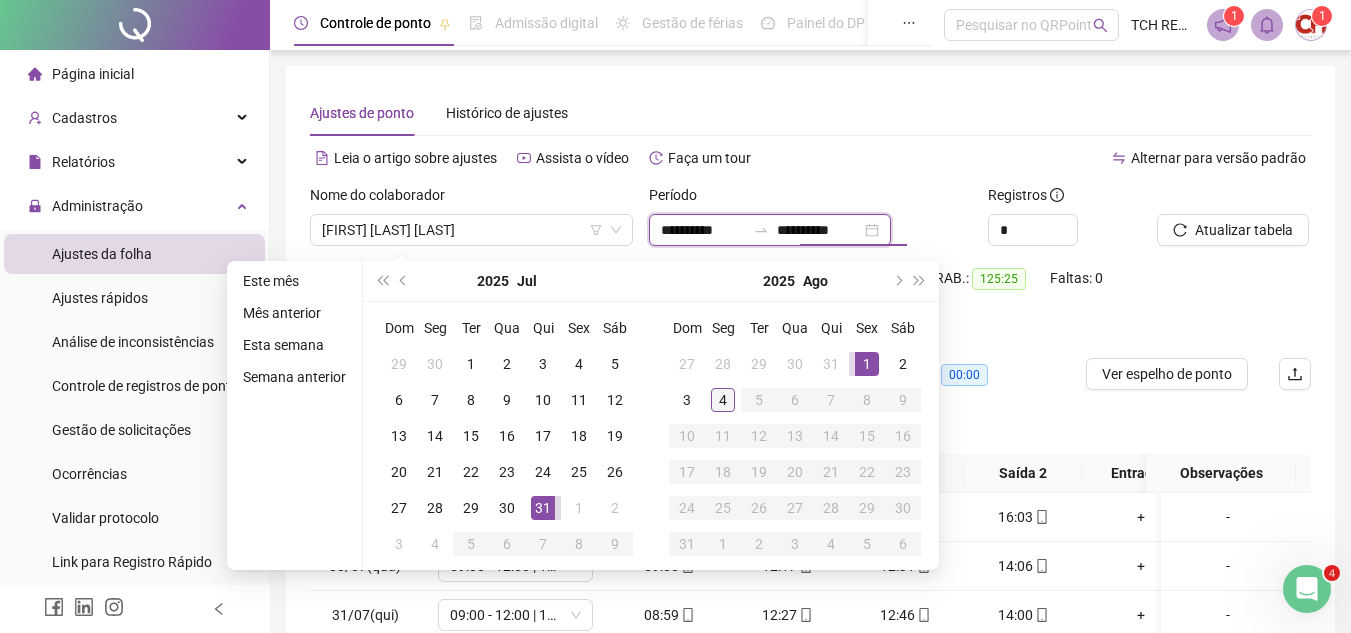 type on "**********" 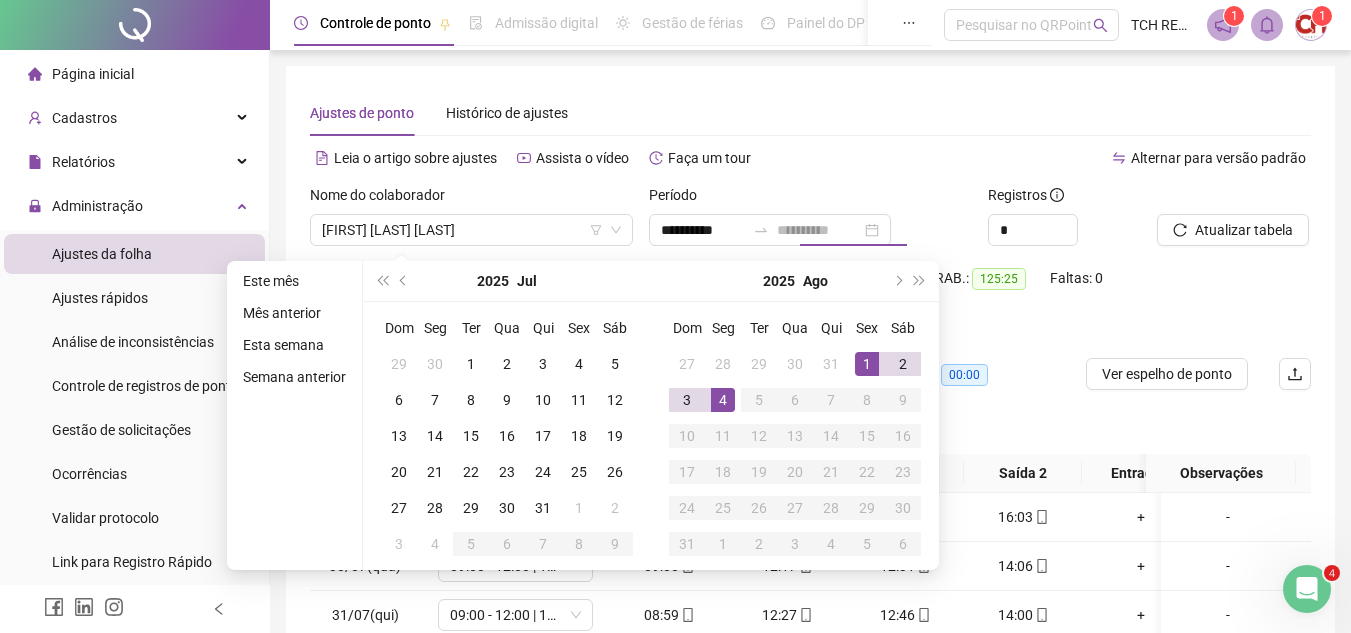 click on "4" at bounding box center [723, 400] 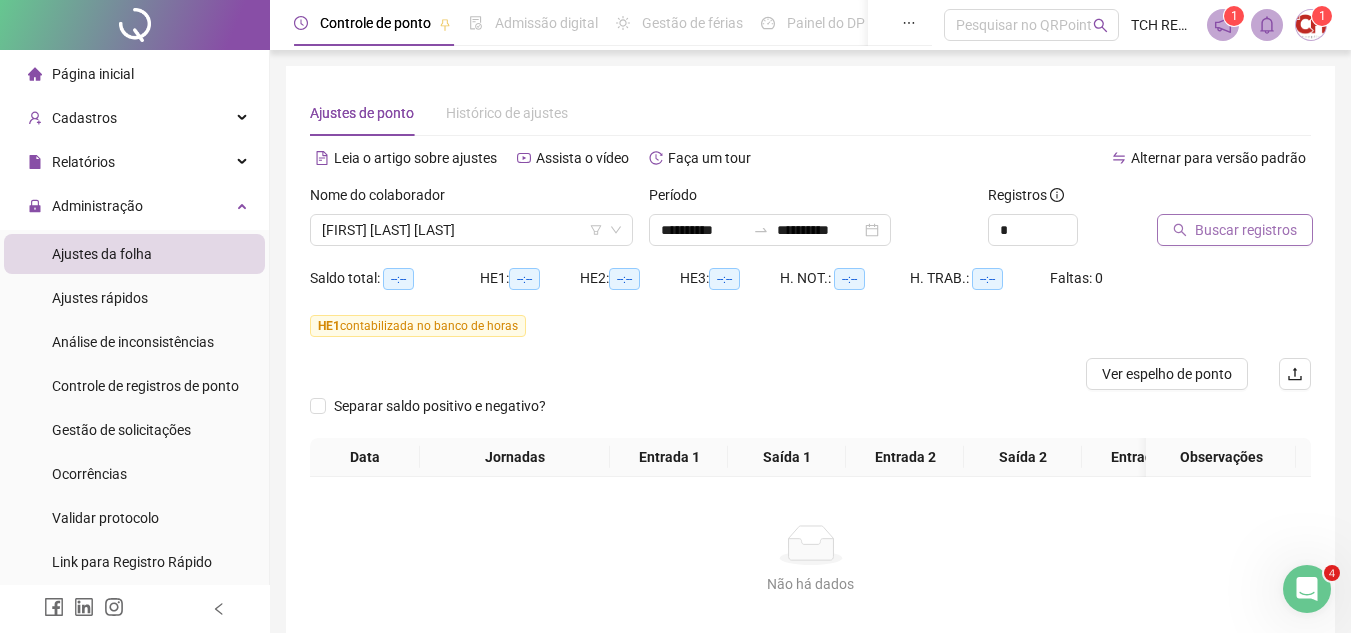 click on "Buscar registros" at bounding box center (1246, 230) 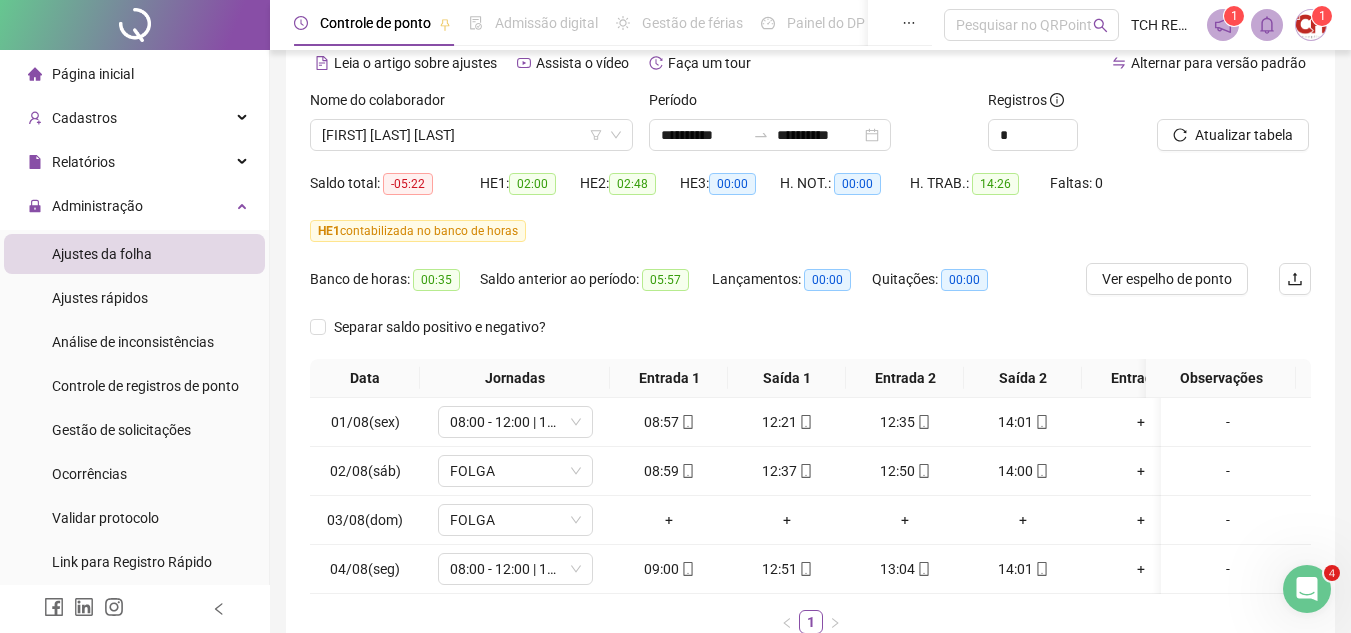 scroll, scrollTop: 100, scrollLeft: 0, axis: vertical 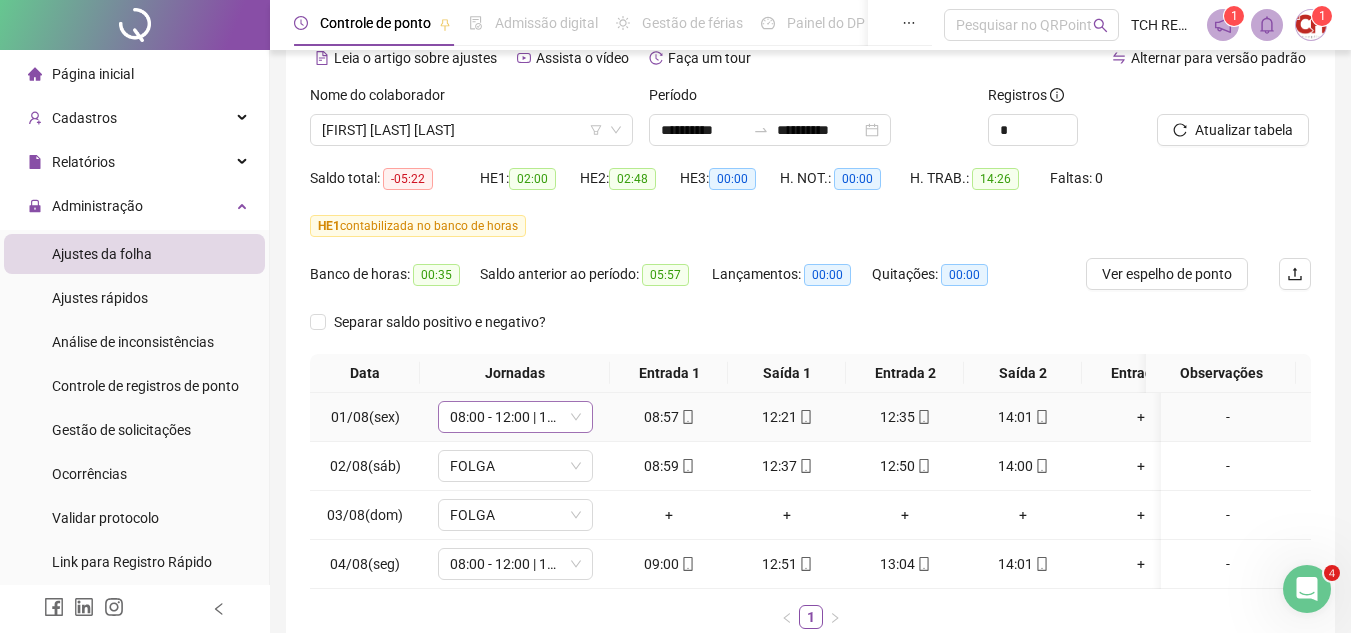 click on "08:00 - 12:00 | 13:00 - 17:00" at bounding box center (515, 417) 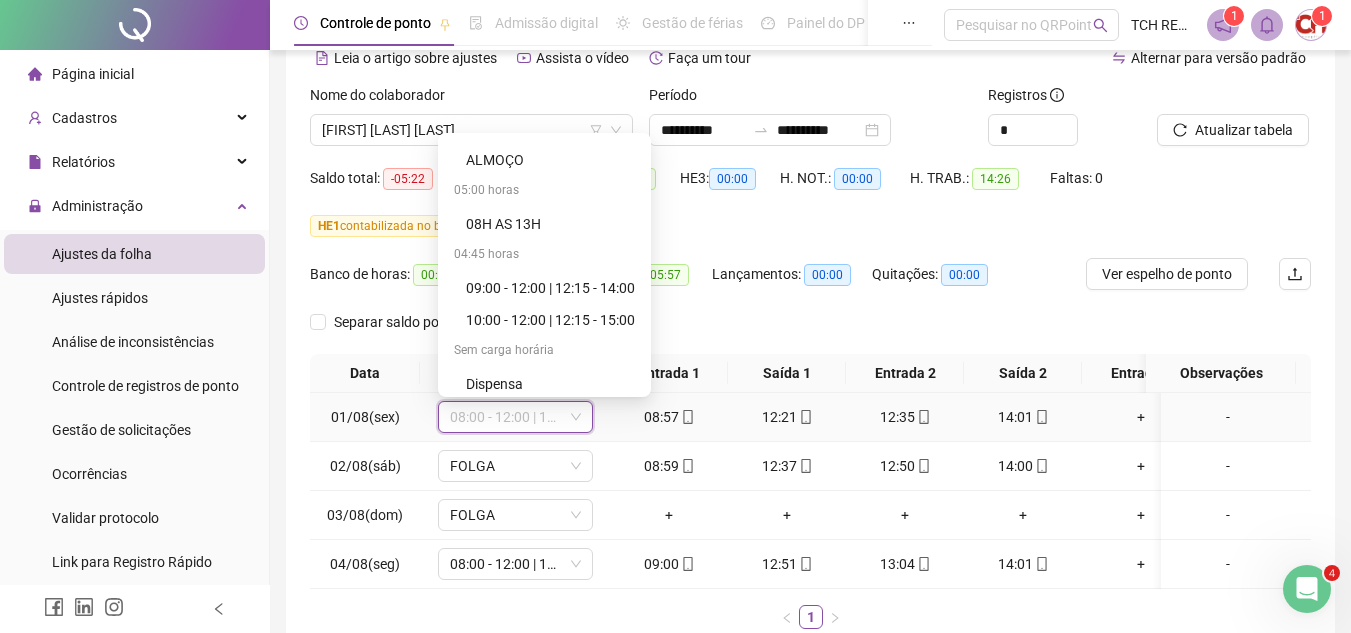 scroll, scrollTop: 1100, scrollLeft: 0, axis: vertical 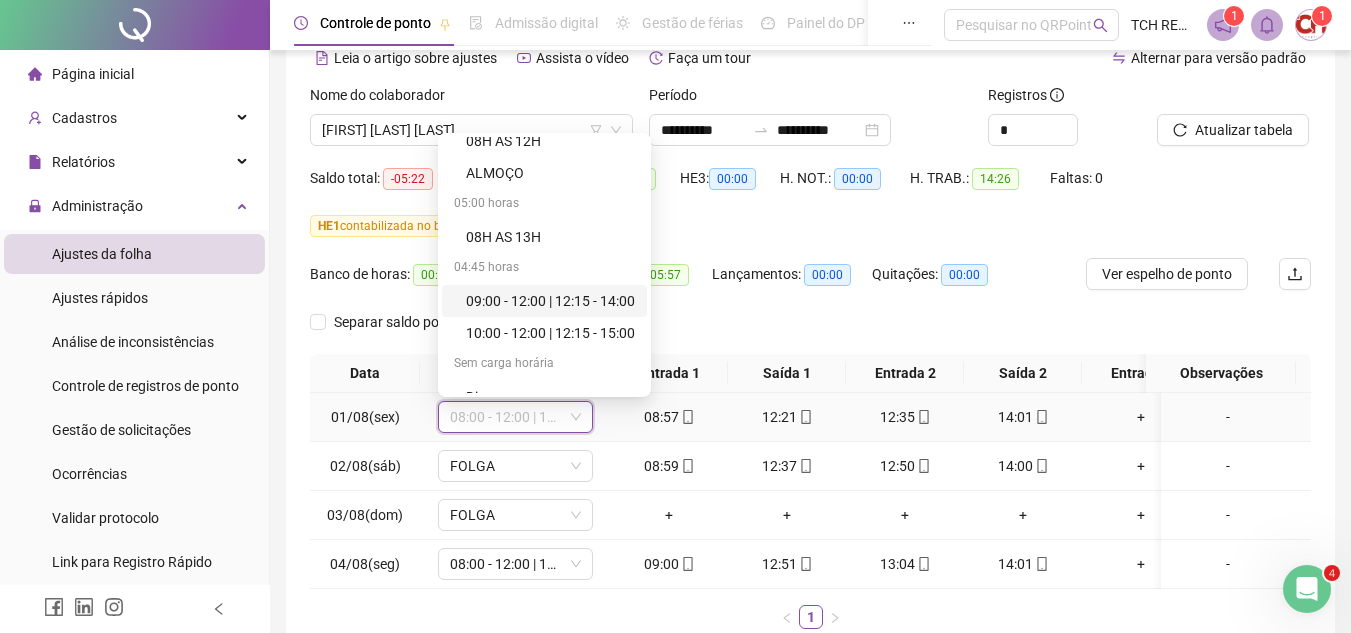 click on "09:00 - 12:00 | 12:15 - 14:00" at bounding box center (550, 301) 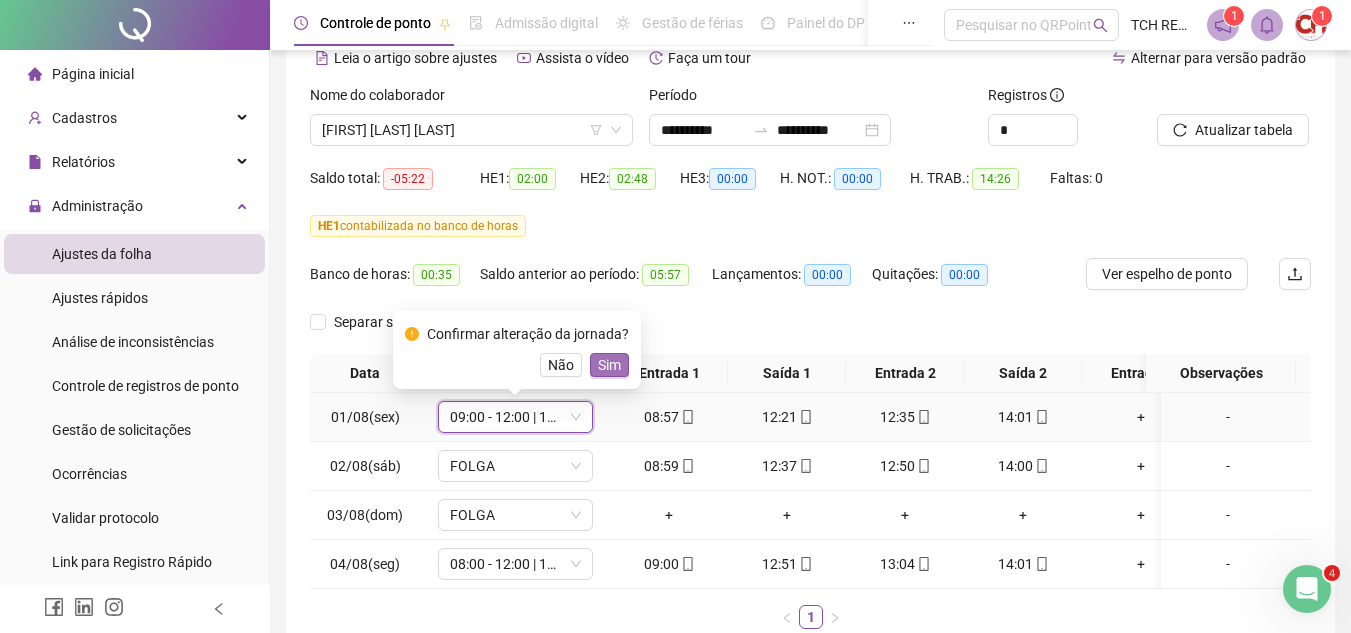 click on "Sim" at bounding box center [609, 365] 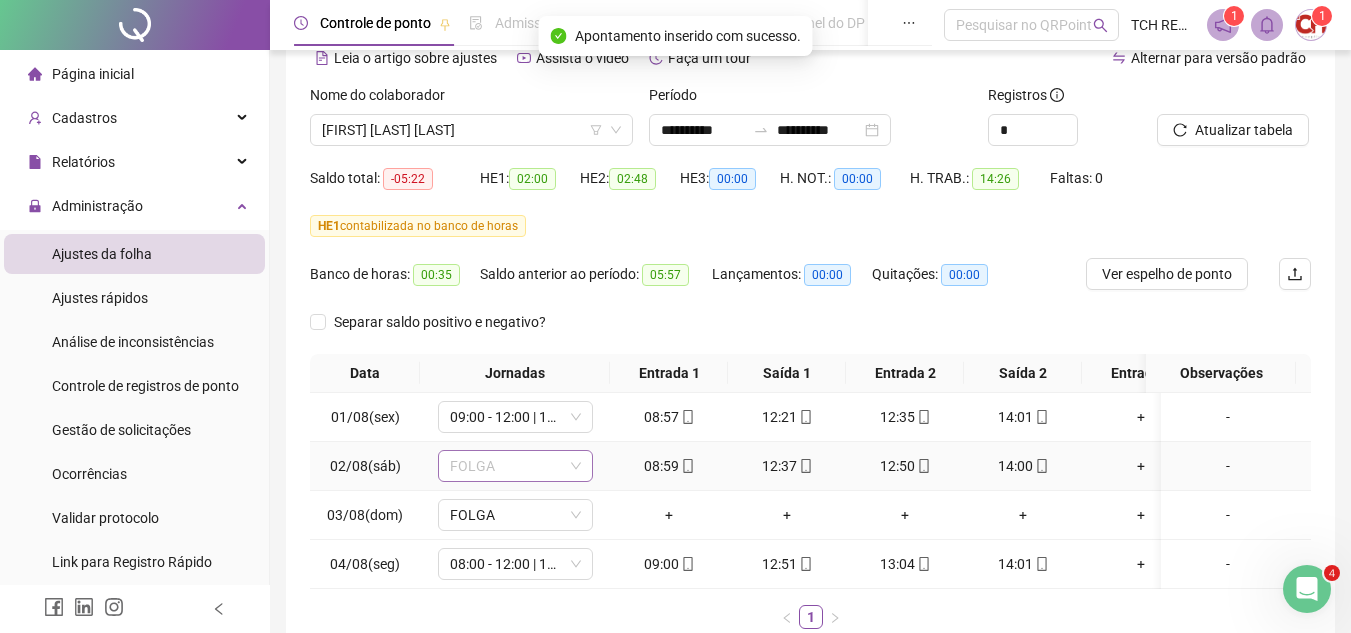 click on "FOLGA" at bounding box center (515, 466) 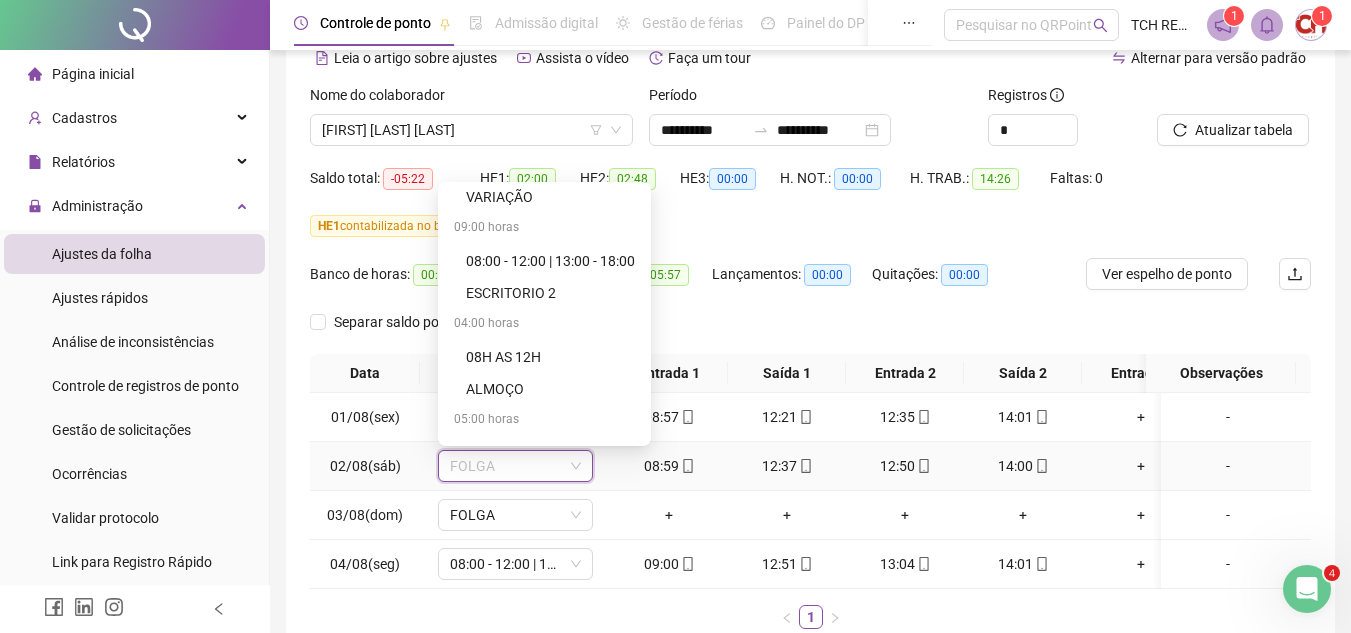scroll, scrollTop: 1083, scrollLeft: 0, axis: vertical 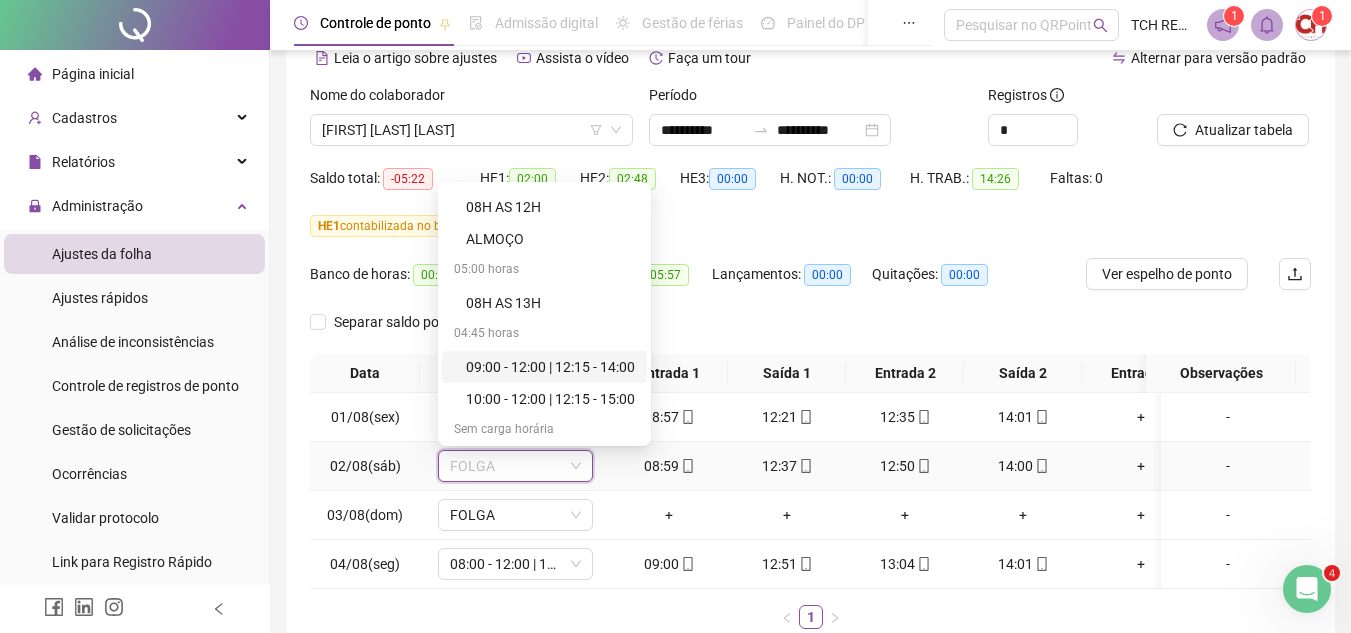 click on "09:00 - 12:00 | 12:15 - 14:00" at bounding box center (550, 367) 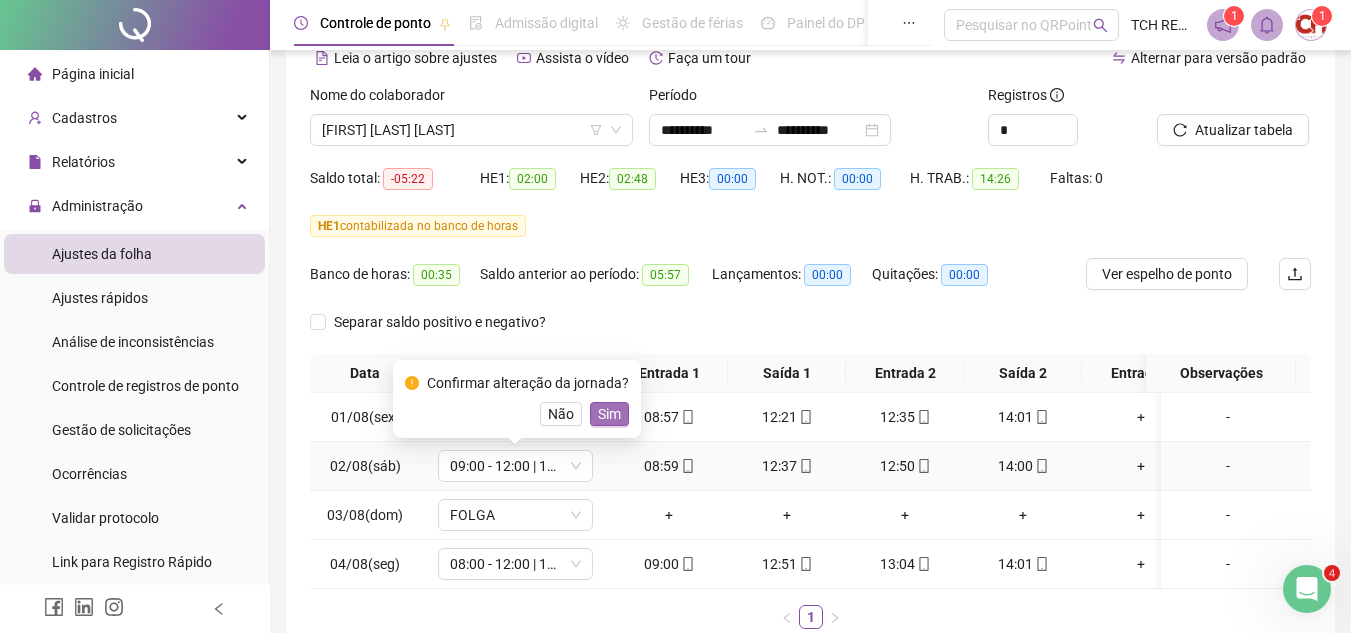 click on "Sim" at bounding box center [609, 414] 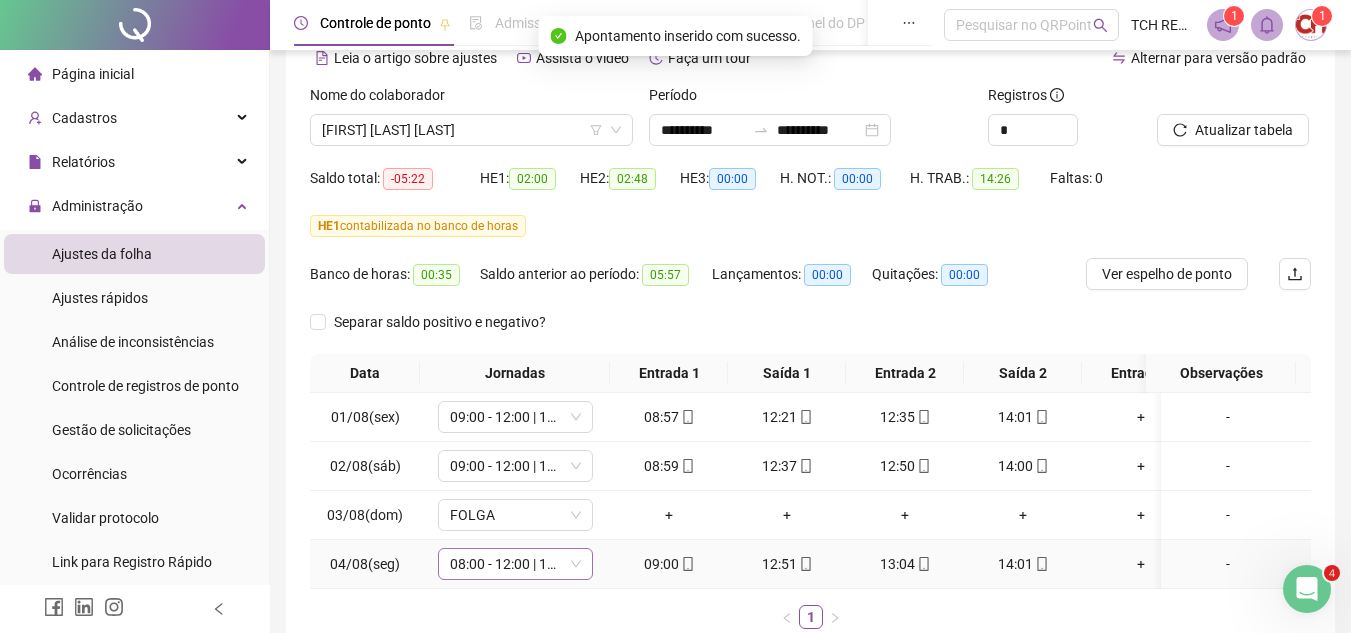 click 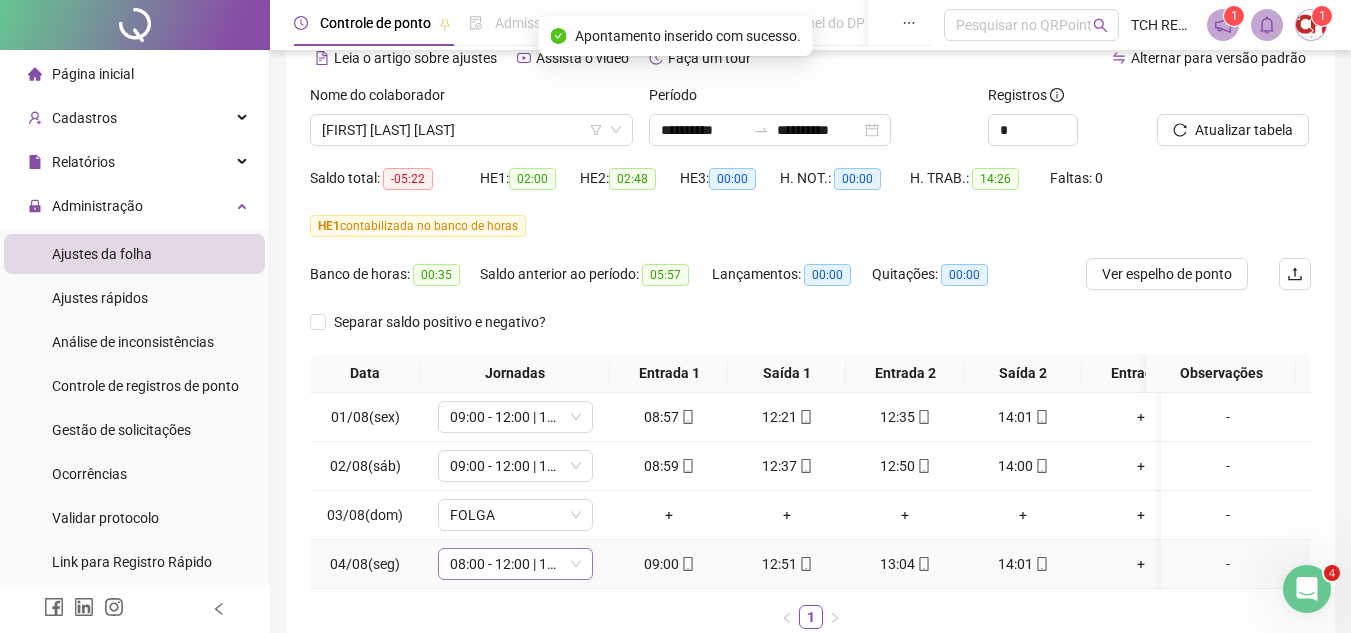 click 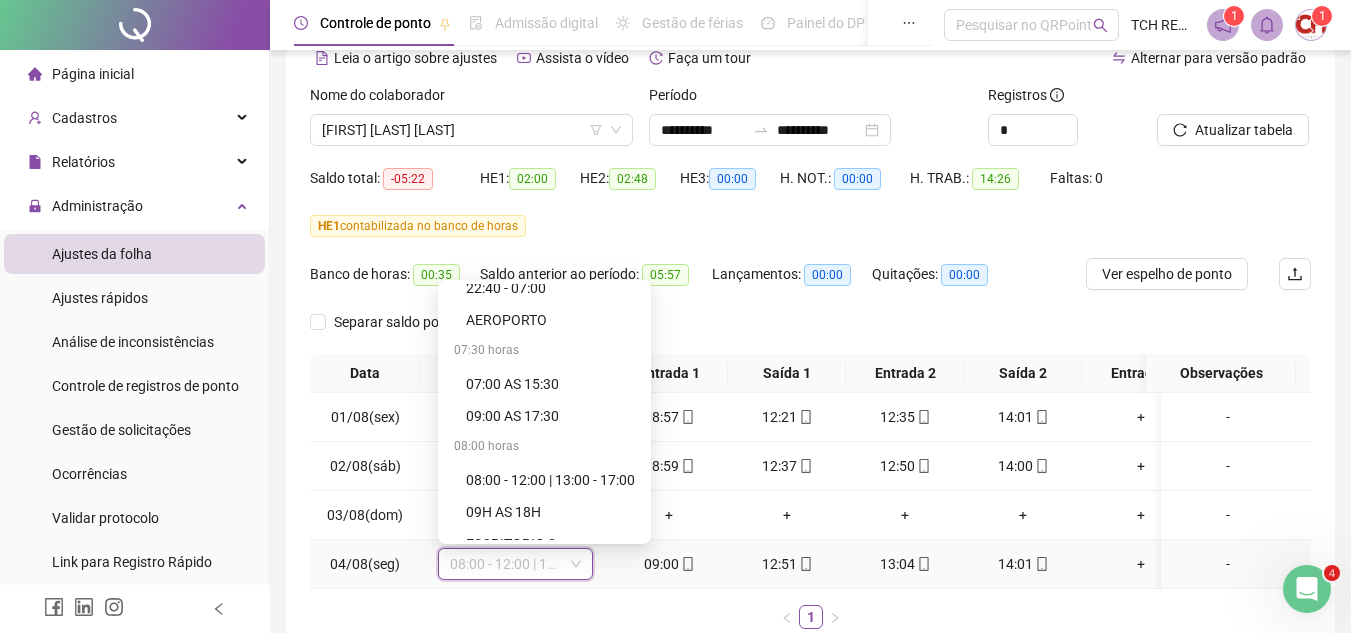 scroll, scrollTop: 672, scrollLeft: 0, axis: vertical 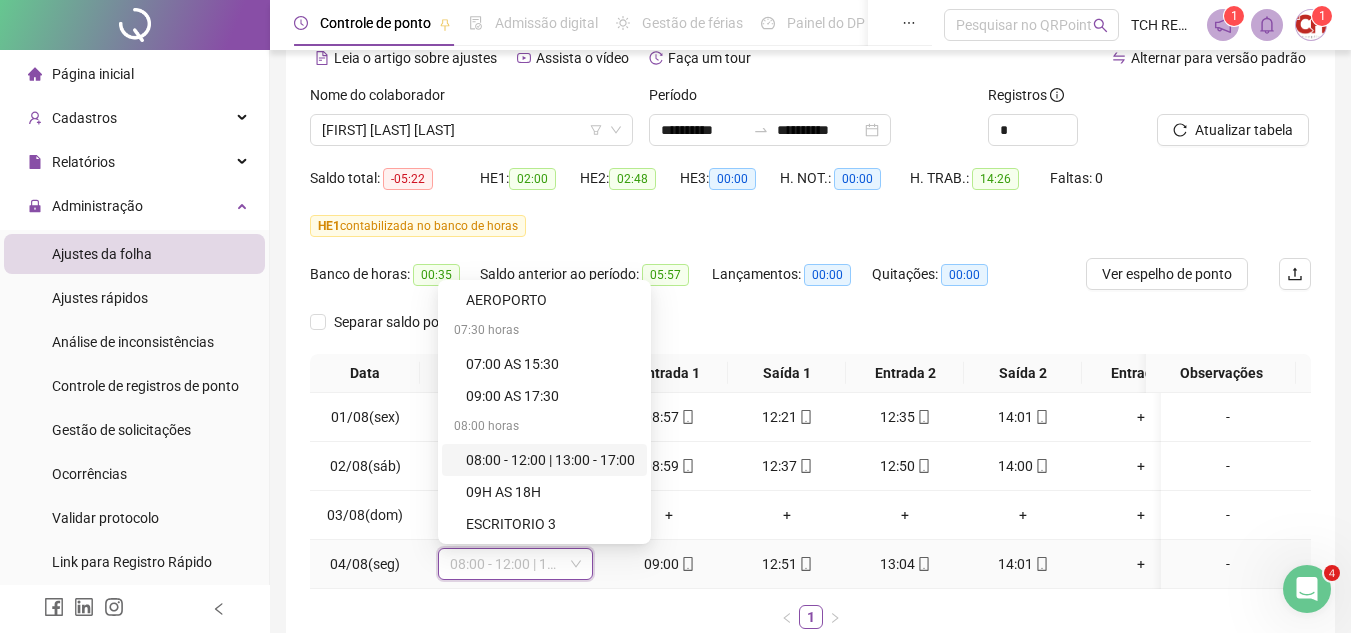 click on "08:00 - 12:00 | 13:00 - 17:00" at bounding box center [544, 460] 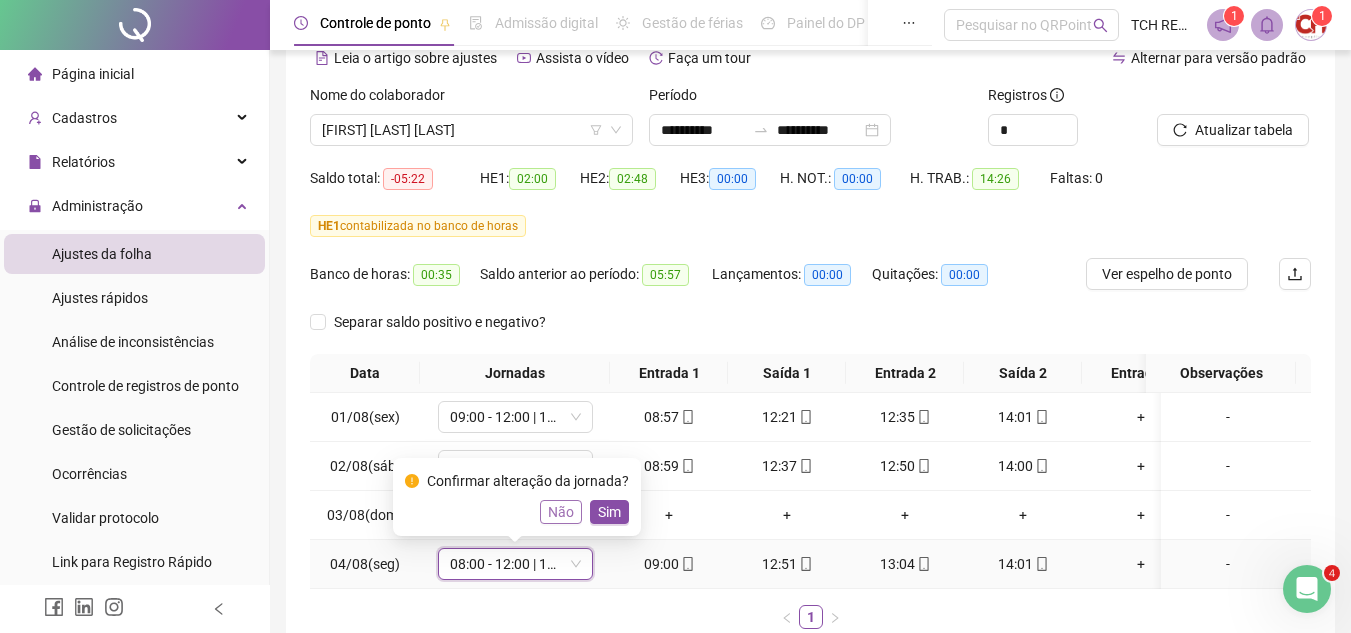 click on "Não" at bounding box center [561, 512] 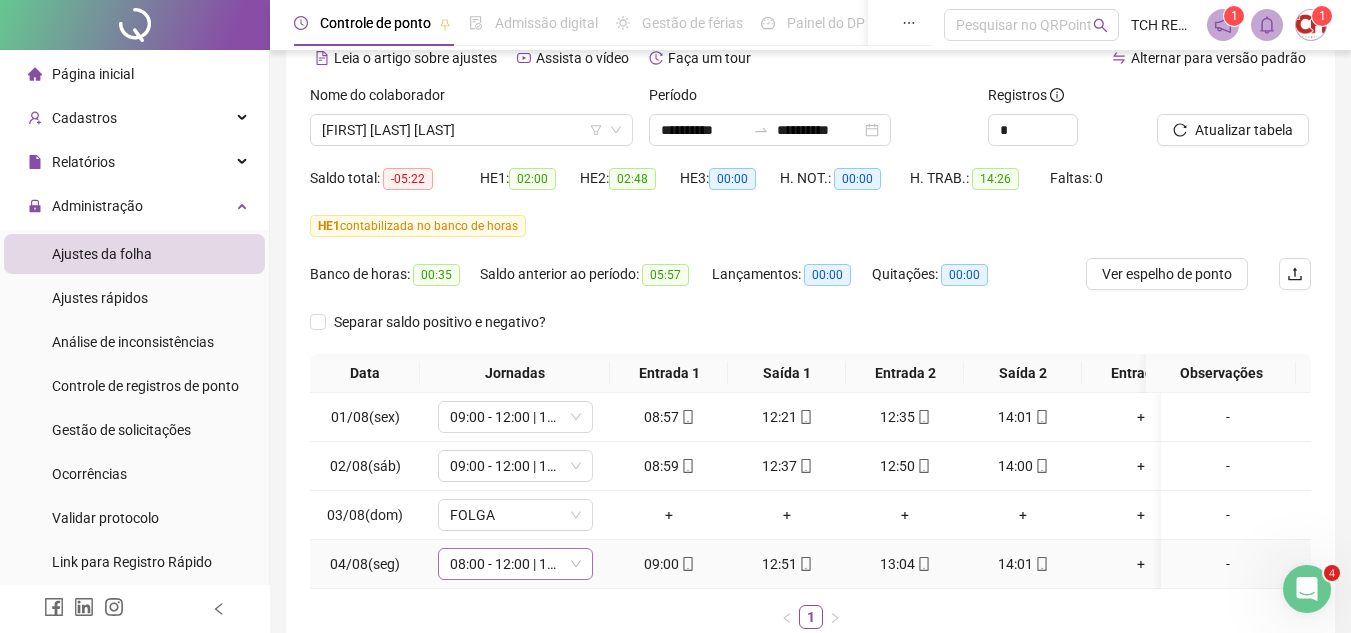 click 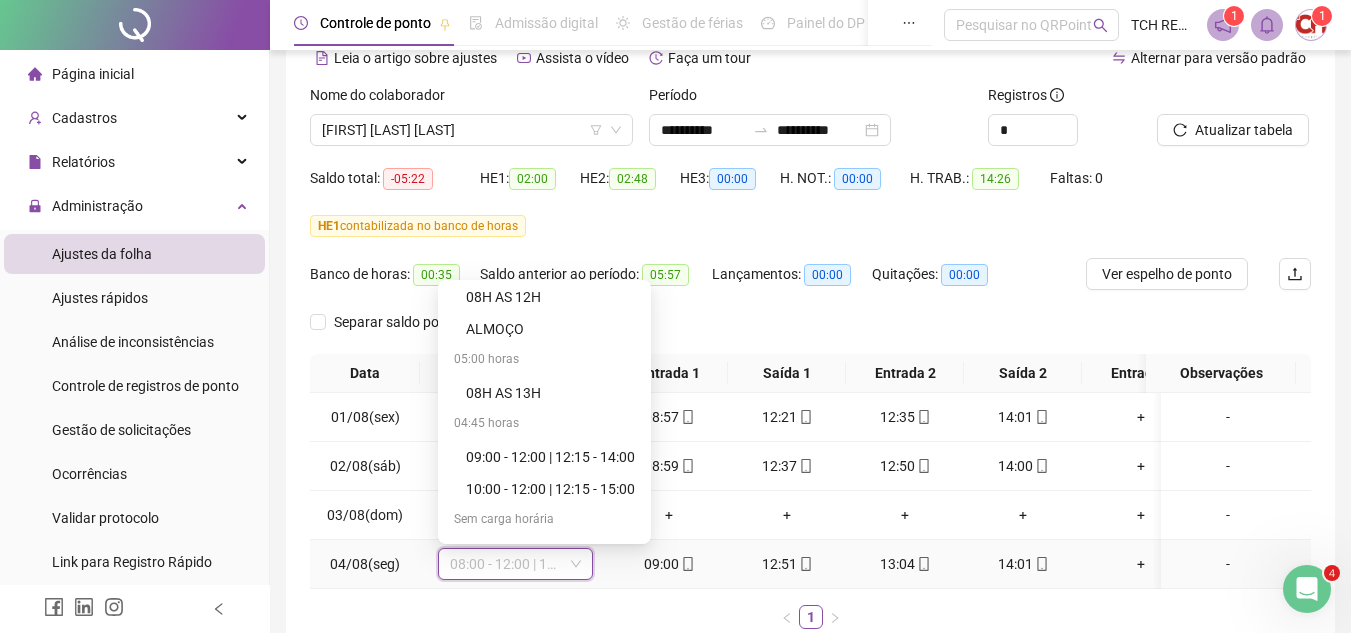 scroll, scrollTop: 1120, scrollLeft: 0, axis: vertical 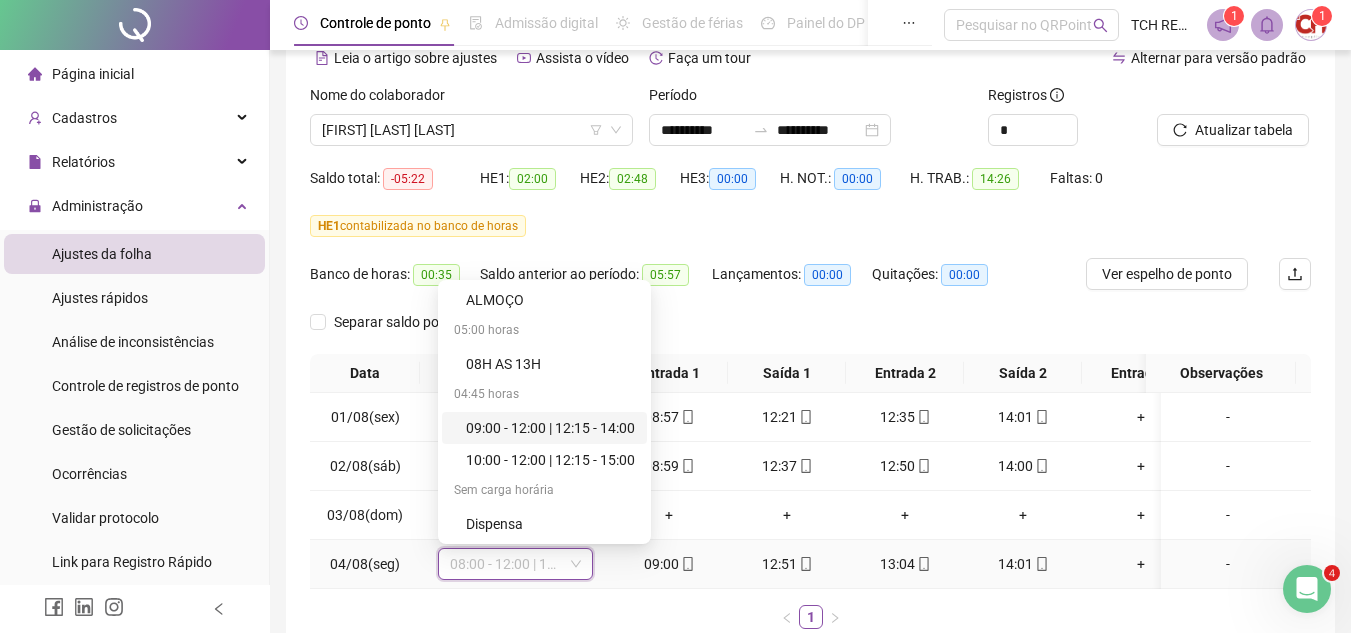 click on "09:00 - 12:00 | 12:15 - 14:00" at bounding box center [550, 428] 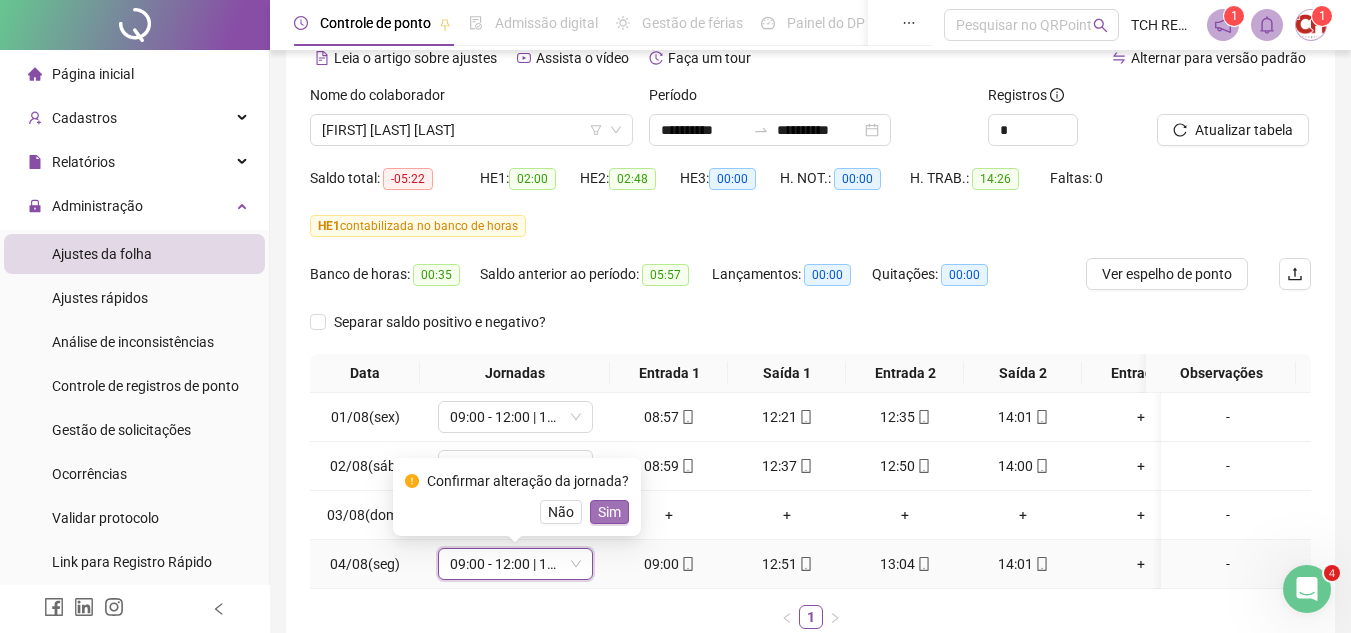 click on "Sim" at bounding box center [609, 512] 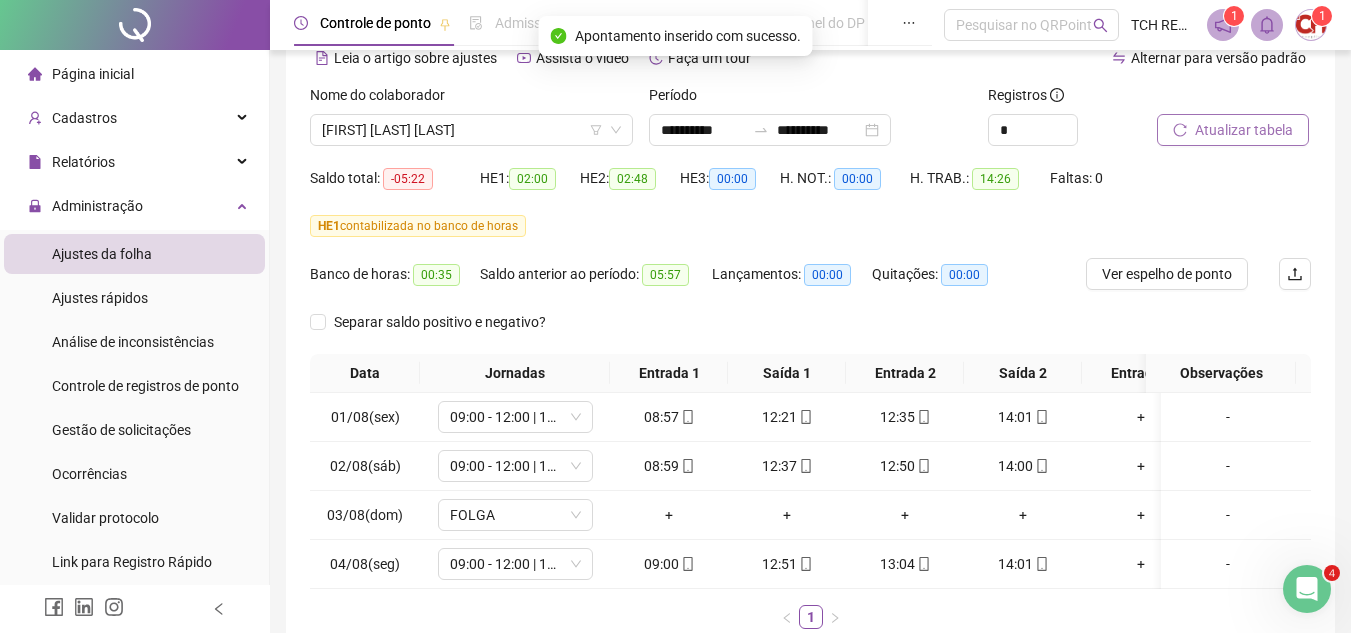 click on "Atualizar tabela" at bounding box center (1244, 130) 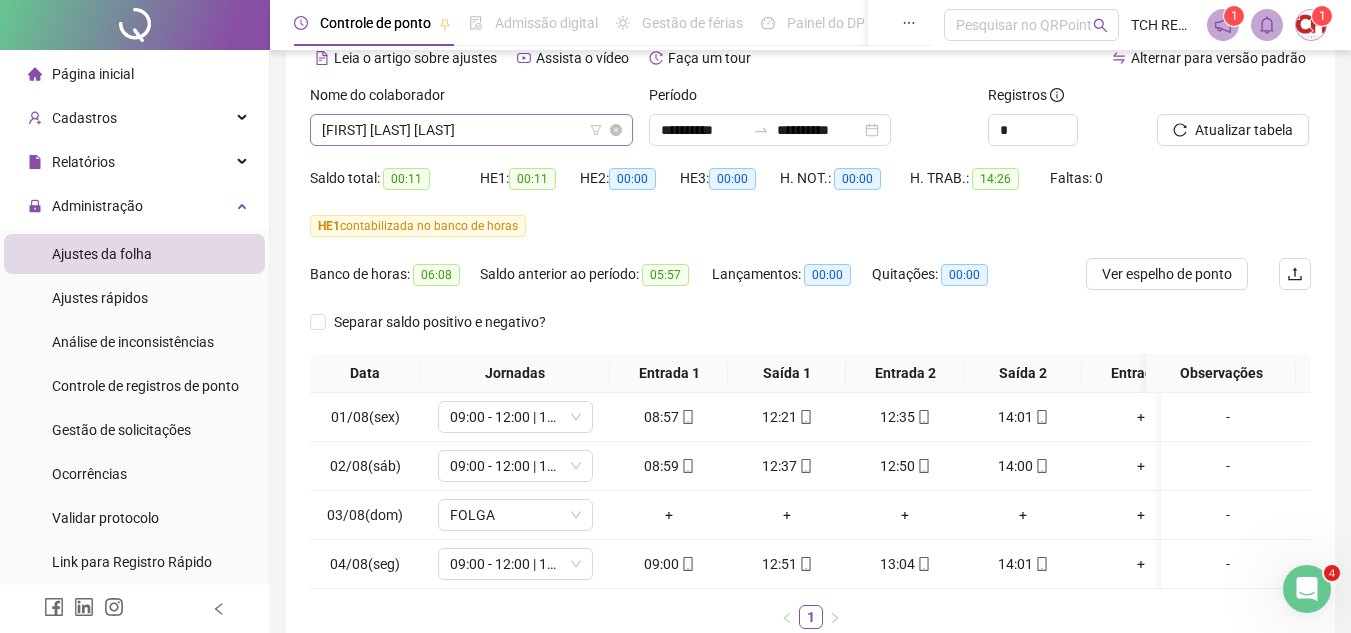 click on "[FIRST] [LAST] [LAST]" at bounding box center [471, 130] 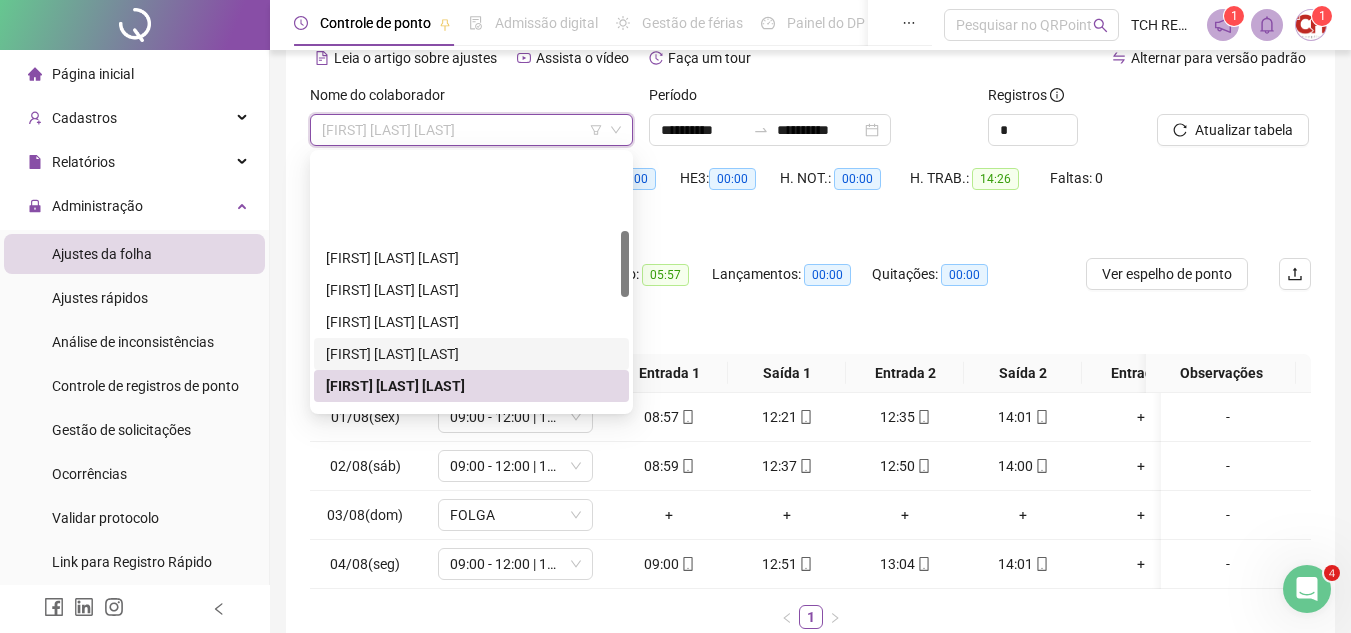 scroll, scrollTop: 300, scrollLeft: 0, axis: vertical 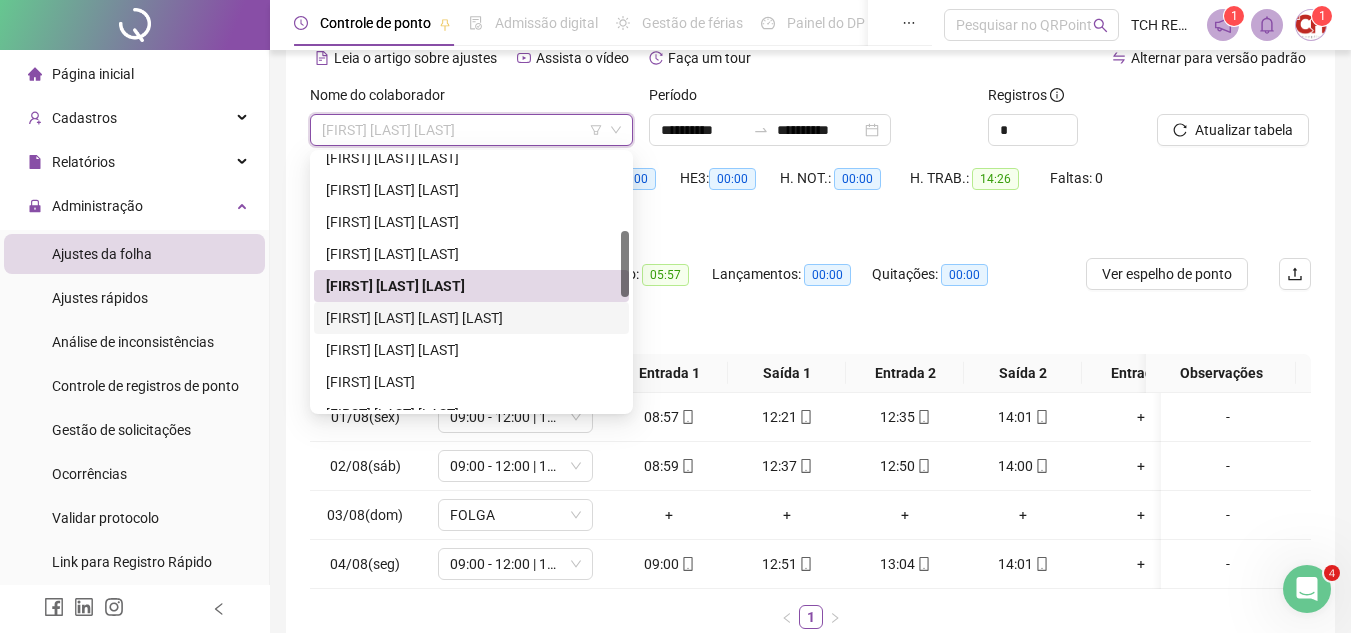 click on "[FIRST] [LAST] [LAST] [LAST]" at bounding box center (471, 318) 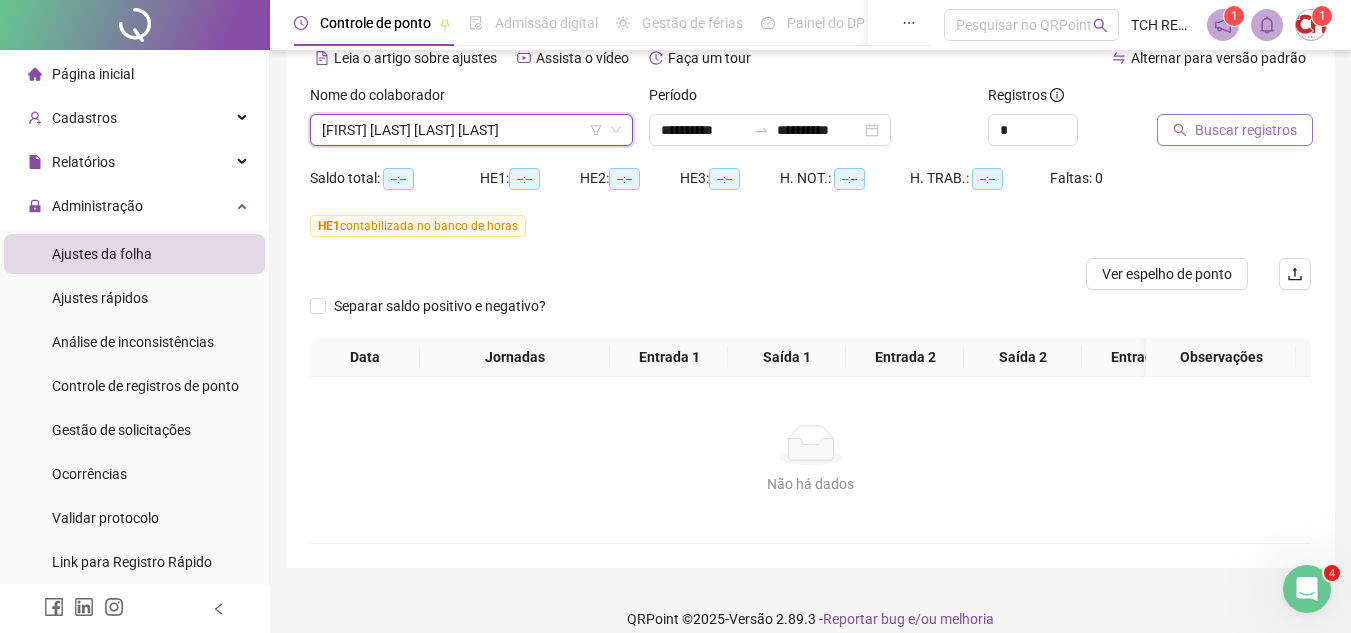 click on "Buscar registros" at bounding box center (1246, 130) 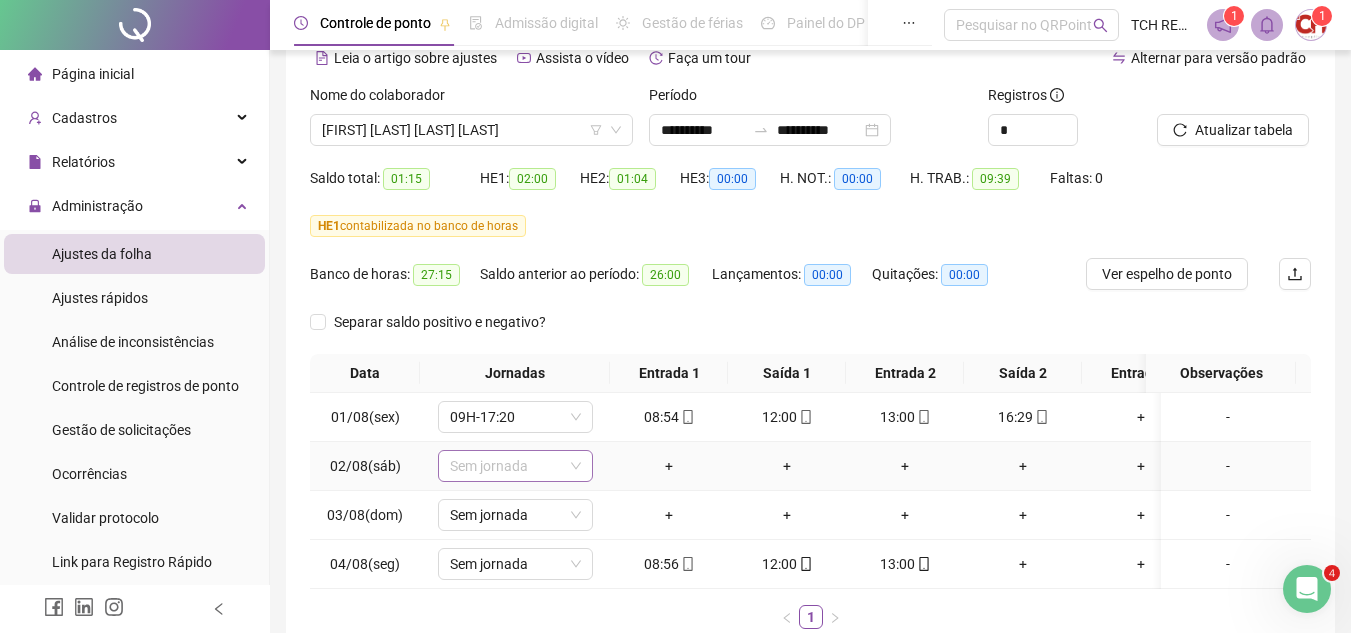 click on "Sem jornada" at bounding box center [515, 466] 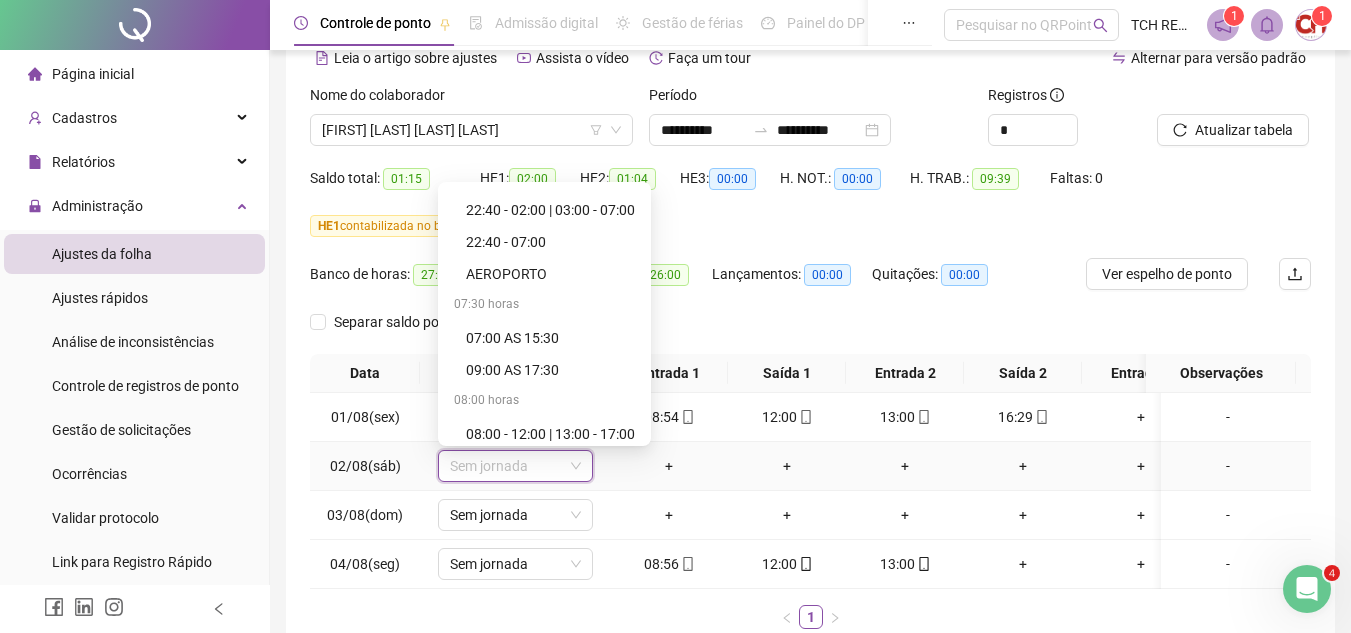 scroll, scrollTop: 1312, scrollLeft: 0, axis: vertical 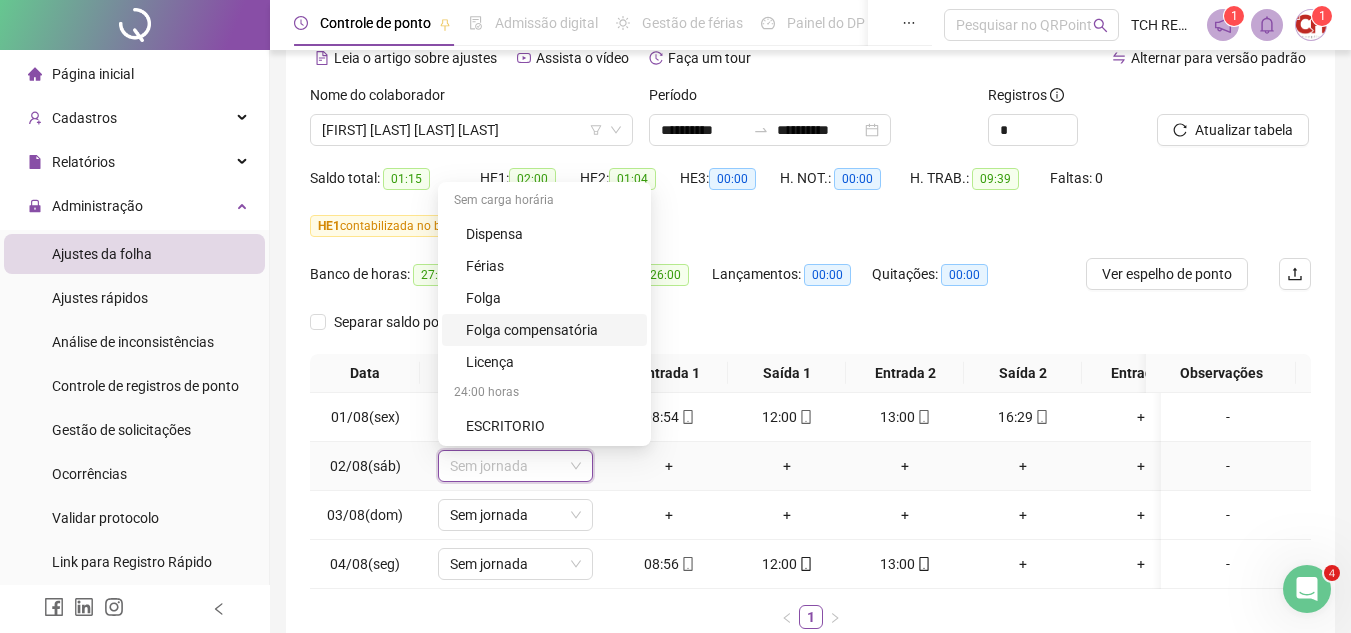click on "Folga compensatória" at bounding box center (550, 330) 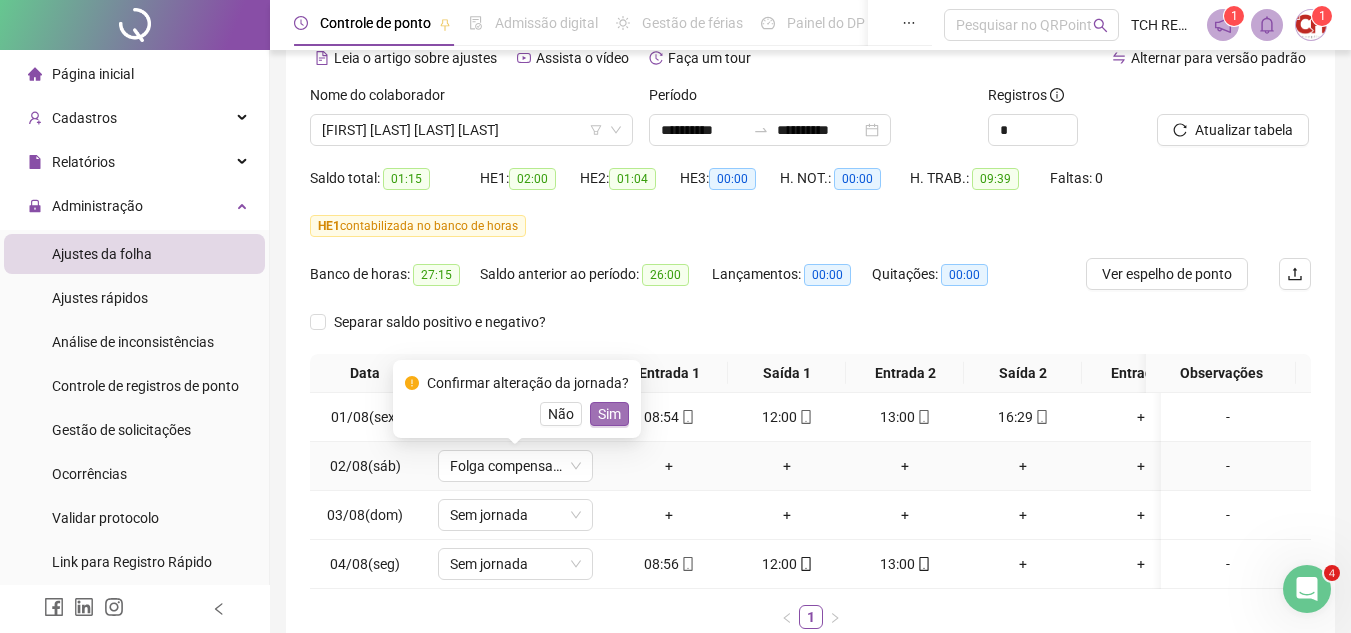 click on "Sim" at bounding box center (609, 414) 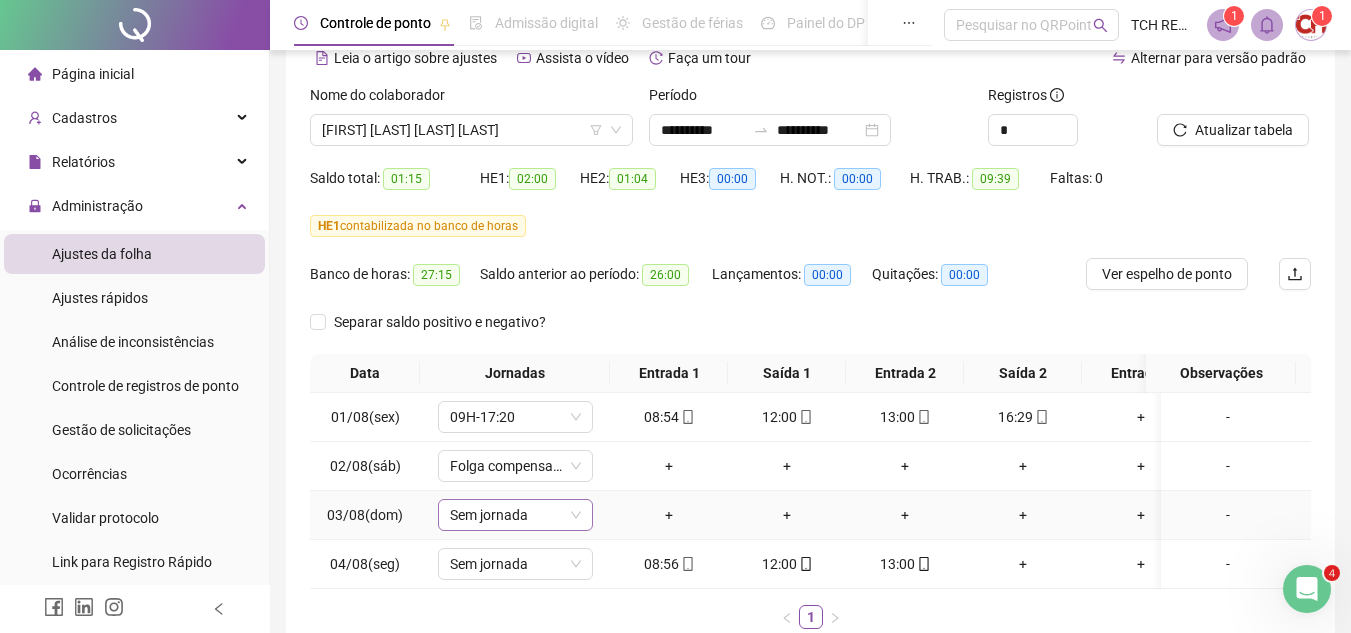 click on "Sem jornada" at bounding box center [515, 515] 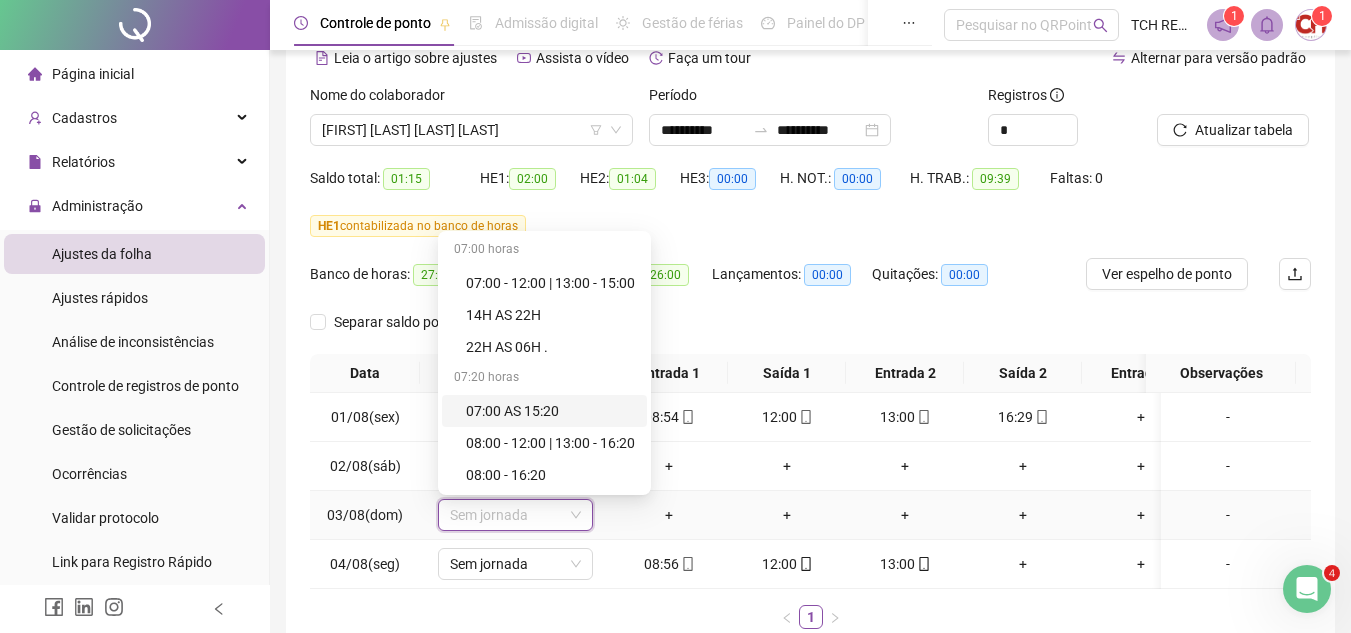 scroll, scrollTop: 1312, scrollLeft: 0, axis: vertical 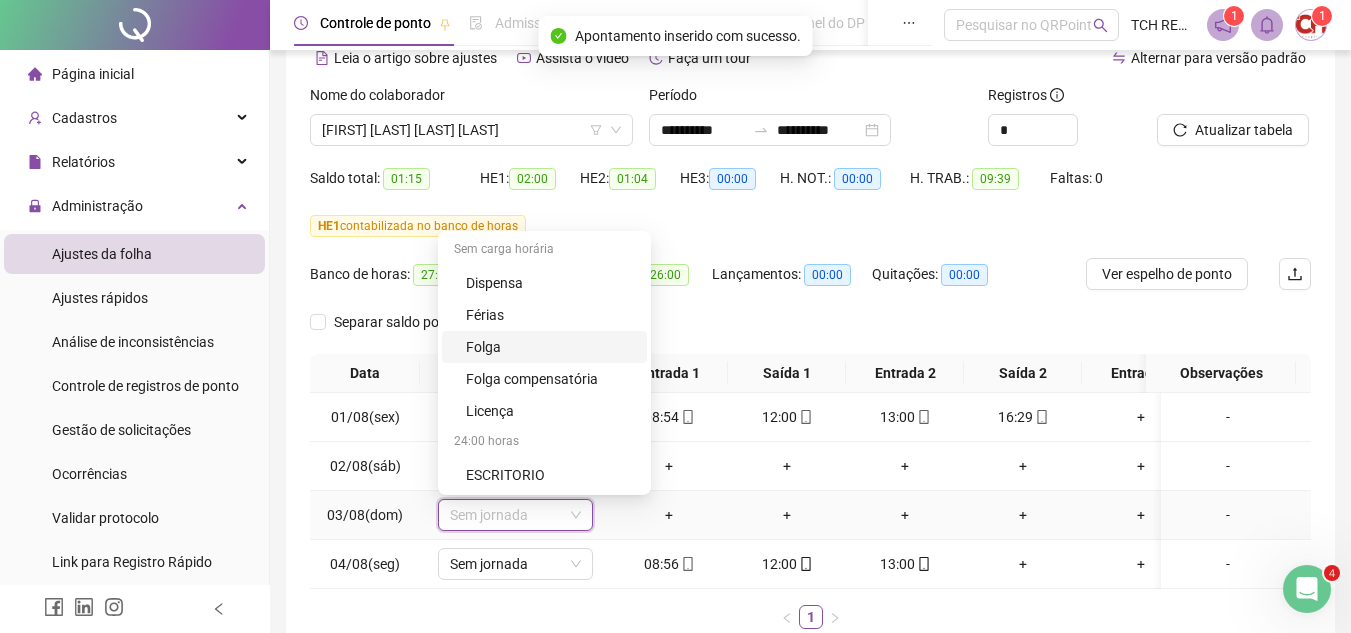 click on "Folga" at bounding box center (550, 347) 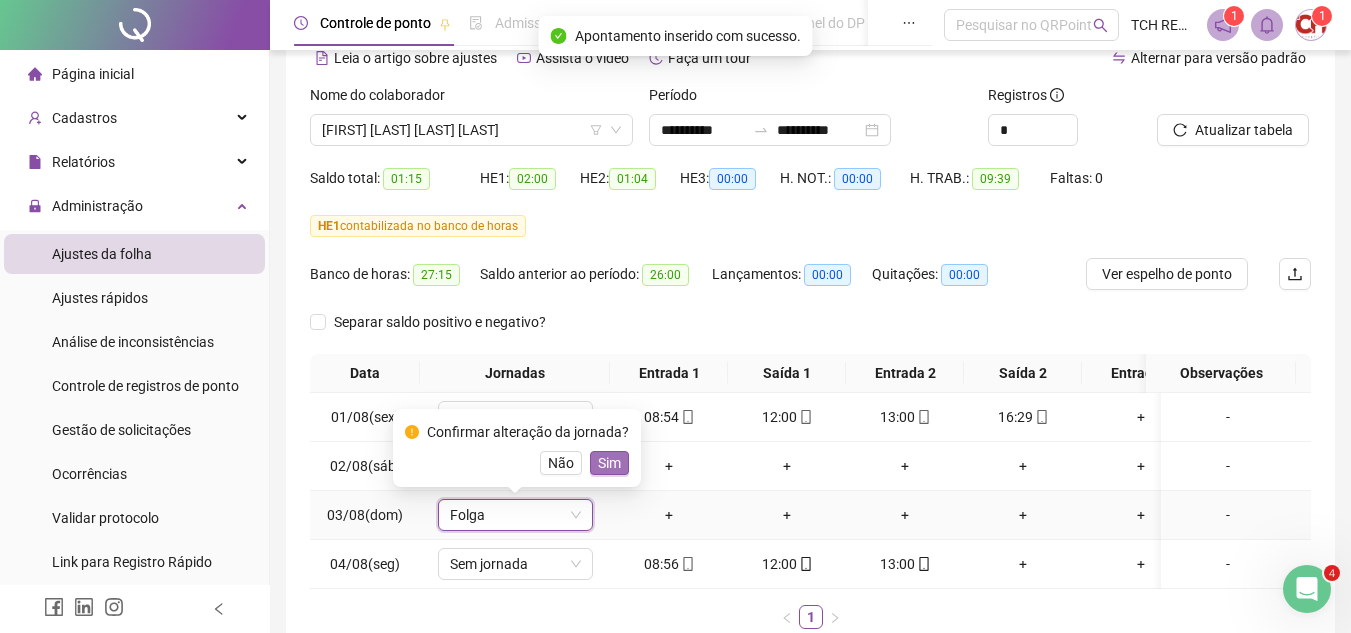 click on "Sim" at bounding box center (609, 463) 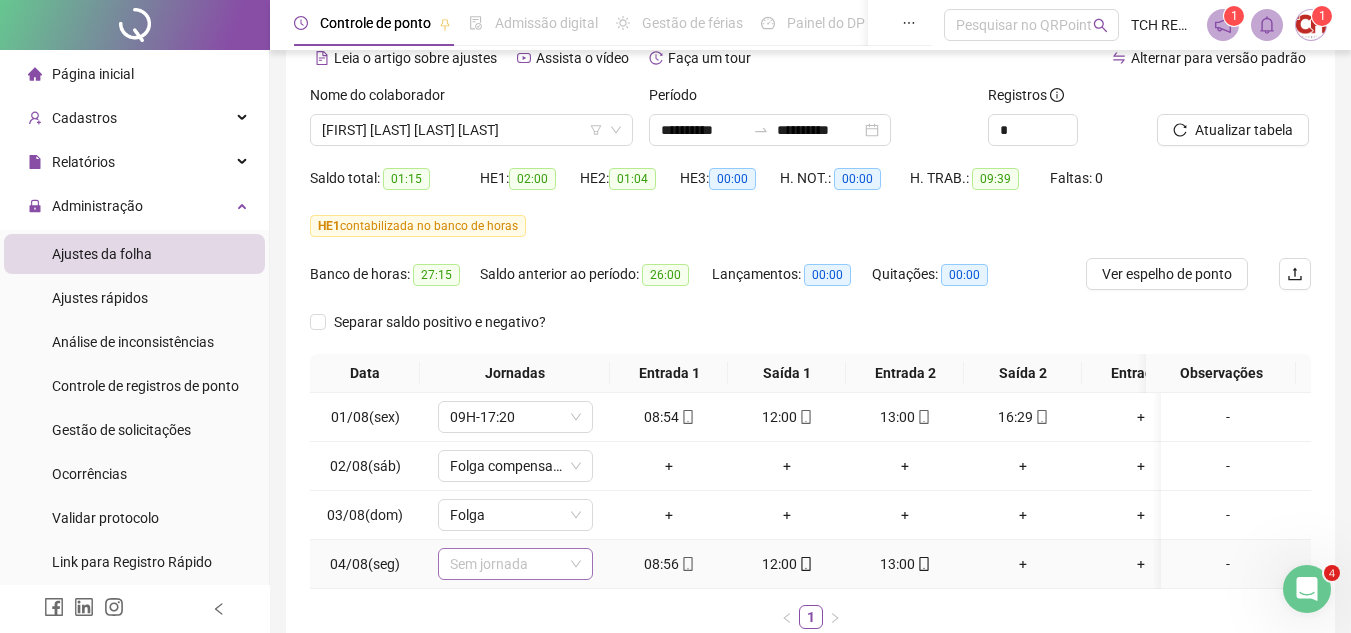 click on "Sem jornada" at bounding box center (515, 564) 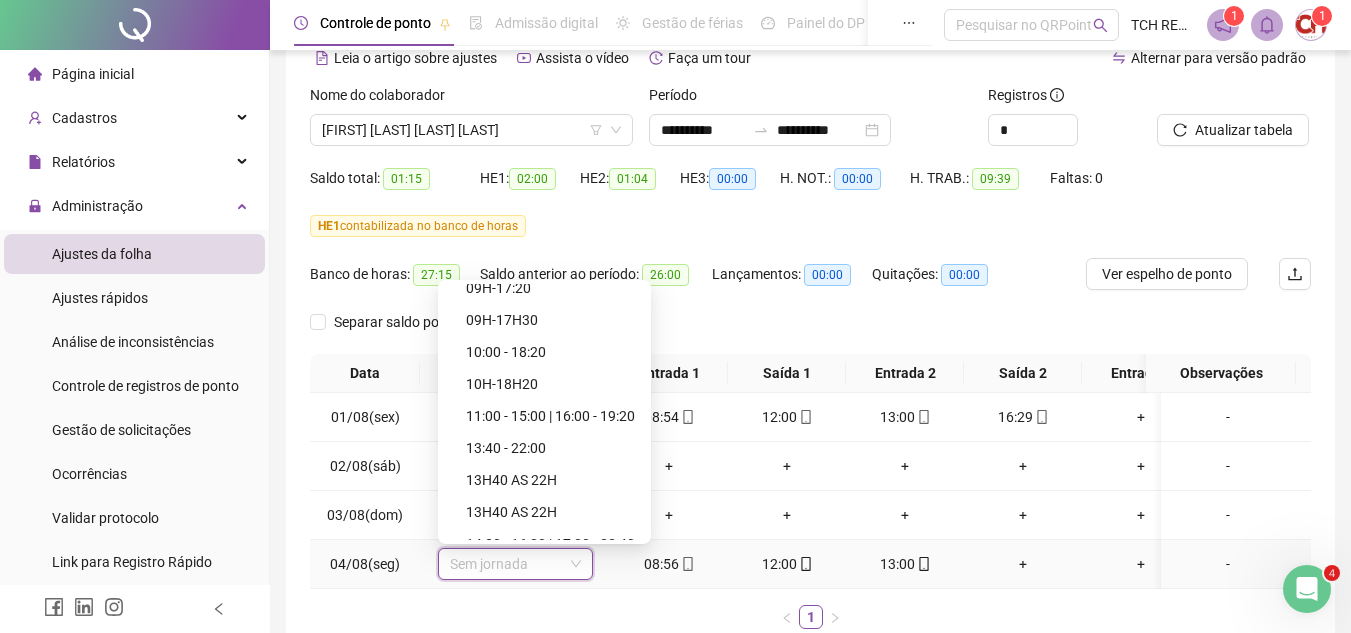 scroll, scrollTop: 200, scrollLeft: 0, axis: vertical 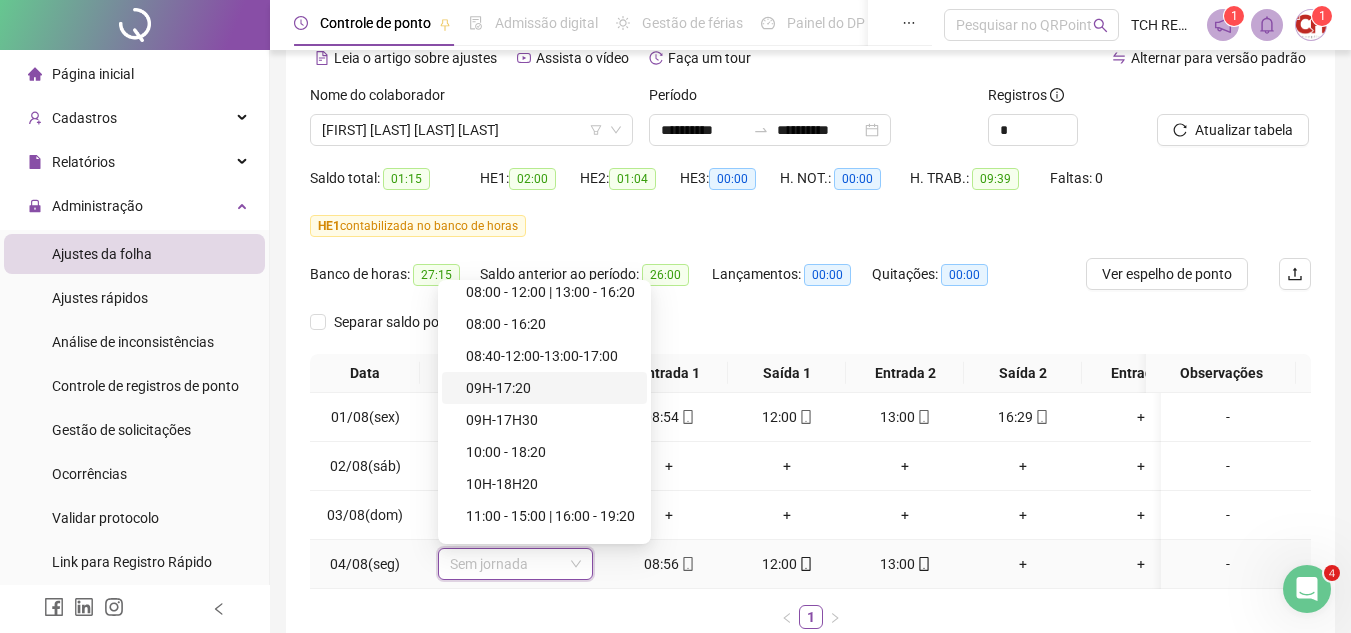 click on "09H-17:20" at bounding box center [550, 388] 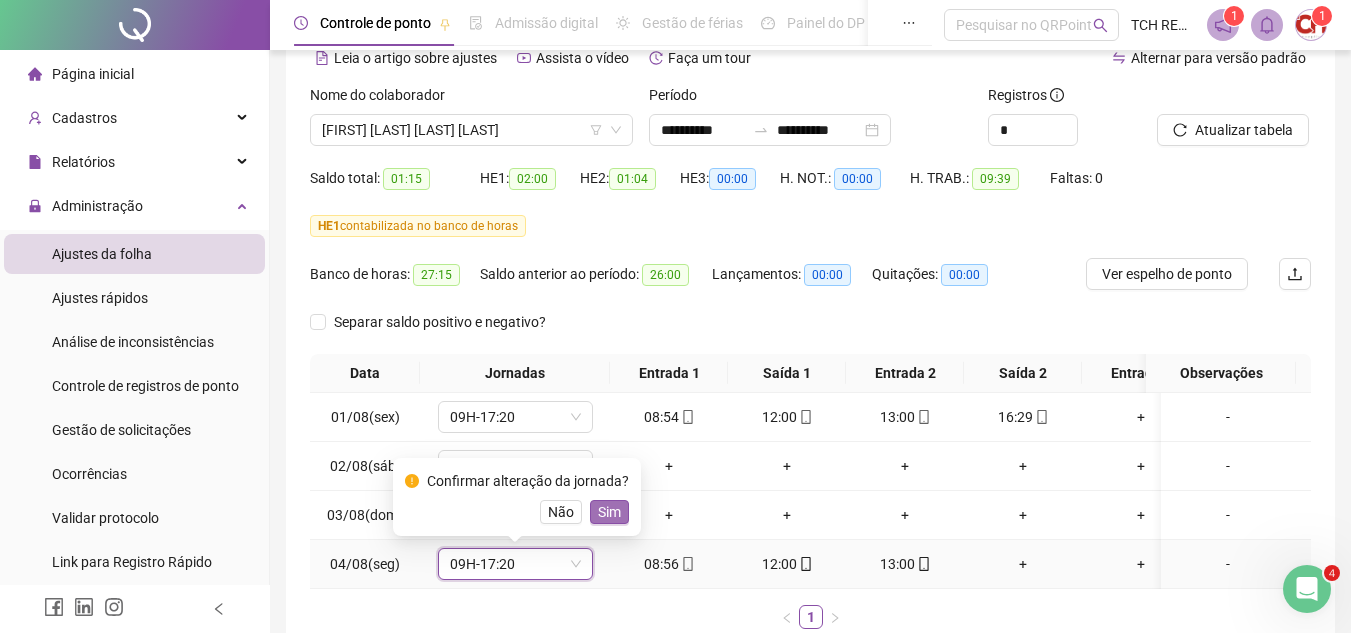 click on "Sim" at bounding box center (609, 512) 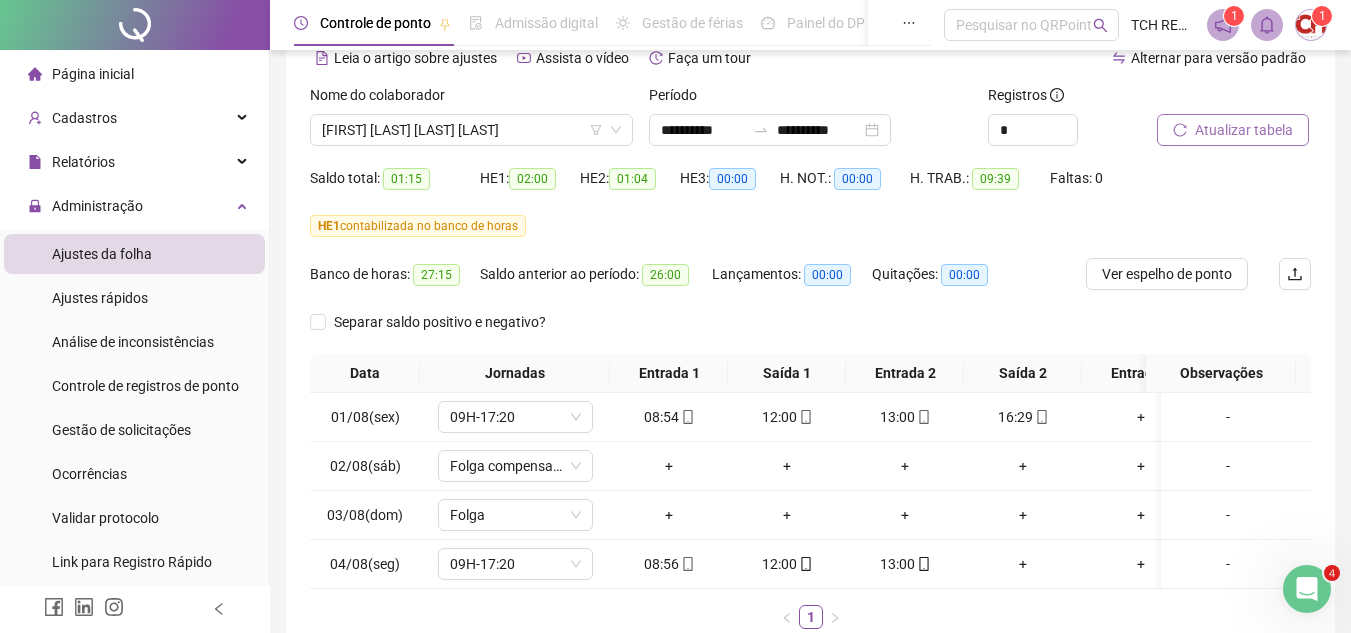 click on "Atualizar tabela" at bounding box center [1233, 130] 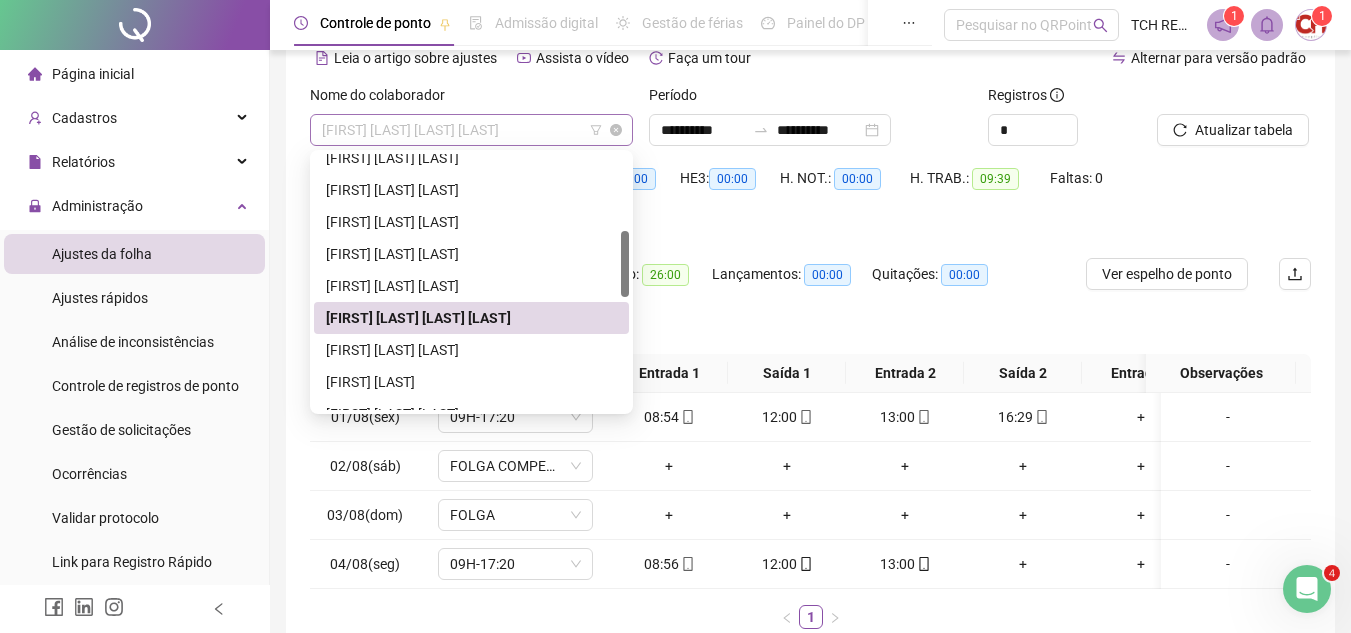 click on "[FIRST] [LAST] [LAST] [LAST]" at bounding box center (471, 130) 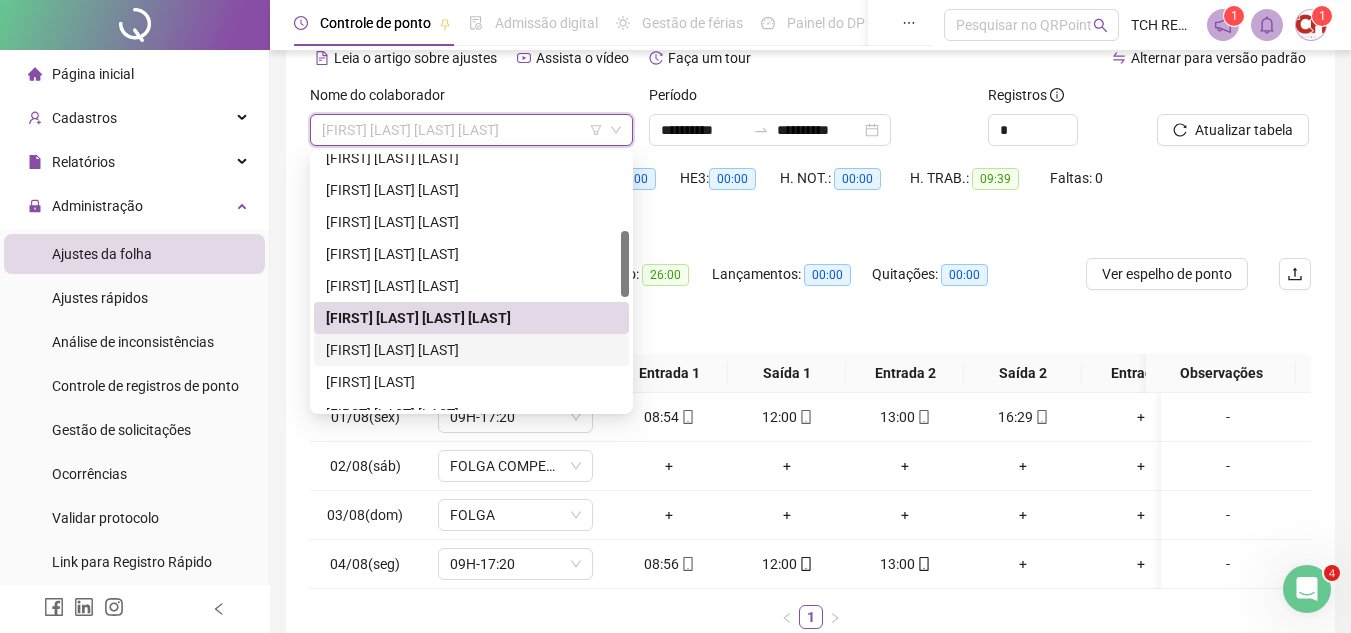 click on "[FIRST] [LAST] [LAST]" at bounding box center (471, 350) 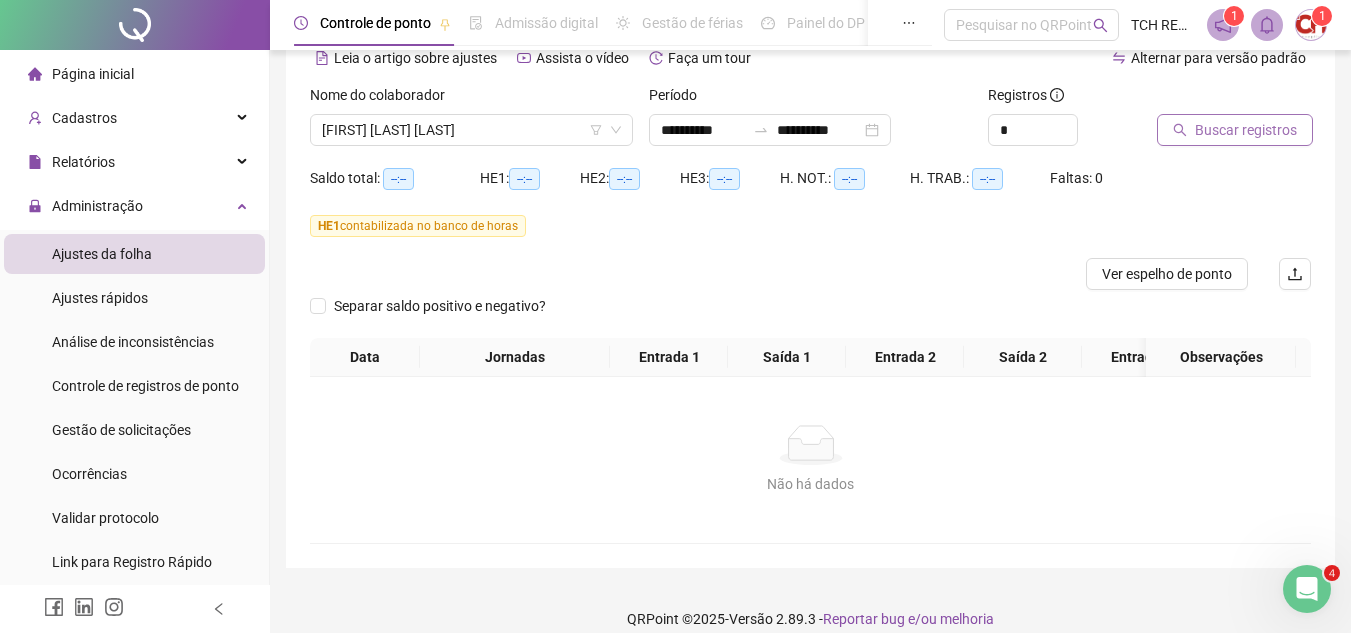 click on "Buscar registros" at bounding box center [1246, 130] 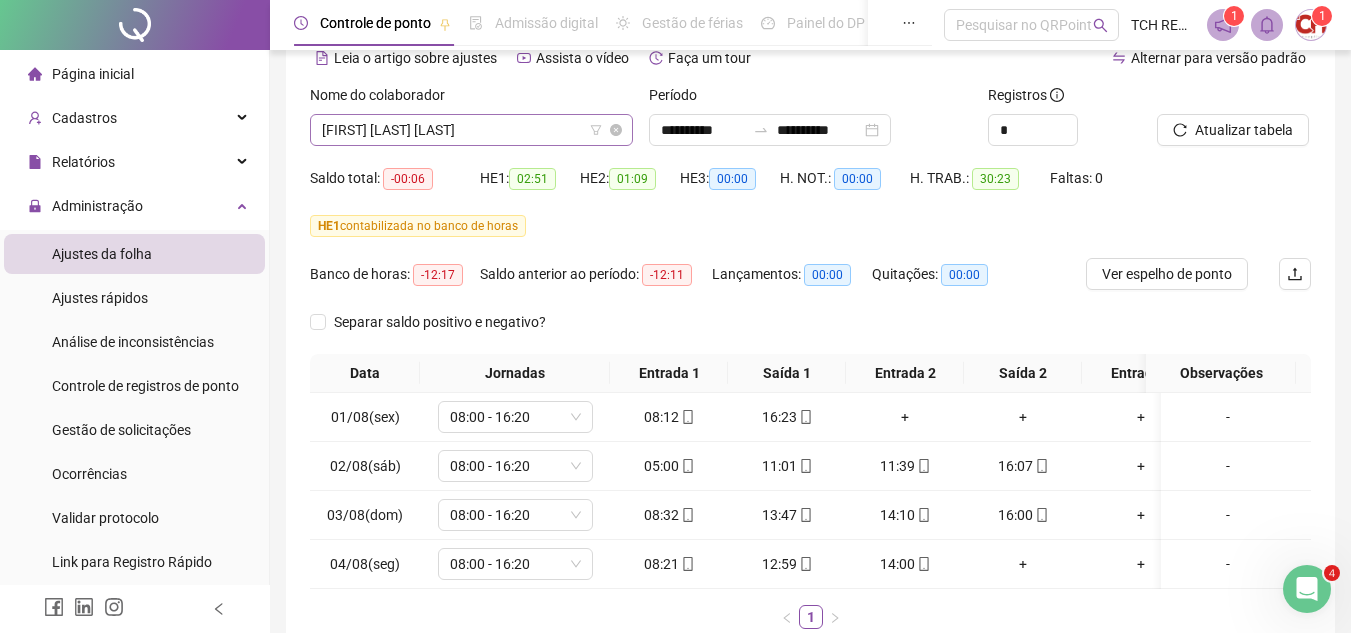 click on "[FIRST] [LAST] [LAST]" at bounding box center [471, 130] 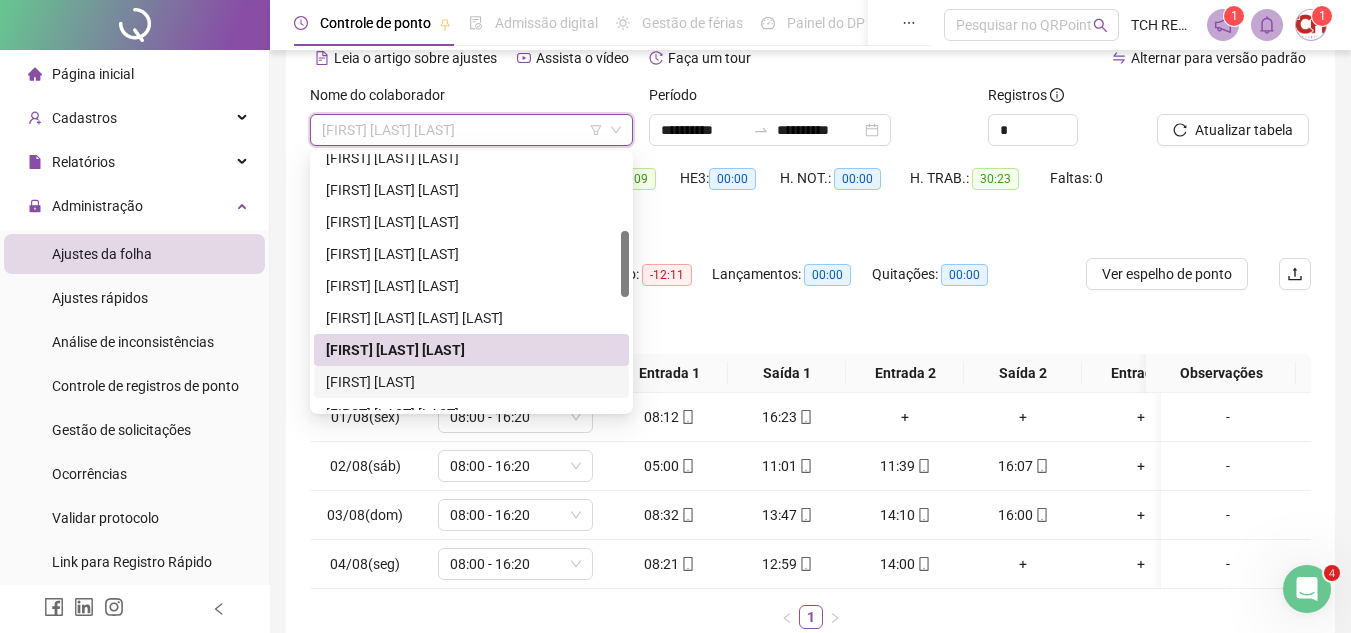 click on "[FIRST] [LAST]" at bounding box center [471, 382] 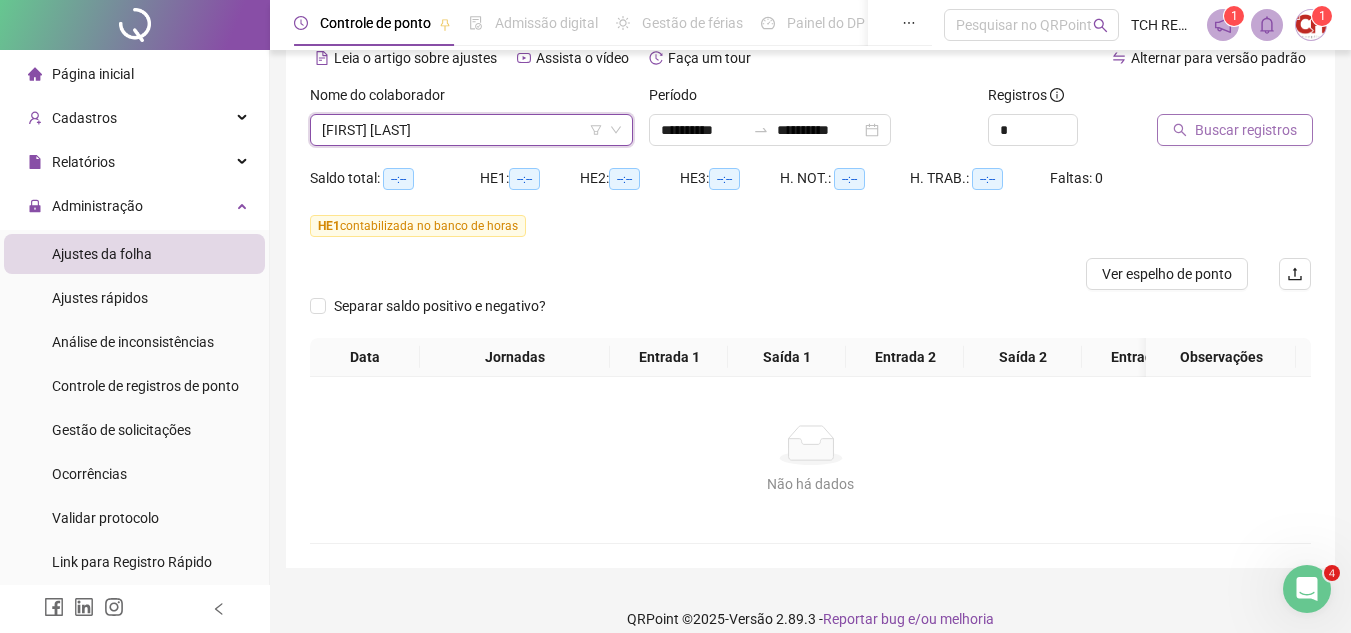click on "Buscar registros" at bounding box center [1246, 130] 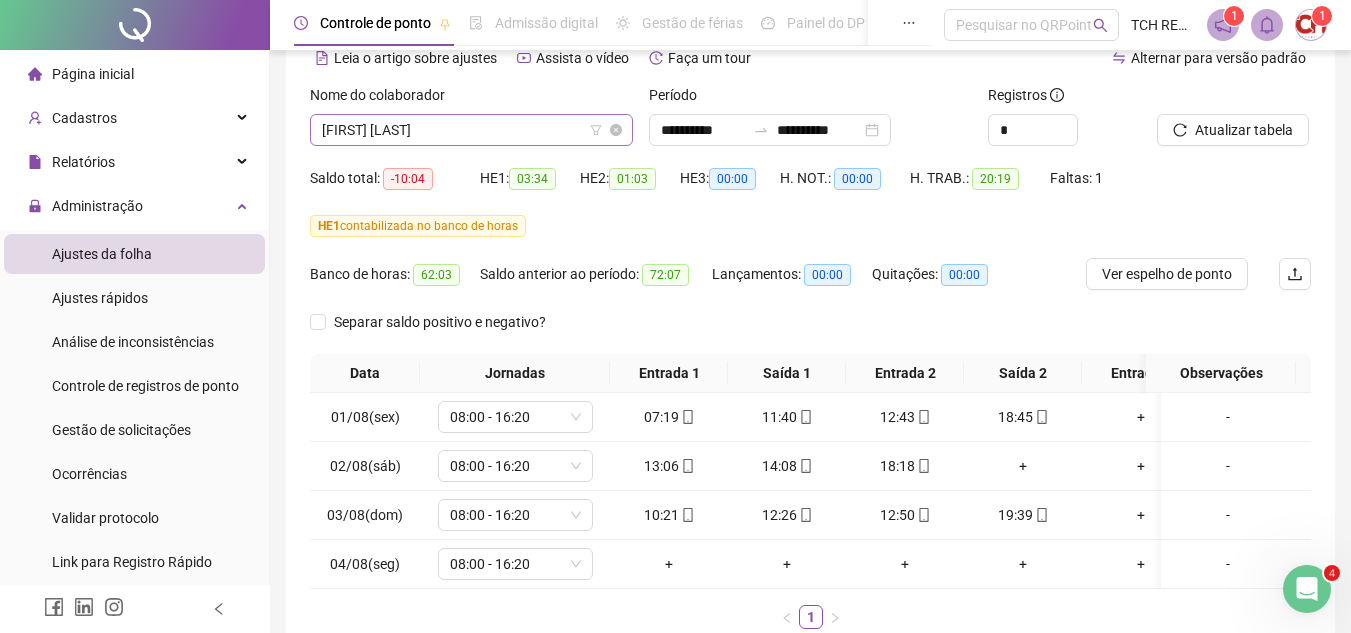 click on "[FIRST] [LAST]" at bounding box center (471, 130) 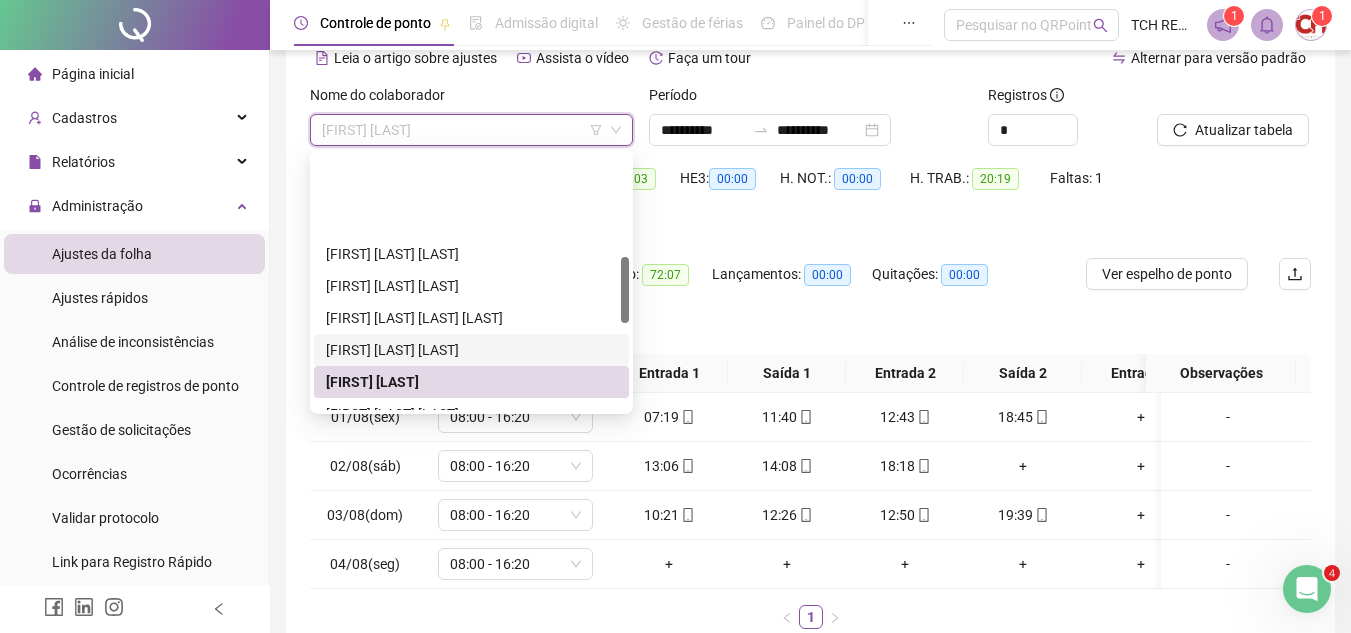 scroll, scrollTop: 400, scrollLeft: 0, axis: vertical 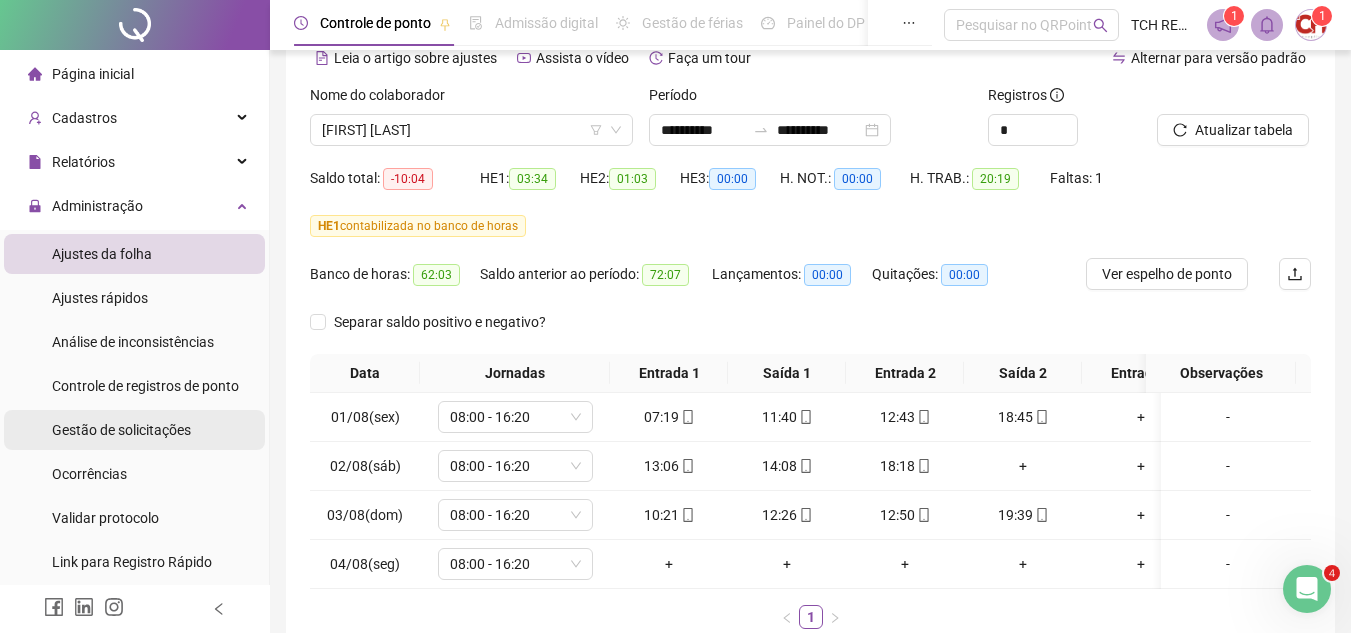 click on "Gestão de solicitações" at bounding box center (121, 430) 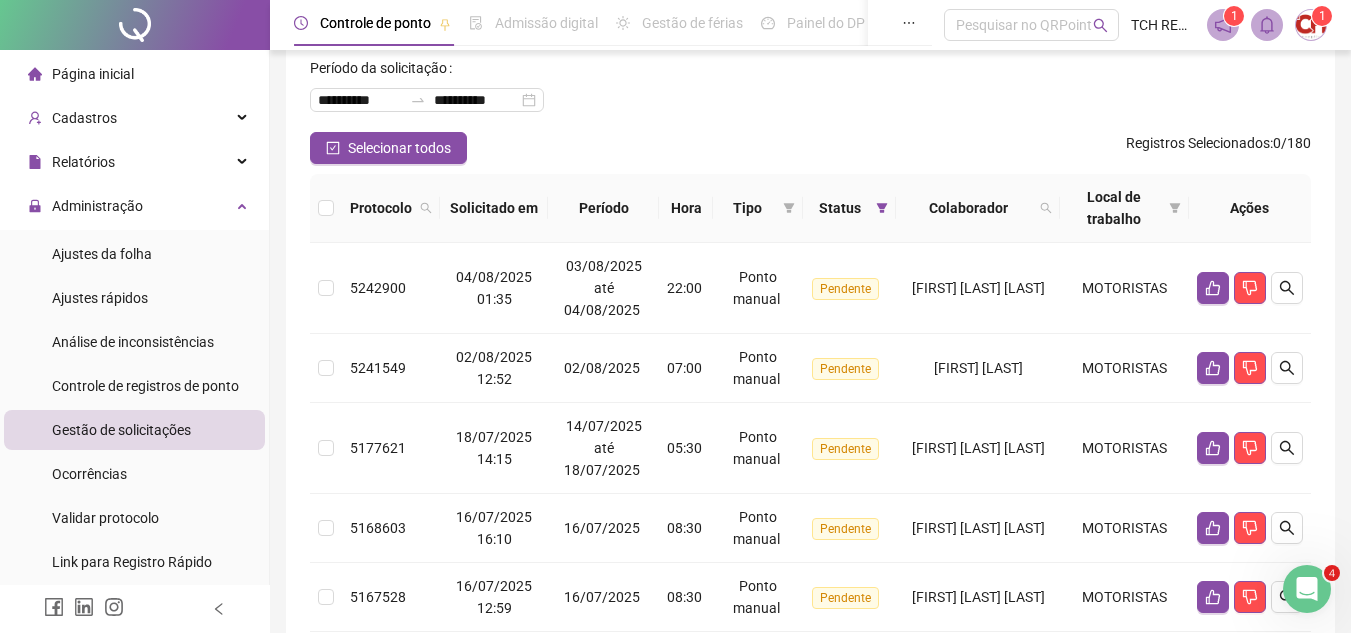 scroll, scrollTop: 200, scrollLeft: 0, axis: vertical 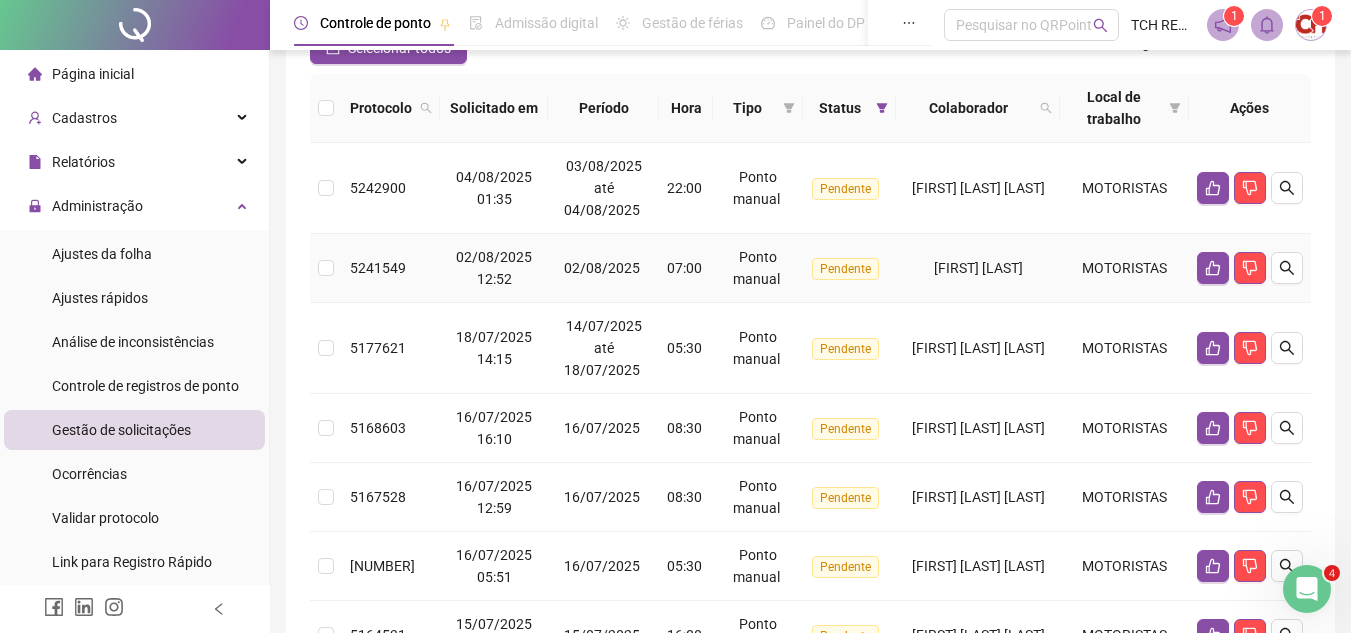 click on "[FIRST] [LAST]" at bounding box center (978, 268) 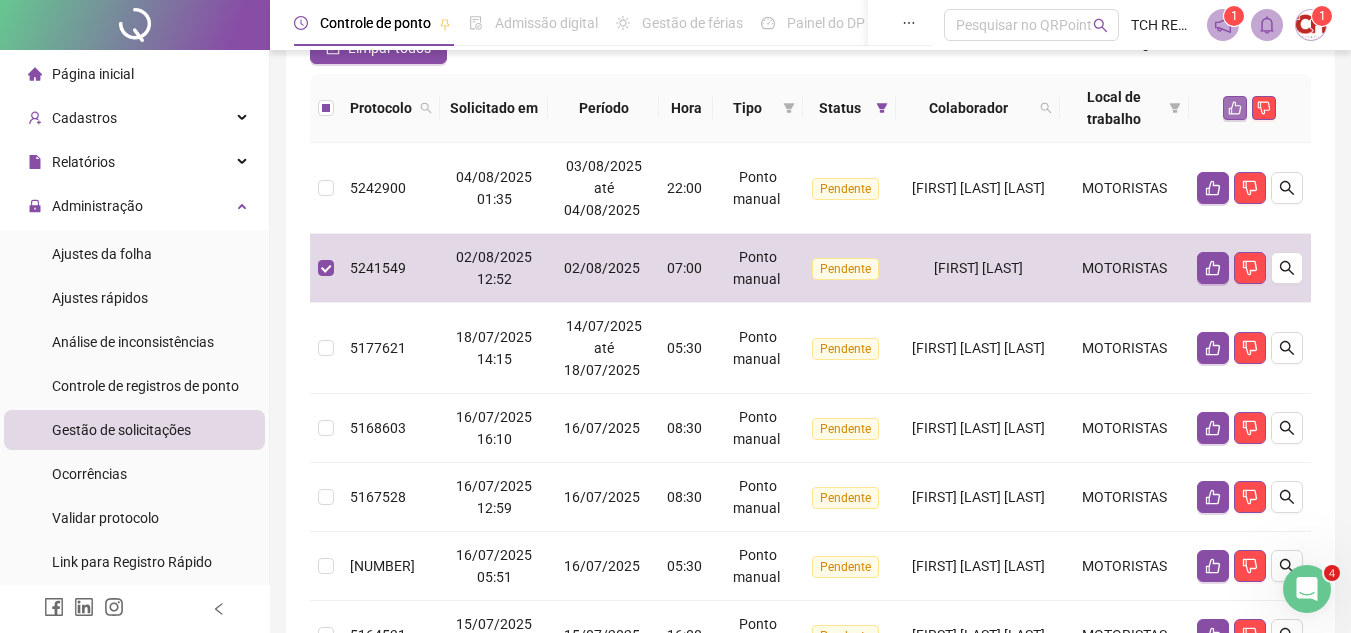 click 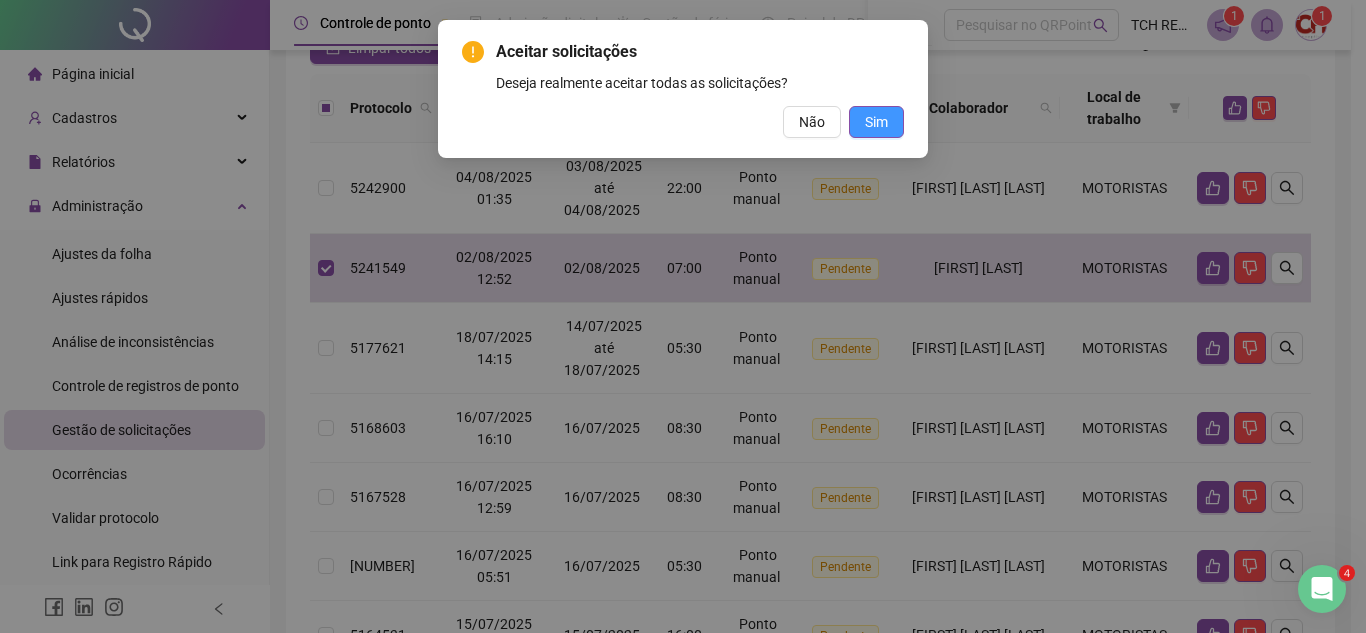 click on "Sim" at bounding box center [876, 122] 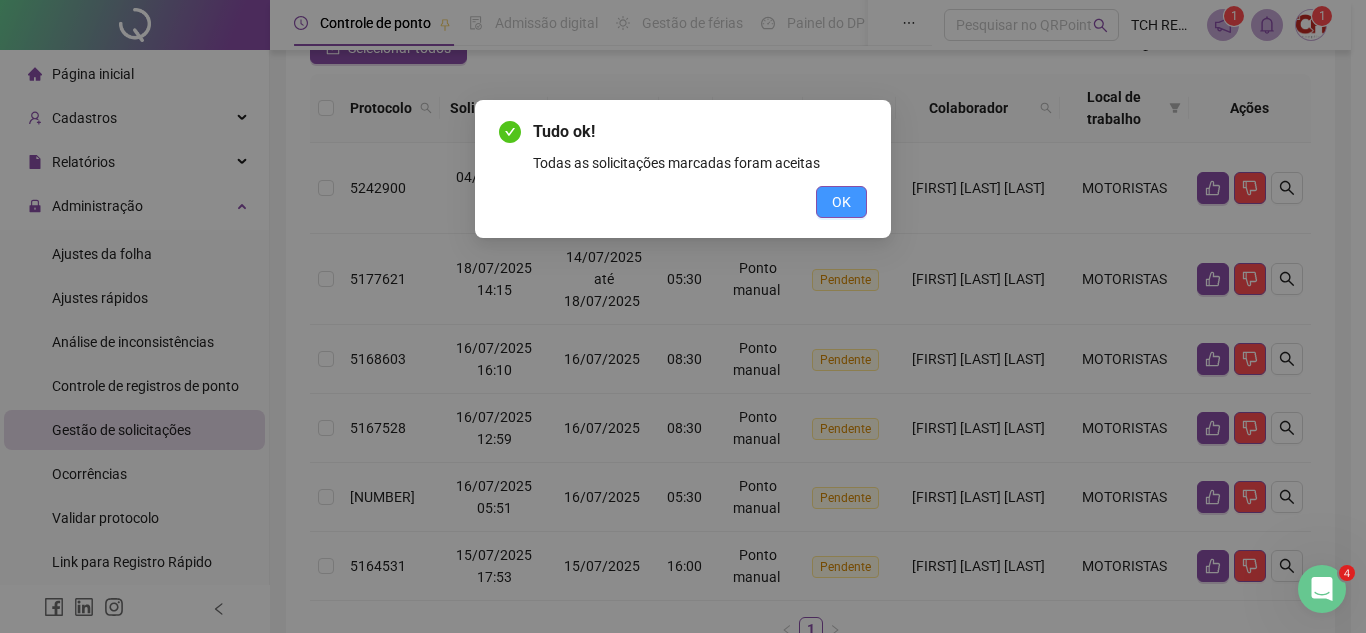 click on "OK" at bounding box center (841, 202) 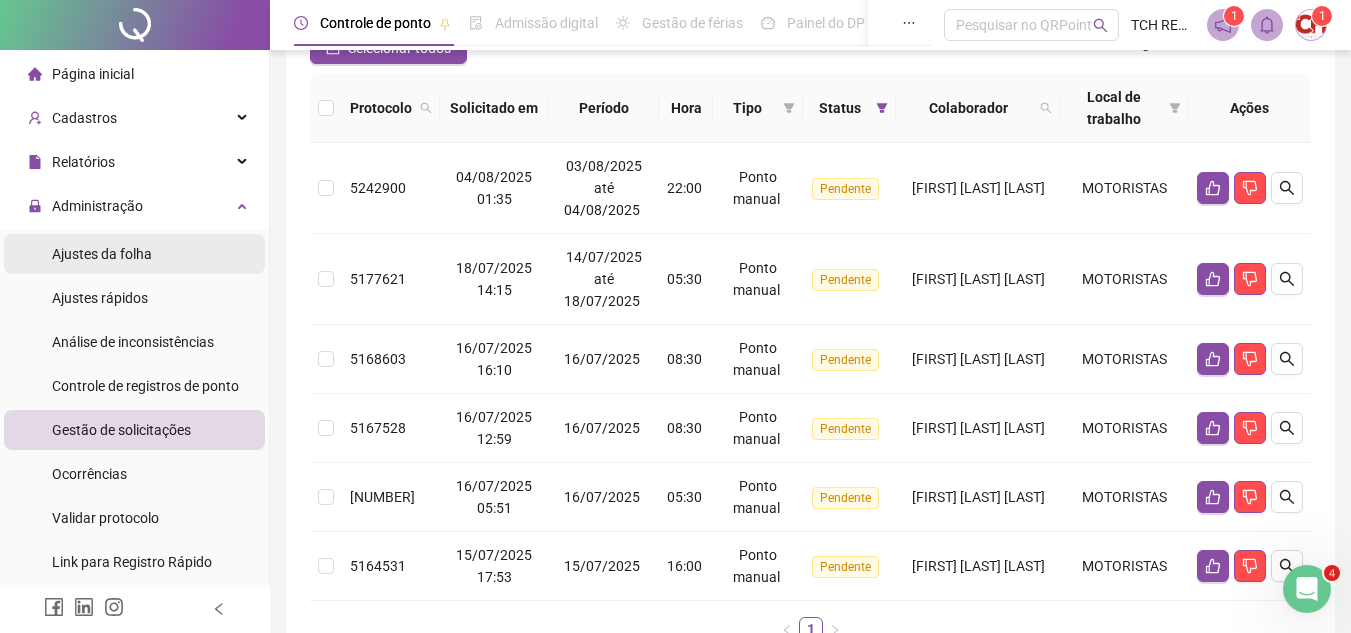 click on "Ajustes da folha" at bounding box center [134, 254] 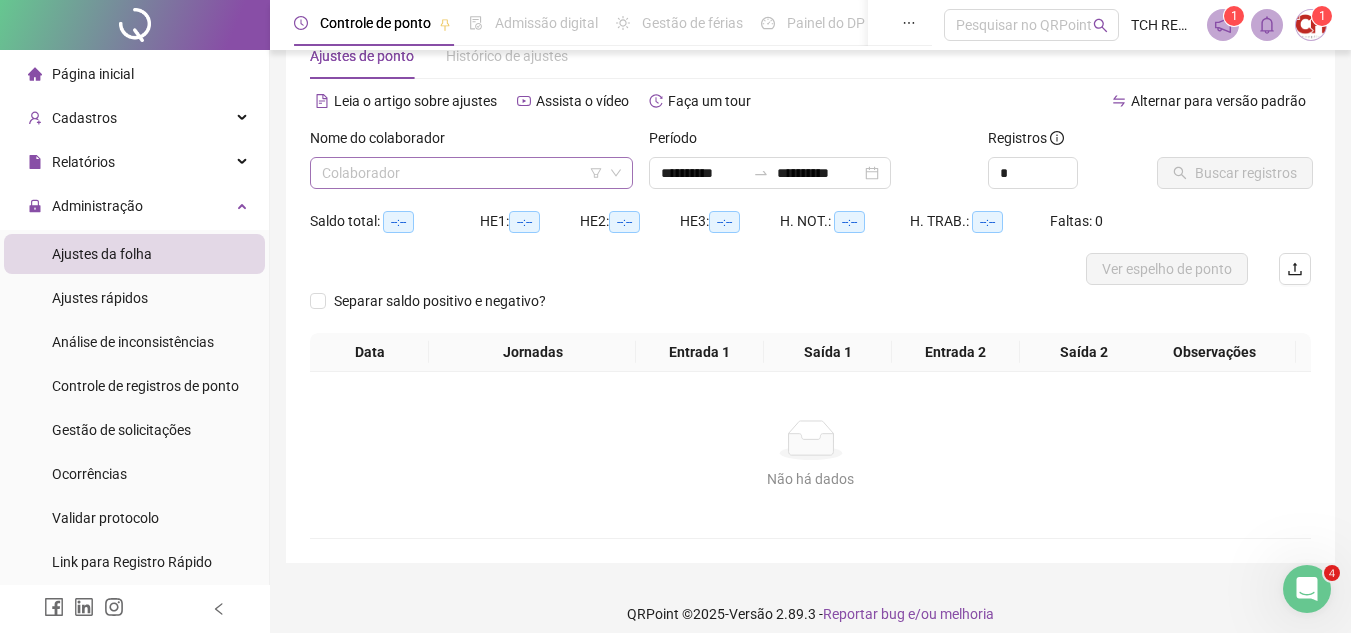 scroll, scrollTop: 73, scrollLeft: 0, axis: vertical 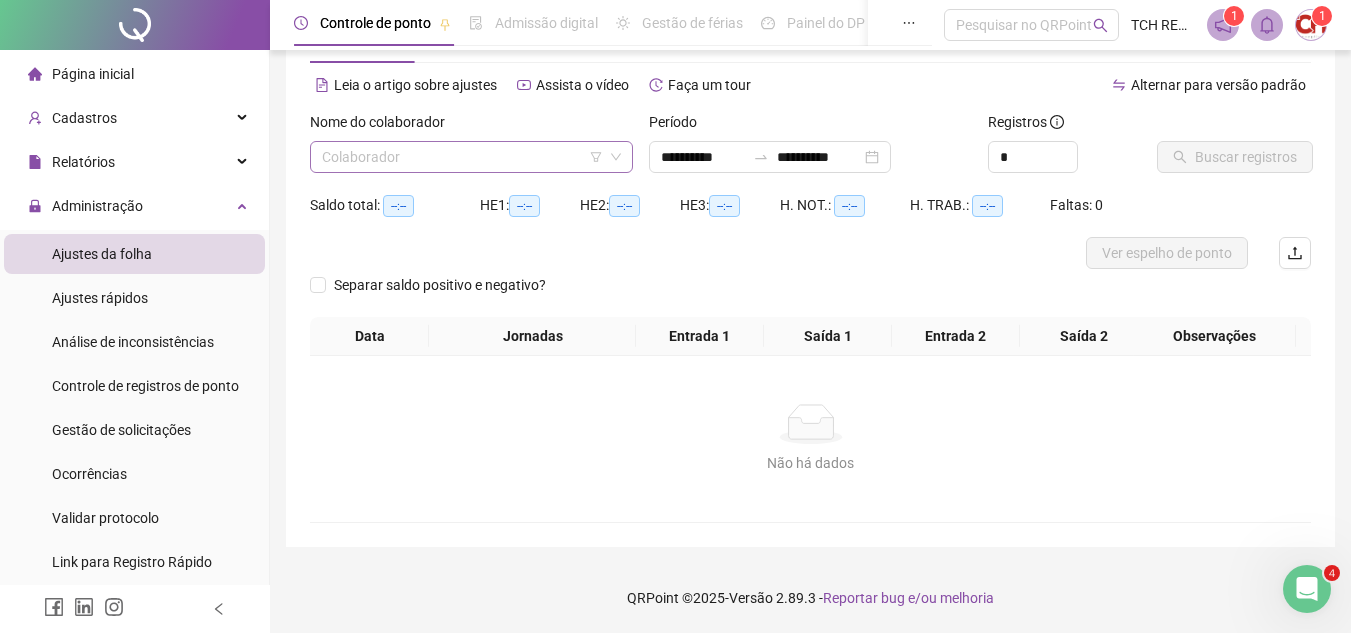 click at bounding box center (462, 157) 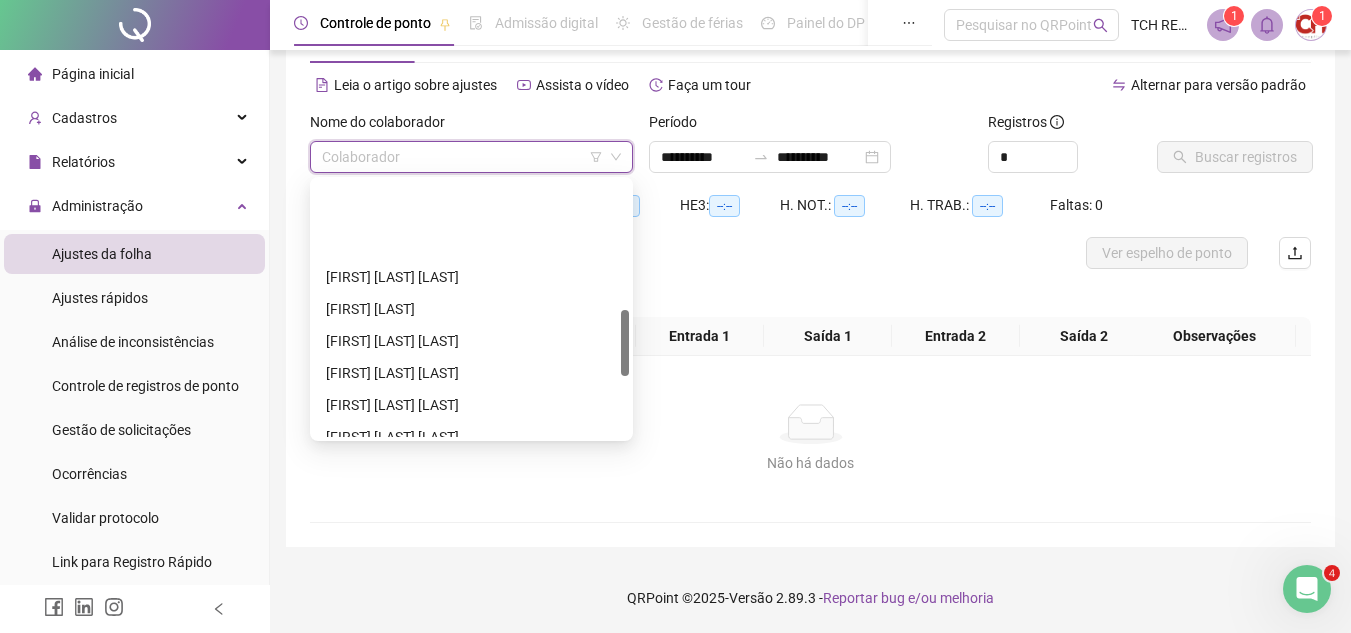 scroll, scrollTop: 500, scrollLeft: 0, axis: vertical 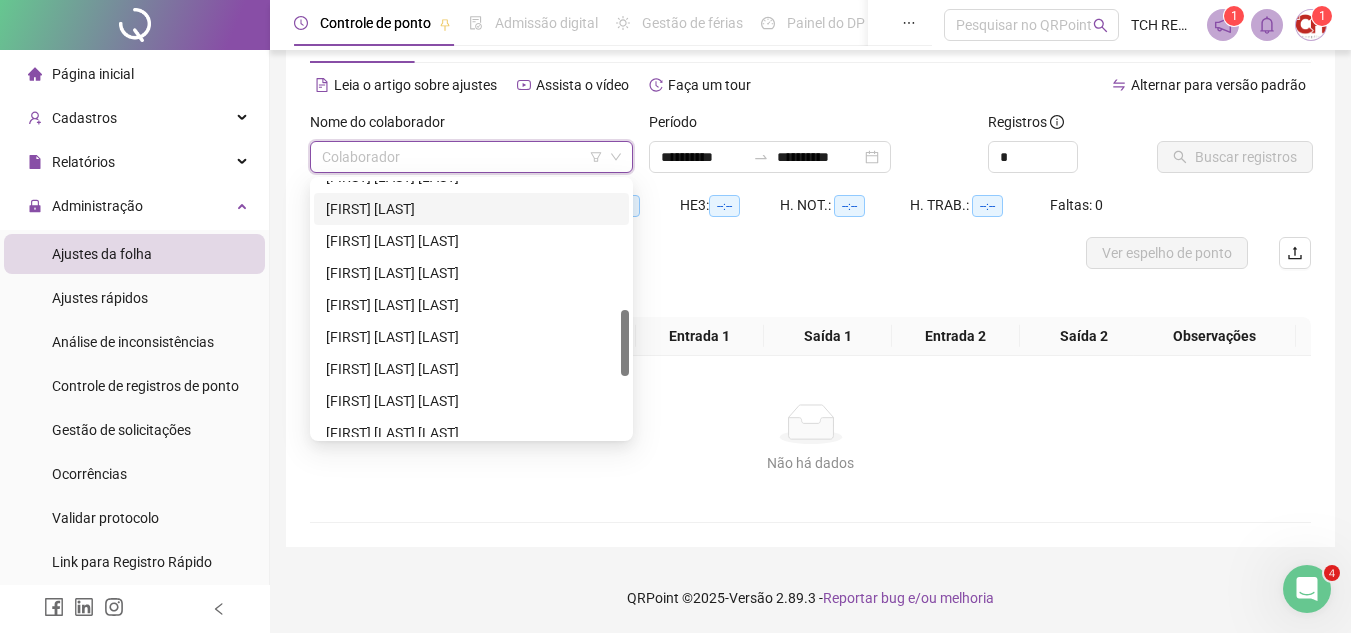 click on "[FIRST] [LAST]" at bounding box center (471, 209) 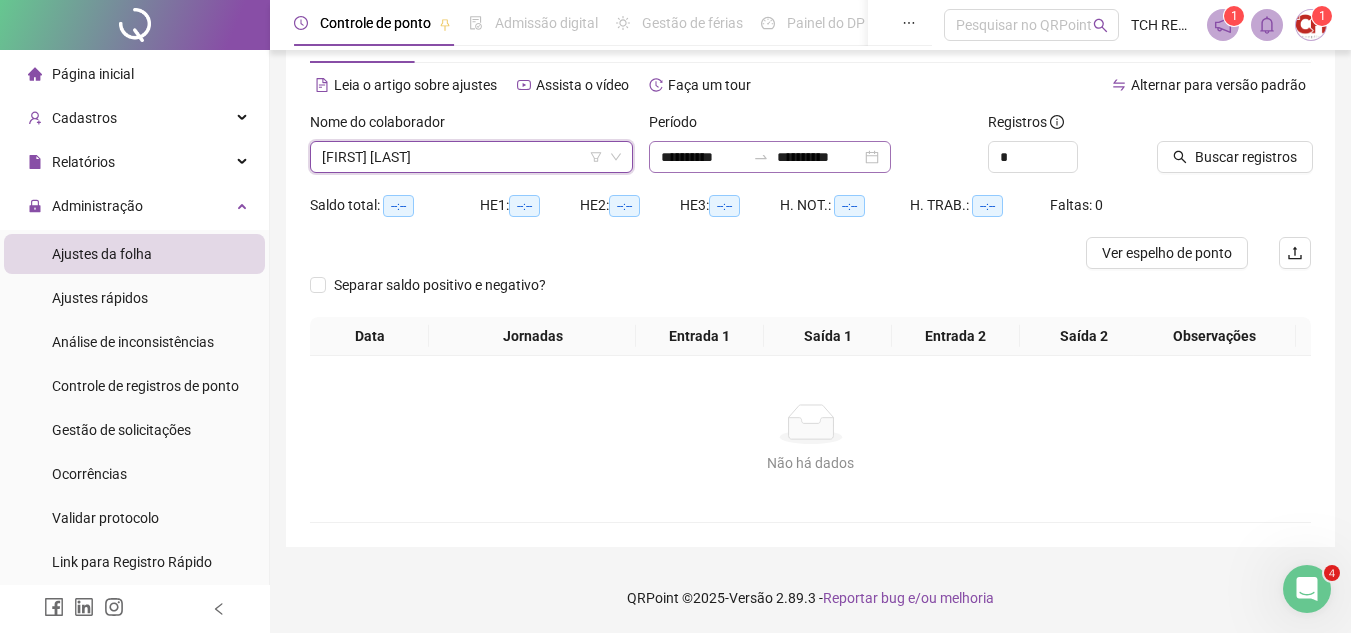 click on "**********" at bounding box center (770, 157) 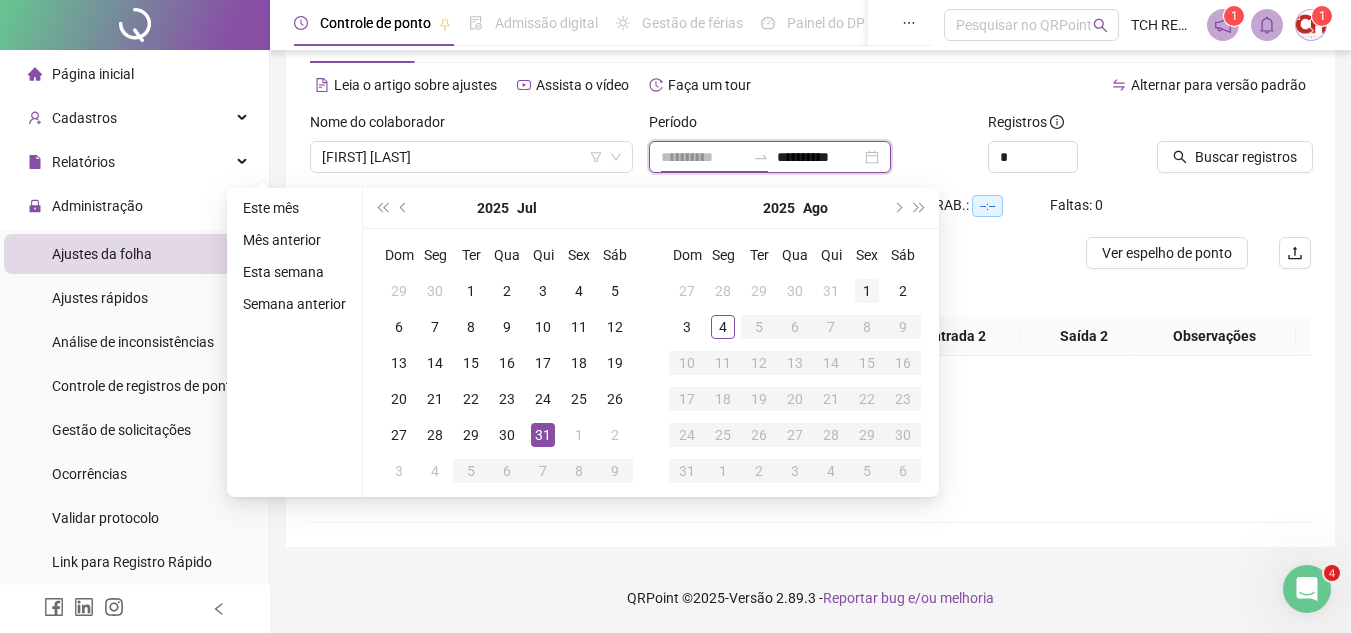 type on "**********" 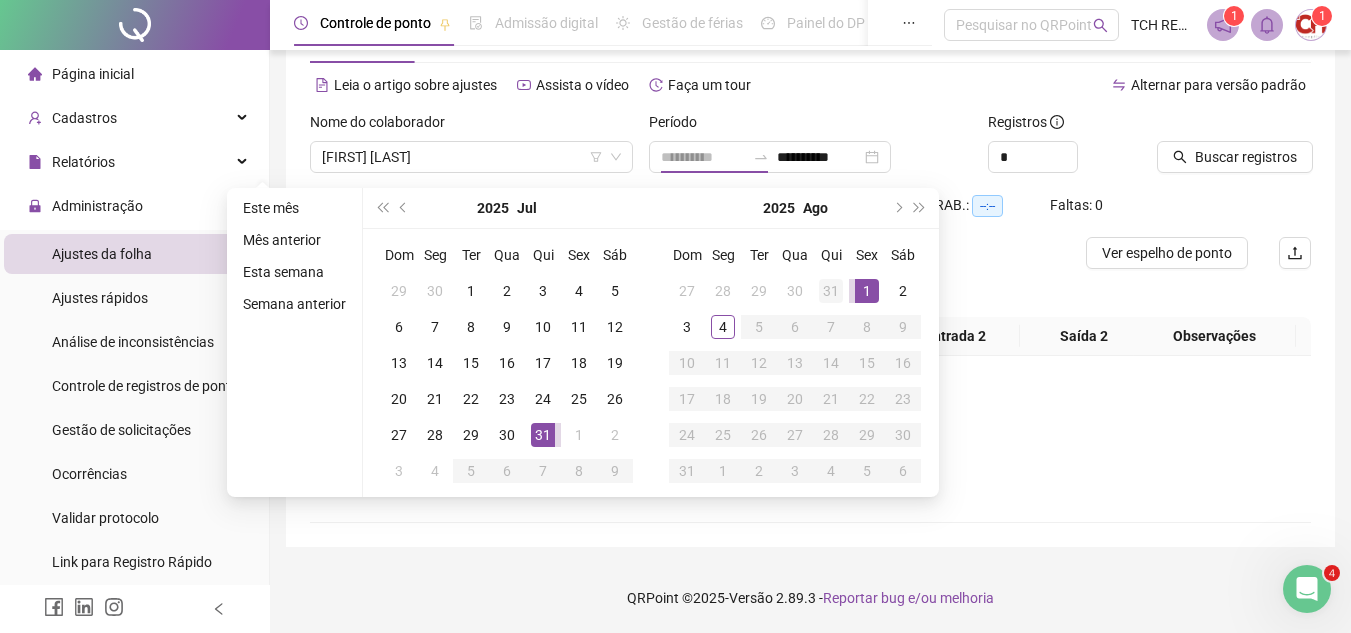 drag, startPoint x: 848, startPoint y: 289, endPoint x: 828, endPoint y: 293, distance: 20.396078 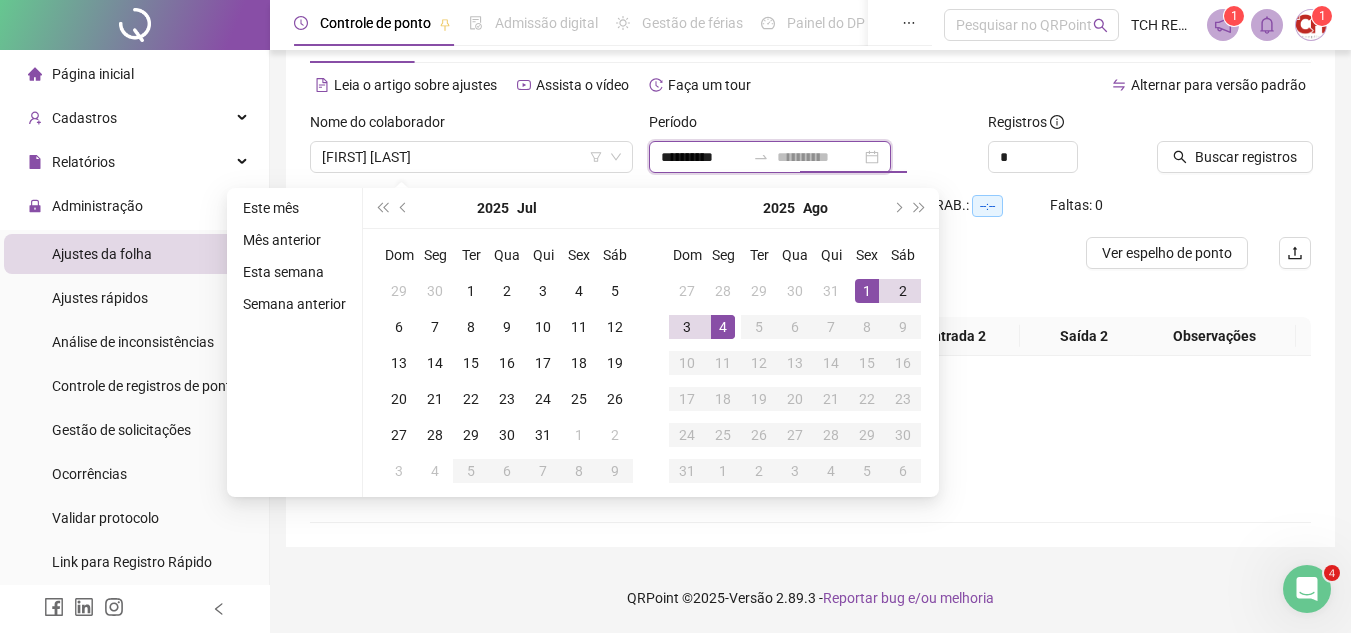 type on "**********" 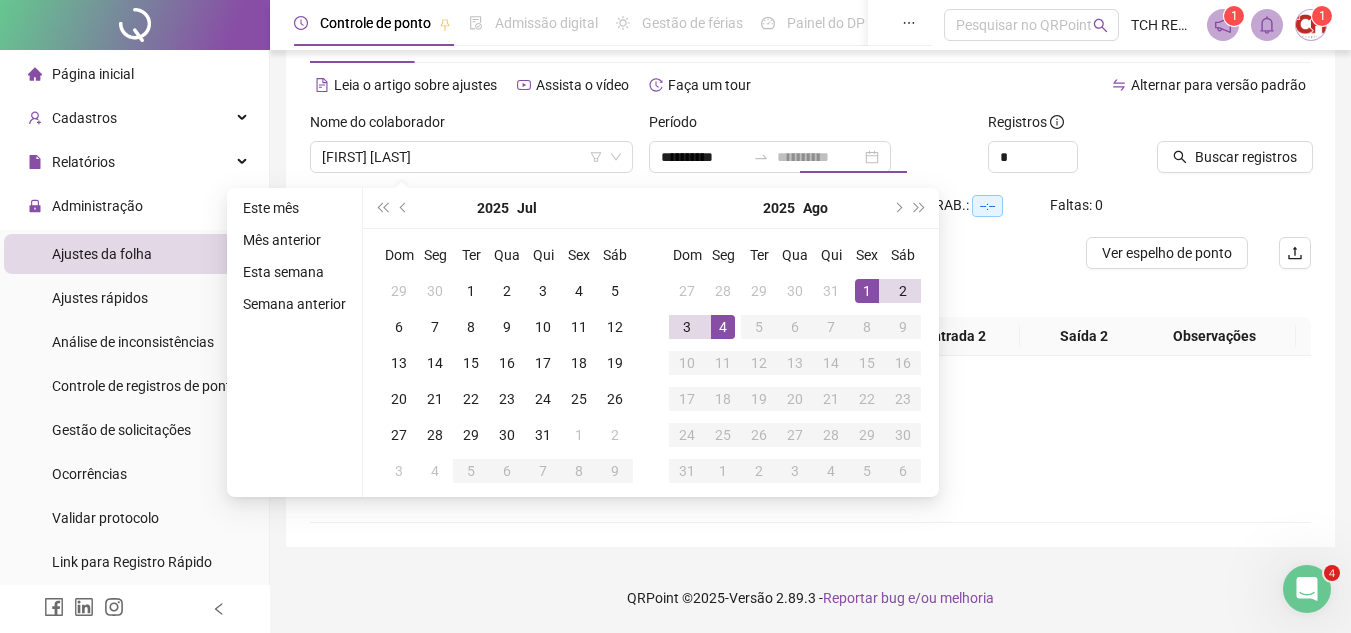 click on "4" at bounding box center (723, 327) 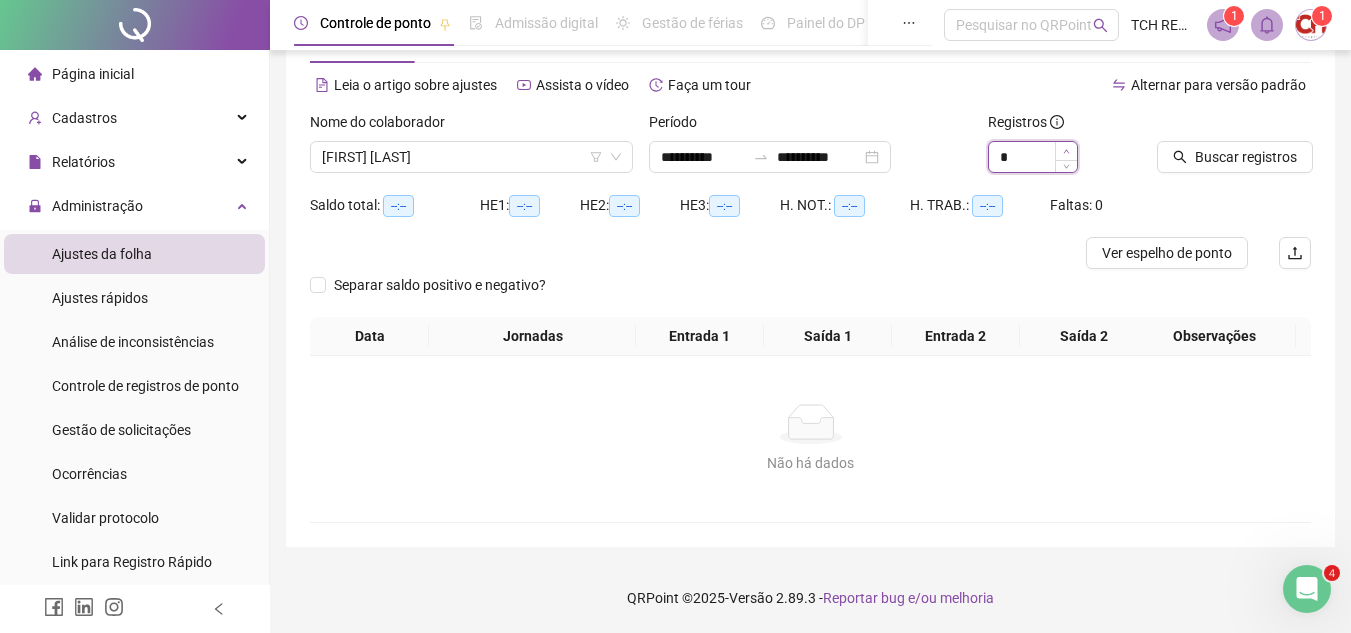 type on "*" 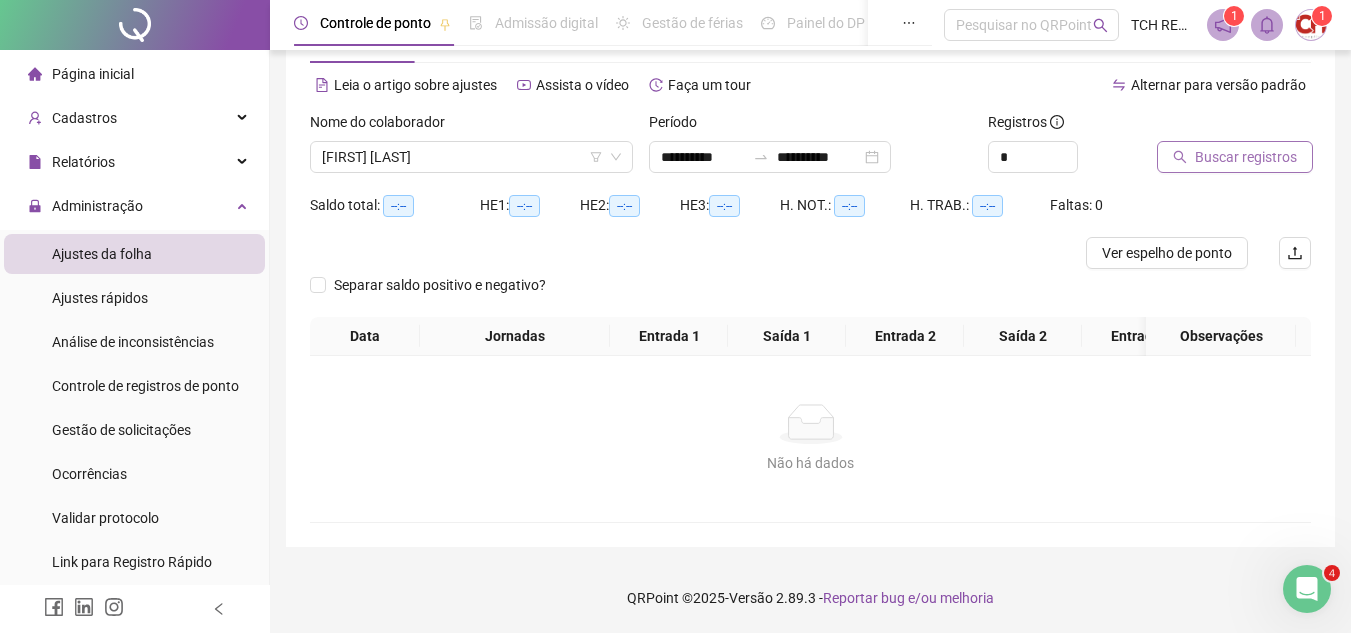 click on "Buscar registros" at bounding box center [1246, 157] 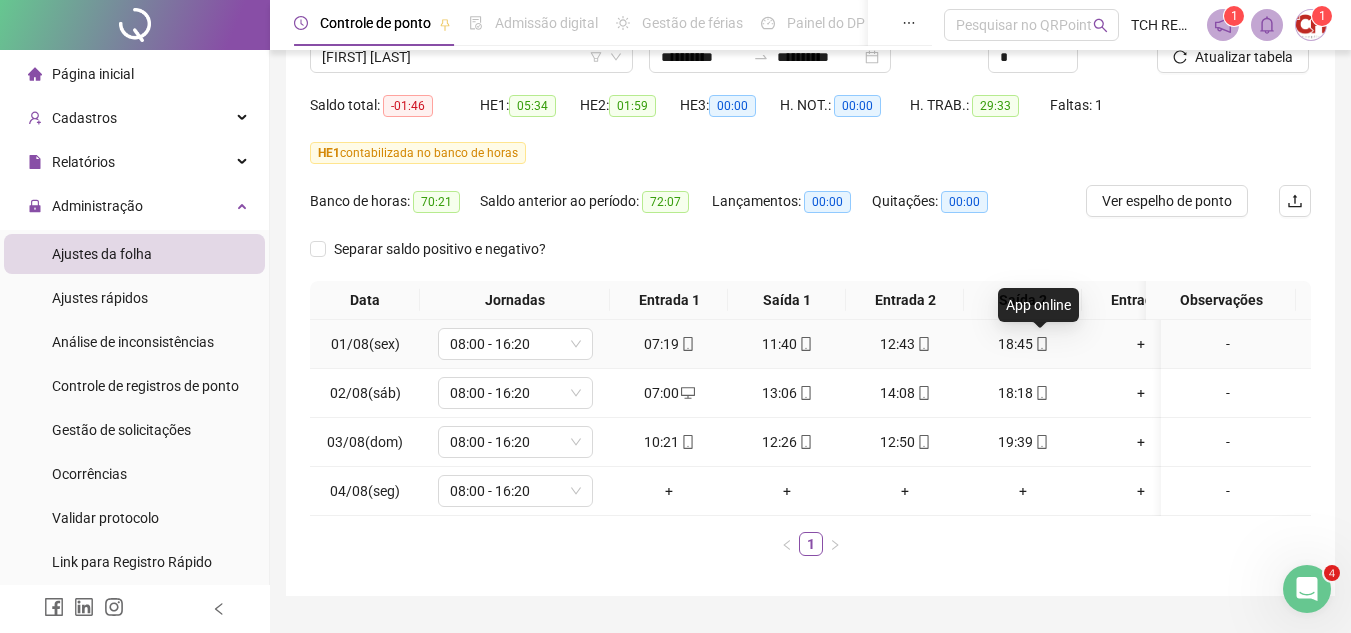 scroll, scrollTop: 73, scrollLeft: 0, axis: vertical 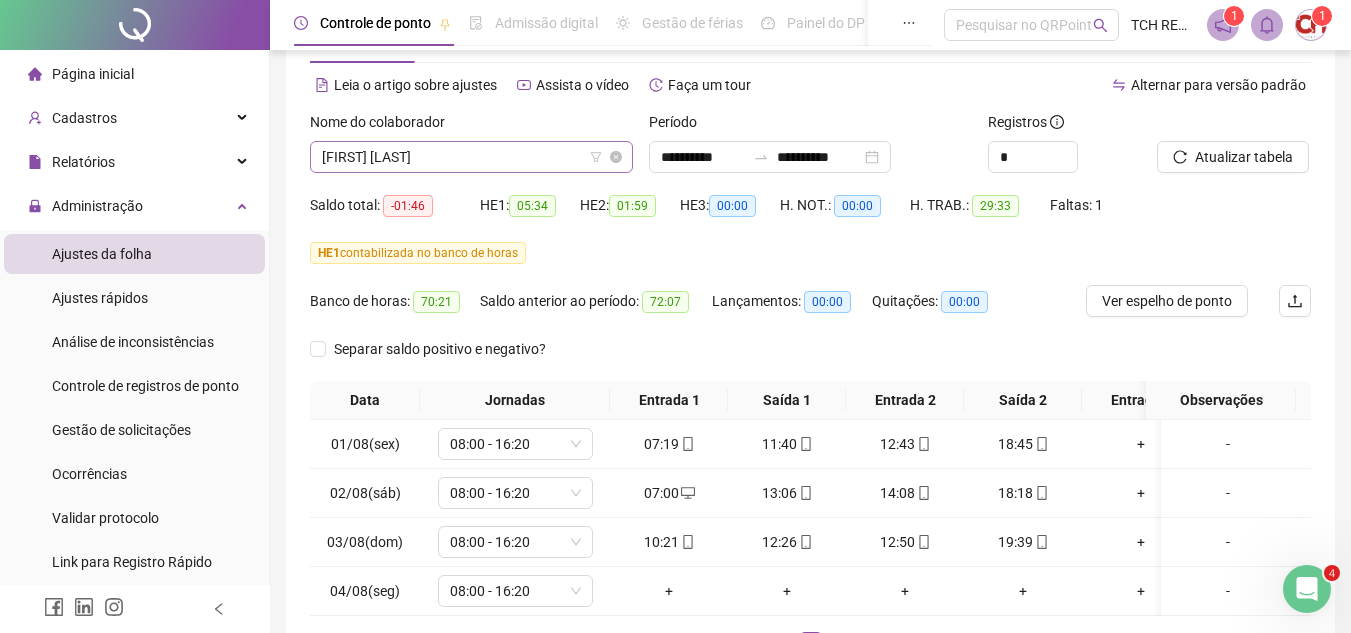 click on "[FIRST] [LAST]" at bounding box center [471, 157] 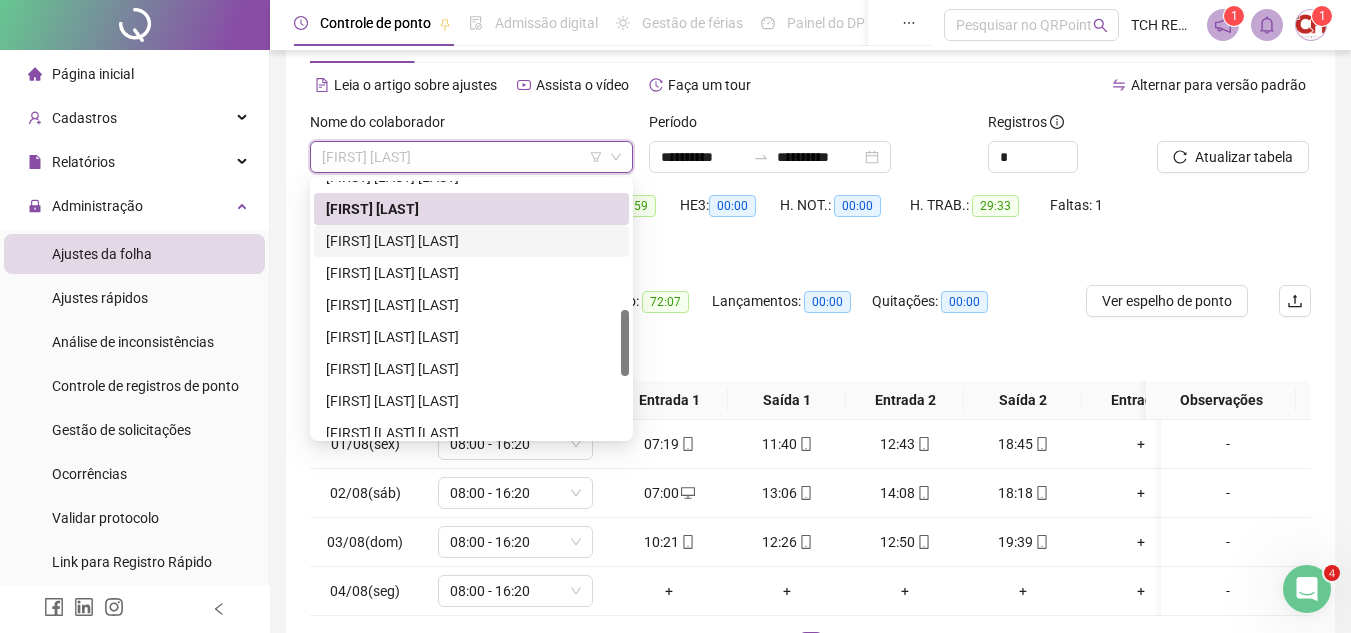 click on "[FIRST] [LAST] [LAST]" at bounding box center (471, 241) 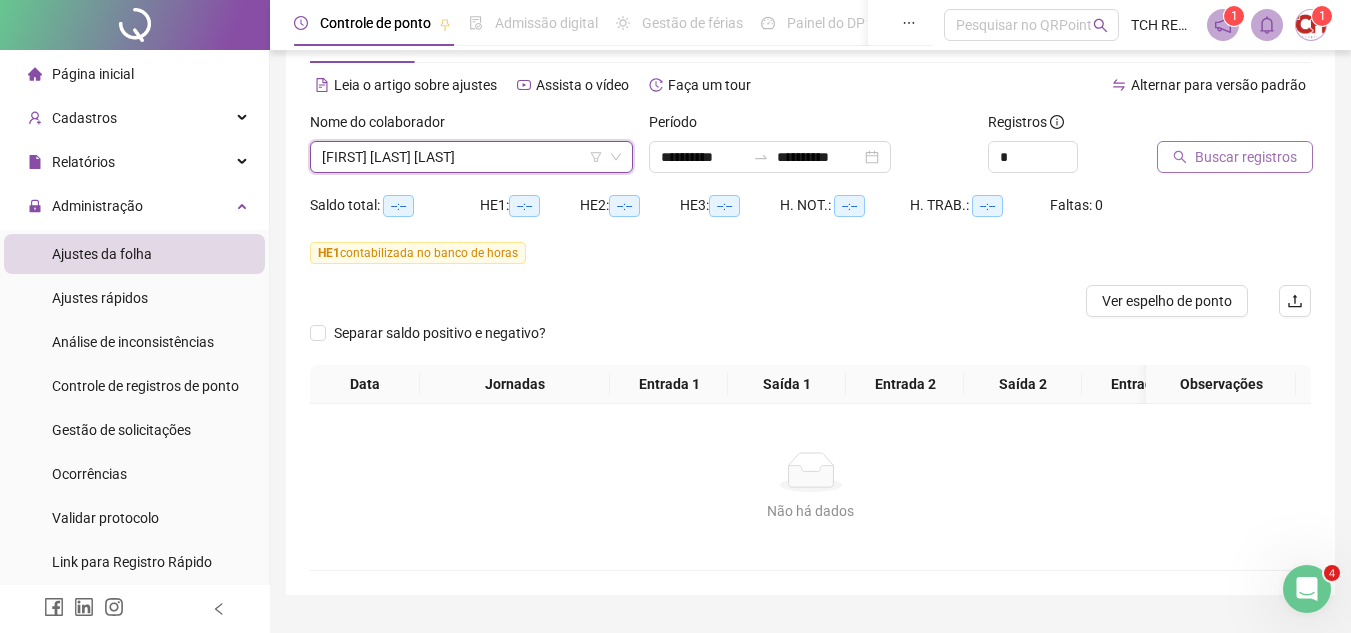 click on "Buscar registros" at bounding box center (1235, 157) 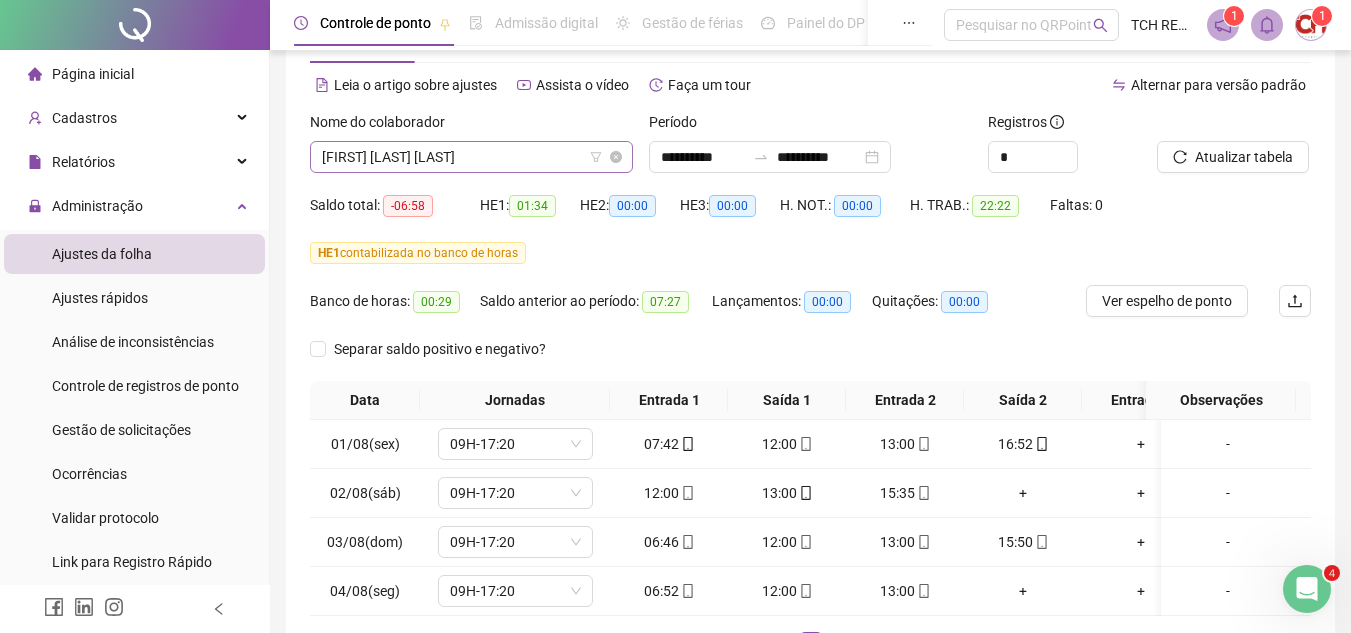 click on "[FIRST] [LAST] [LAST]" at bounding box center [471, 157] 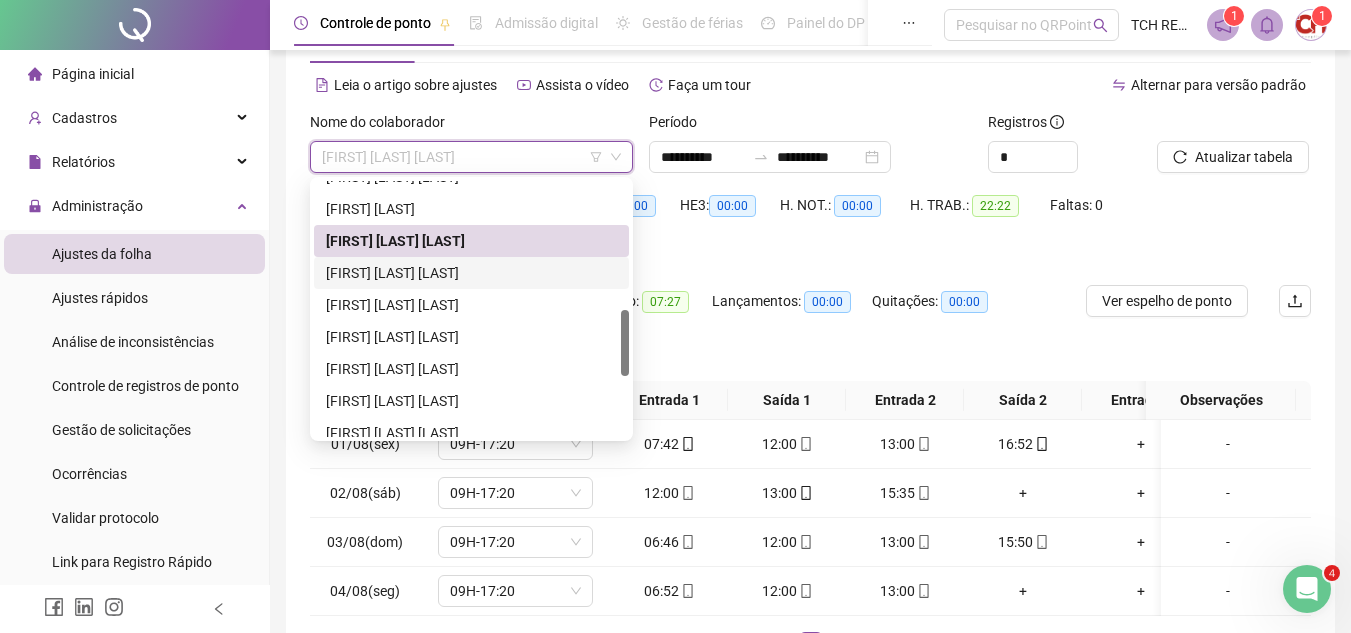click on "[FIRST] [LAST] [LAST]" at bounding box center [471, 273] 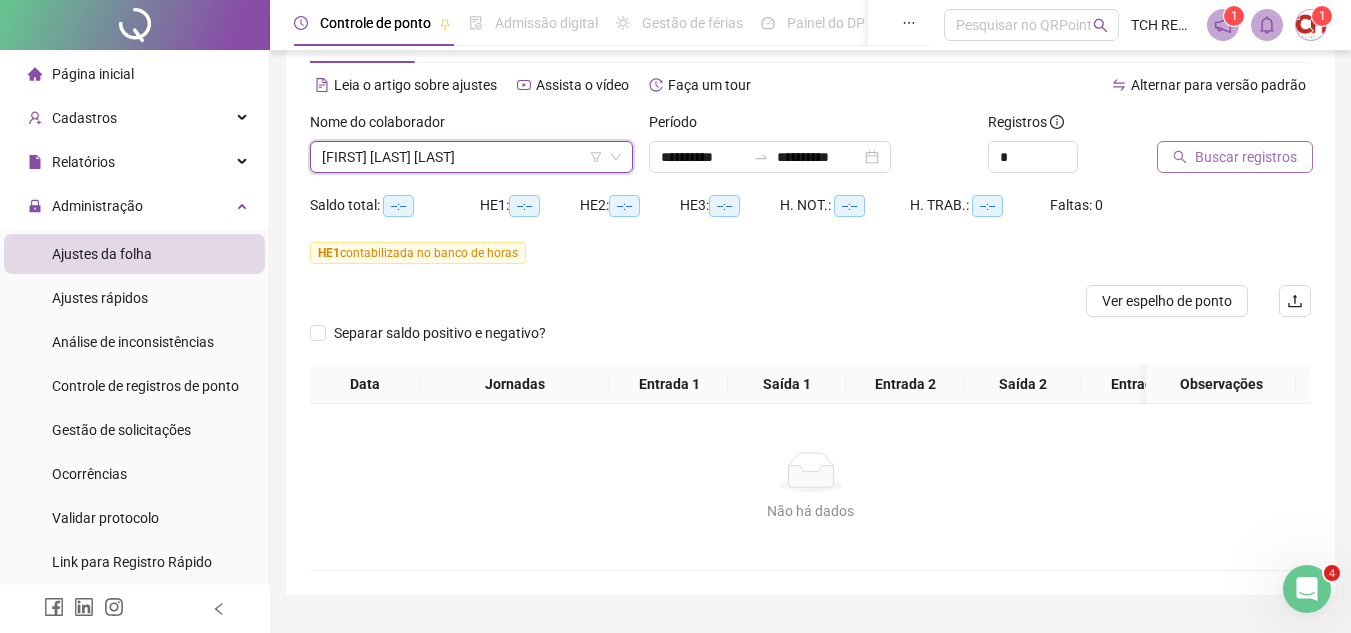 click on "Buscar registros" at bounding box center (1246, 157) 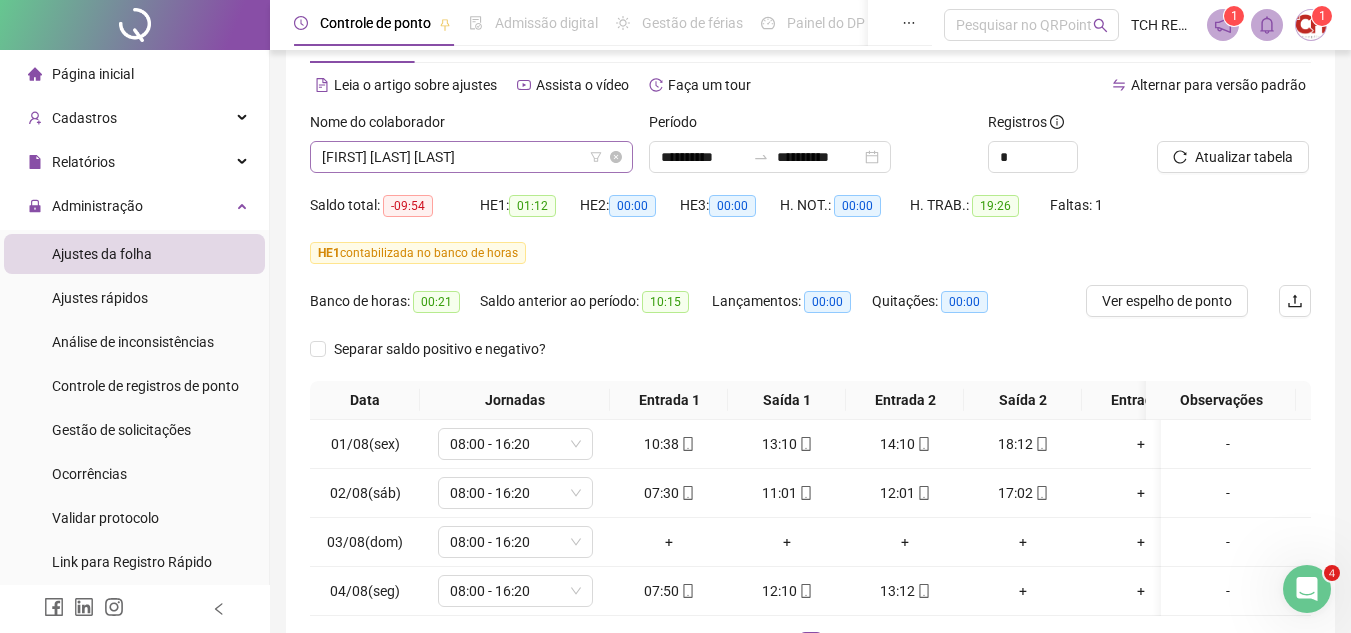 click on "[FIRST] [LAST] [LAST]" at bounding box center [471, 157] 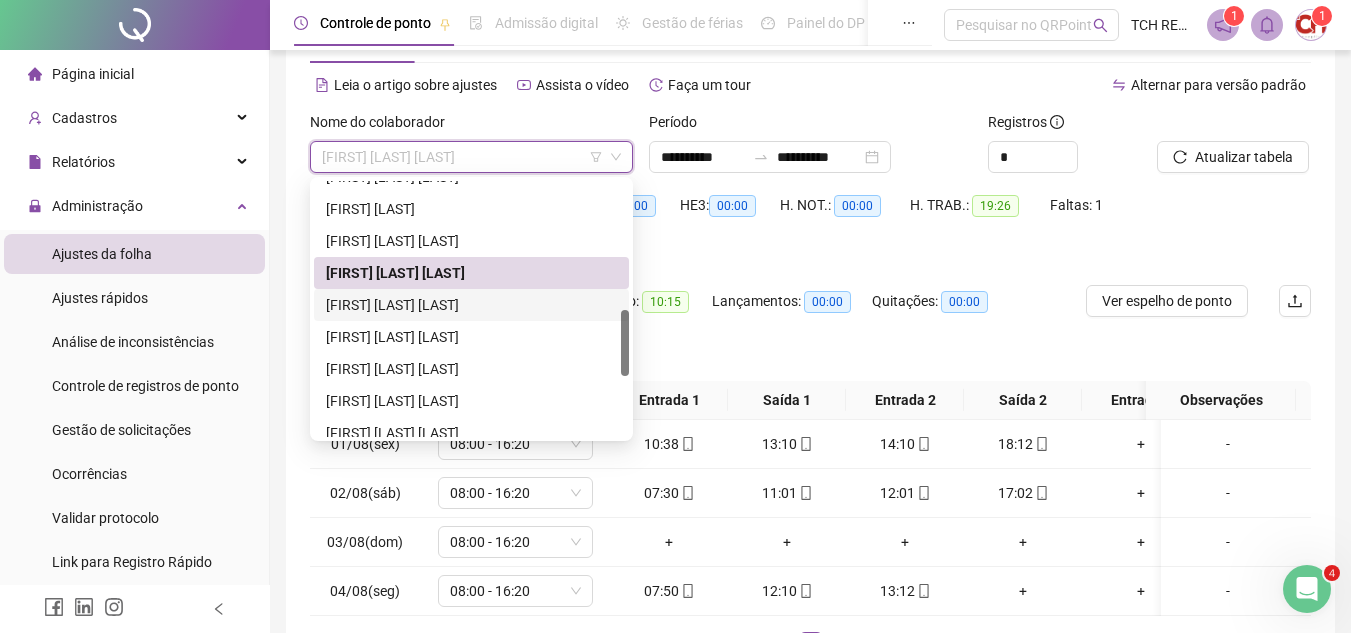 click on "[FIRST] [LAST] [LAST]" at bounding box center [471, 305] 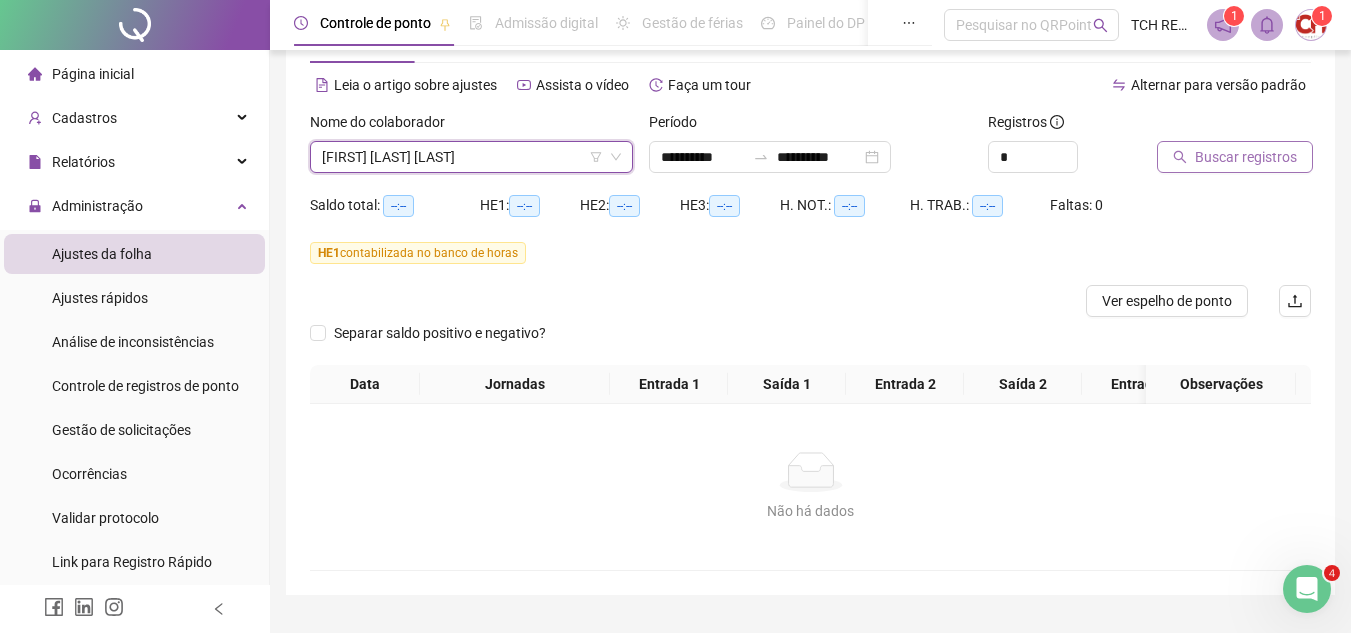 click on "Buscar registros" at bounding box center (1246, 157) 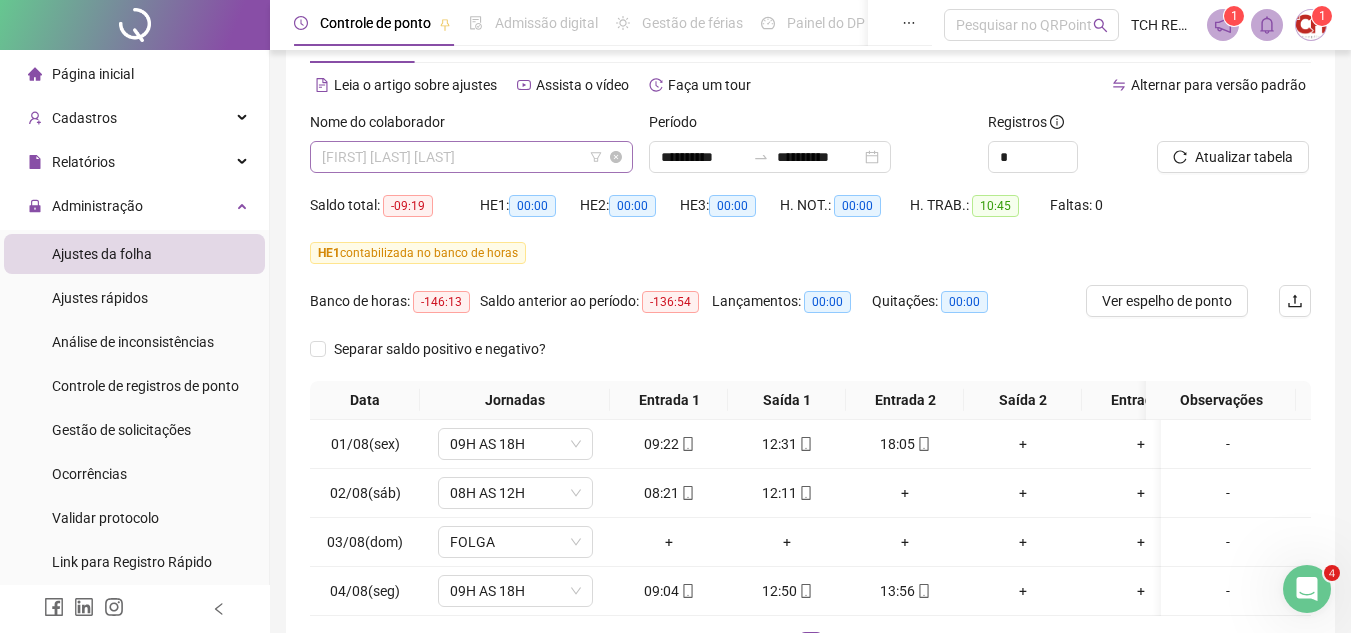click on "[FIRST] [LAST] [LAST]" at bounding box center (471, 157) 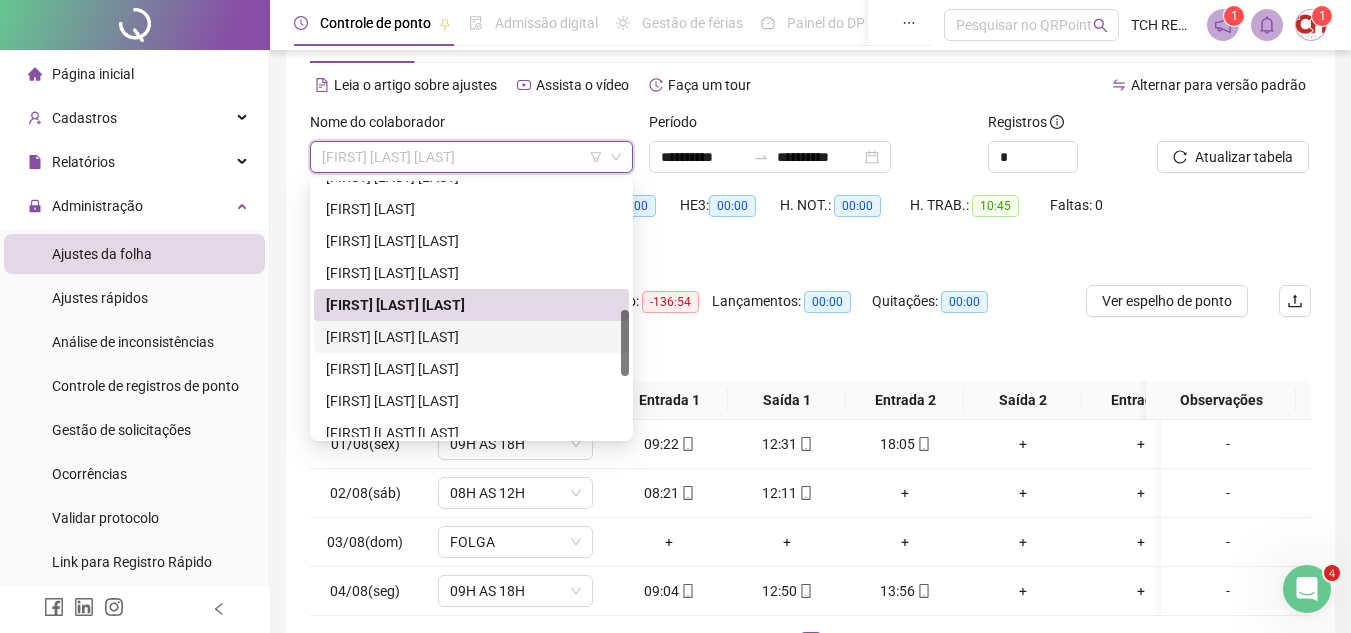 click on "[FIRST] [LAST] [LAST]" at bounding box center [471, 337] 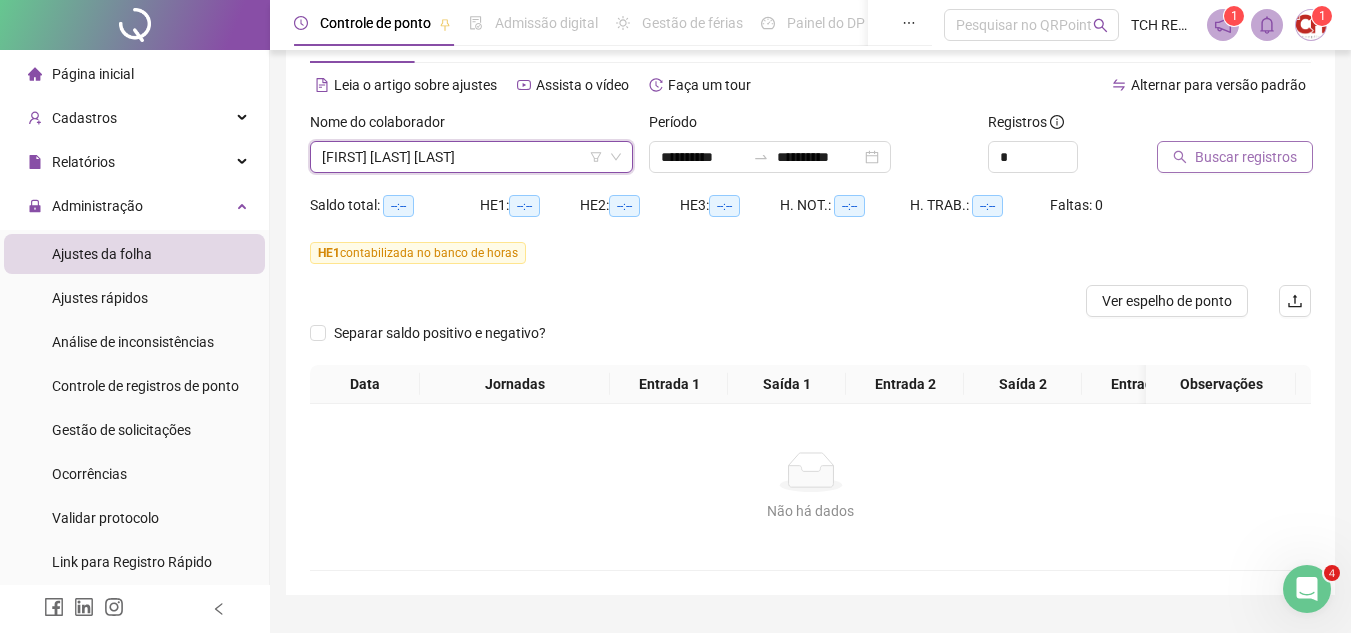click on "Buscar registros" at bounding box center (1246, 157) 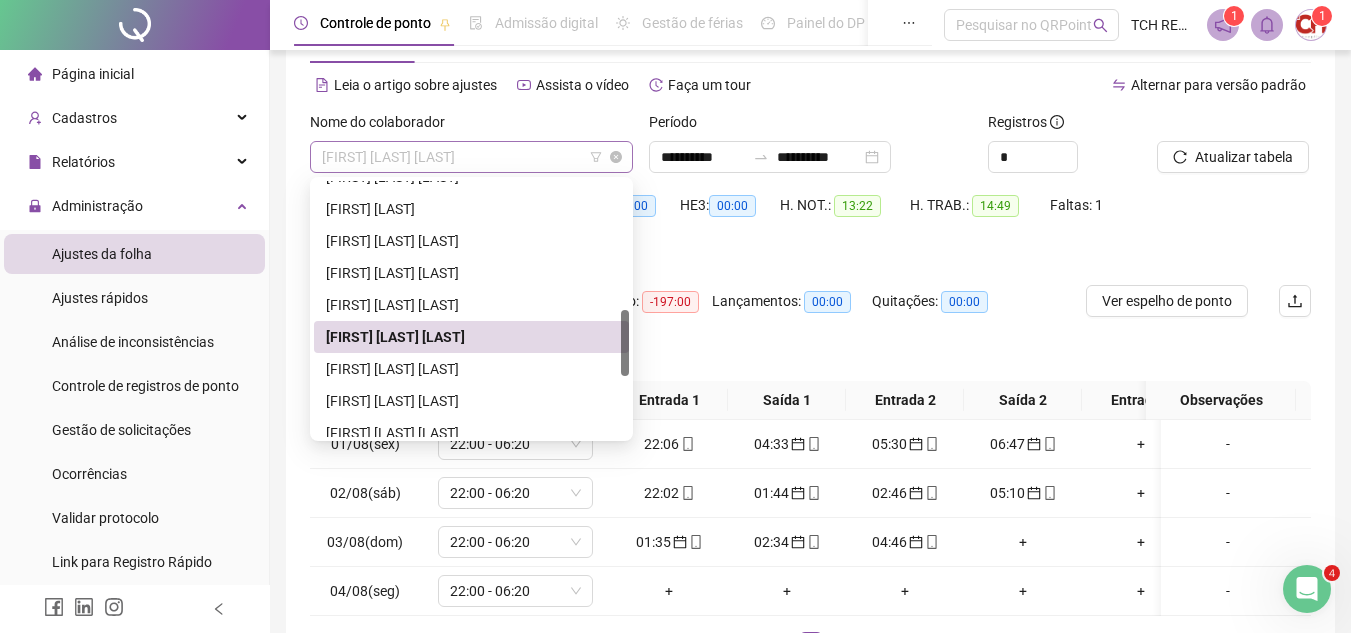 click on "[FIRST] [LAST] [LAST]" at bounding box center (471, 157) 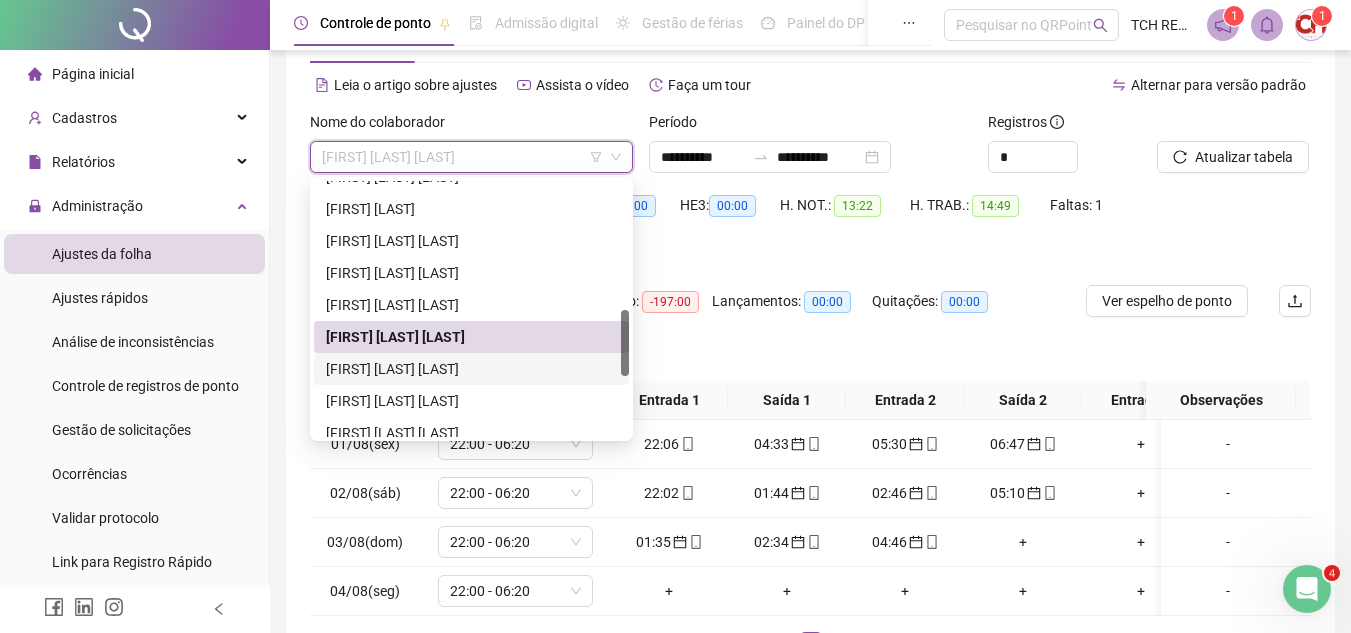 click on "[FIRST] [LAST] [LAST]" at bounding box center (471, 369) 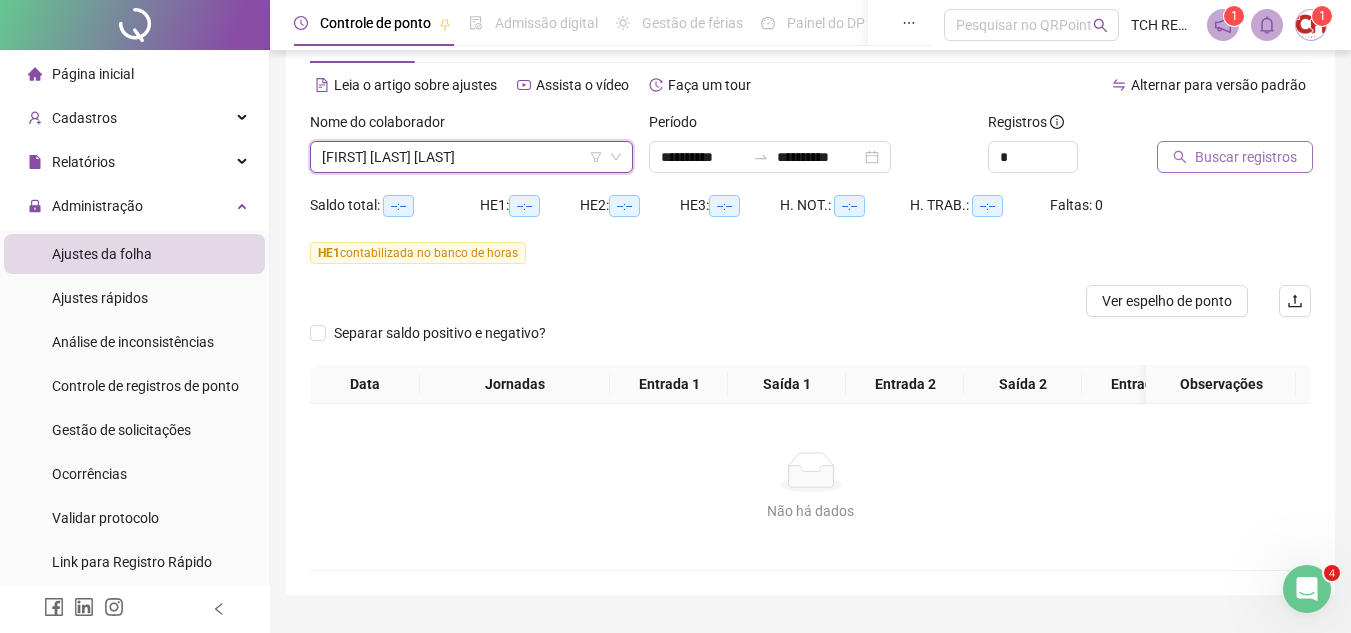 click on "Buscar registros" at bounding box center (1235, 157) 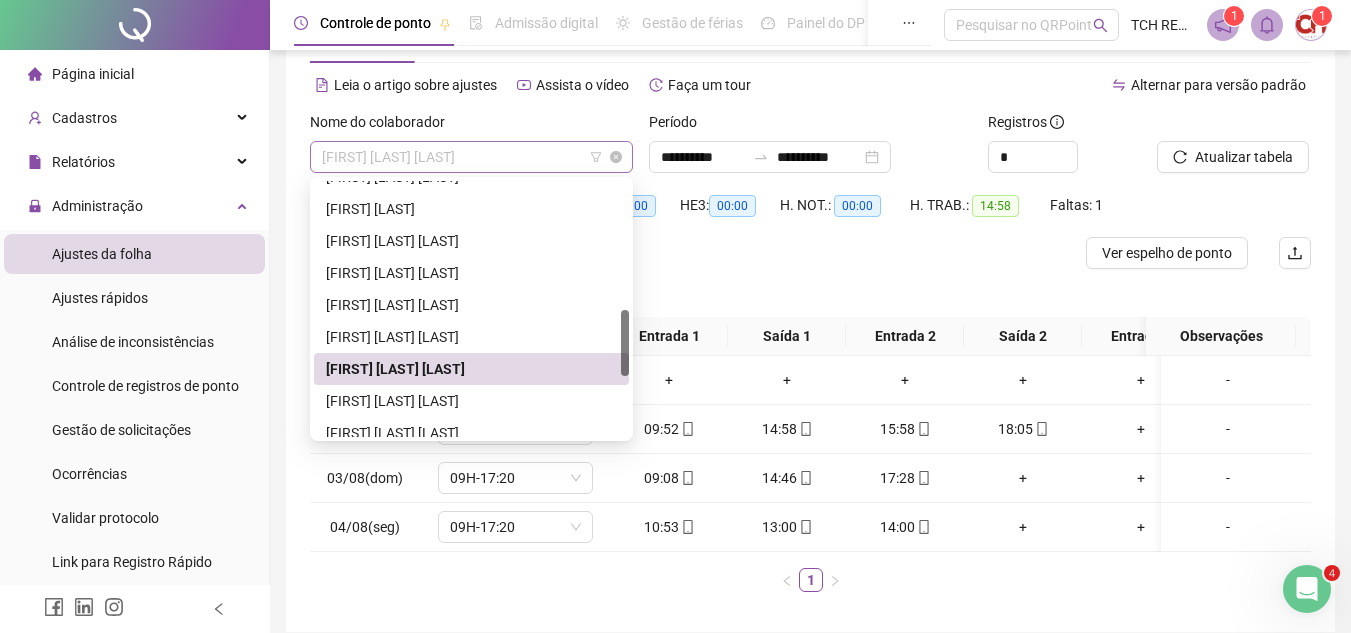 click on "[FIRST] [LAST] [LAST]" at bounding box center [471, 157] 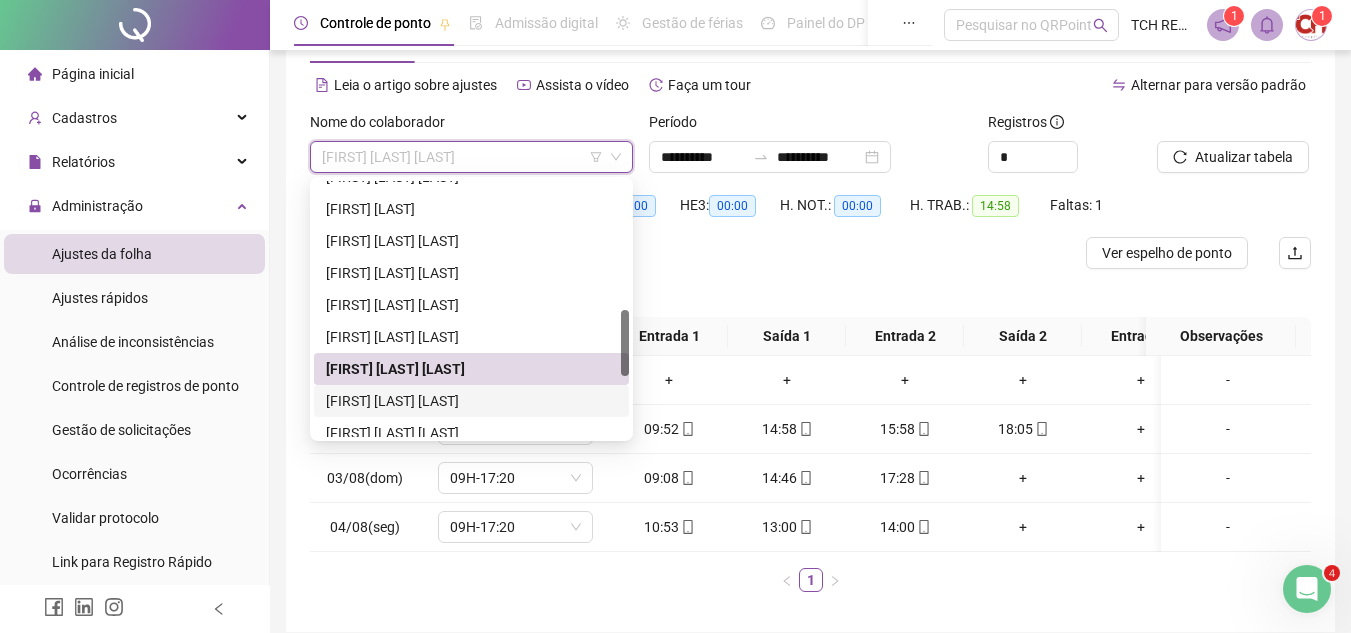 drag, startPoint x: 554, startPoint y: 402, endPoint x: 981, endPoint y: 221, distance: 463.77795 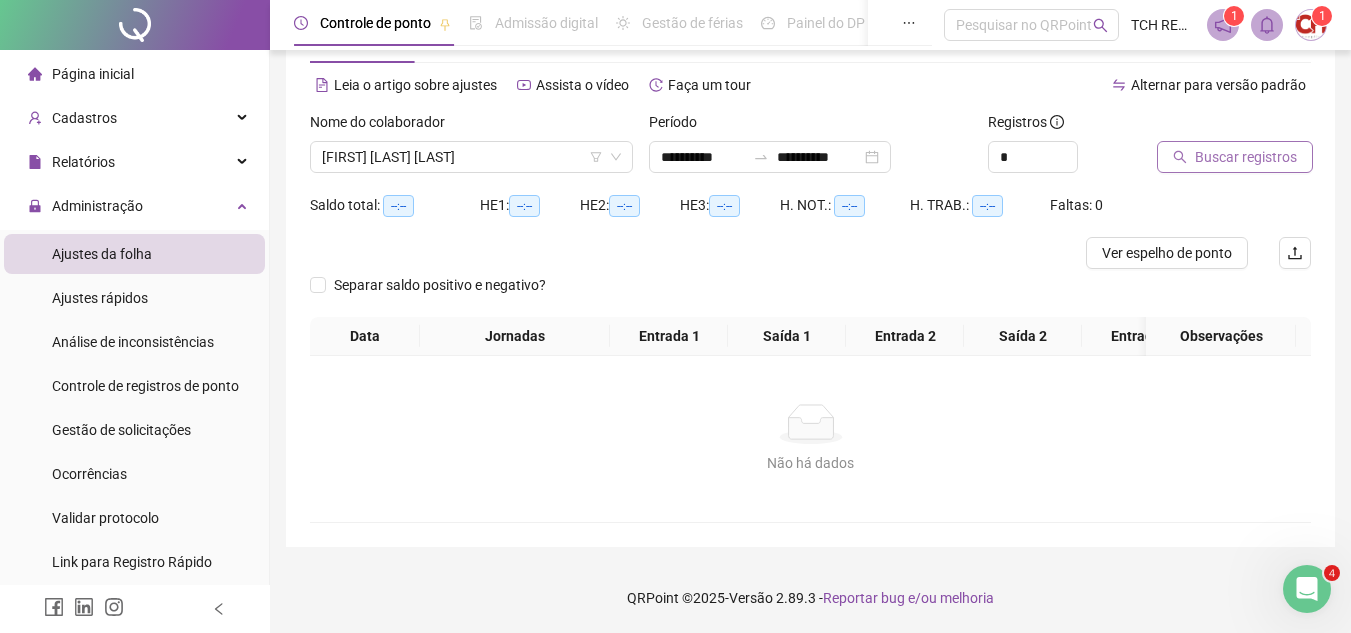 click on "Buscar registros" at bounding box center (1246, 157) 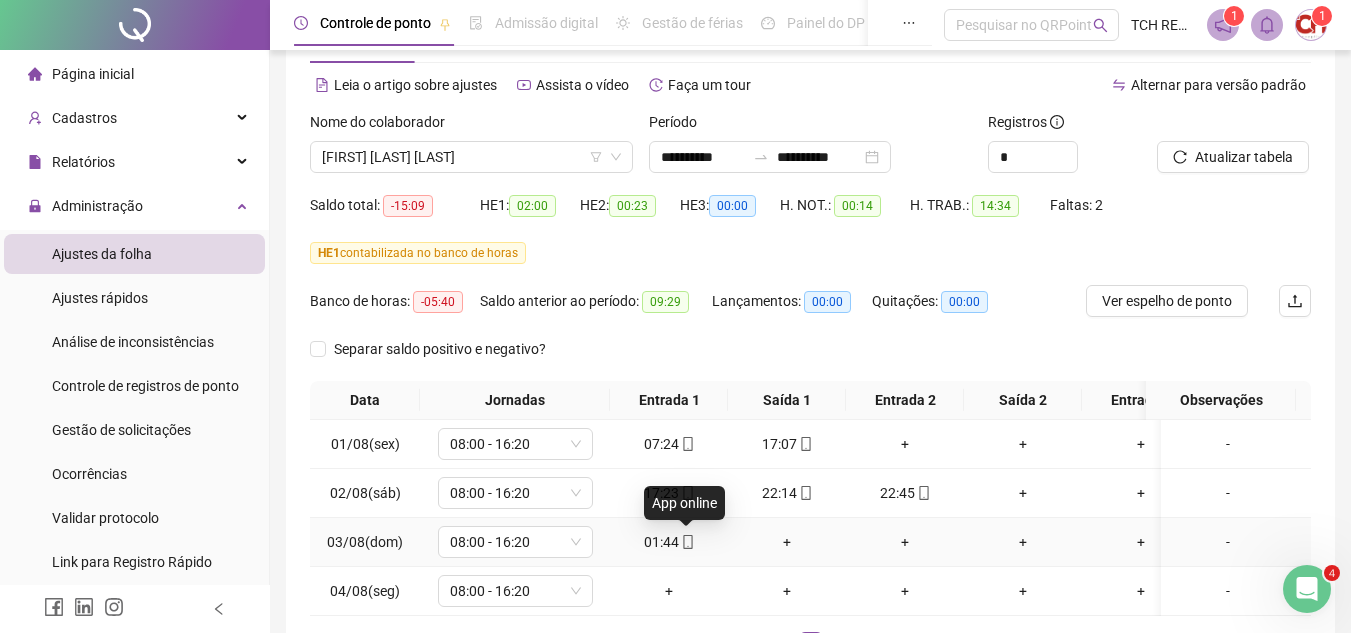 click 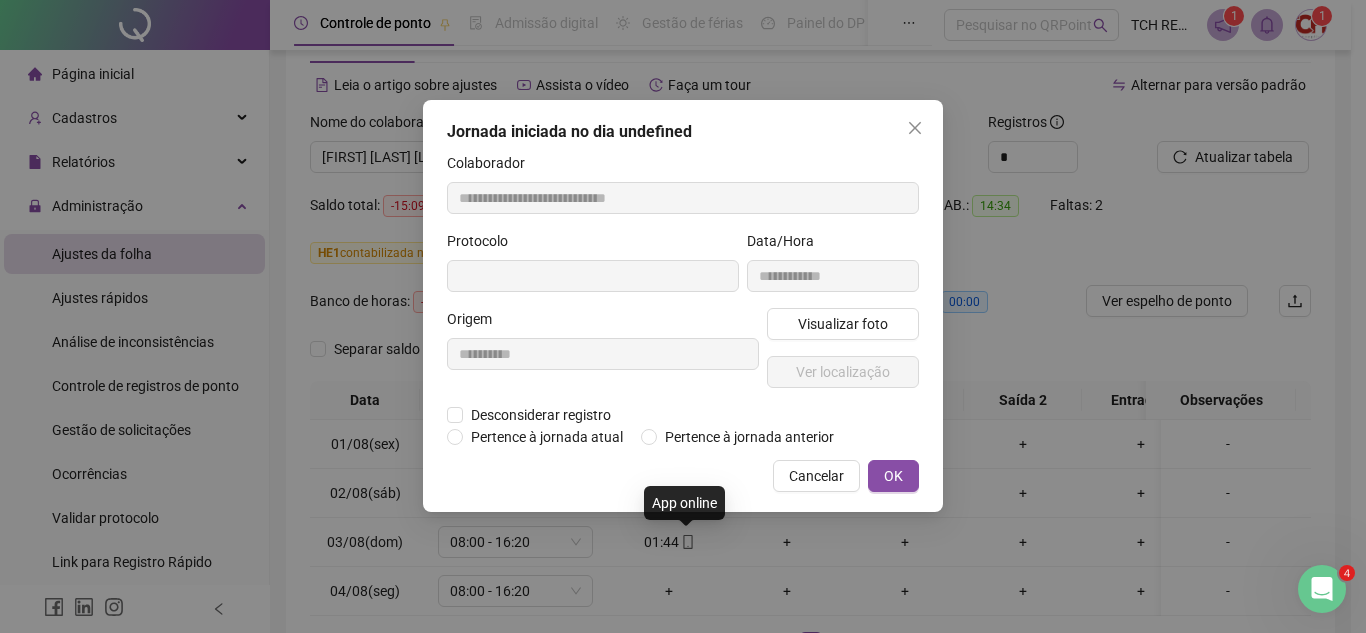 type on "**********" 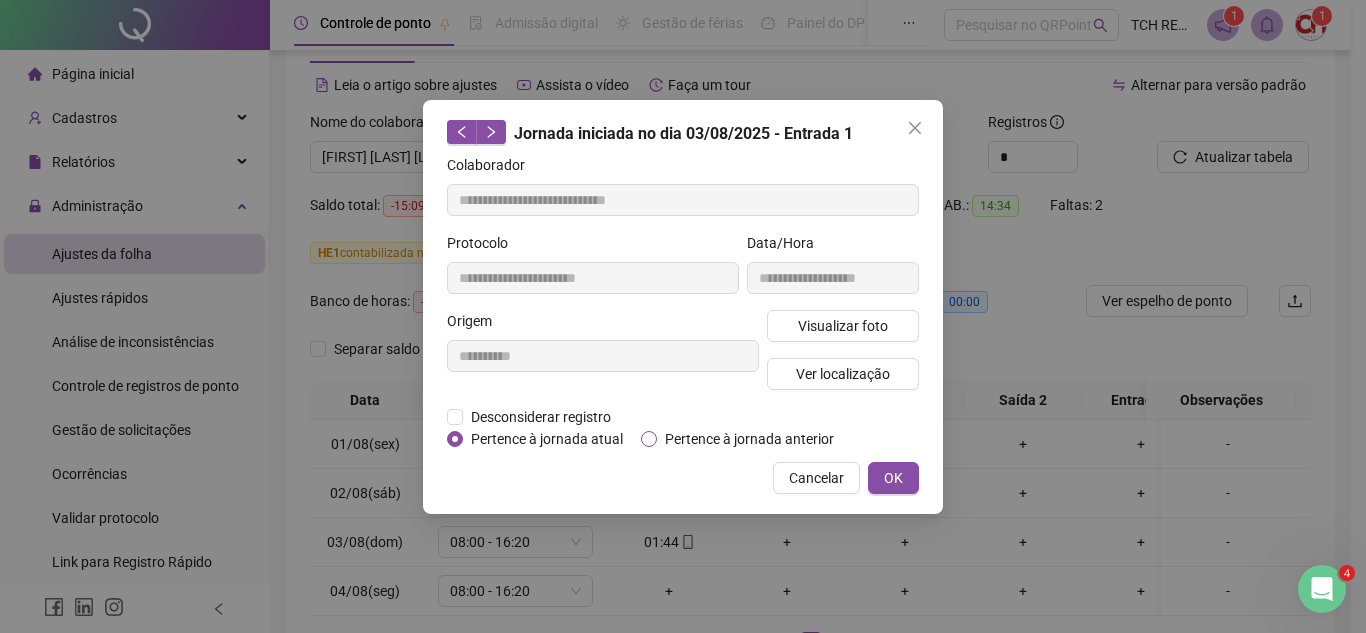 click on "Pertence à jornada anterior" at bounding box center [749, 439] 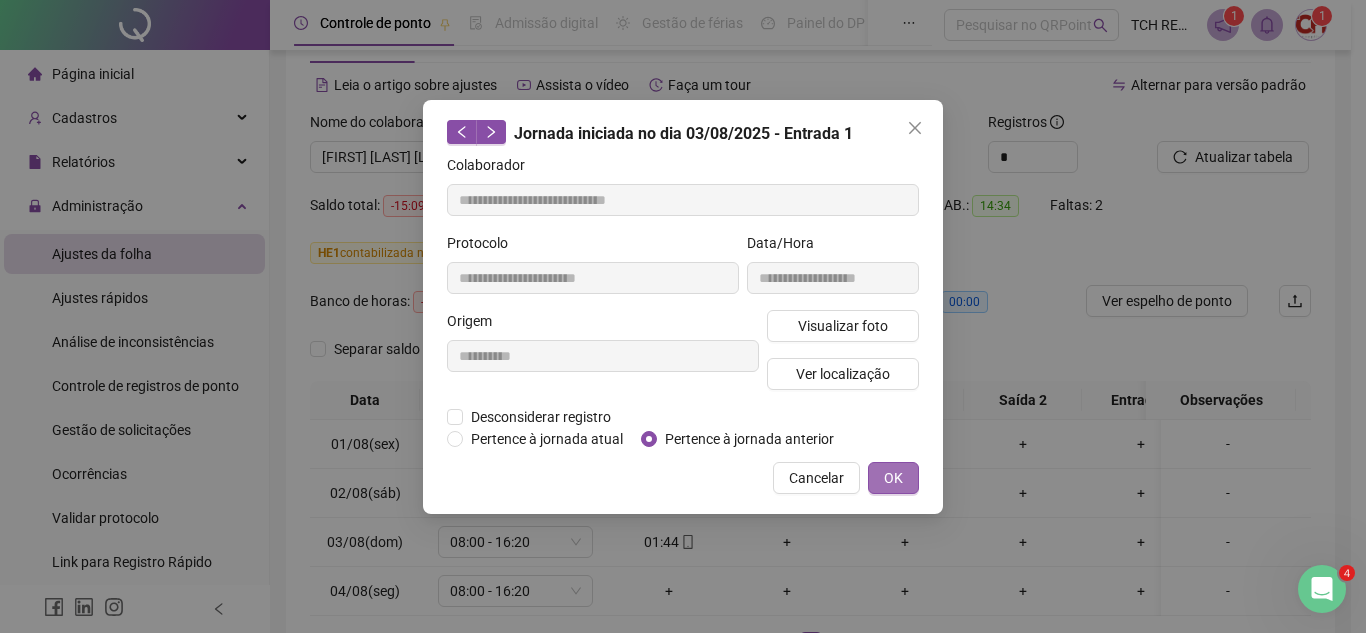 click on "OK" at bounding box center [893, 478] 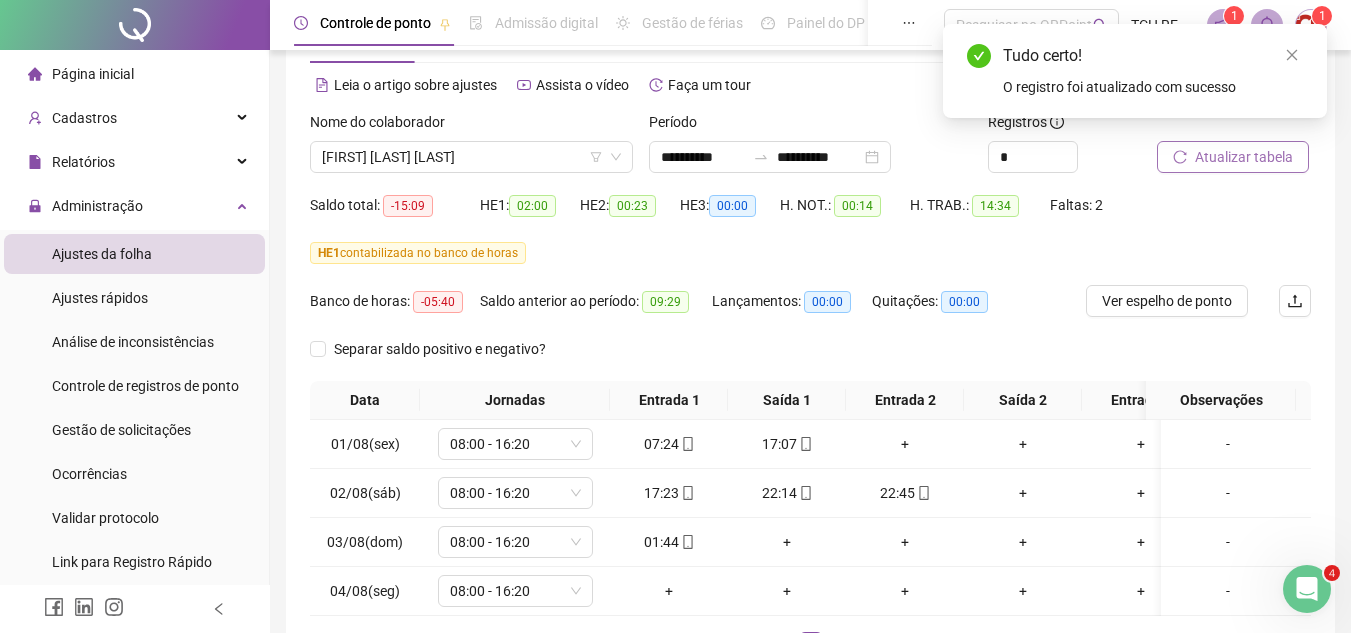 click on "Atualizar tabela" at bounding box center (1244, 157) 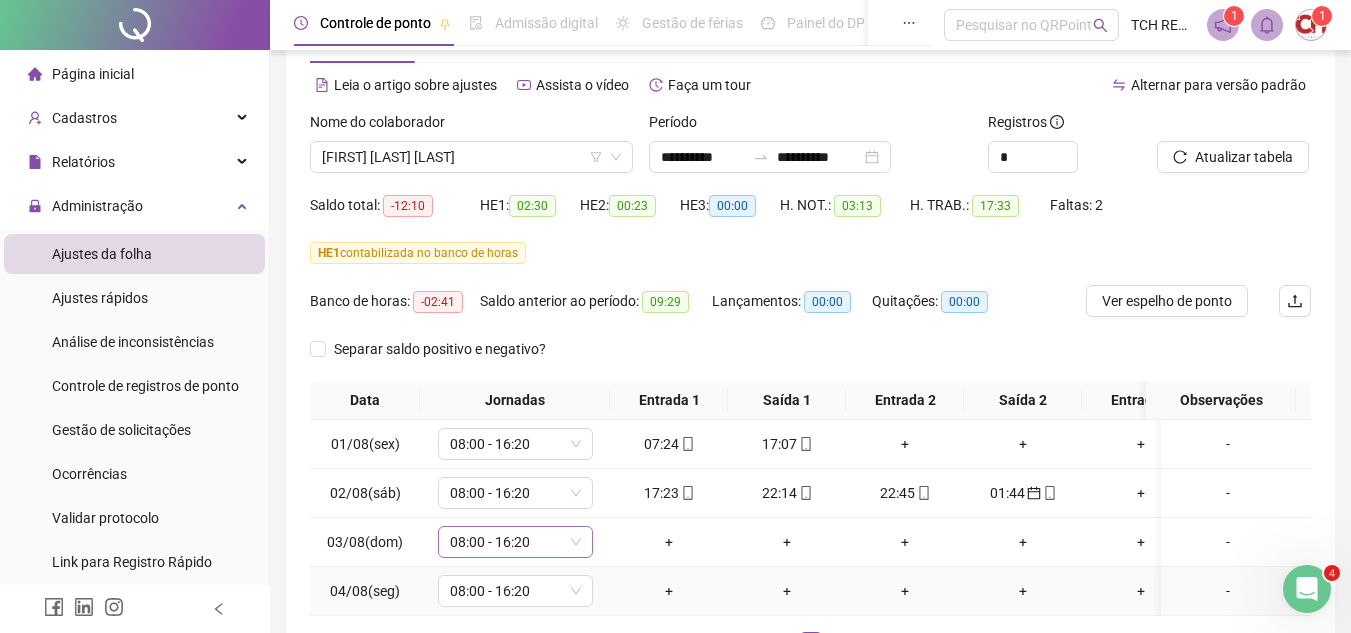 click on "08:00 - 16:20" at bounding box center [515, 542] 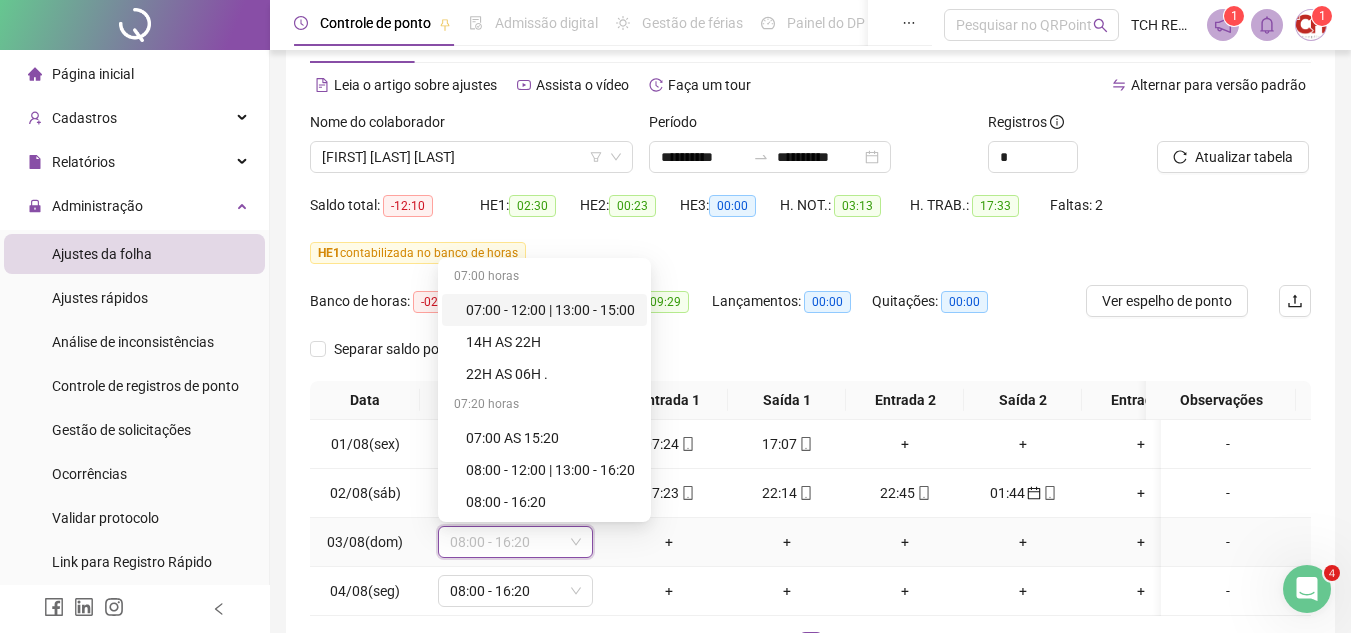 scroll, scrollTop: 1312, scrollLeft: 0, axis: vertical 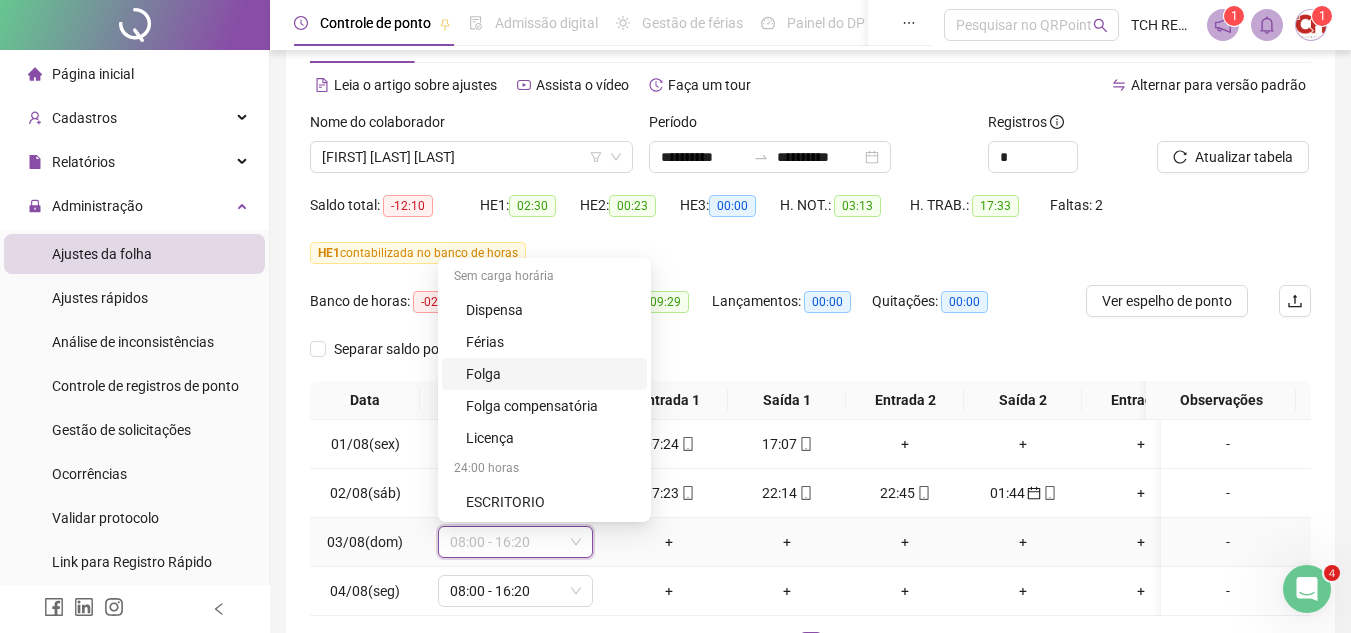 click on "Folga" at bounding box center (550, 374) 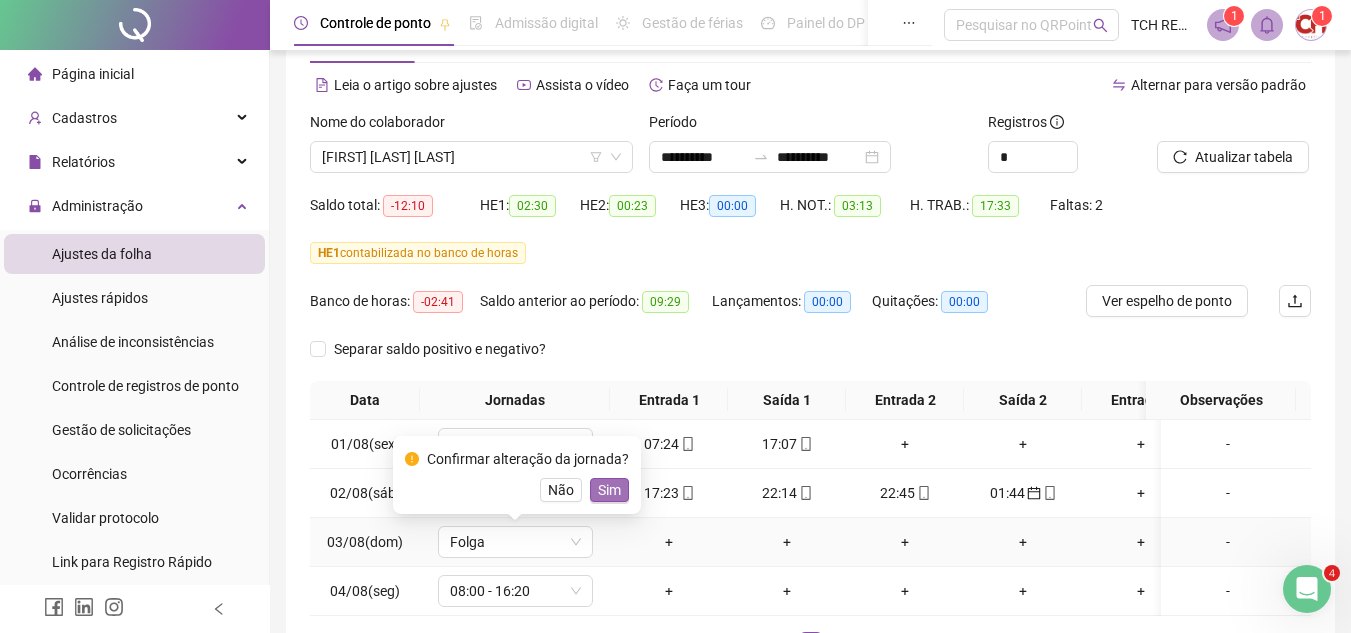 click on "Sim" at bounding box center (609, 490) 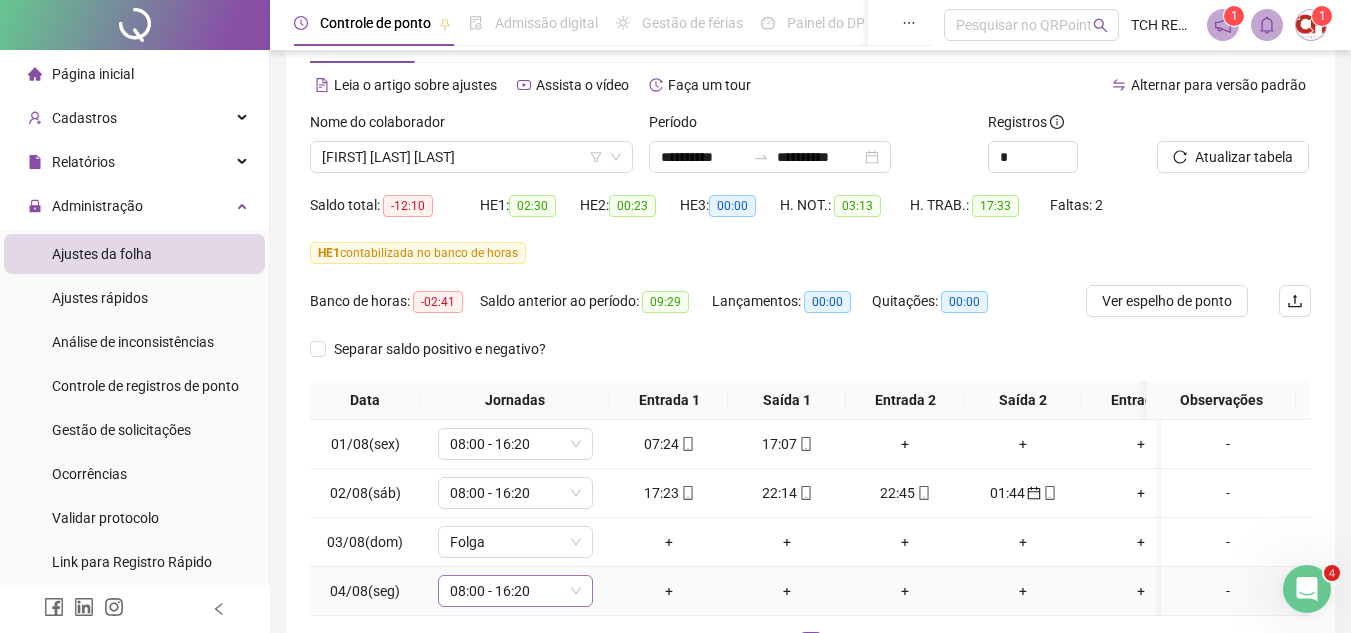 click on "08:00 - 16:20" at bounding box center [515, 591] 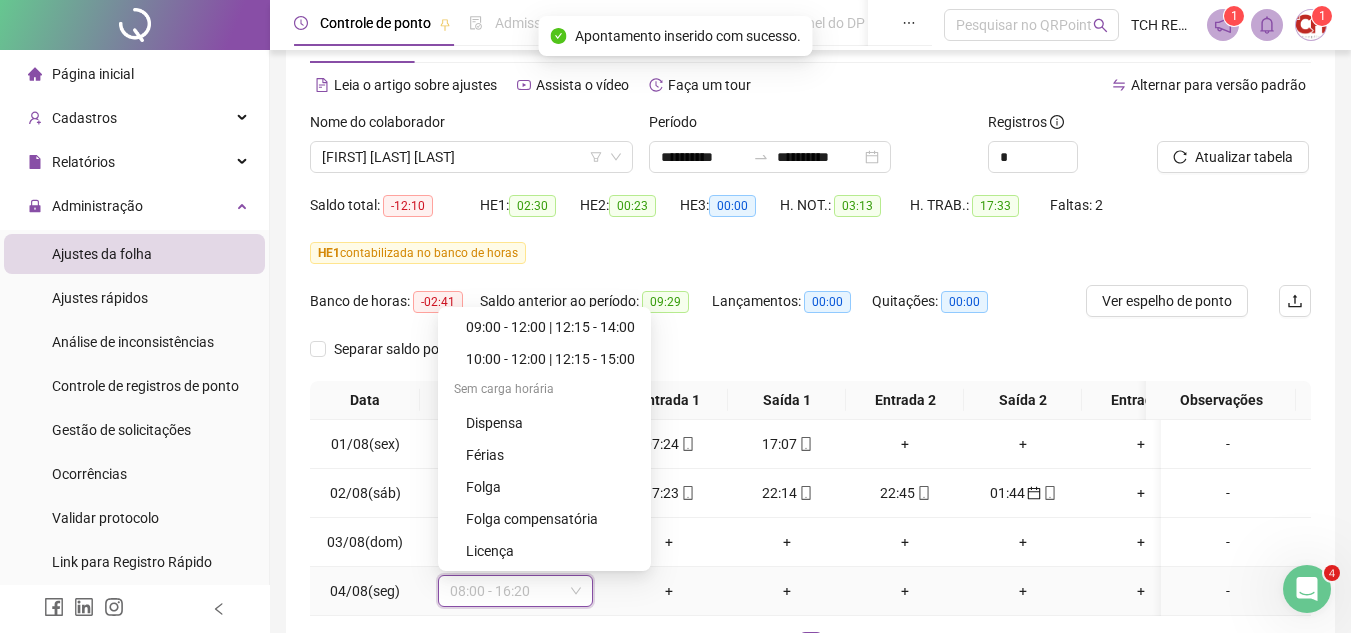 scroll, scrollTop: 1312, scrollLeft: 0, axis: vertical 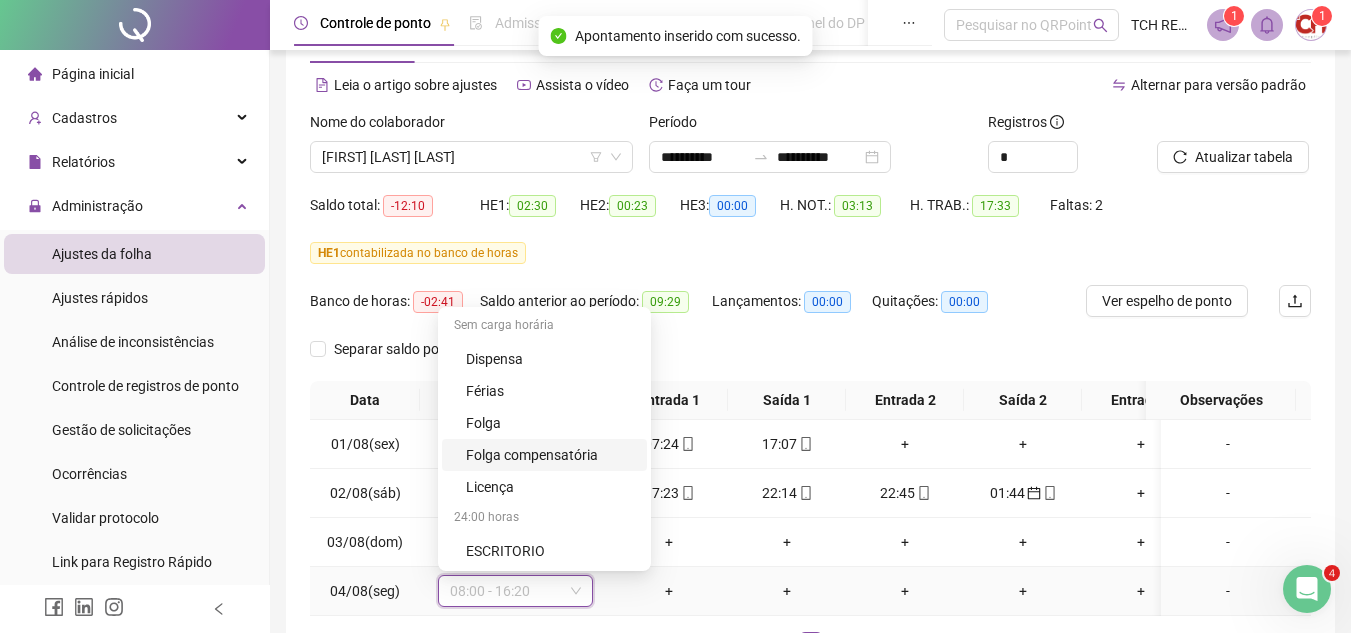 click on "Folga compensatória" at bounding box center [550, 455] 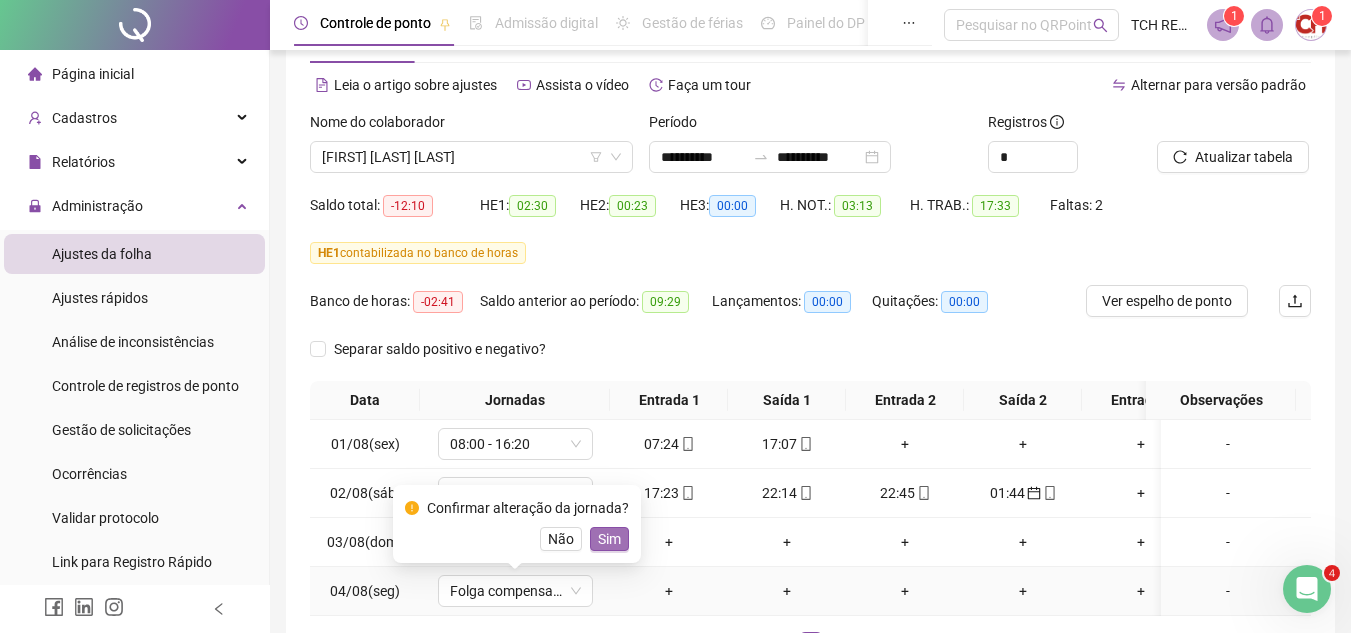 click on "Sim" at bounding box center (609, 539) 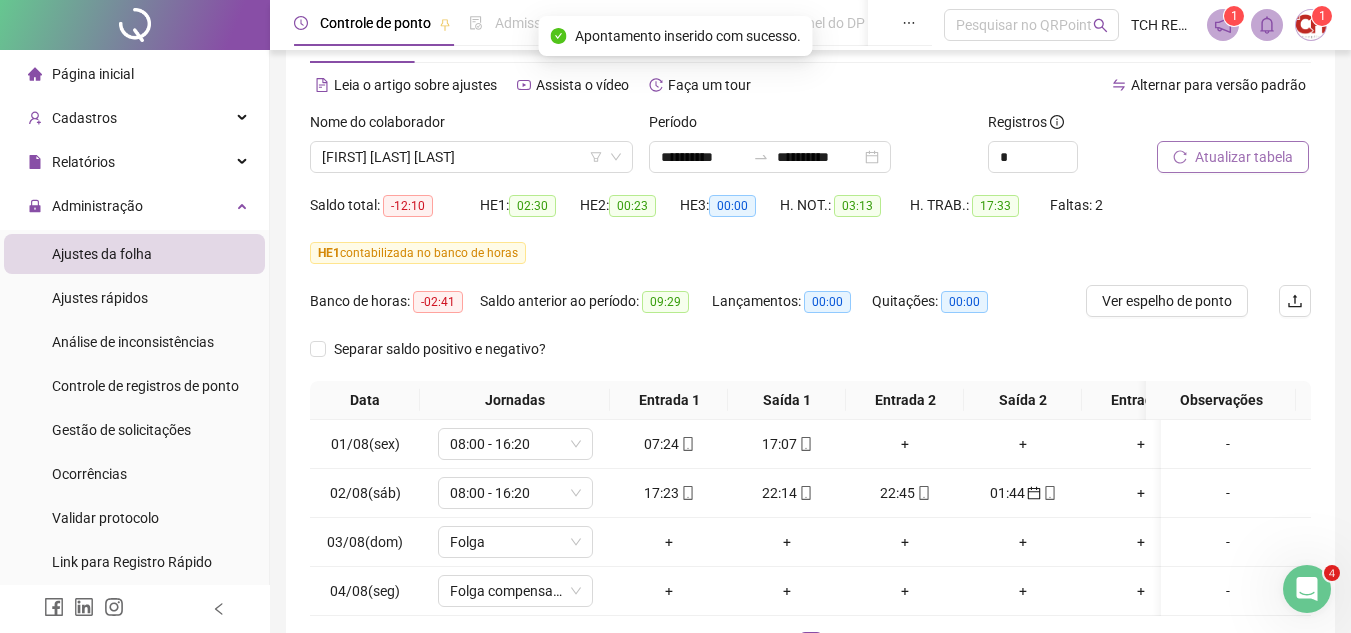 click on "Atualizar tabela" at bounding box center (1244, 157) 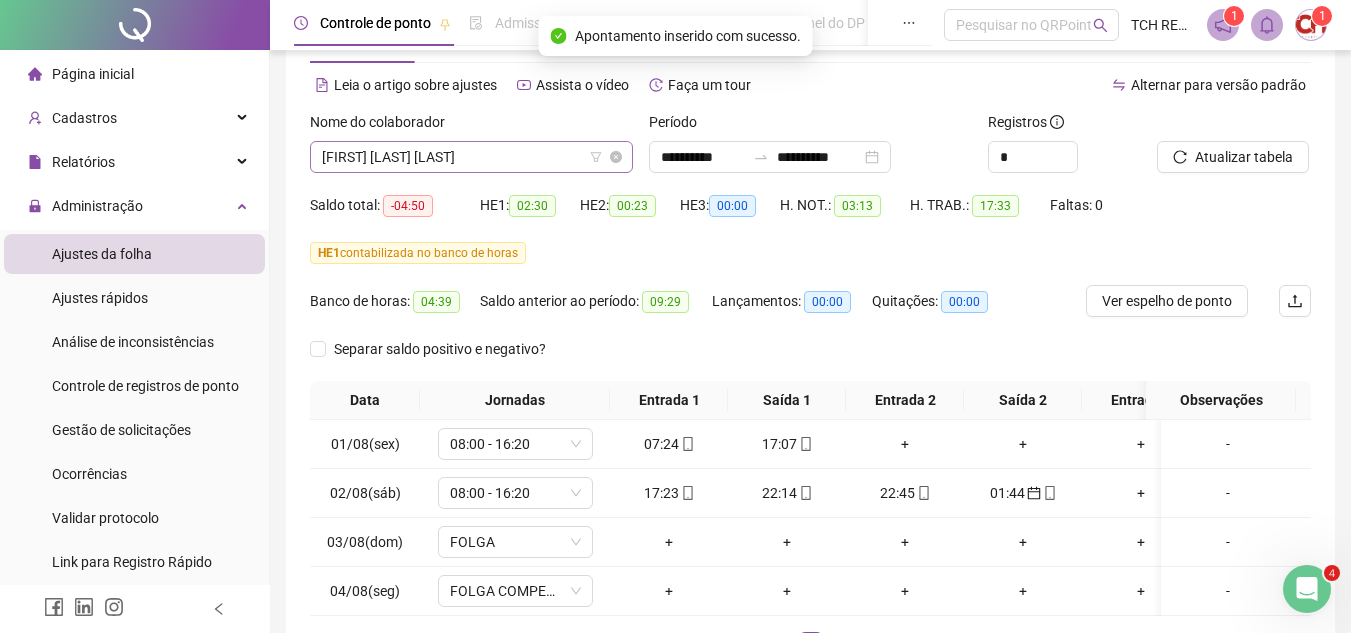 click on "[FIRST] [LAST] [LAST]" at bounding box center (471, 157) 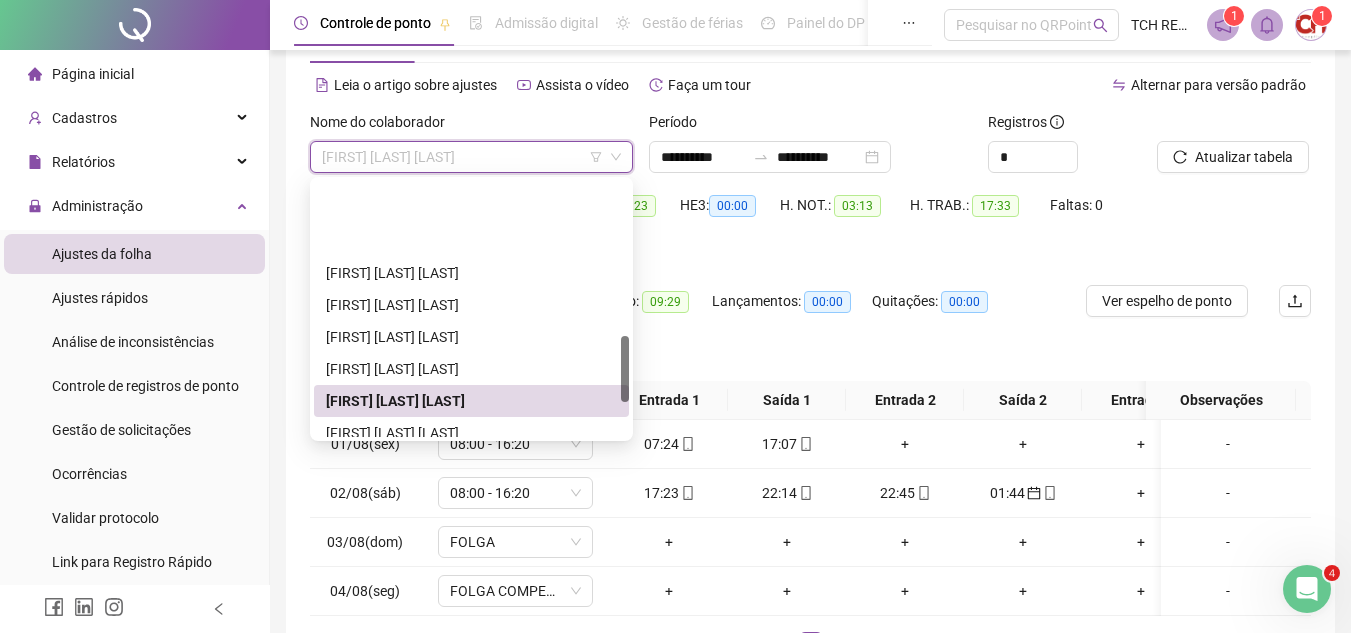 scroll, scrollTop: 600, scrollLeft: 0, axis: vertical 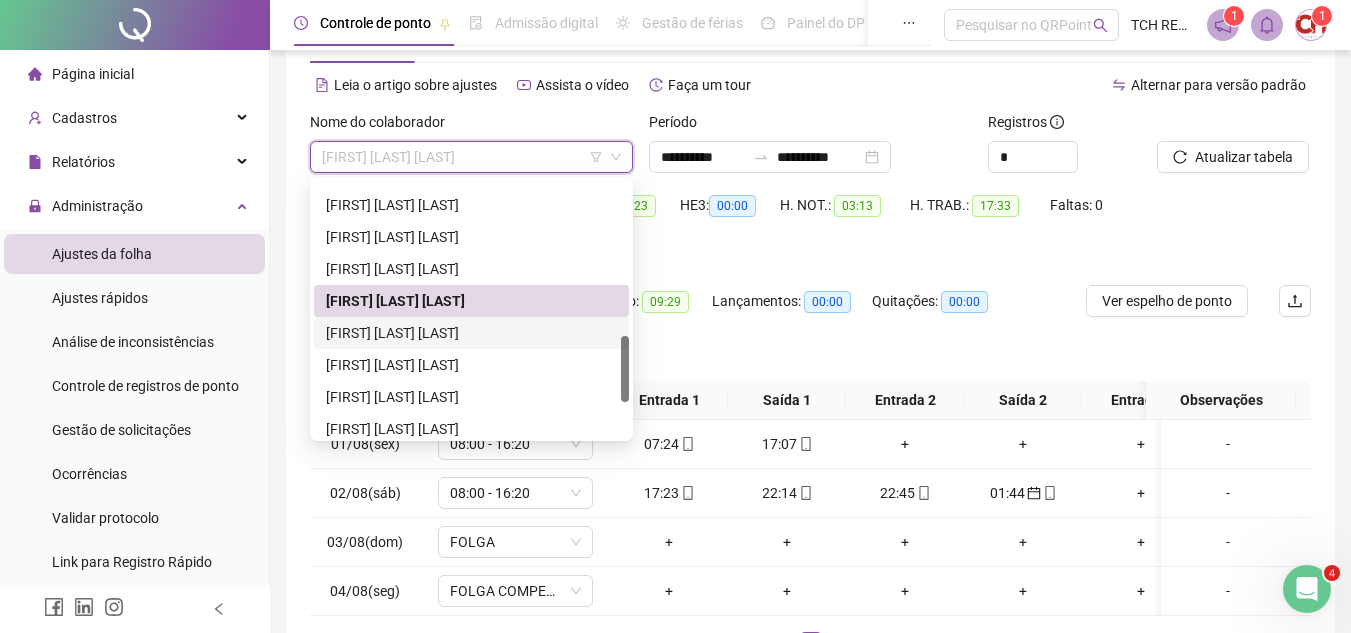 click on "[FIRST] [LAST] [LAST]" at bounding box center (471, 333) 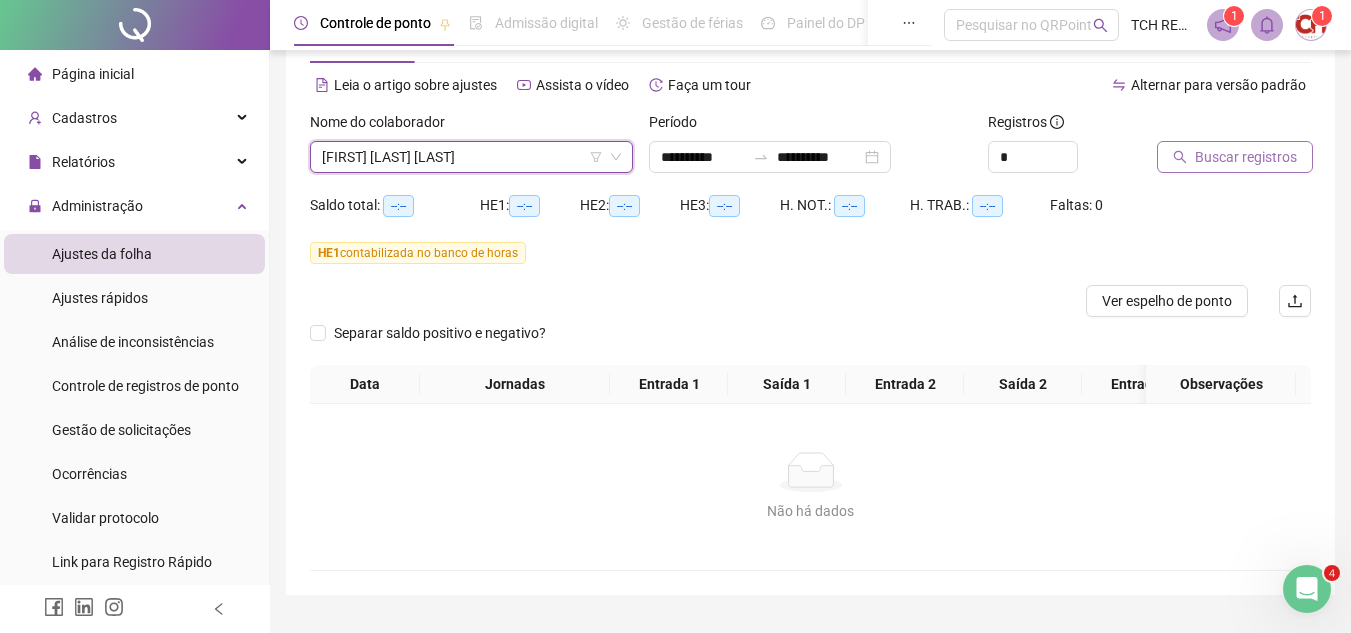 click on "Buscar registros" at bounding box center (1246, 157) 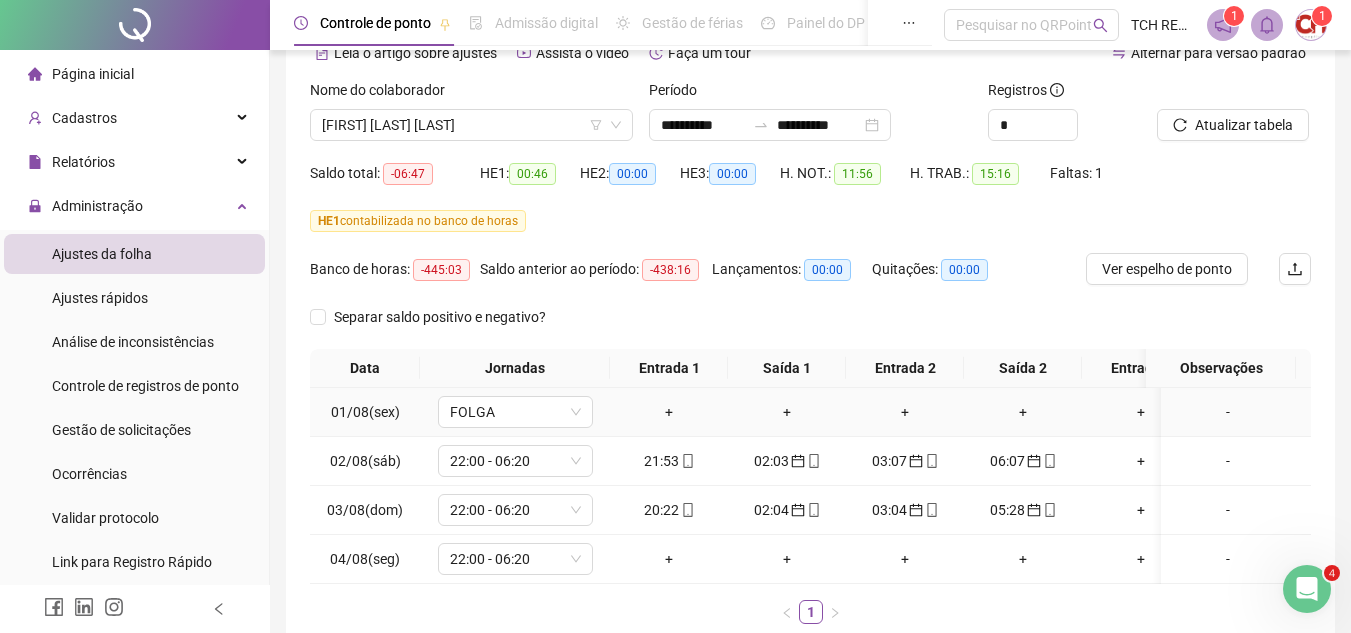 scroll, scrollTop: 73, scrollLeft: 0, axis: vertical 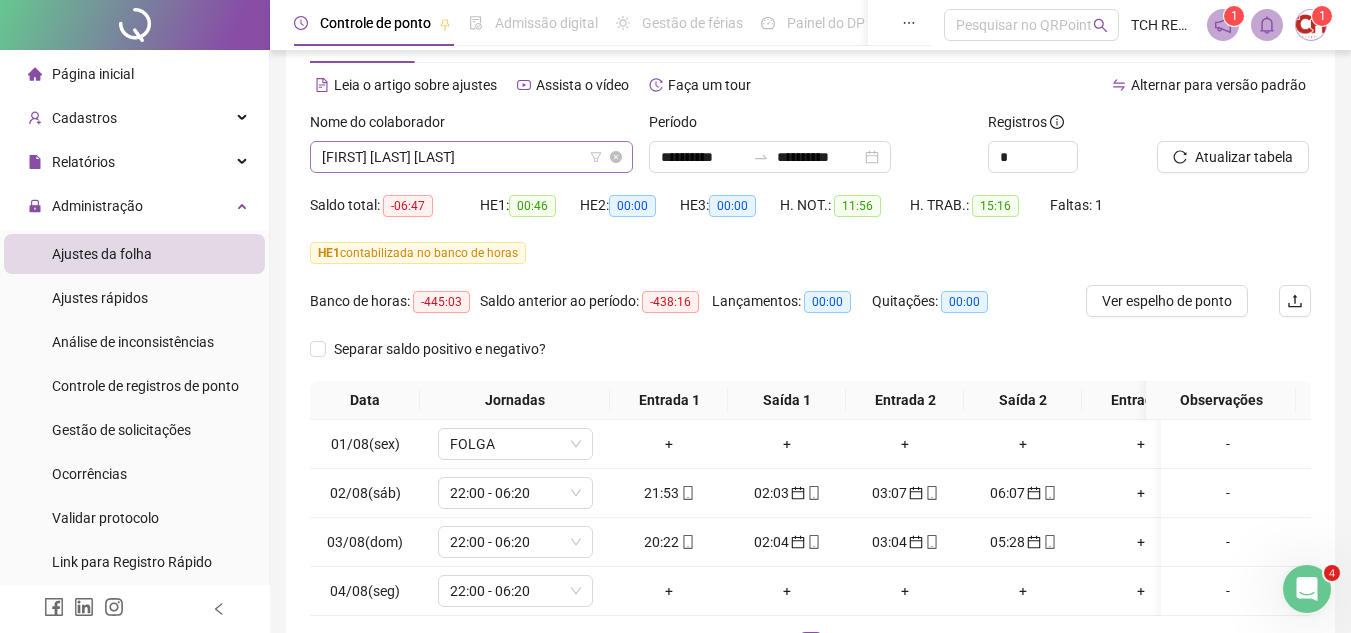click on "[FIRST] [LAST] [LAST]" at bounding box center (471, 157) 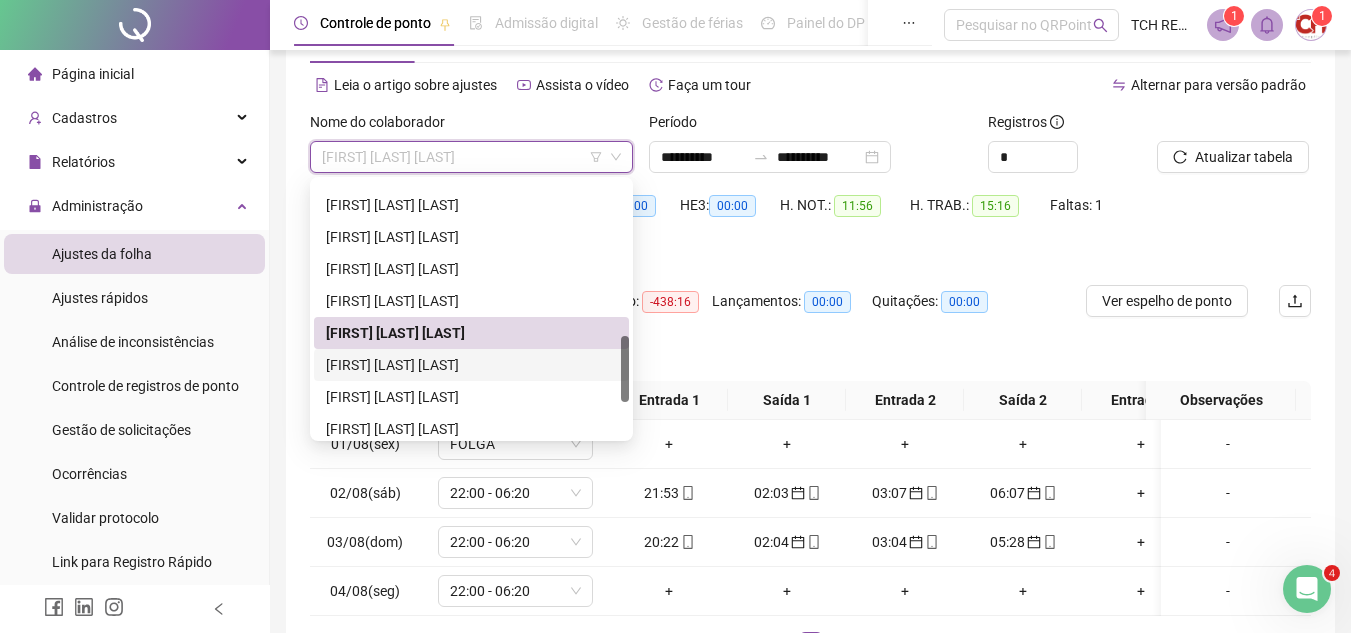 click on "[FIRST] [LAST] [LAST]" at bounding box center [471, 365] 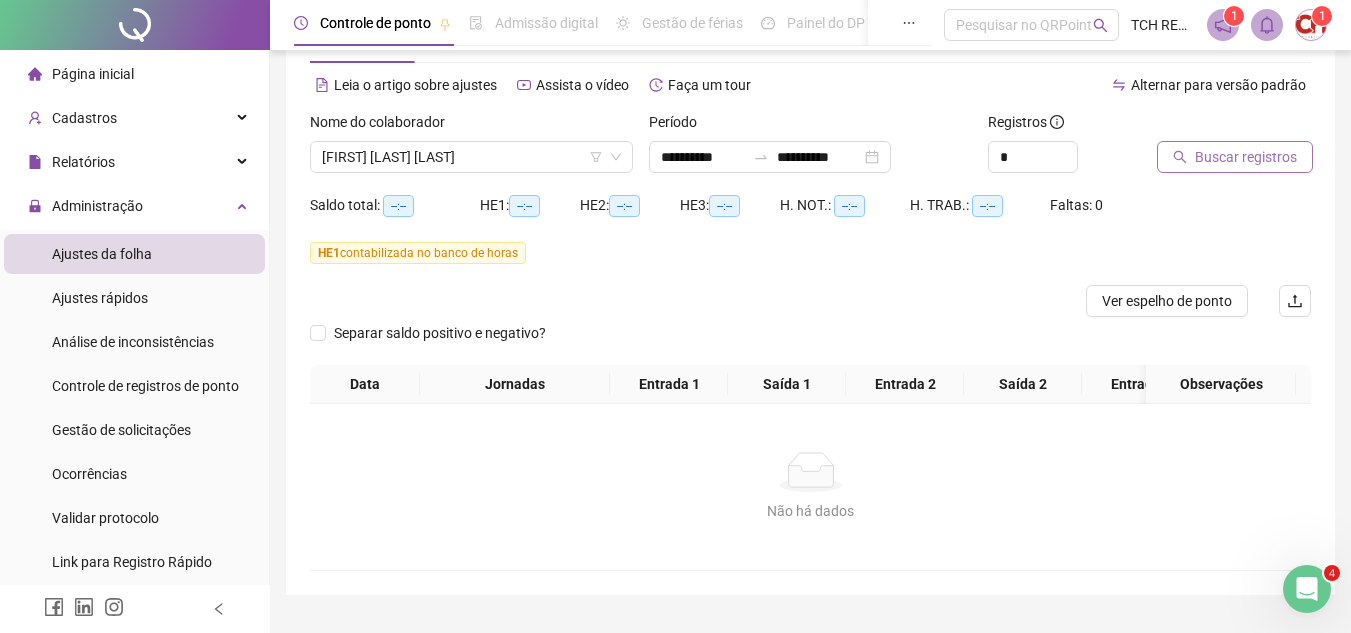 click on "Buscar registros" at bounding box center [1246, 157] 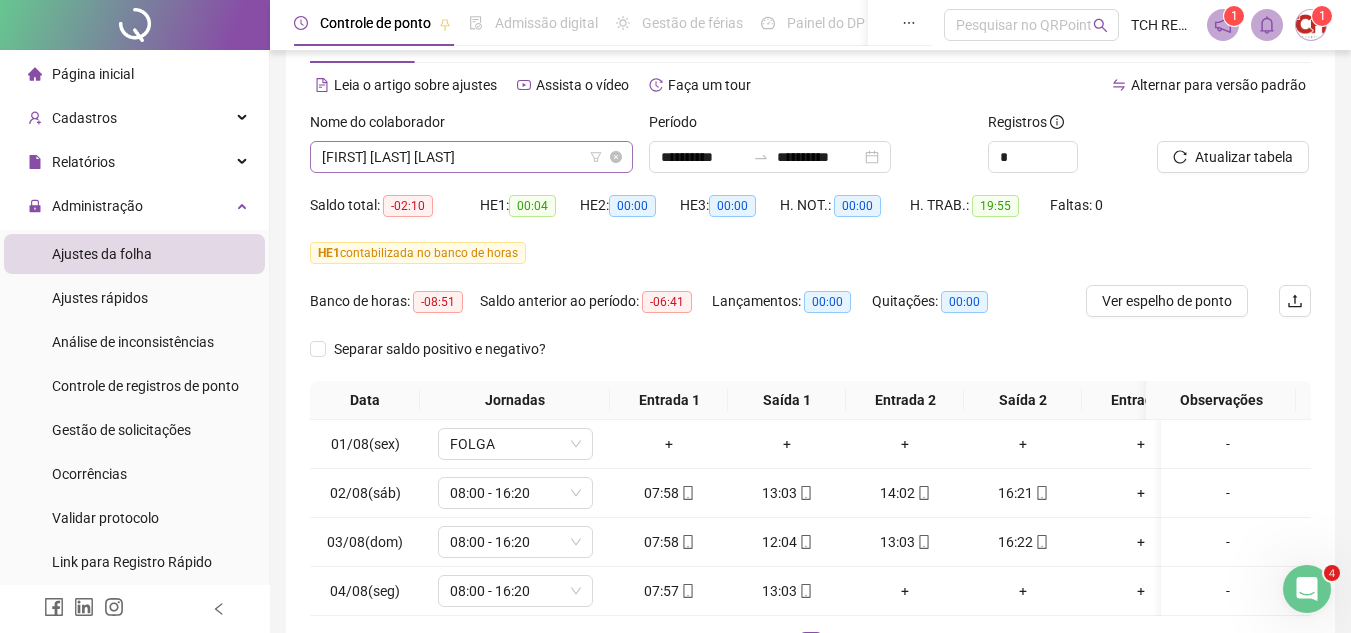click on "[FIRST] [LAST] [LAST]" at bounding box center (471, 157) 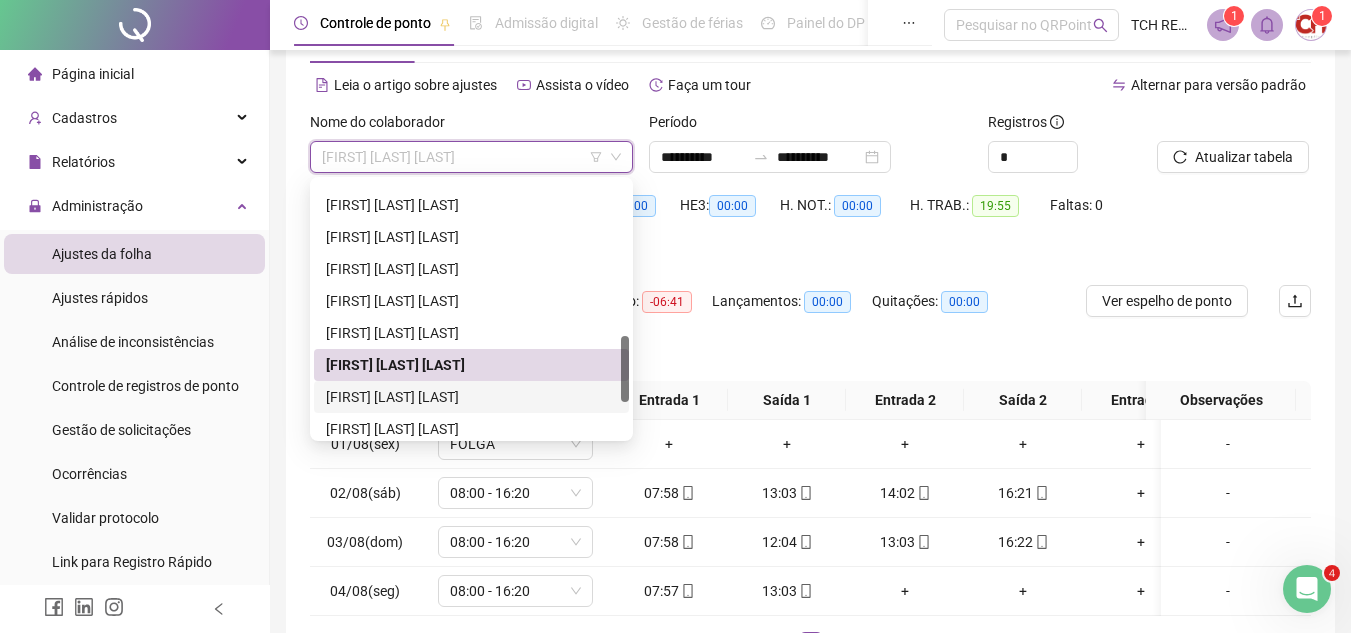 click on "[FIRST] [LAST] [LAST]" at bounding box center (471, 397) 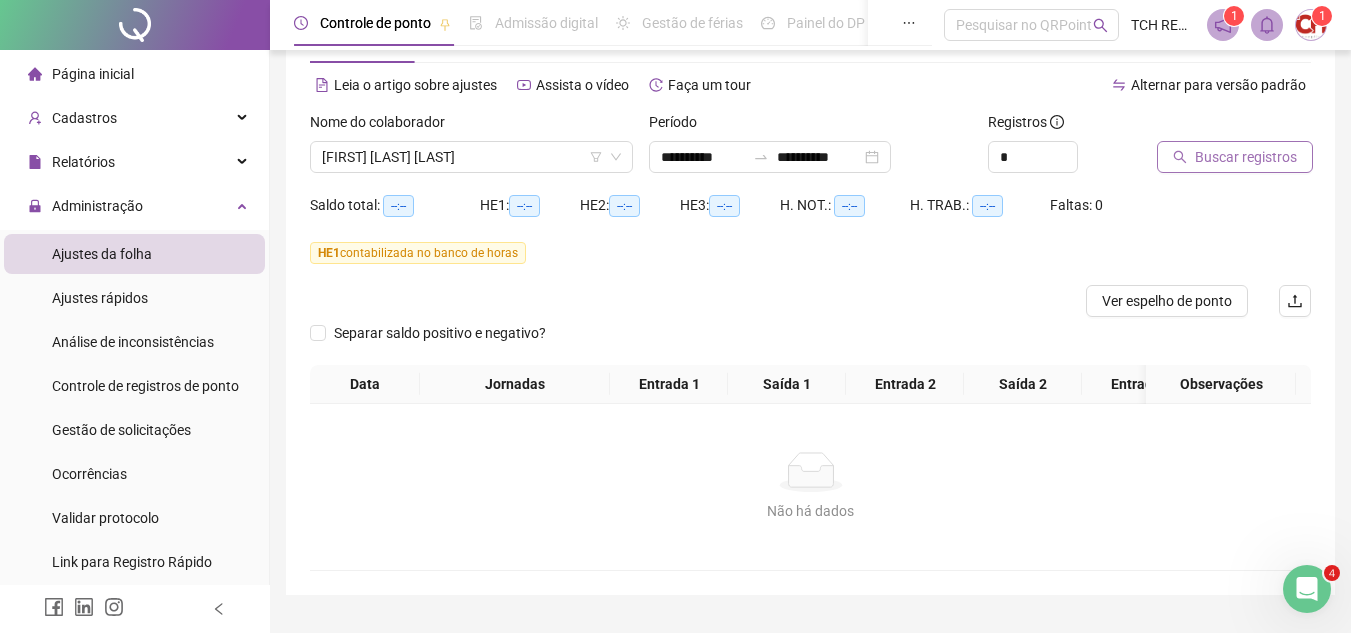 click on "Buscar registros" at bounding box center (1246, 157) 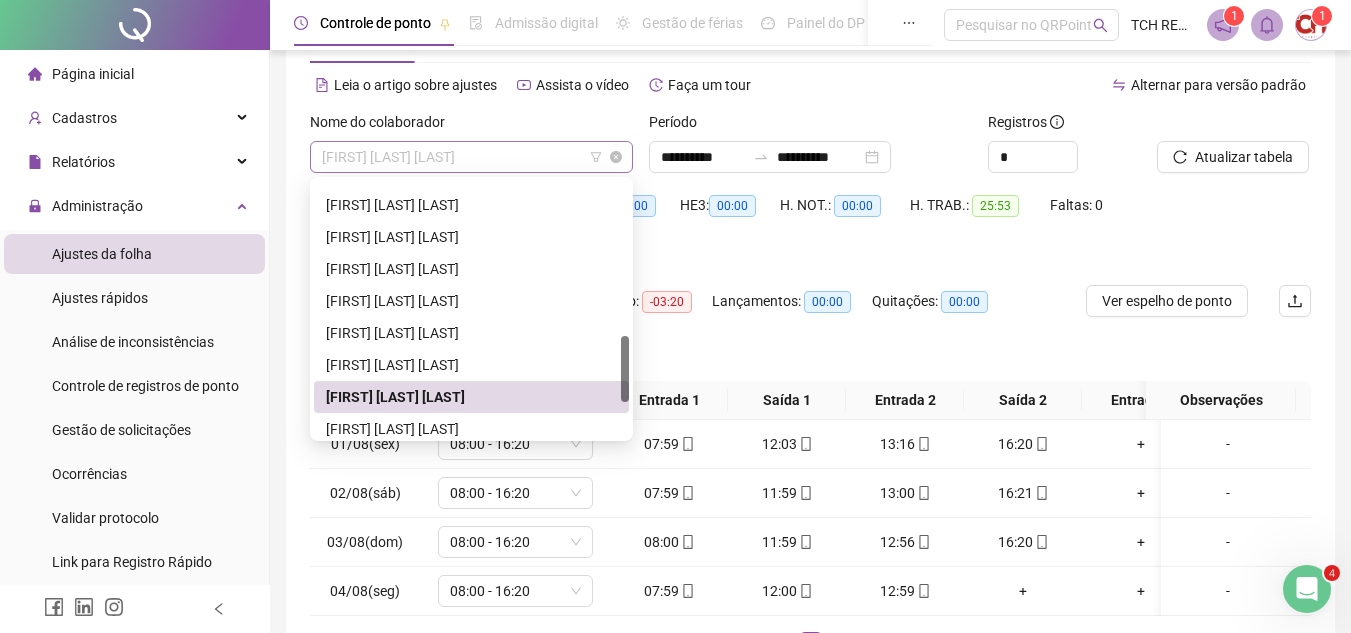click on "[FIRST] [LAST] [LAST]" at bounding box center (471, 157) 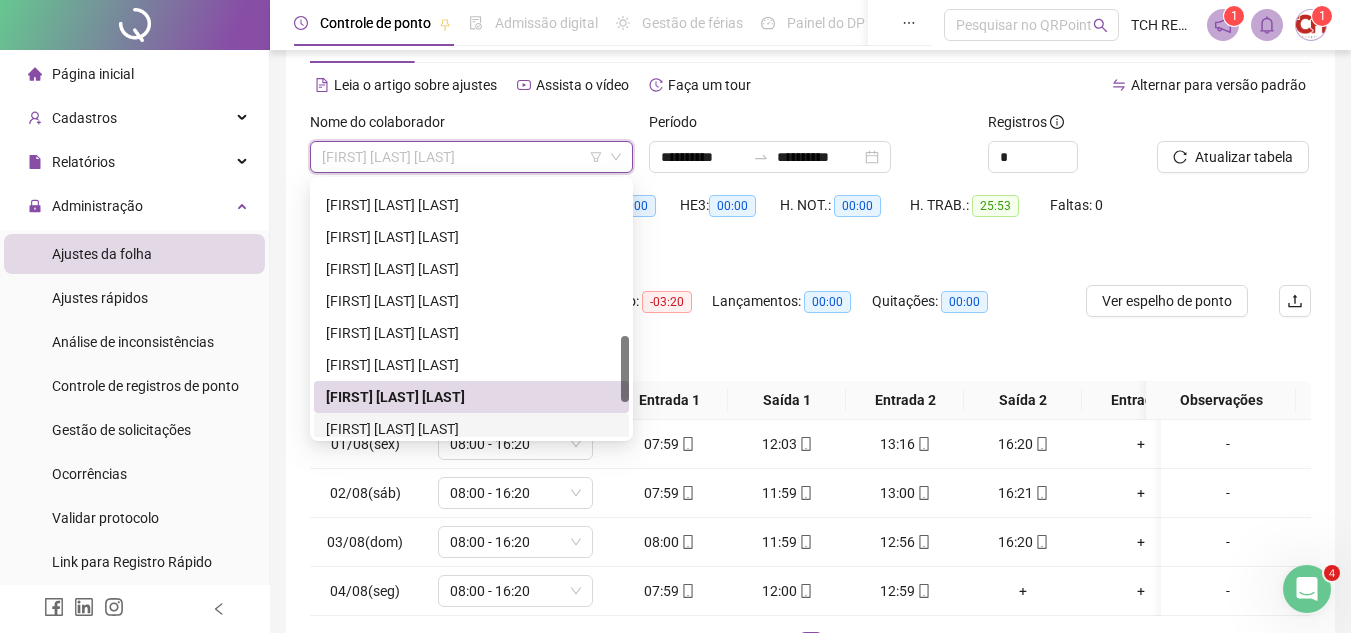click on "[FIRST] [LAST] [LAST]" at bounding box center (471, 429) 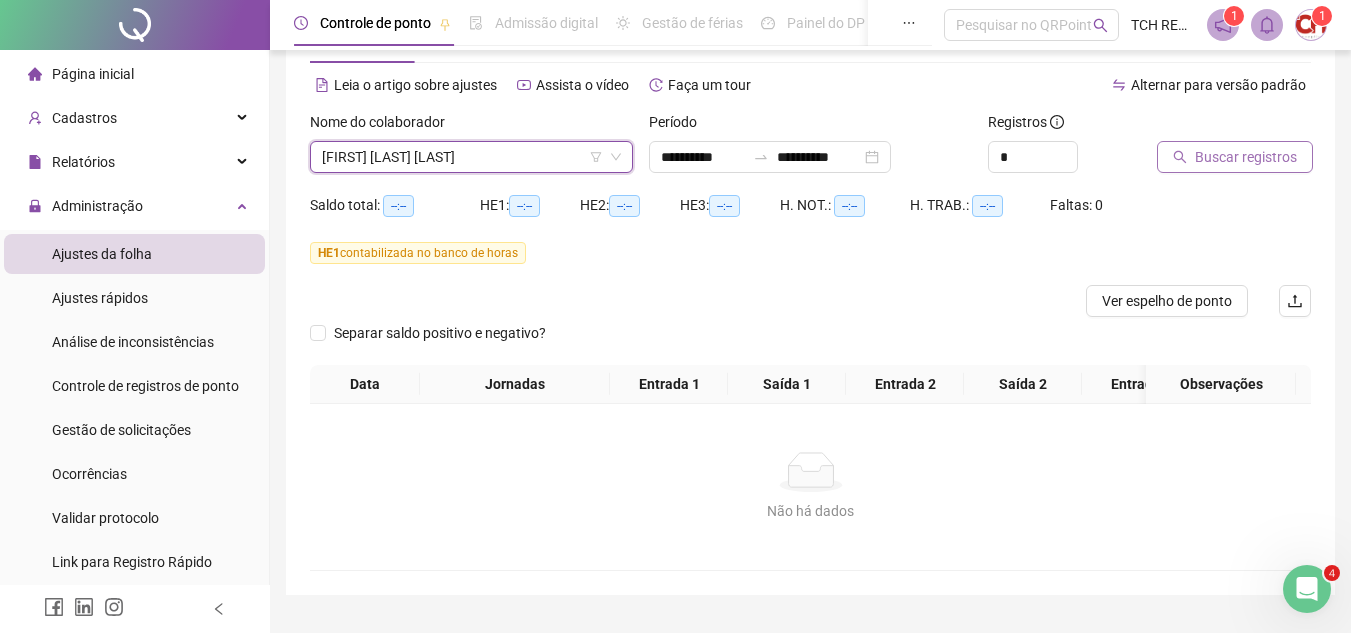 click on "Buscar registros" at bounding box center [1235, 157] 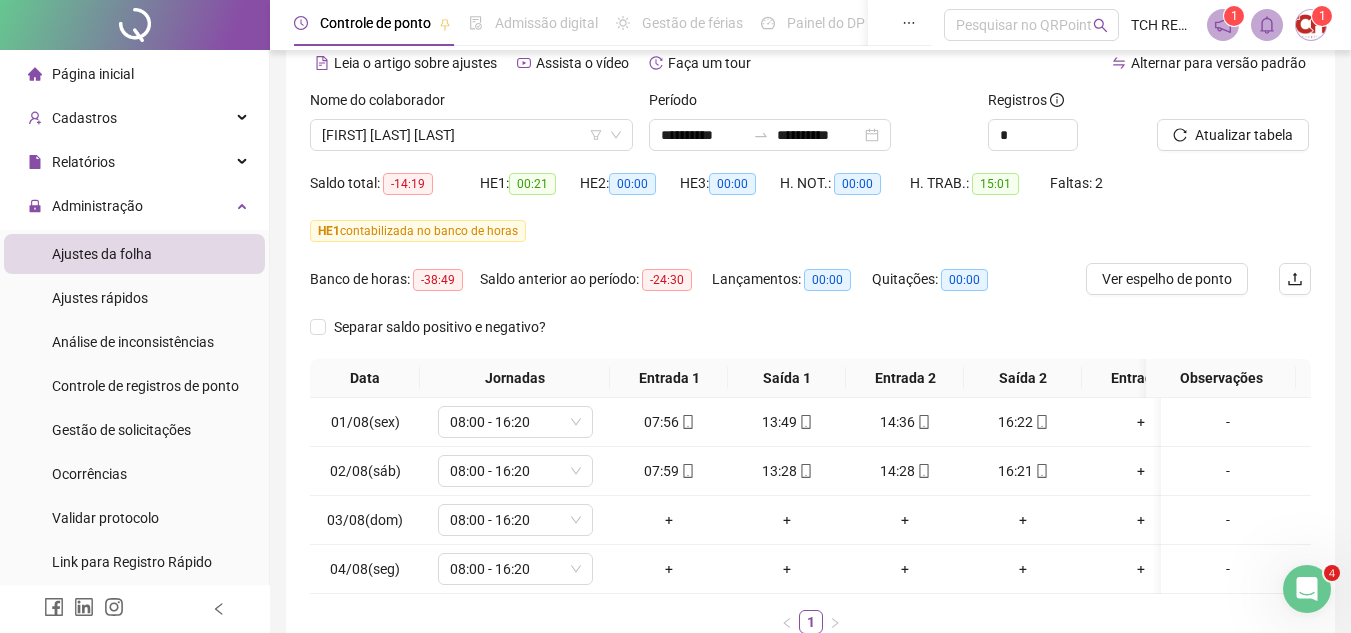 scroll, scrollTop: 73, scrollLeft: 0, axis: vertical 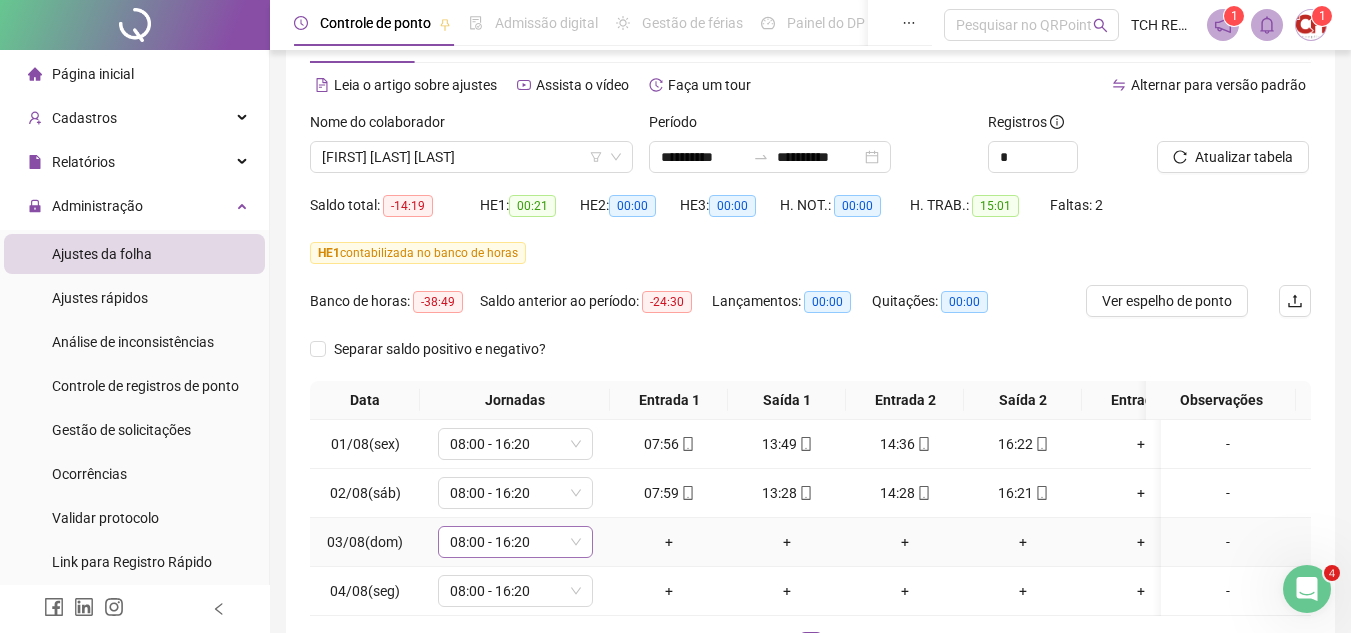 click on "08:00 - 16:20" at bounding box center [515, 542] 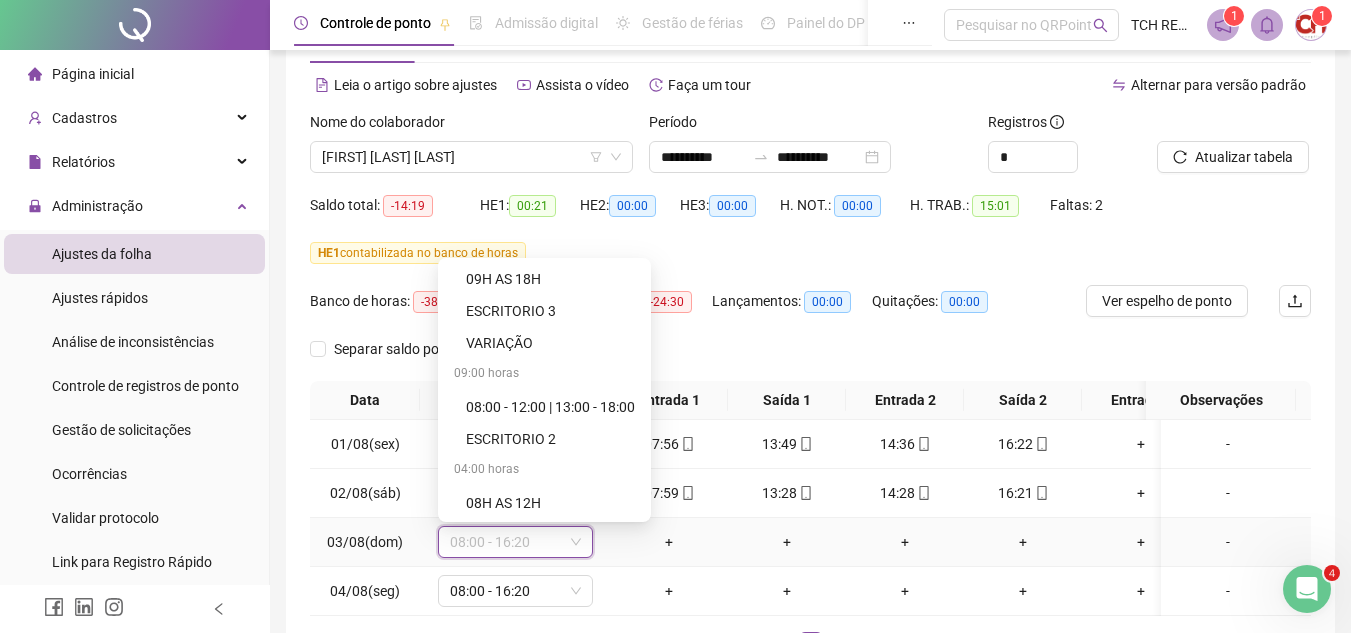 scroll, scrollTop: 1312, scrollLeft: 0, axis: vertical 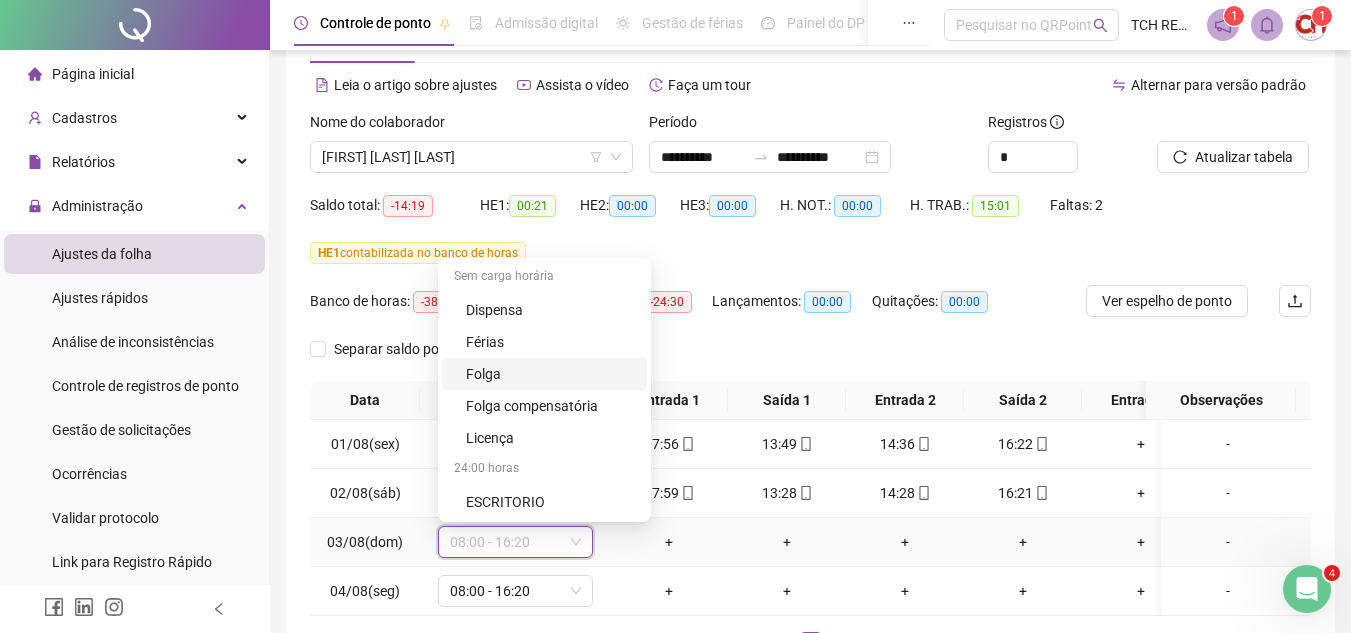 click on "Folga" at bounding box center [550, 374] 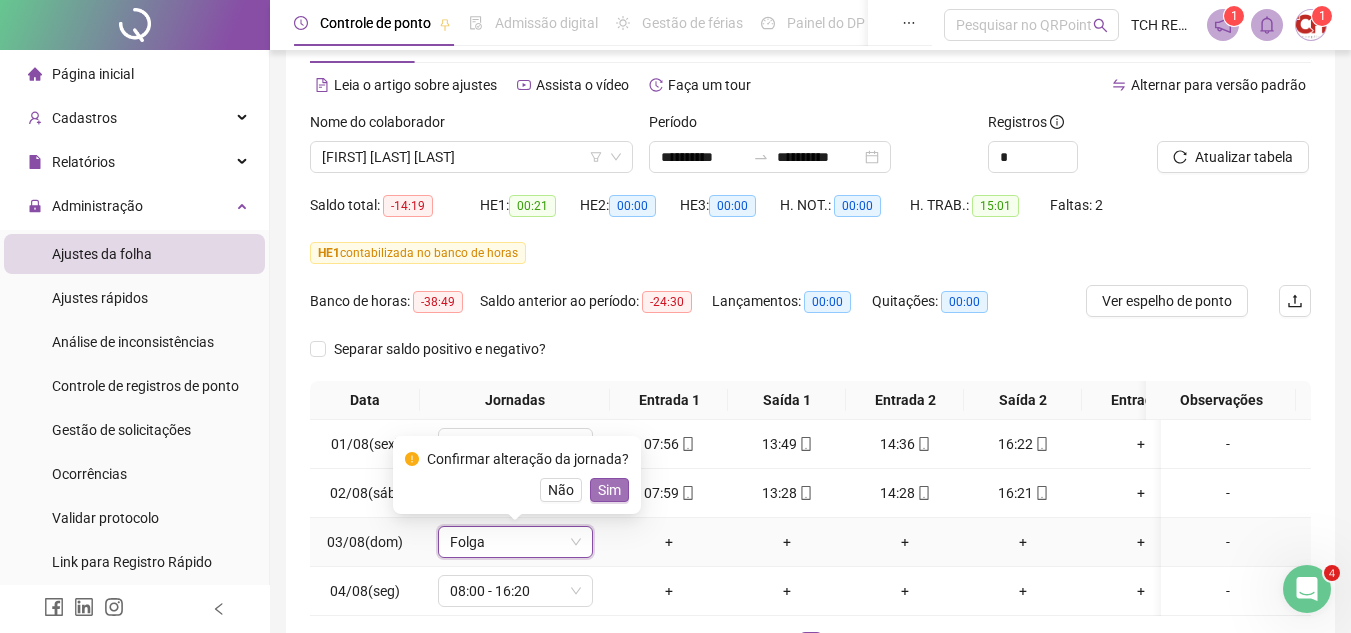 click on "Sim" at bounding box center [609, 490] 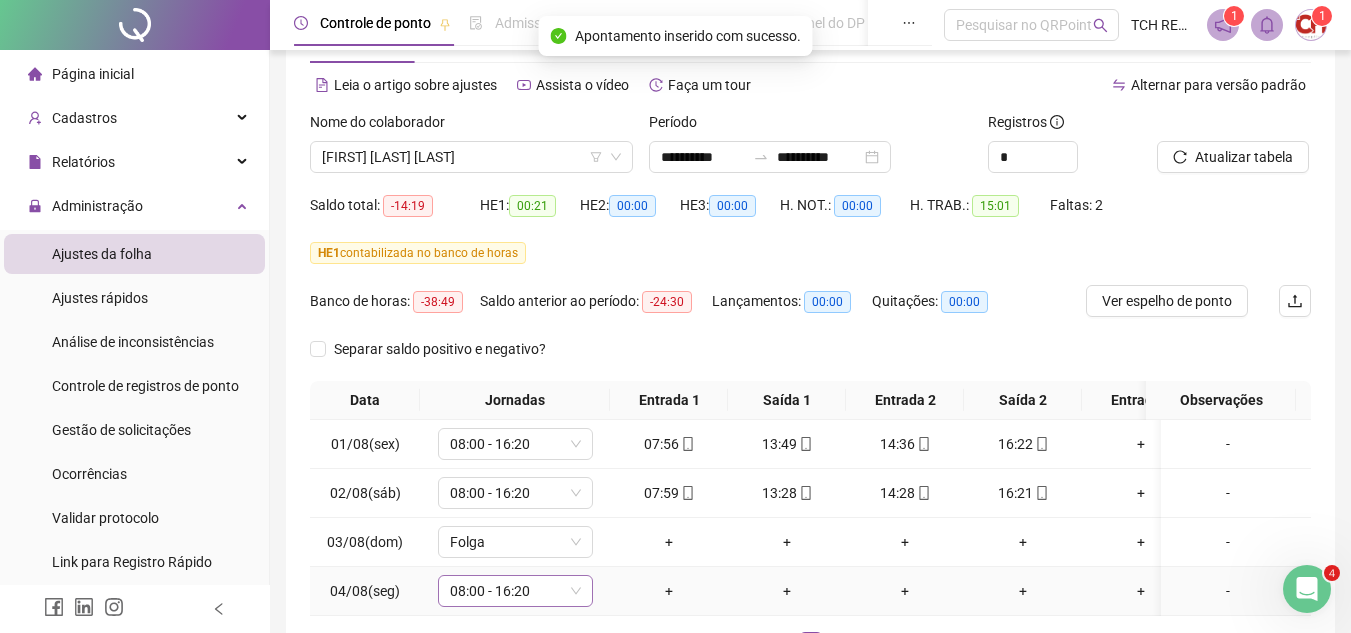 click on "08:00 - 16:20" at bounding box center (515, 591) 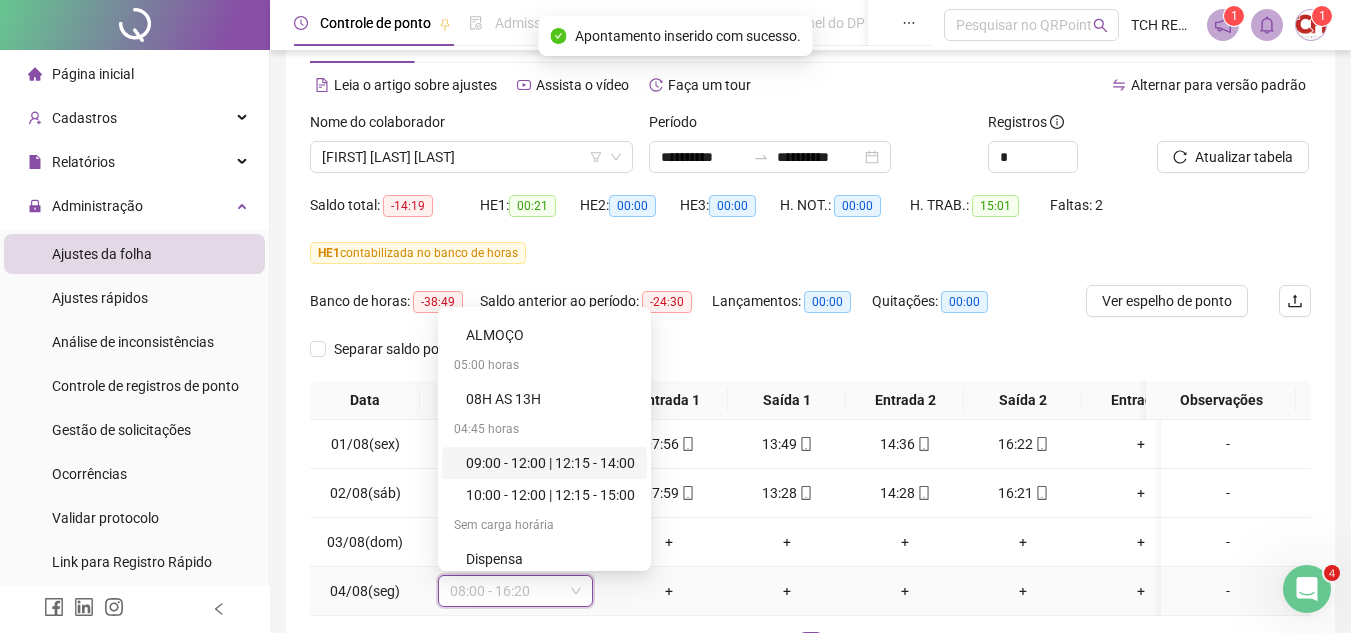 scroll, scrollTop: 1312, scrollLeft: 0, axis: vertical 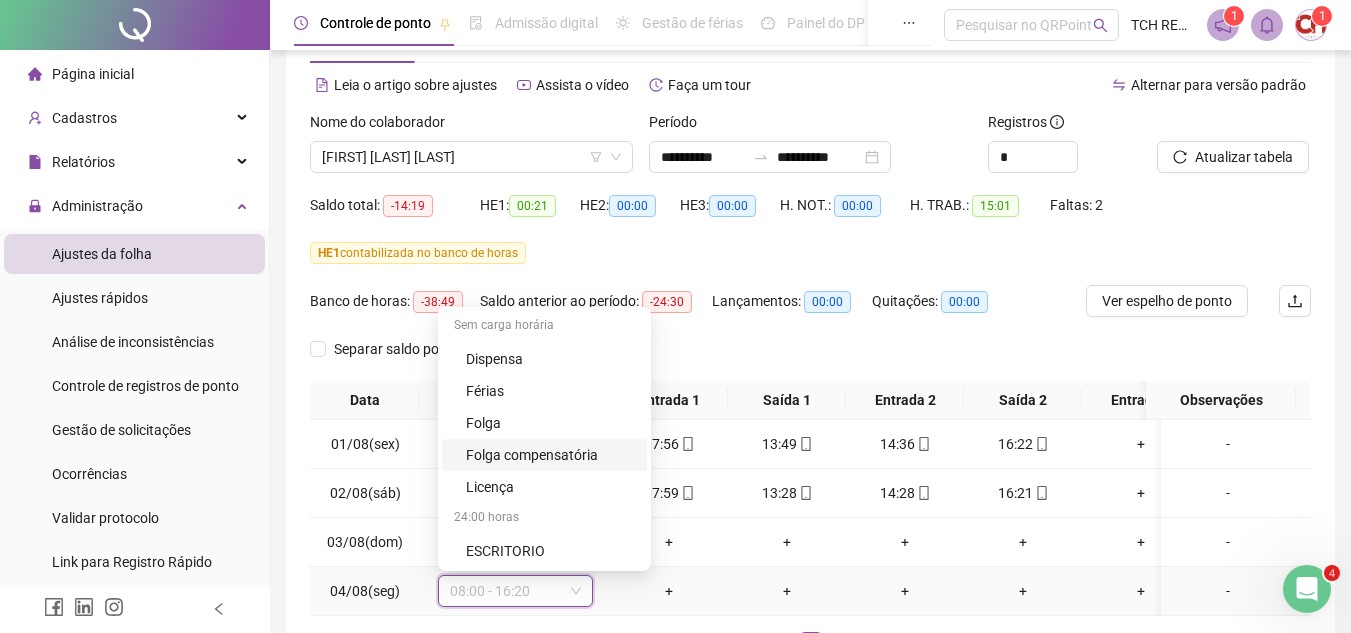 click on "Folga compensatória" at bounding box center [550, 455] 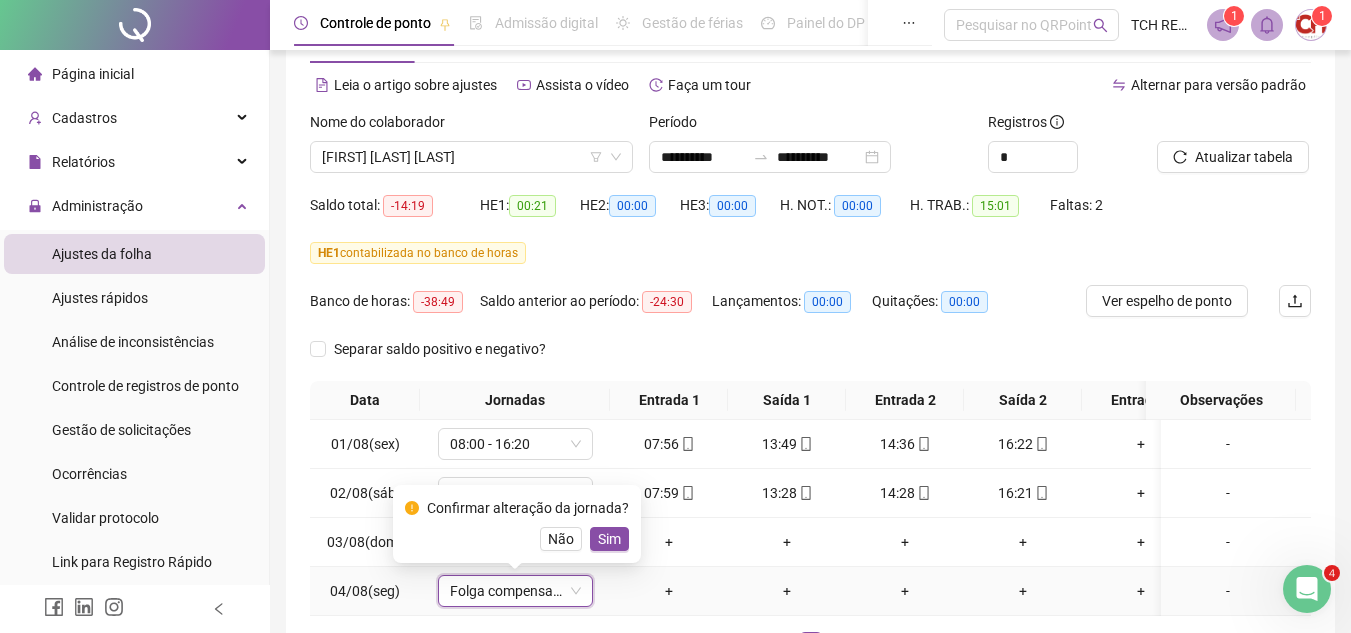 click on "Folga compensatória" at bounding box center [515, 591] 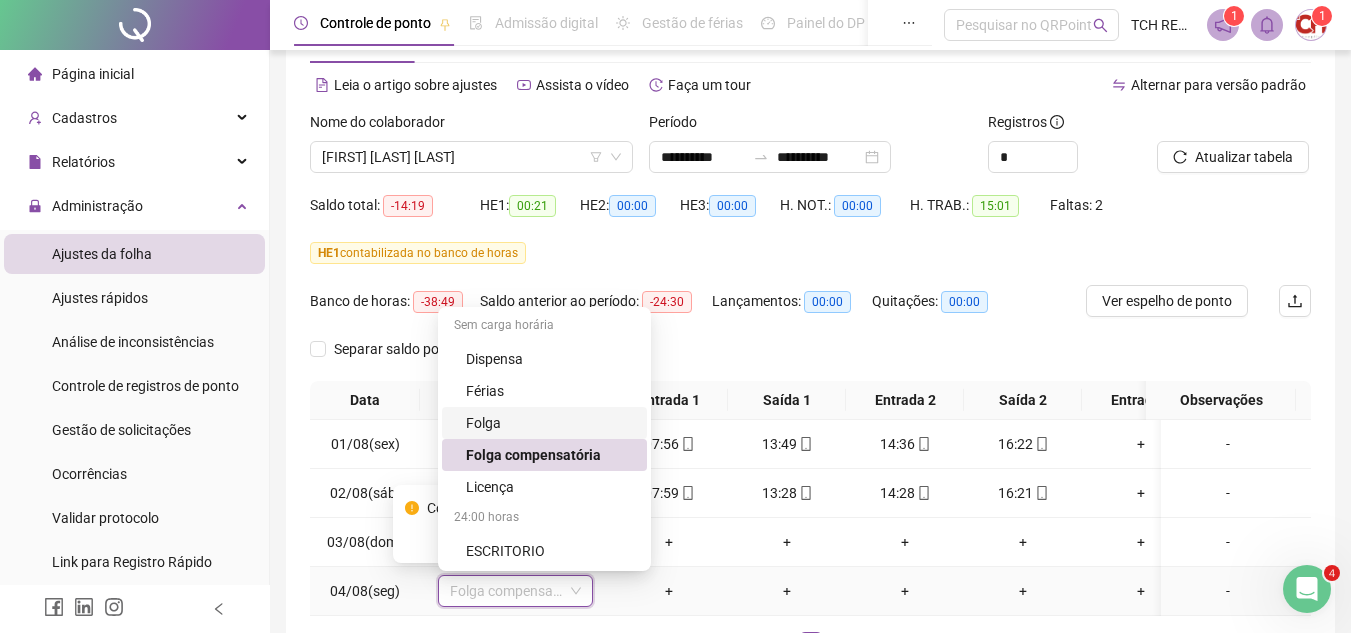 drag, startPoint x: 545, startPoint y: 423, endPoint x: 554, endPoint y: 451, distance: 29.410883 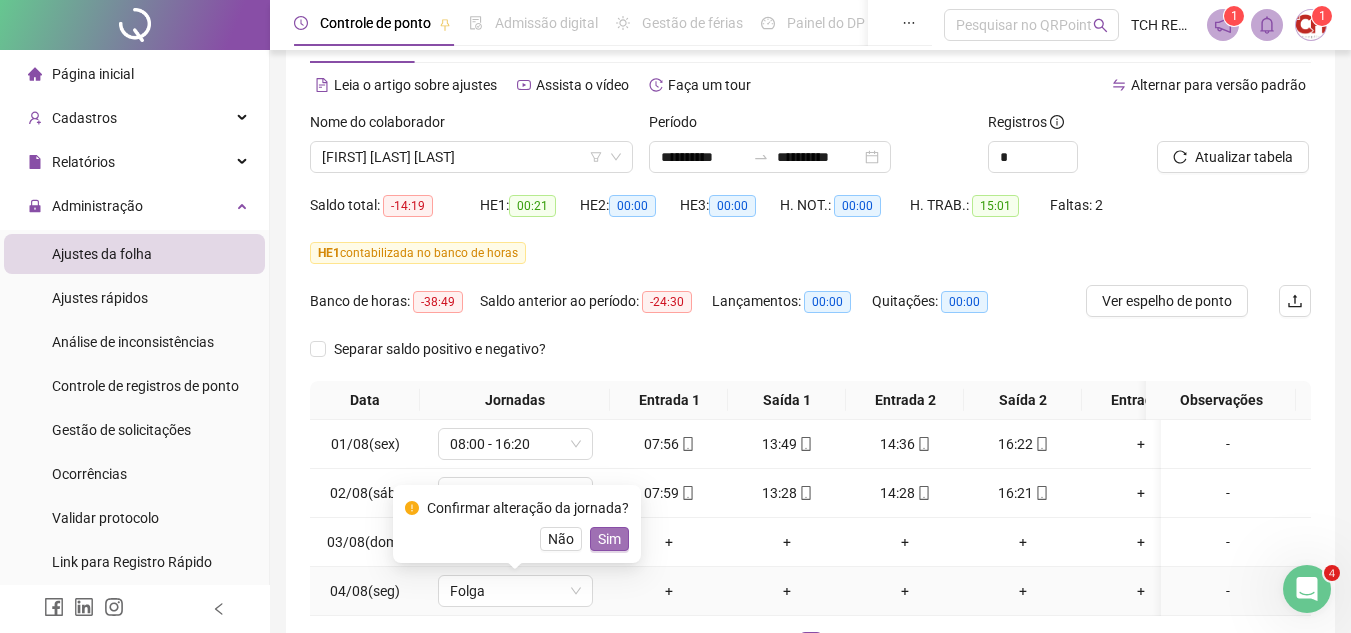 click on "Sim" at bounding box center (609, 539) 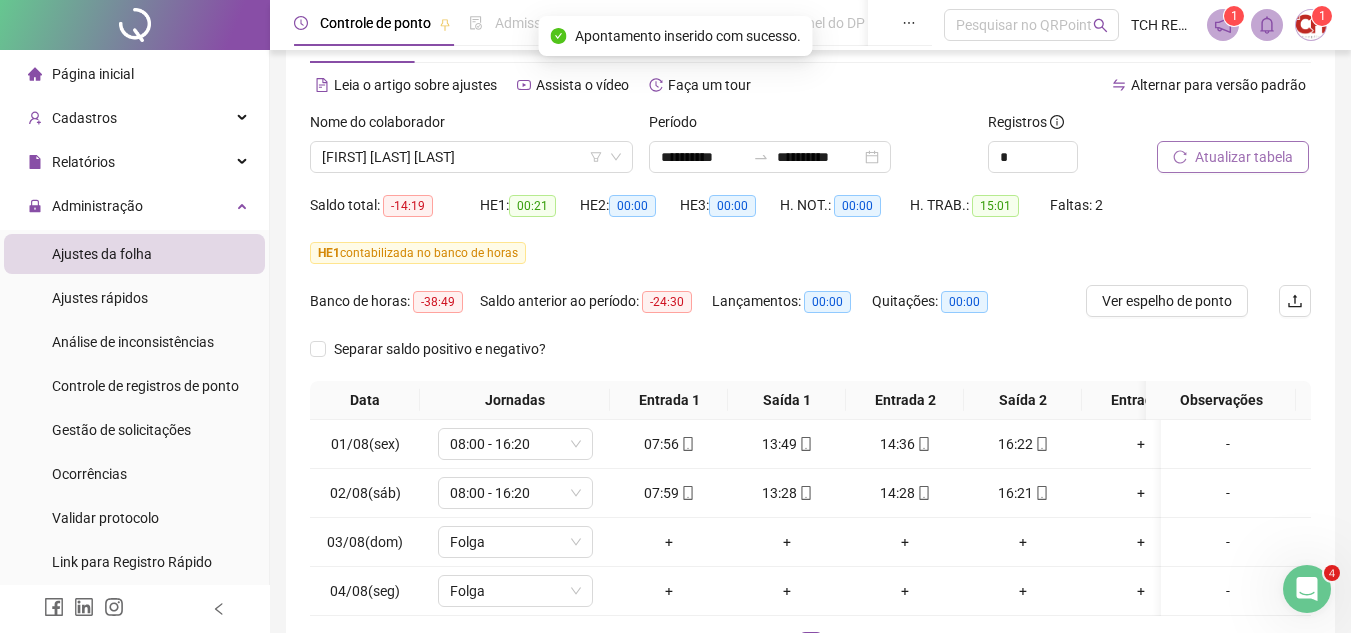 click on "Atualizar tabela" at bounding box center [1244, 157] 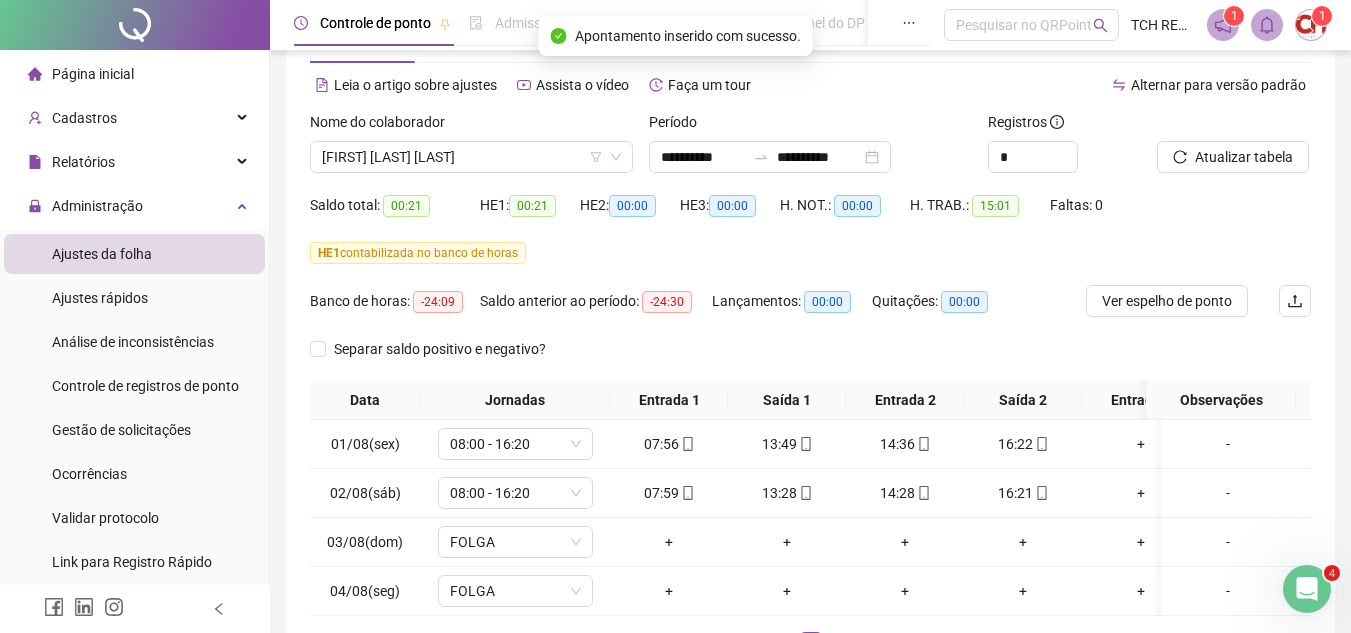 scroll, scrollTop: 0, scrollLeft: 0, axis: both 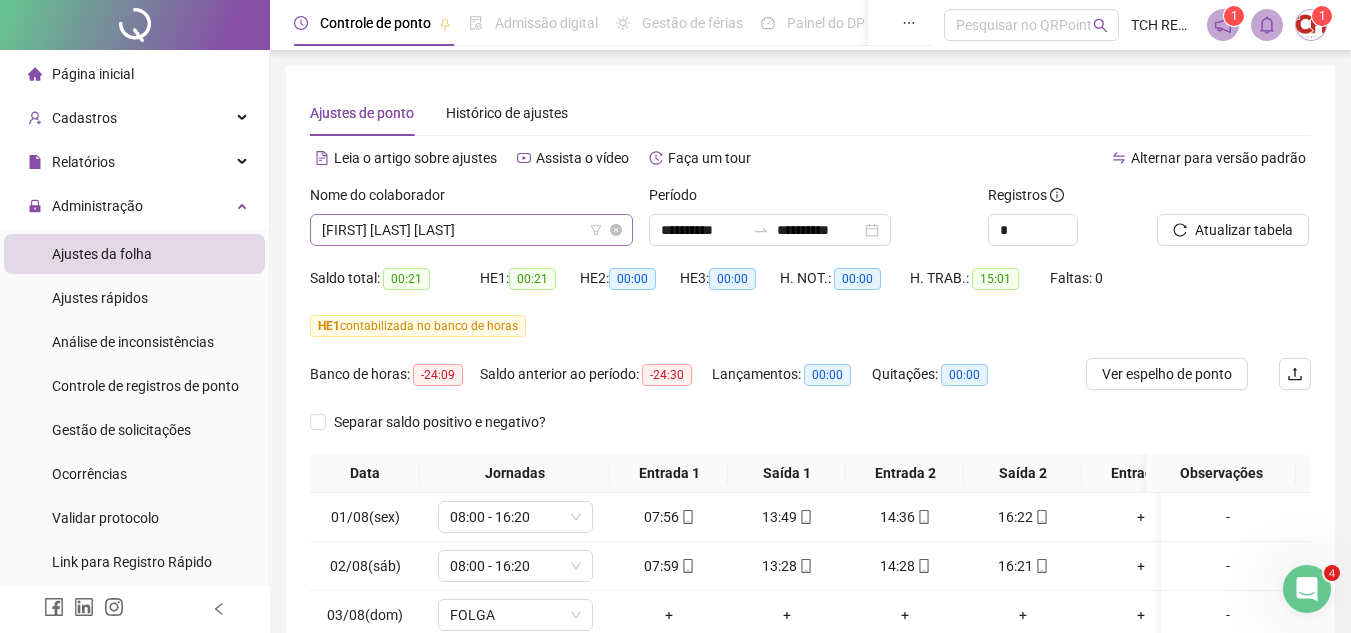 click on "[FIRST] [LAST] [LAST]" at bounding box center (471, 230) 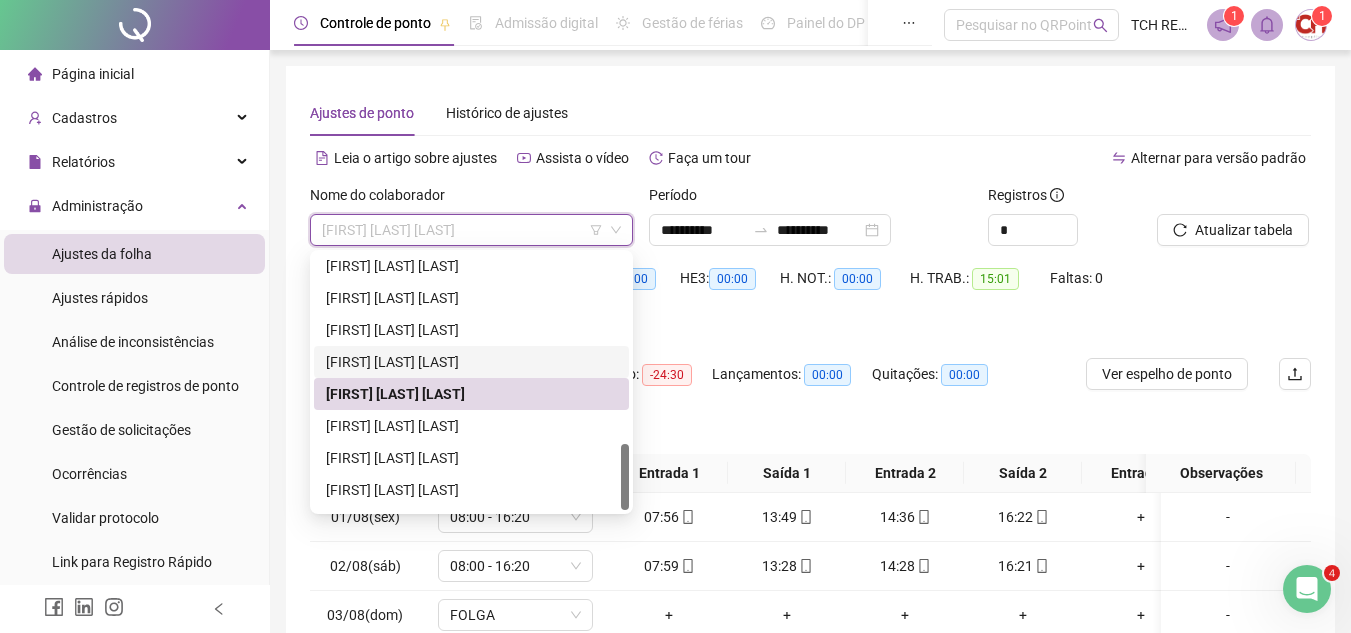 scroll, scrollTop: 736, scrollLeft: 0, axis: vertical 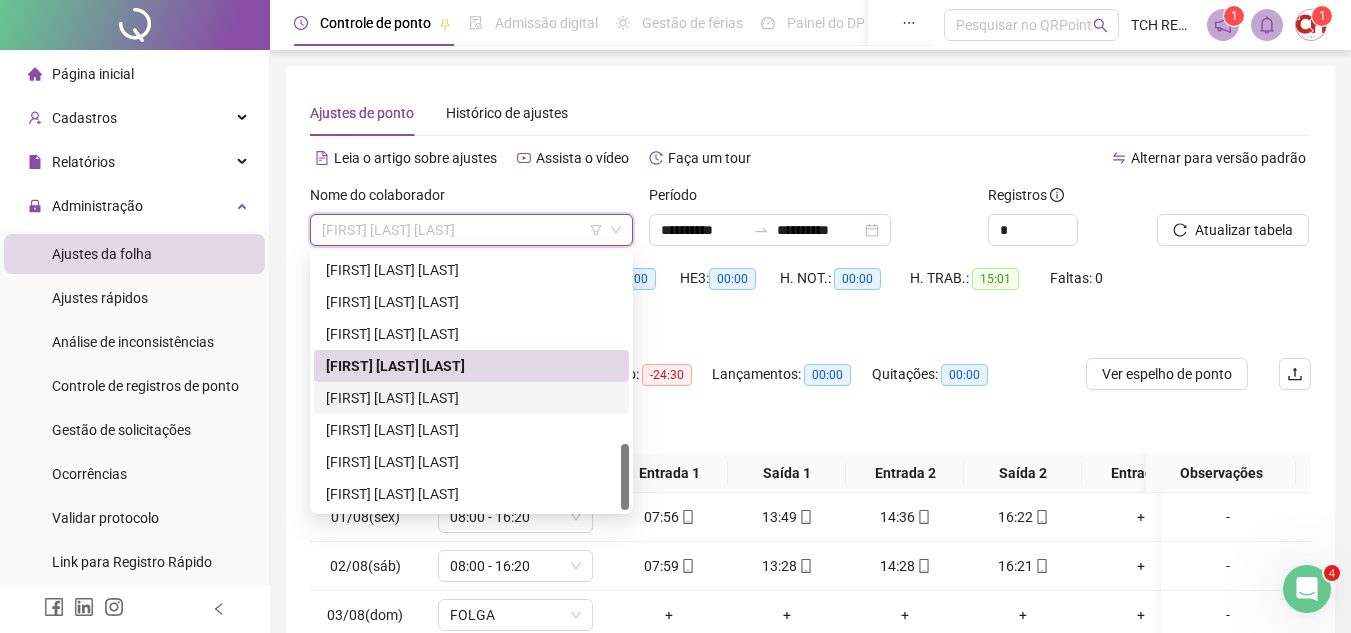 click on "[FIRST] [LAST] [LAST]" at bounding box center (471, 398) 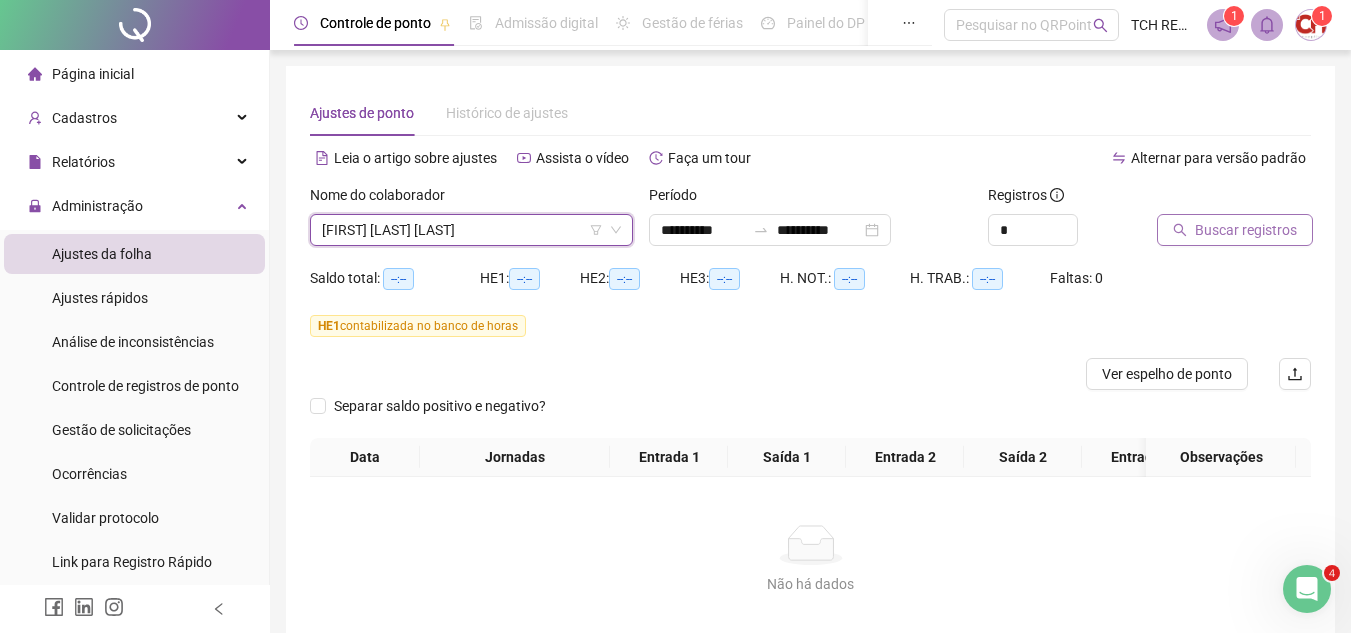 click on "Buscar registros" at bounding box center (1246, 230) 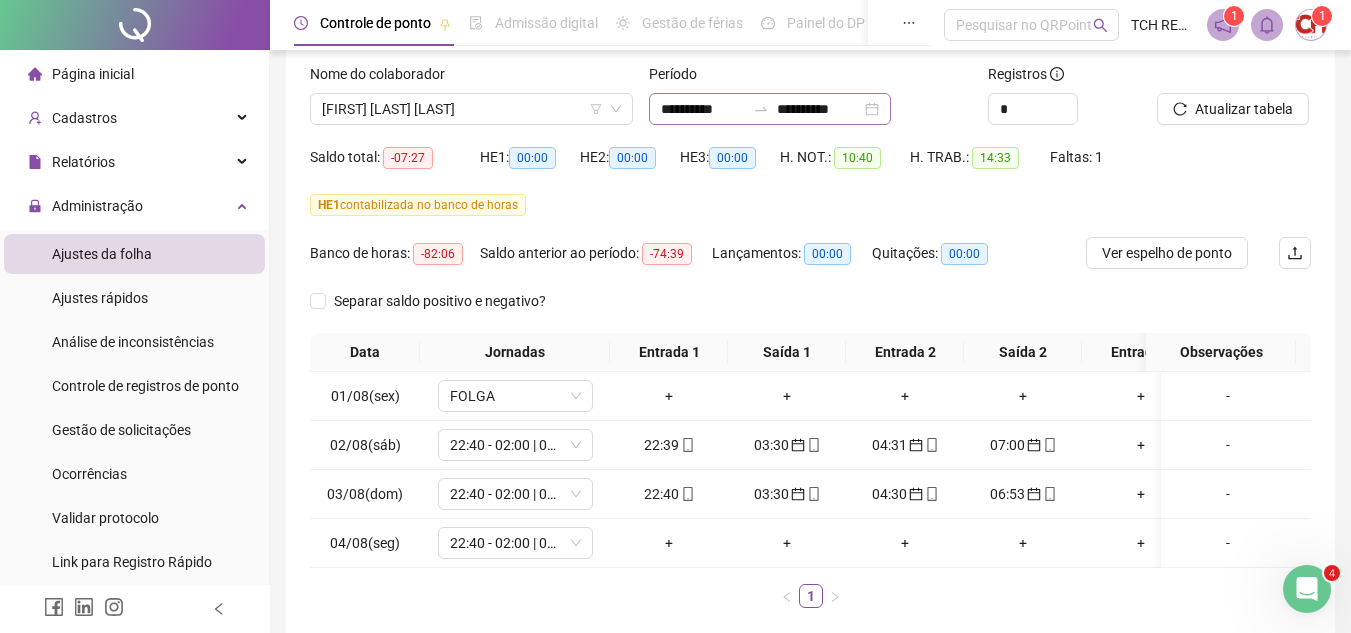 scroll, scrollTop: 100, scrollLeft: 0, axis: vertical 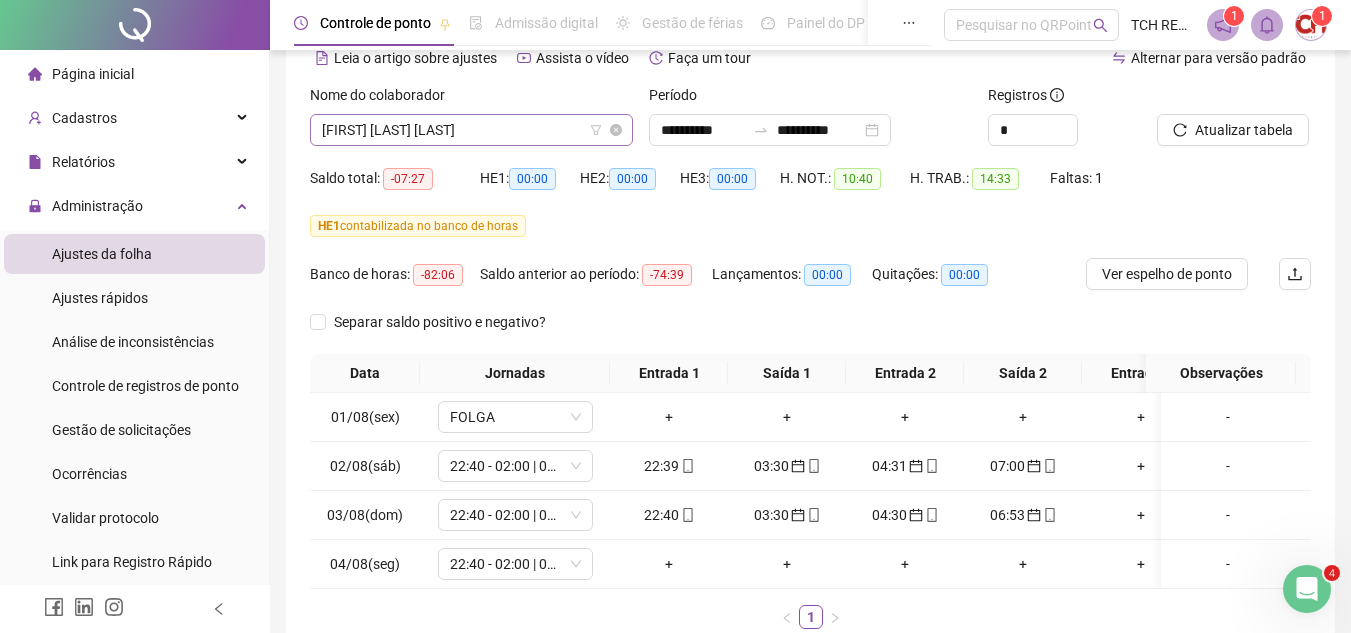 click on "[FIRST] [LAST] [LAST]" at bounding box center [471, 130] 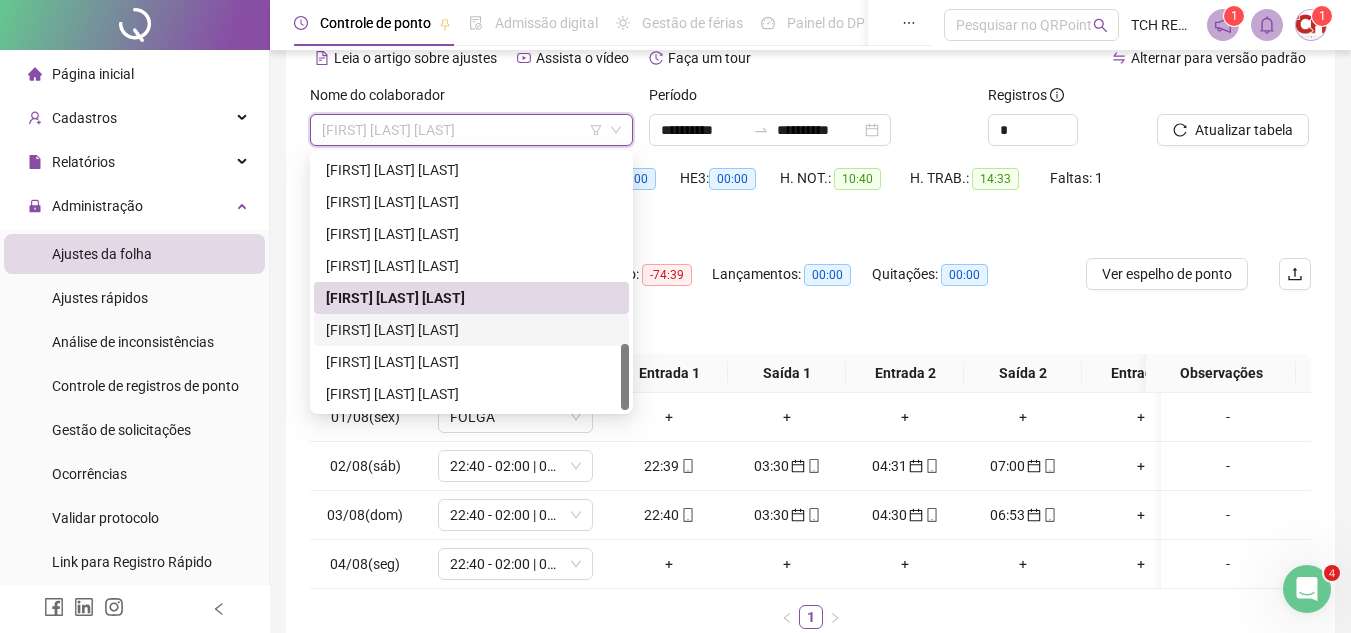 click on "[FIRST] [LAST] [LAST]" at bounding box center (471, 330) 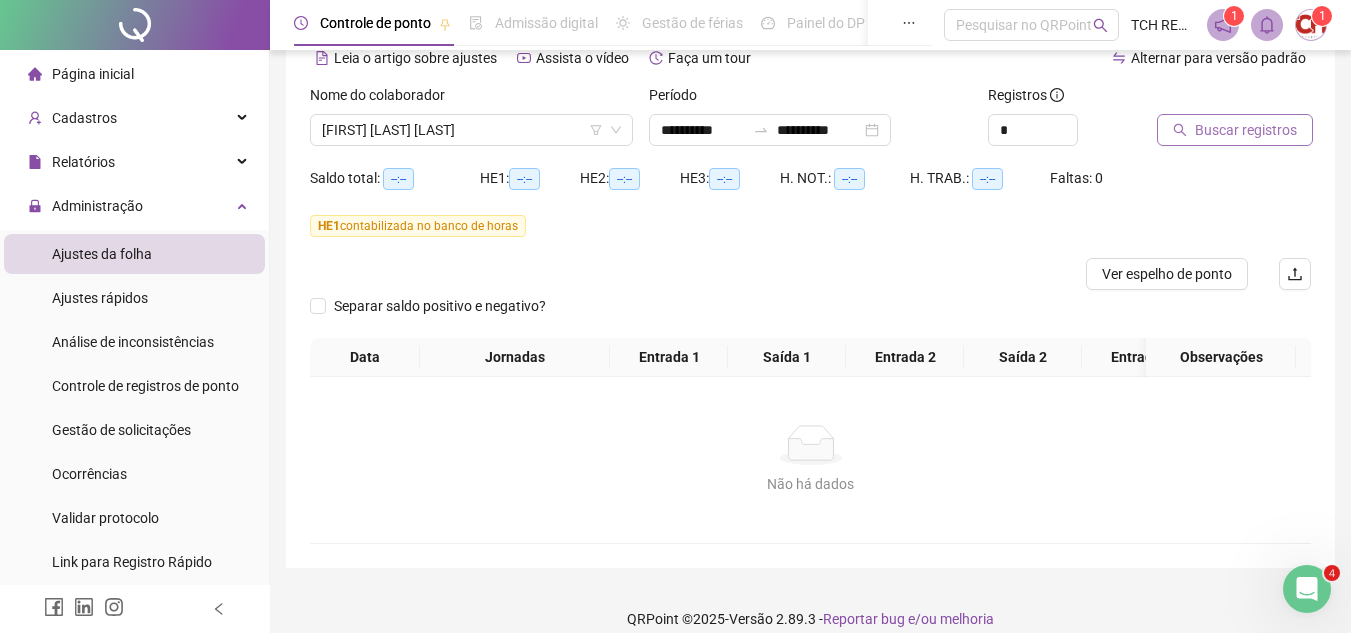 click on "Buscar registros" at bounding box center (1246, 130) 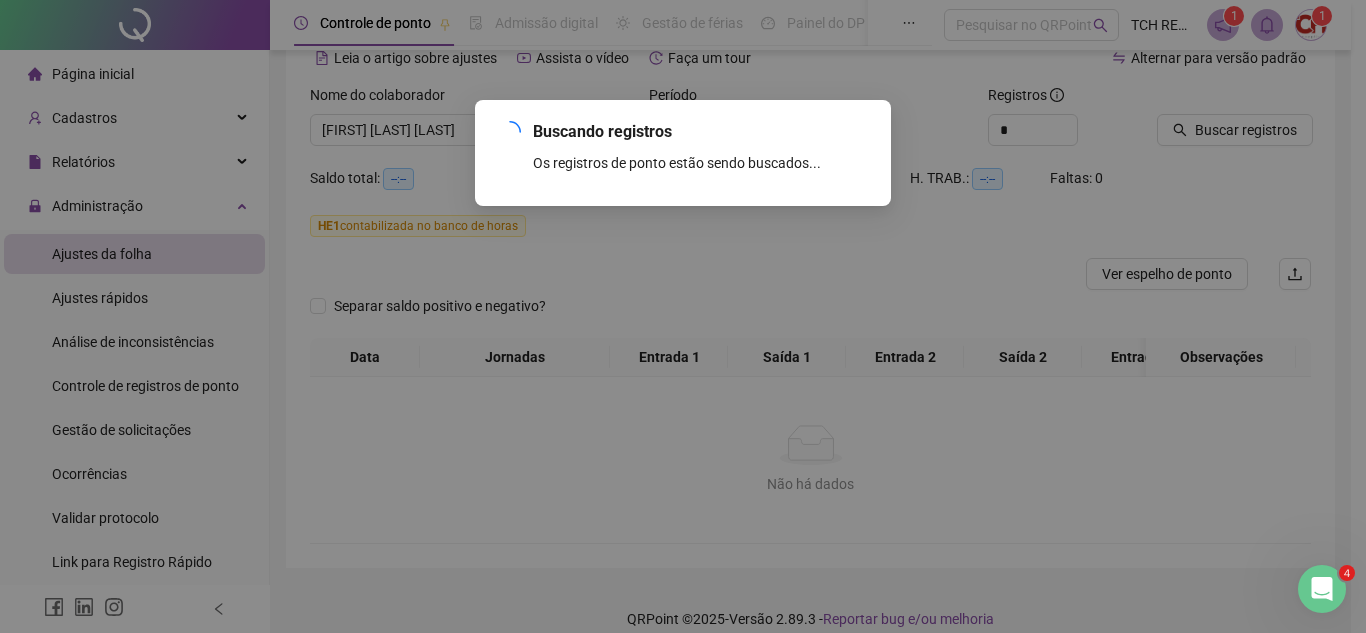 drag, startPoint x: 872, startPoint y: 113, endPoint x: 898, endPoint y: 102, distance: 28.231188 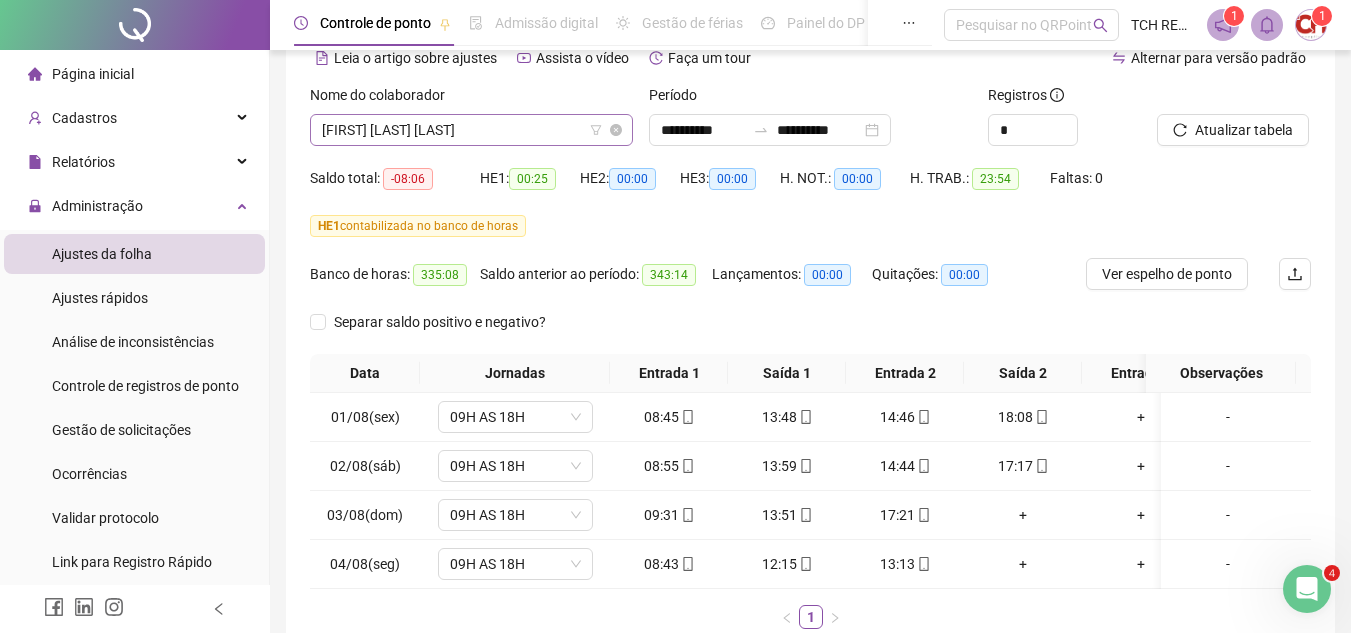 click on "[FIRST] [LAST] [LAST]" at bounding box center [471, 130] 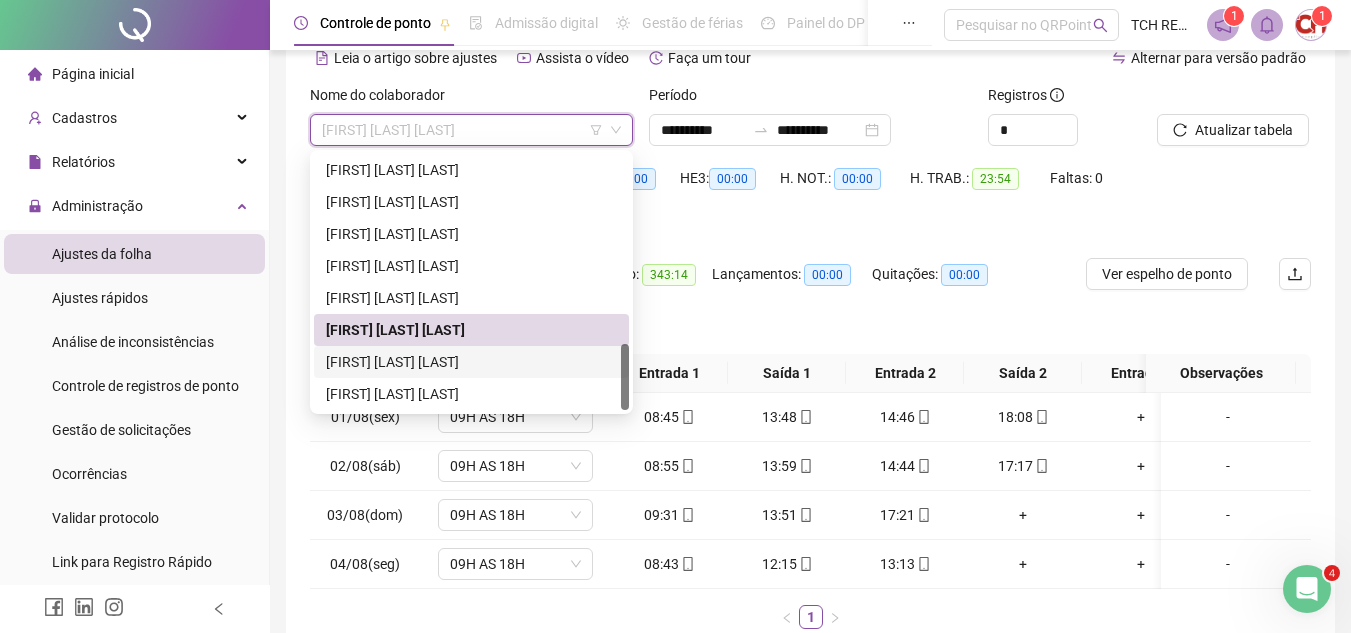 click on "[FIRST] [LAST] [LAST]" at bounding box center [471, 362] 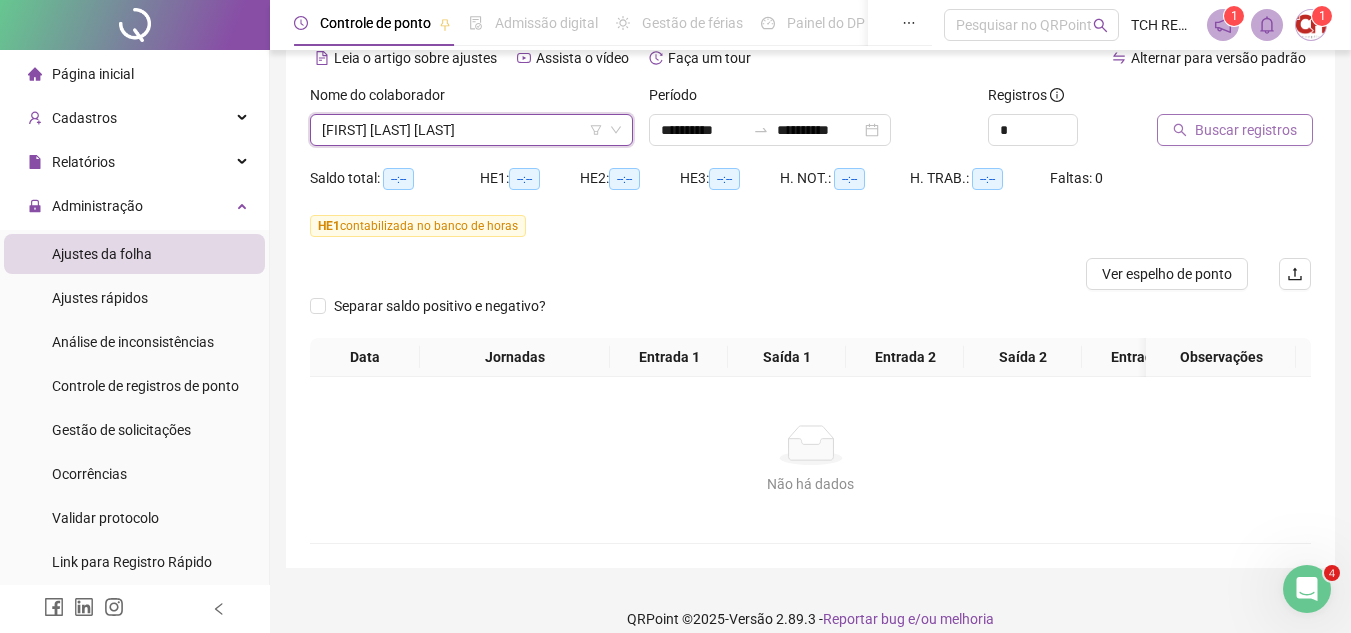 click on "Buscar registros" at bounding box center [1246, 130] 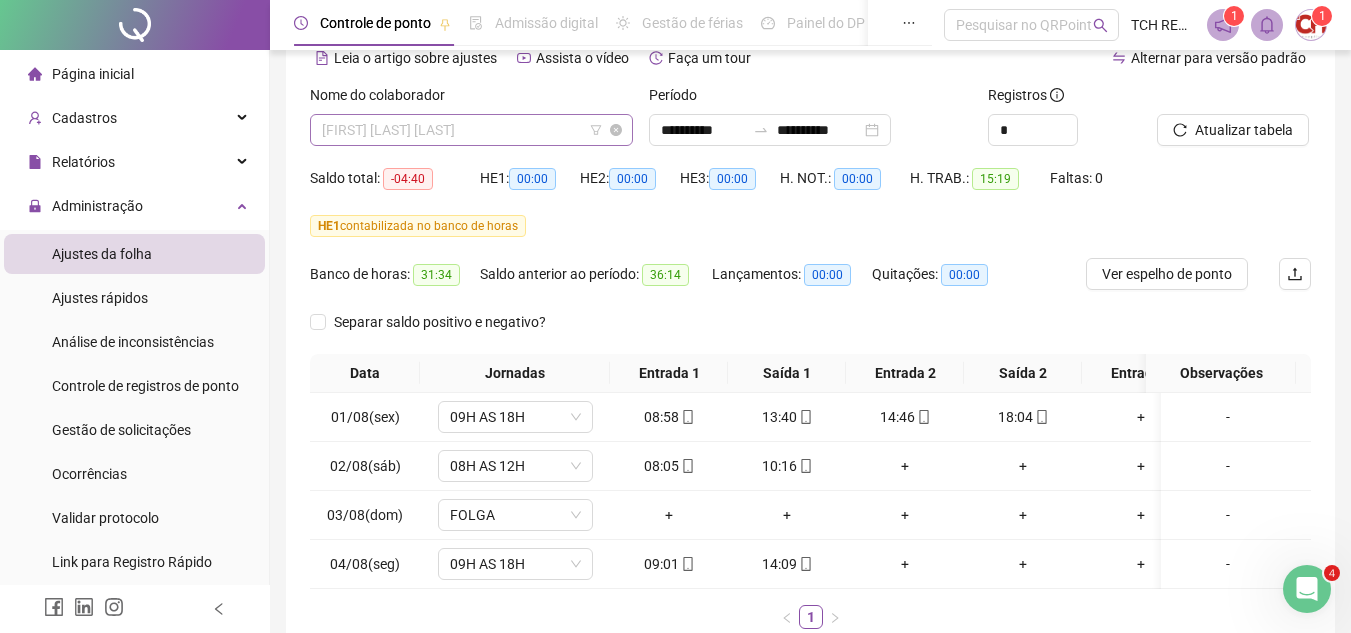 click on "[FIRST] [LAST] [LAST]" at bounding box center (471, 130) 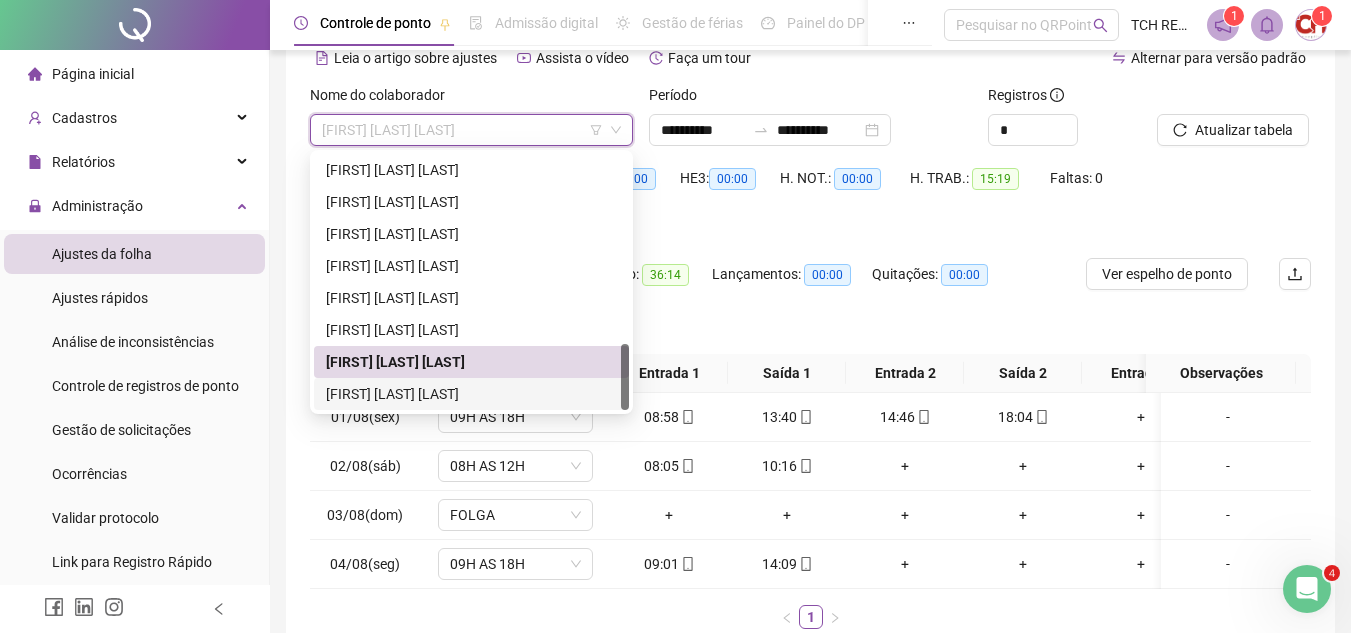 click on "[FIRST] [LAST] [LAST]" at bounding box center (471, 394) 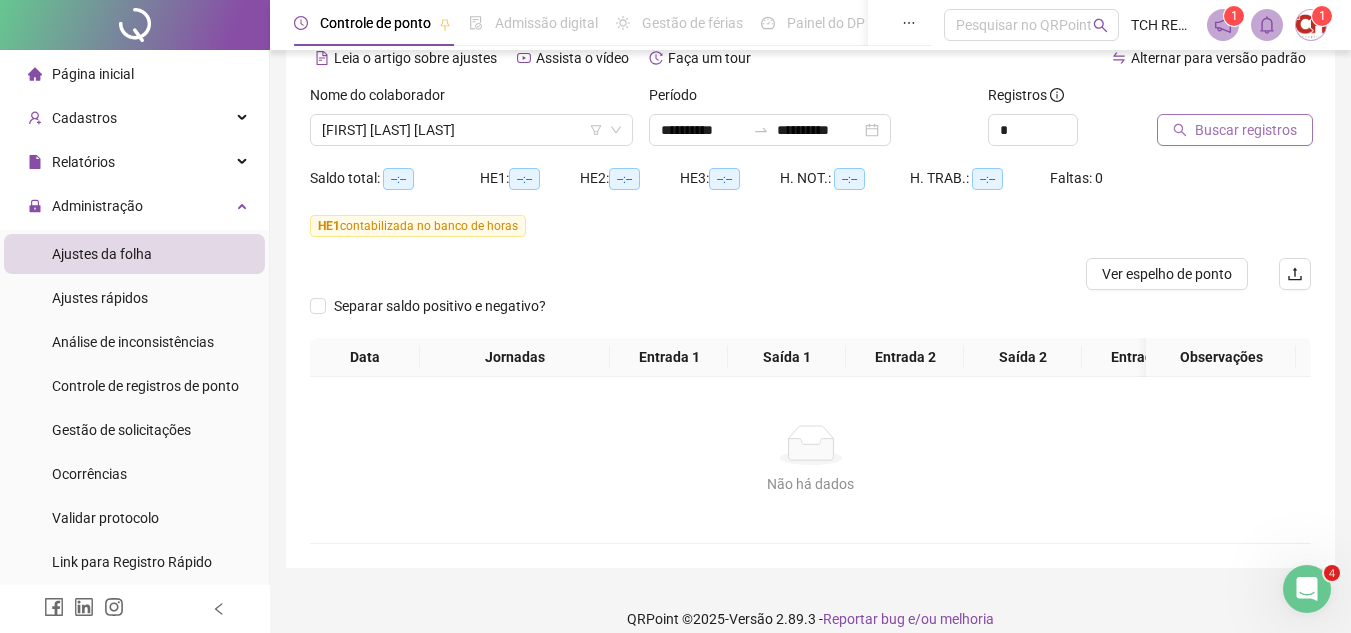 click on "Buscar registros" at bounding box center (1246, 130) 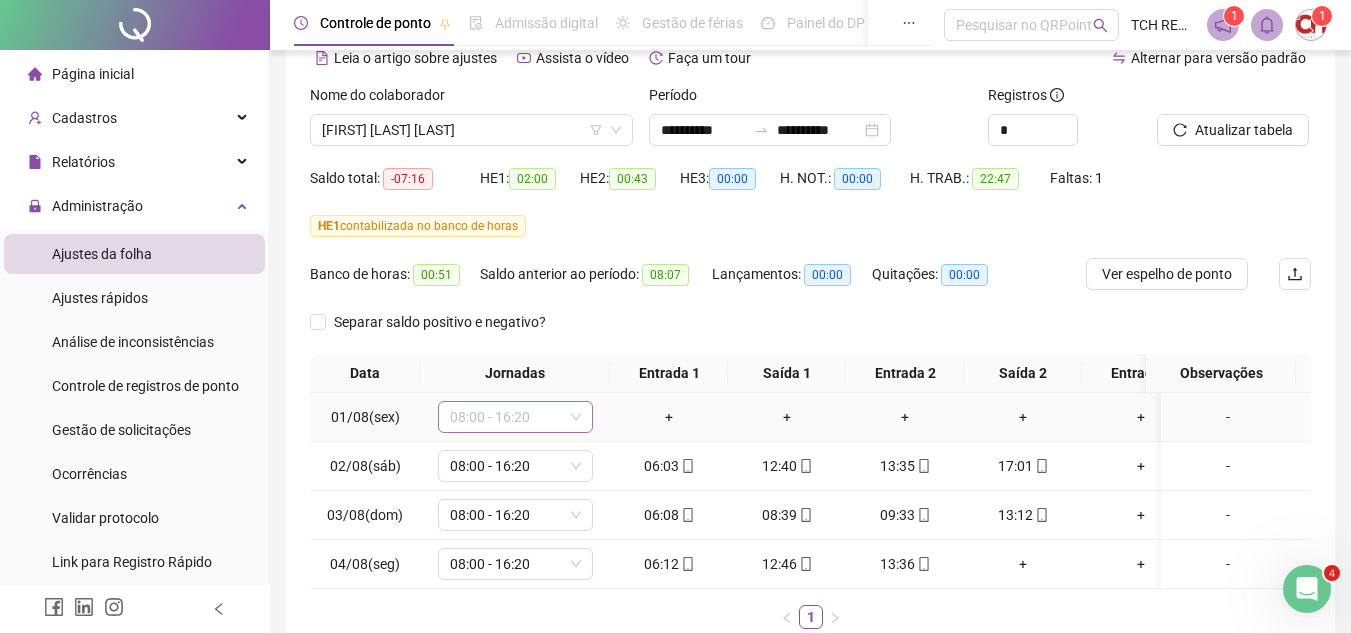 click on "08:00 - 16:20" at bounding box center [515, 417] 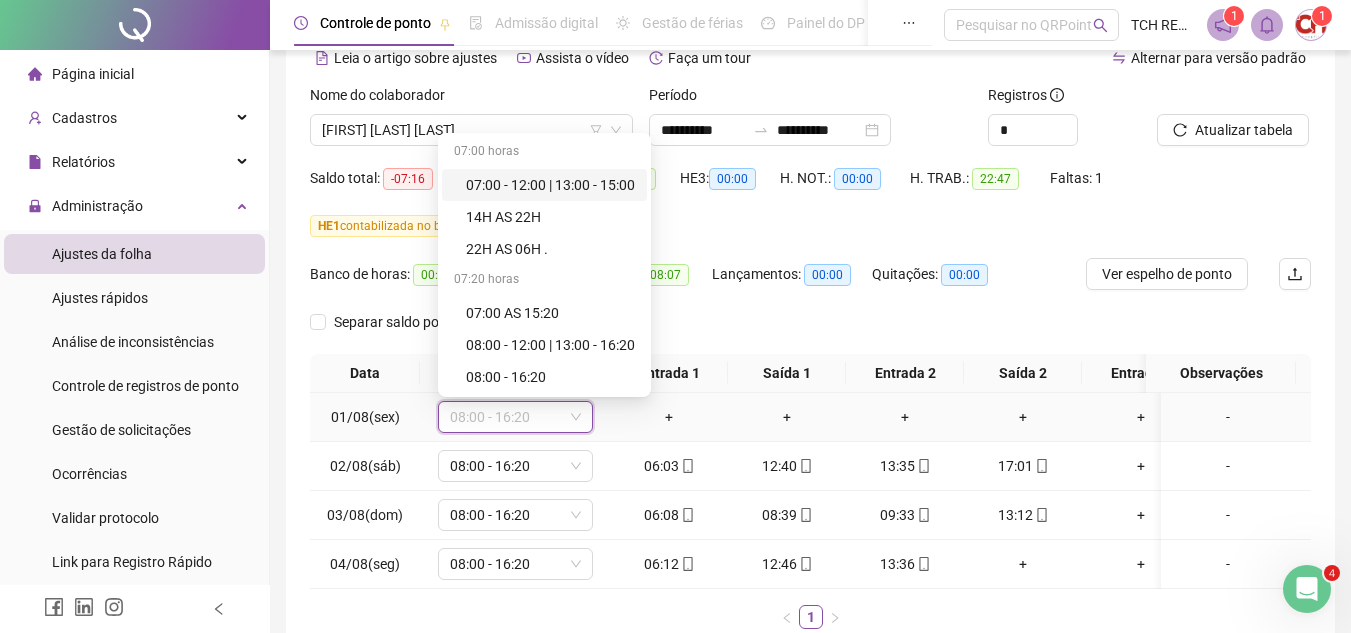 scroll, scrollTop: 1312, scrollLeft: 0, axis: vertical 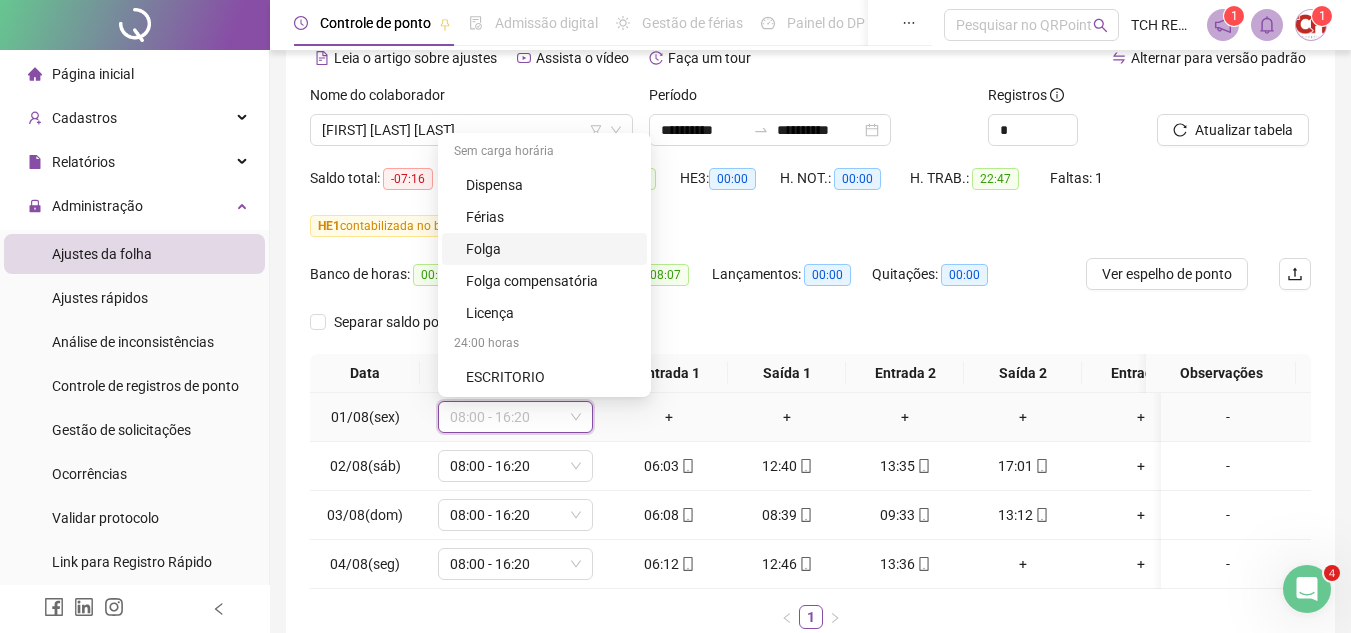 click on "Folga" at bounding box center (544, 249) 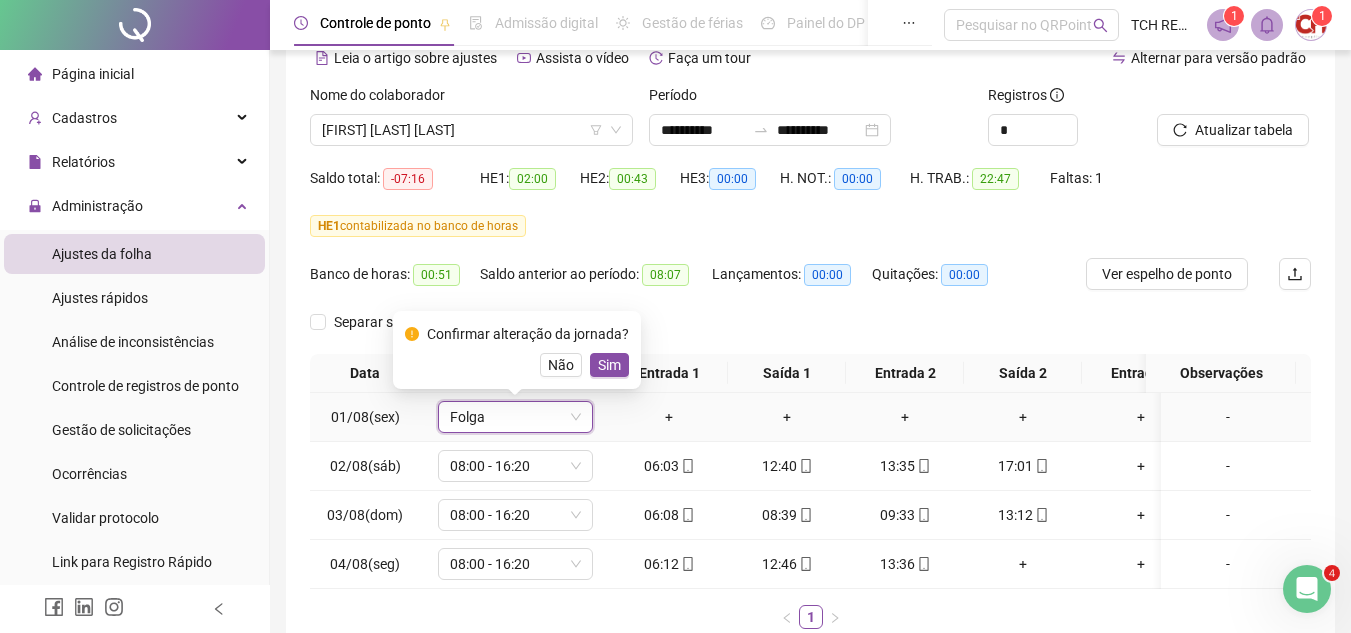click on "Sim" at bounding box center (609, 365) 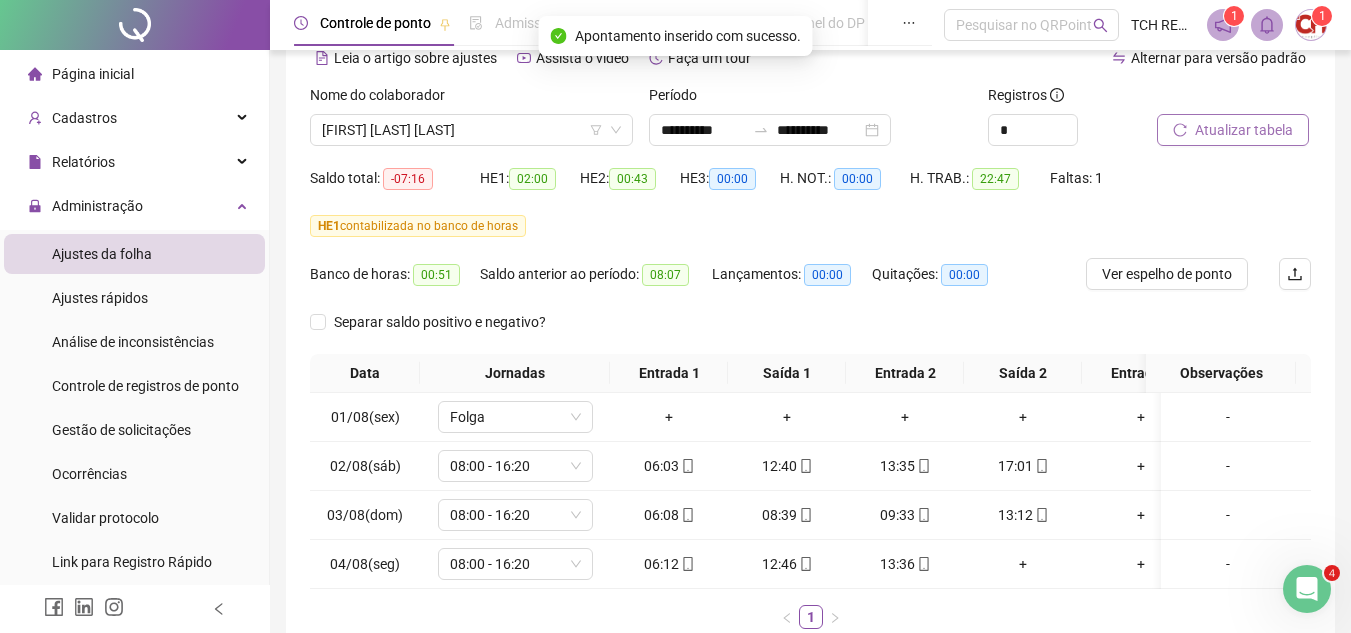 click on "Atualizar tabela" at bounding box center (1244, 130) 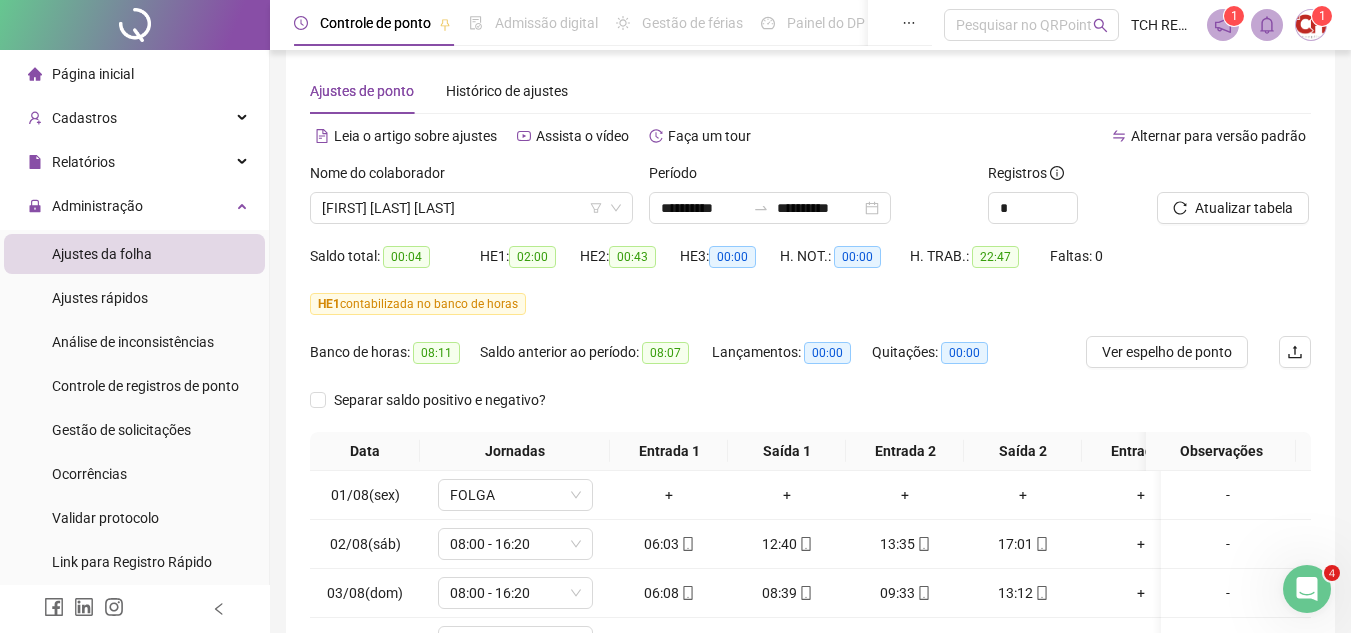 scroll, scrollTop: 0, scrollLeft: 0, axis: both 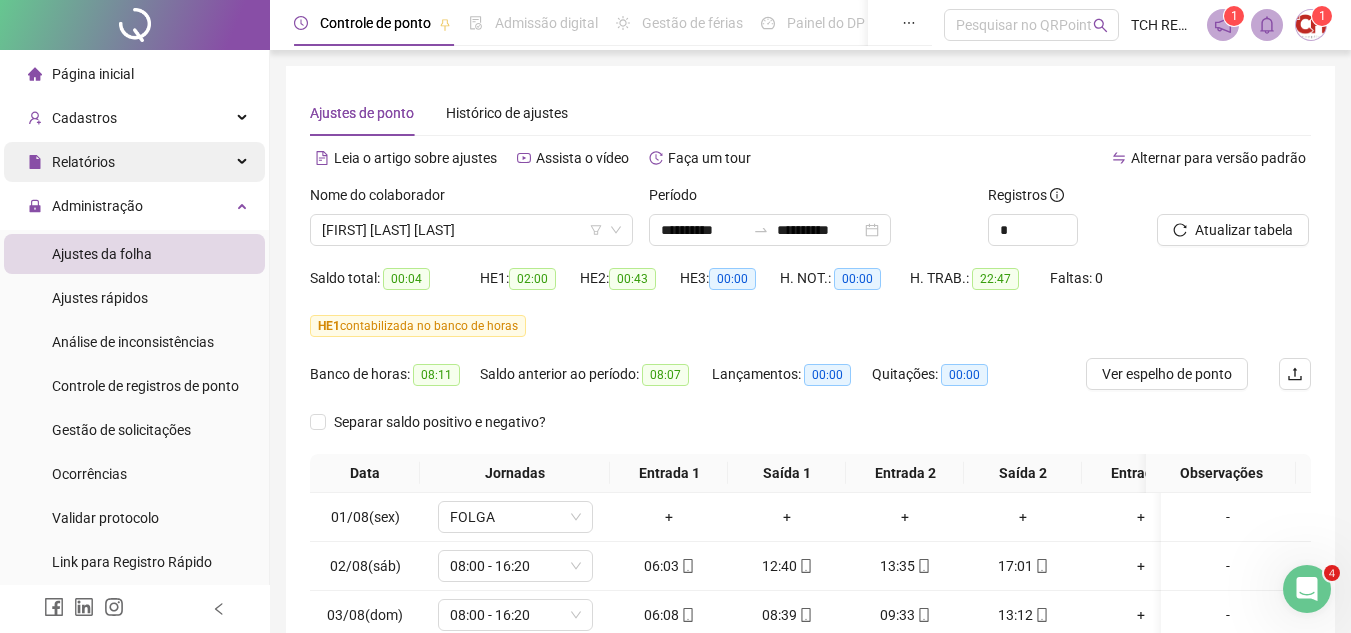 click on "Relatórios" at bounding box center [134, 162] 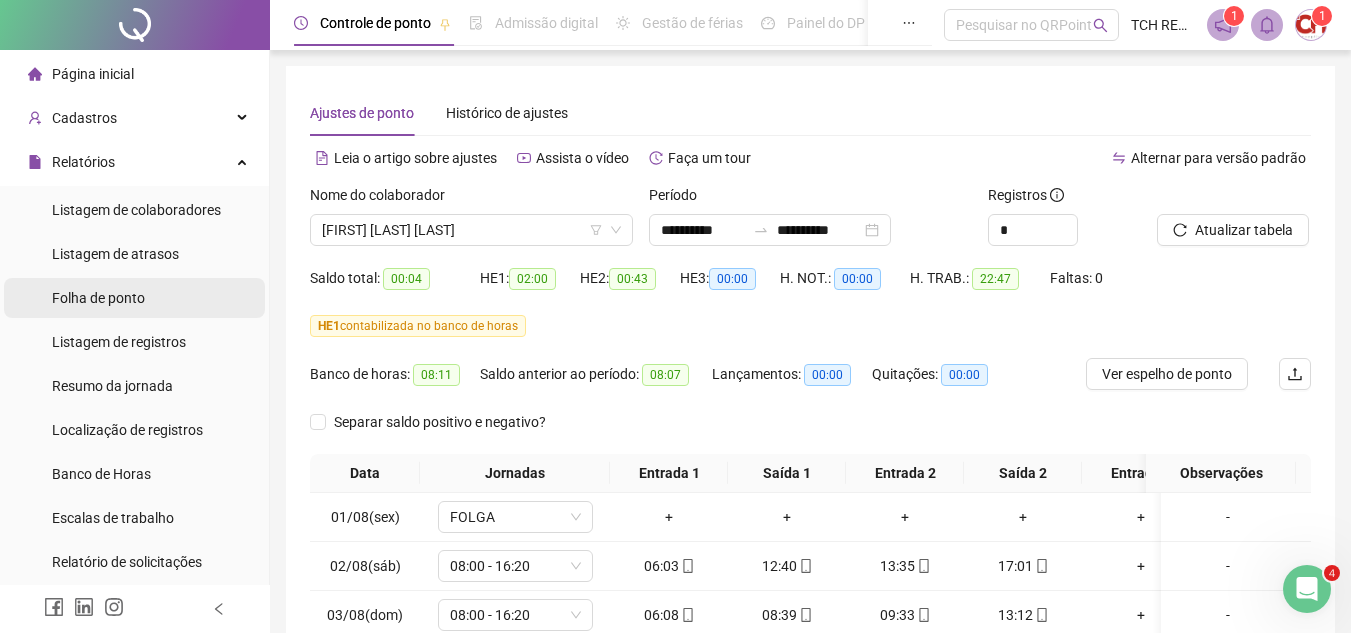 click on "Folha de ponto" at bounding box center [134, 298] 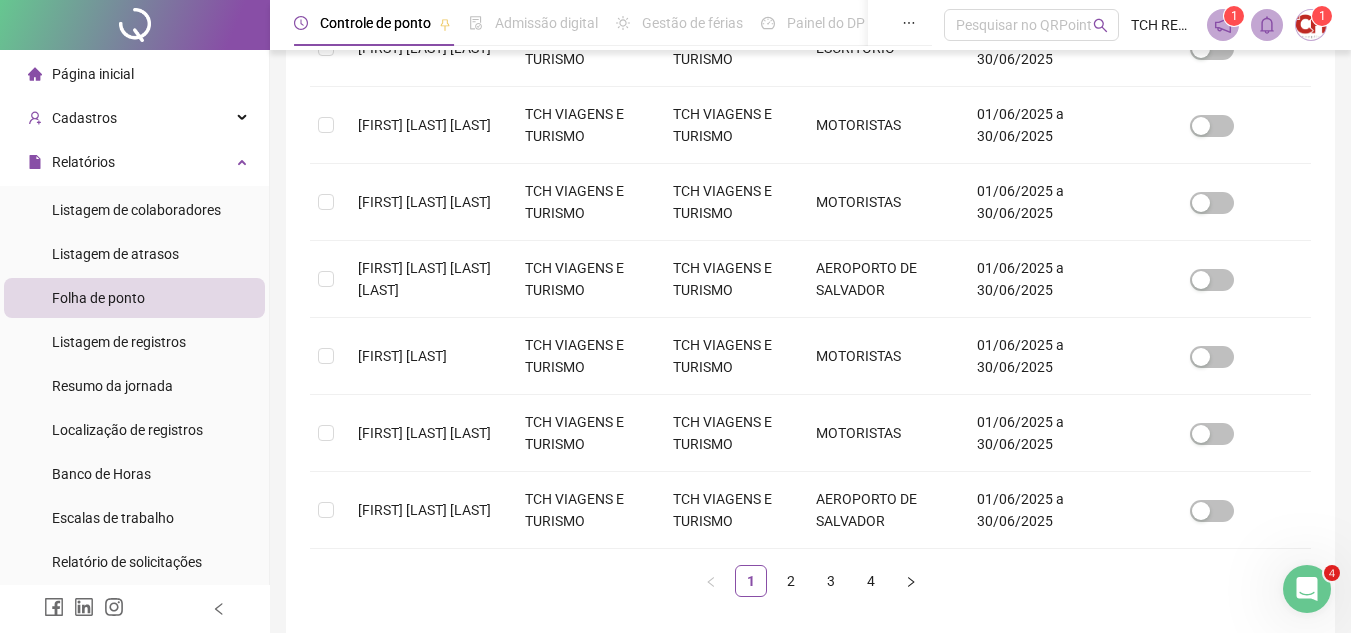 scroll, scrollTop: 759, scrollLeft: 0, axis: vertical 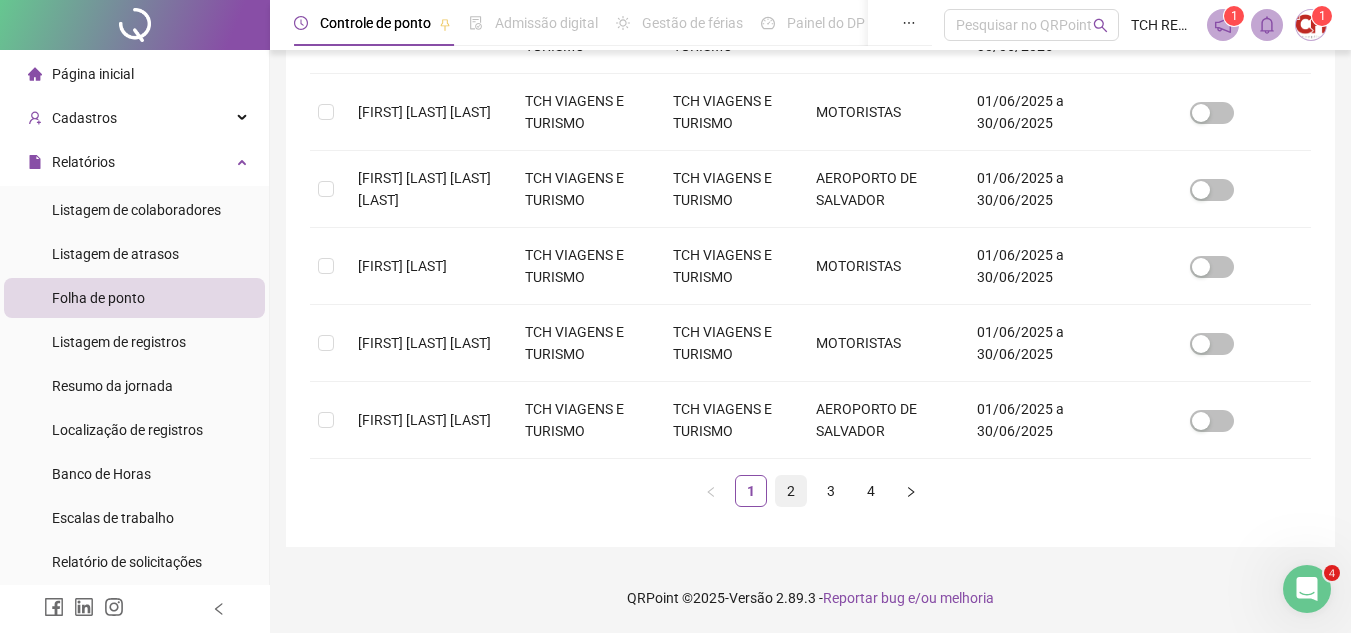 click on "2" at bounding box center [791, 491] 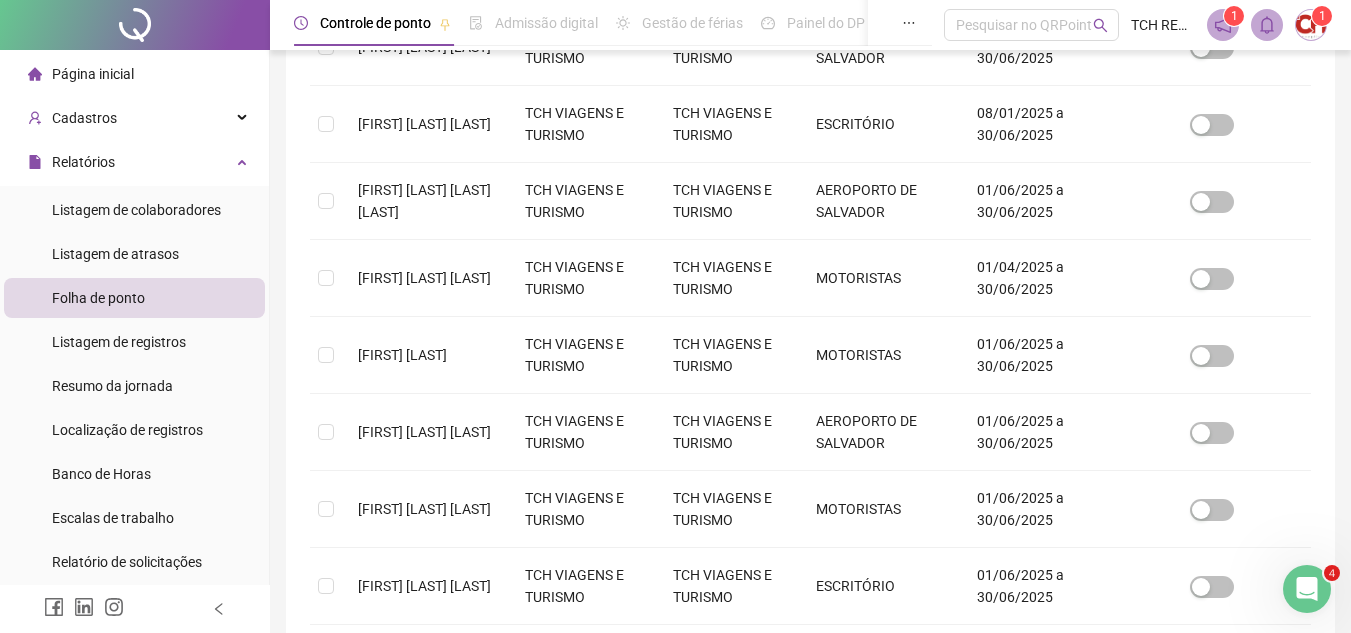 scroll, scrollTop: 759, scrollLeft: 0, axis: vertical 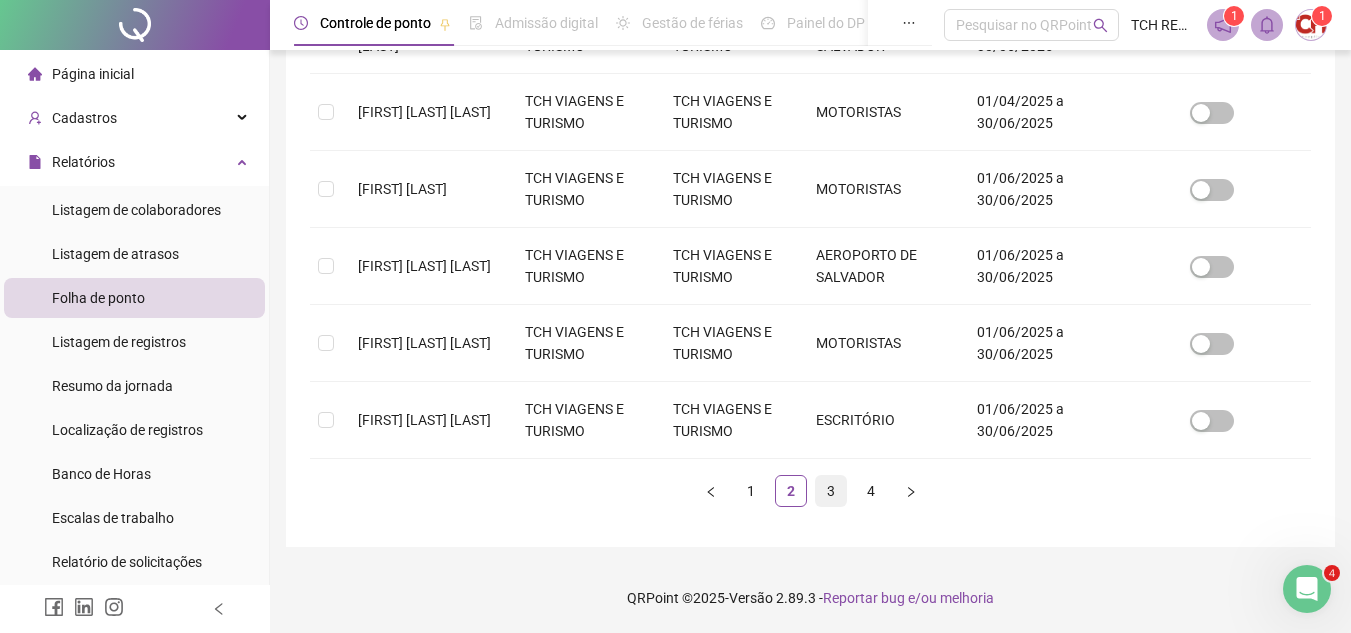 click on "3" at bounding box center [831, 491] 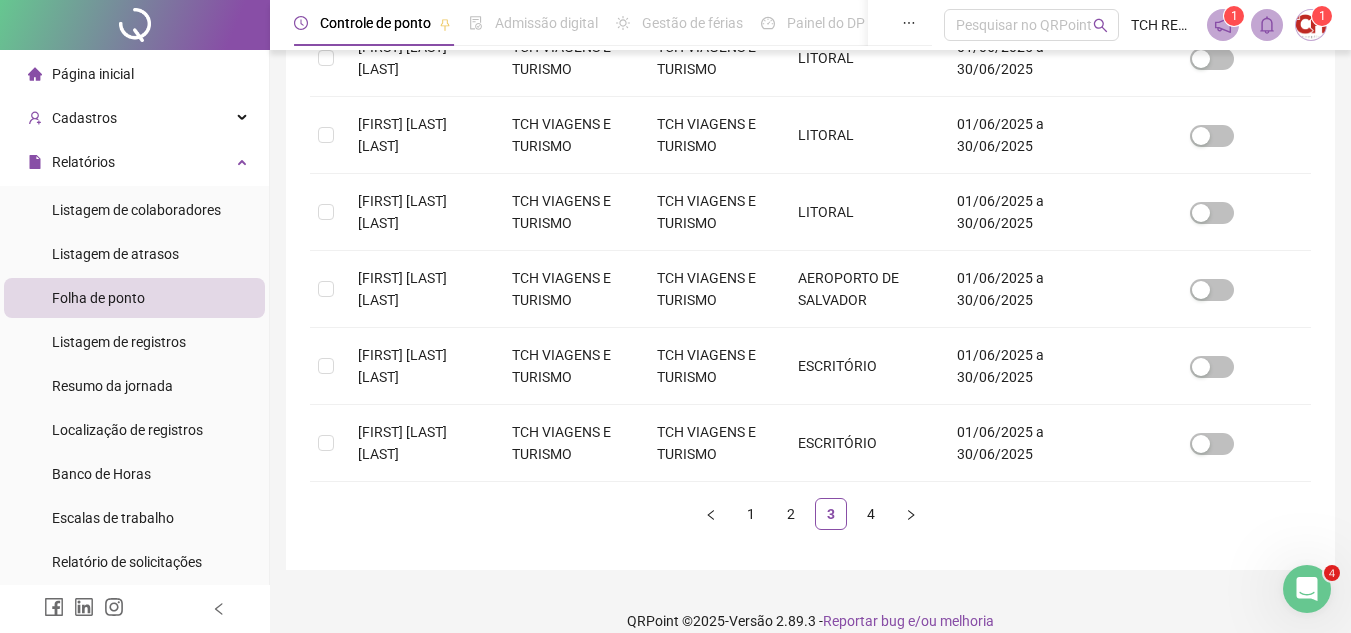 scroll, scrollTop: 759, scrollLeft: 0, axis: vertical 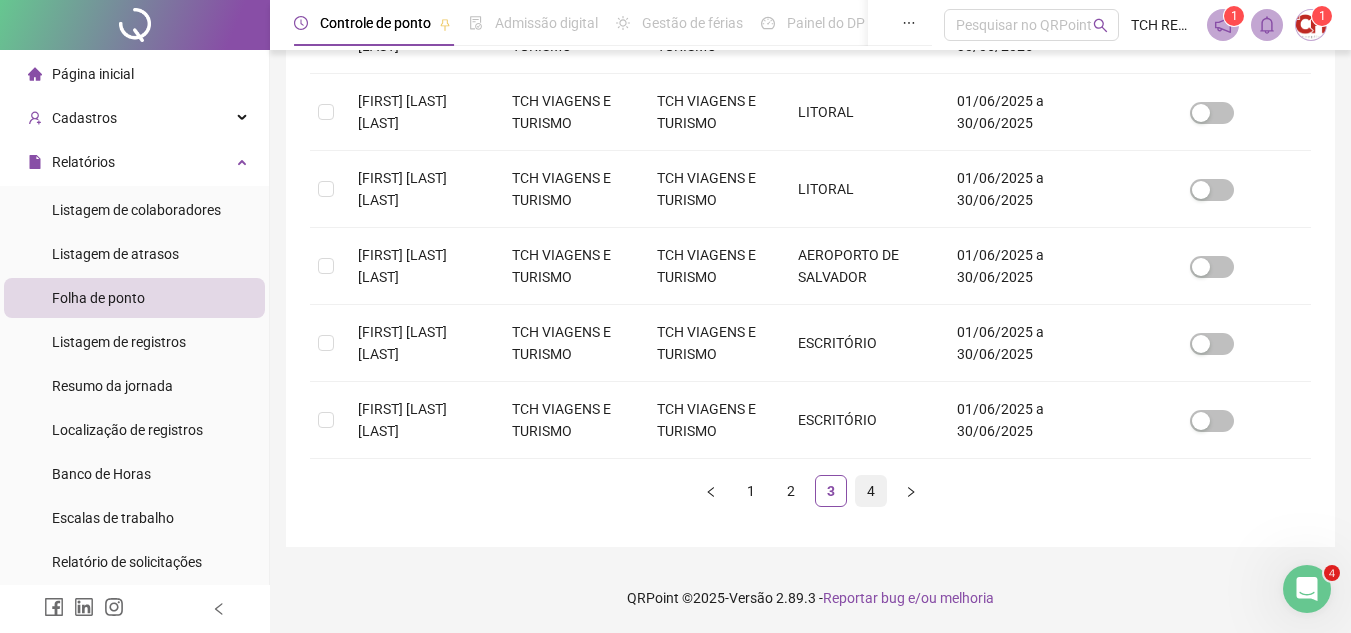 click on "4" at bounding box center (871, 491) 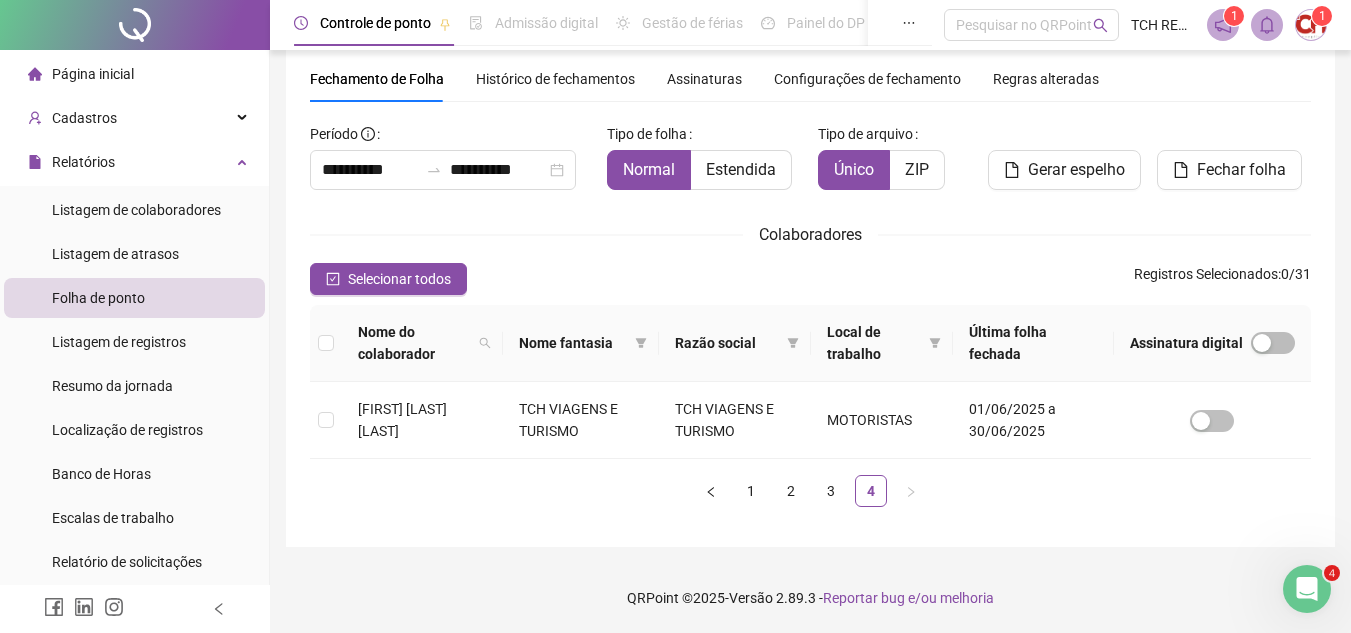 scroll, scrollTop: 66, scrollLeft: 0, axis: vertical 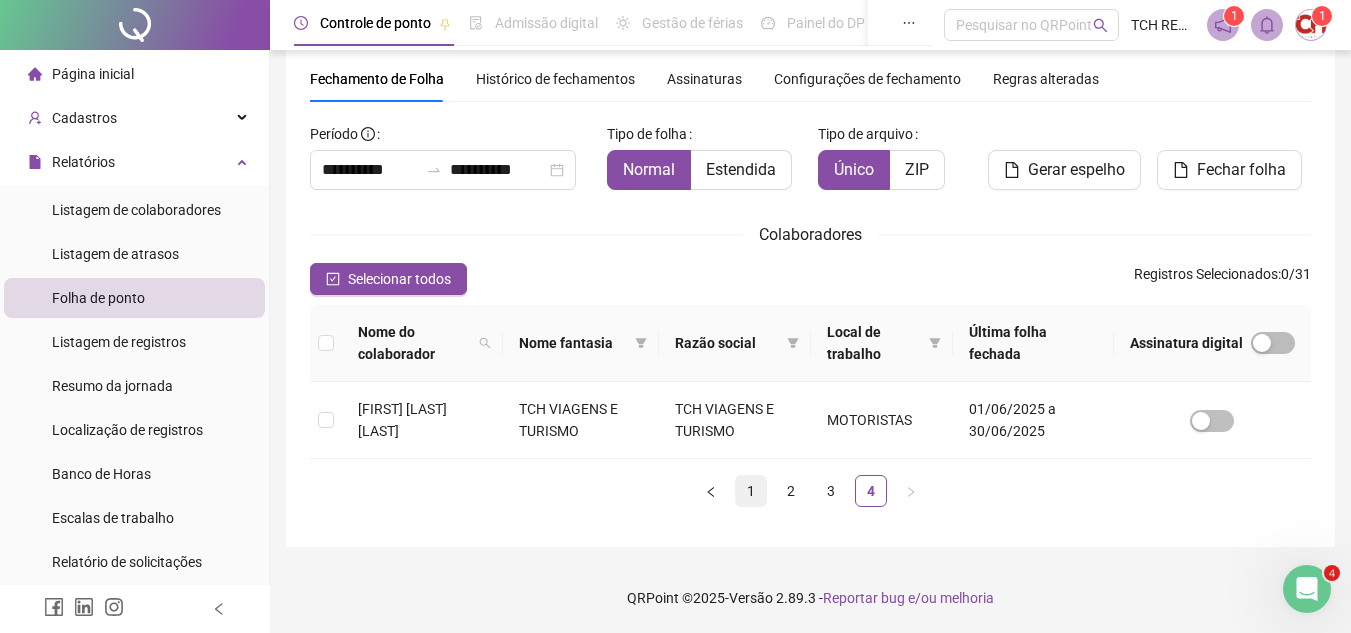 click on "1" at bounding box center (751, 491) 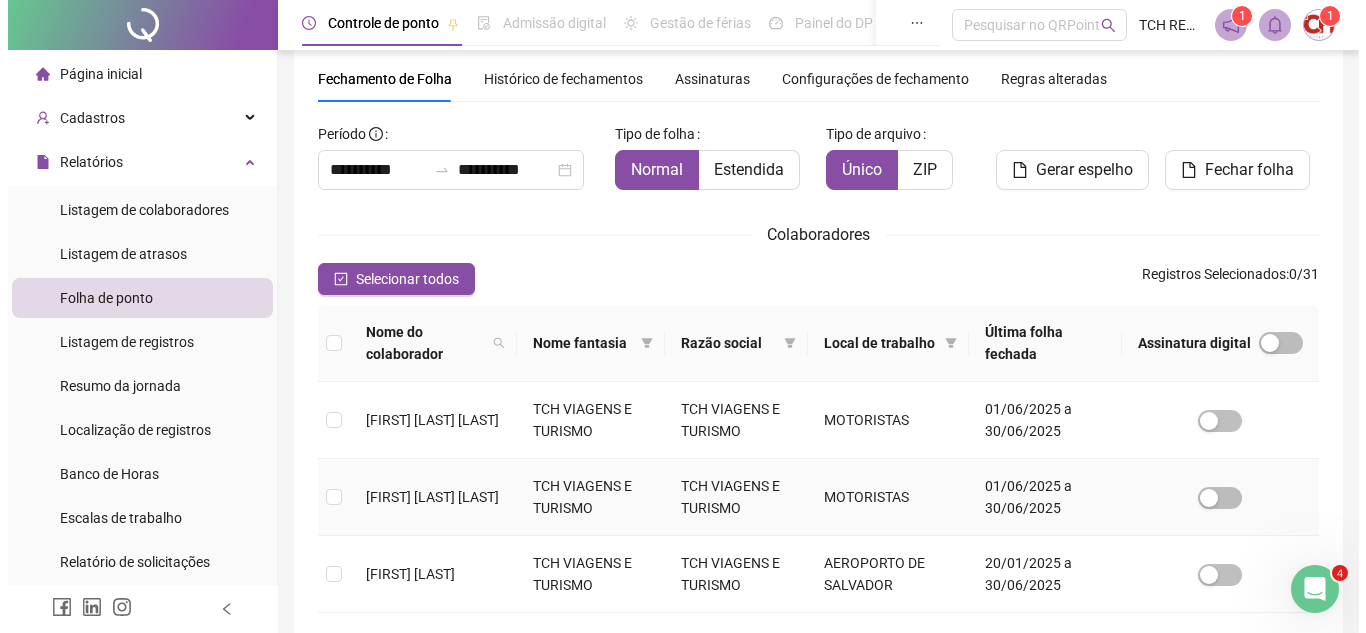 scroll, scrollTop: 93, scrollLeft: 0, axis: vertical 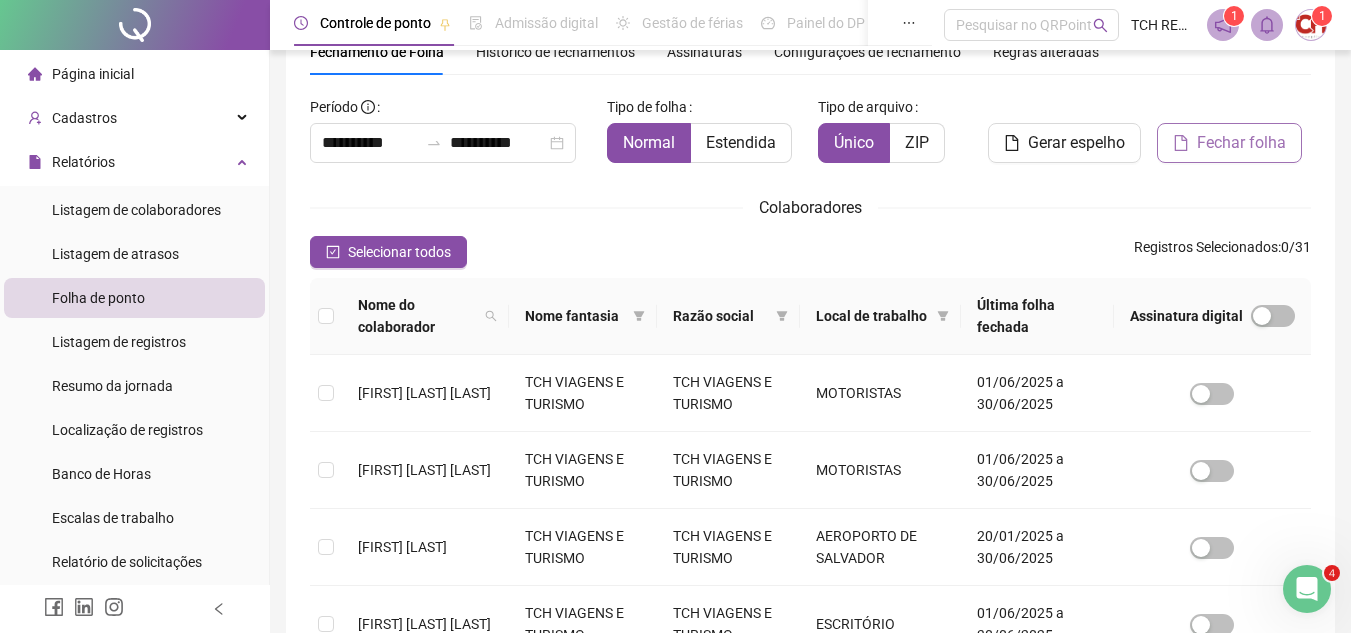 click on "Fechar folha" at bounding box center (1241, 143) 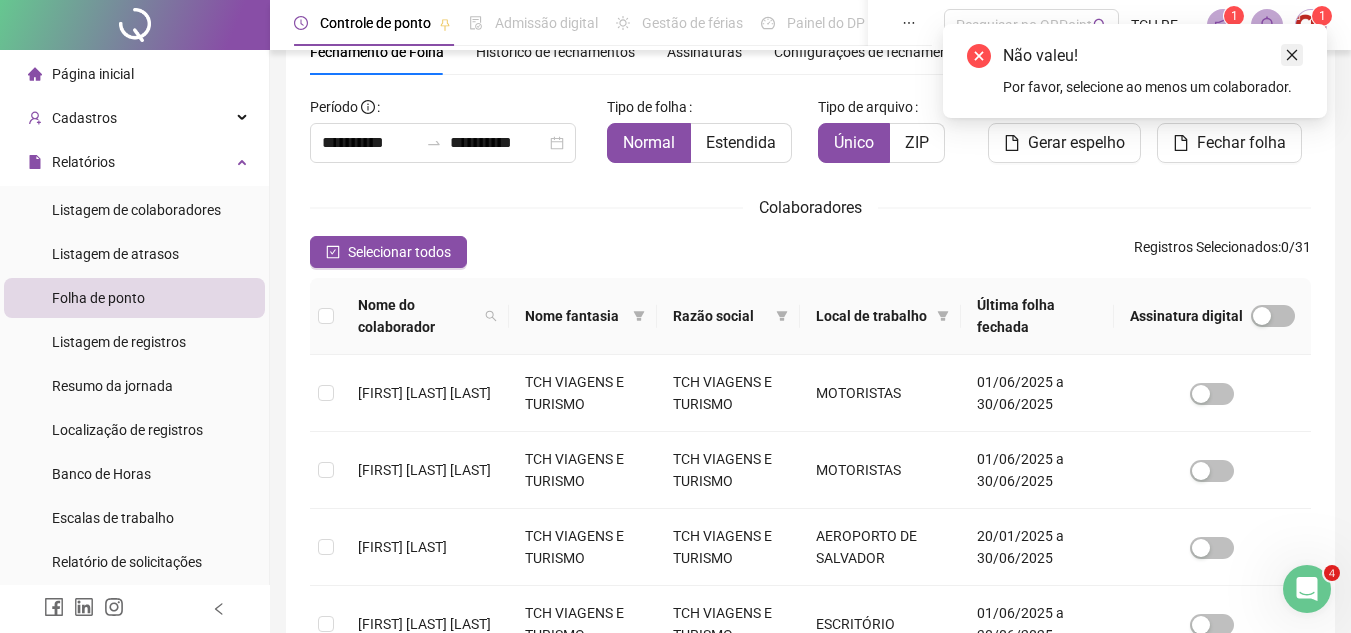 click 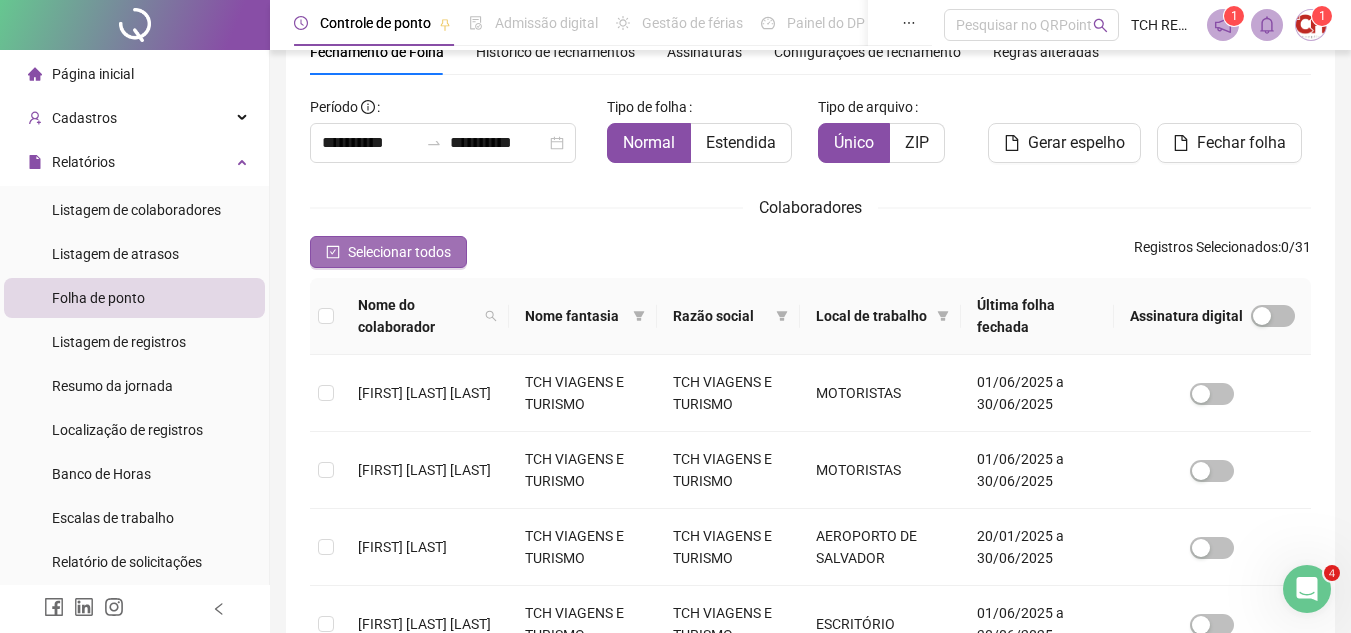 click on "Selecionar todos" at bounding box center [399, 252] 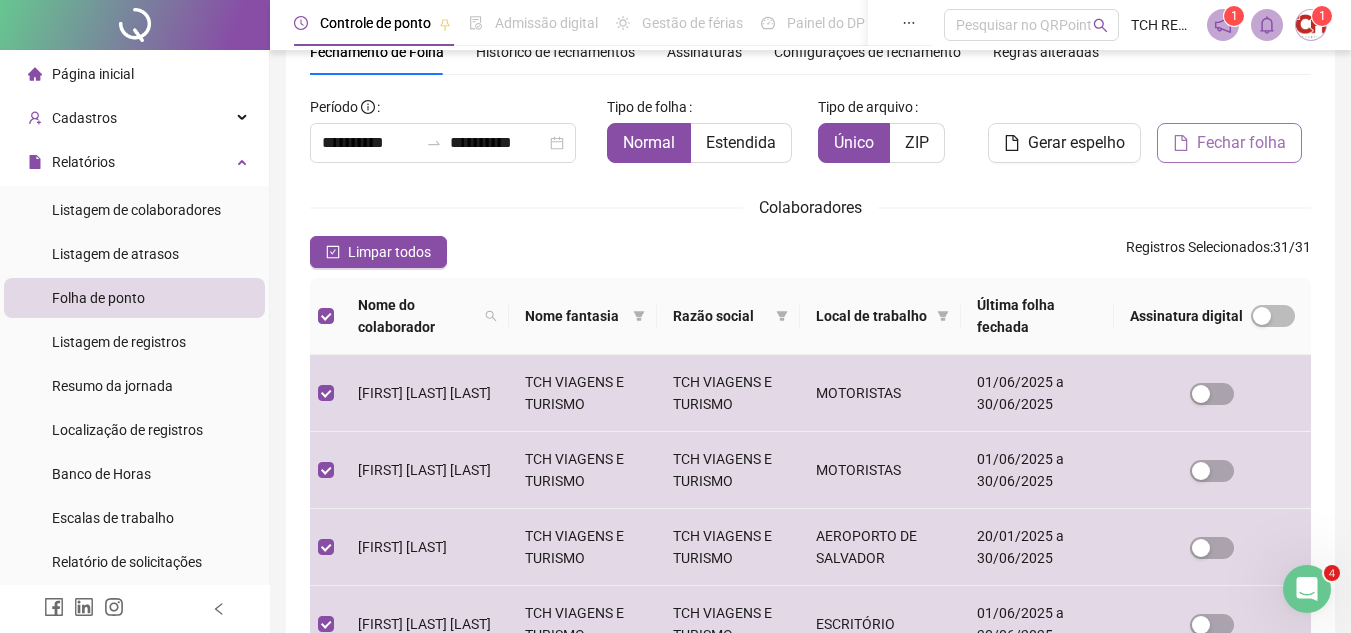 click on "Fechar folha" at bounding box center (1229, 143) 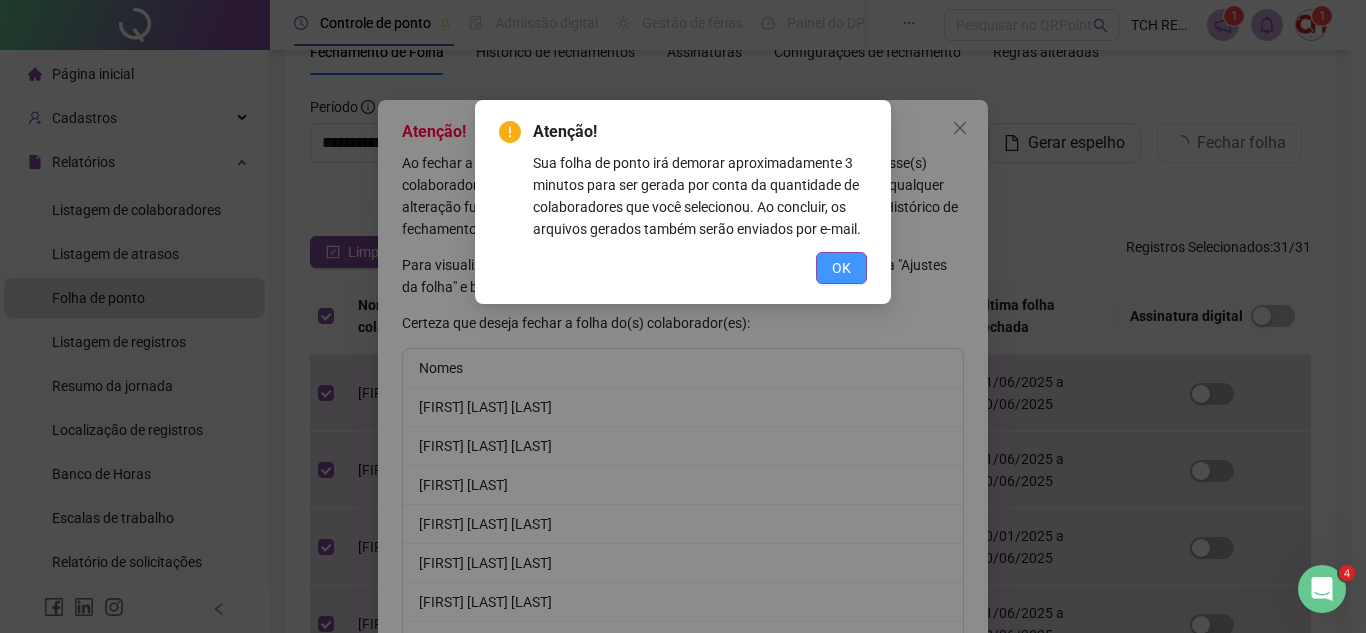 click on "OK" at bounding box center (841, 268) 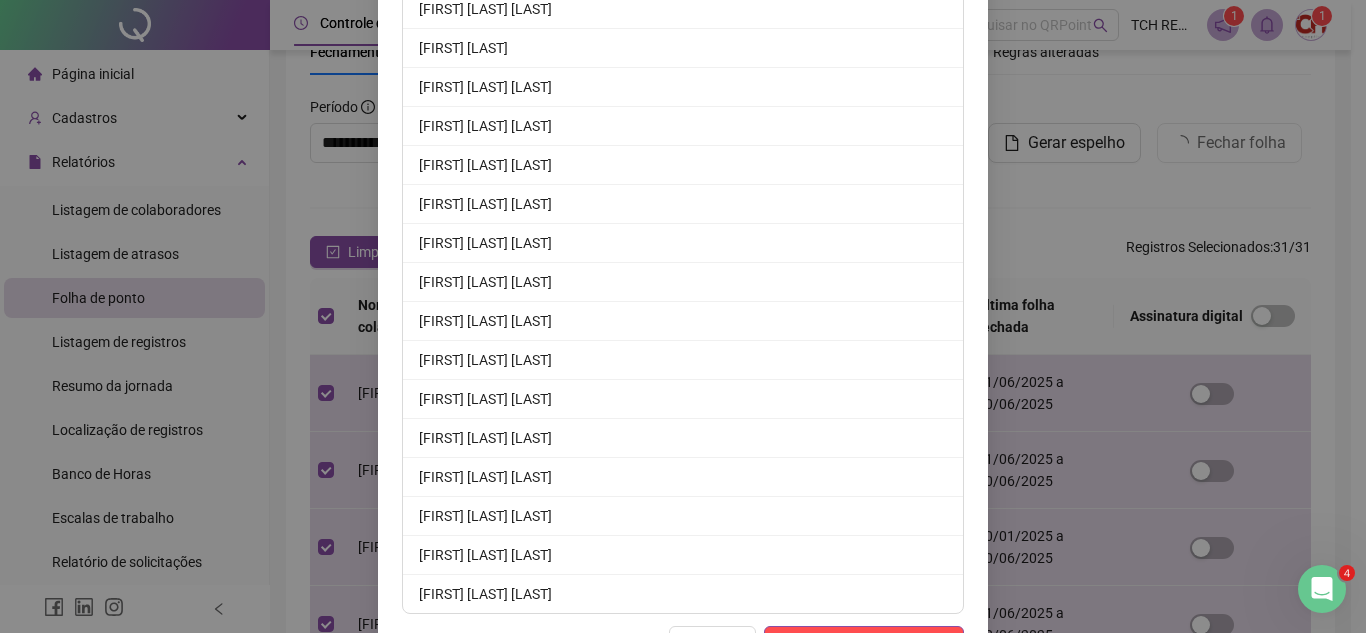 scroll, scrollTop: 1052, scrollLeft: 0, axis: vertical 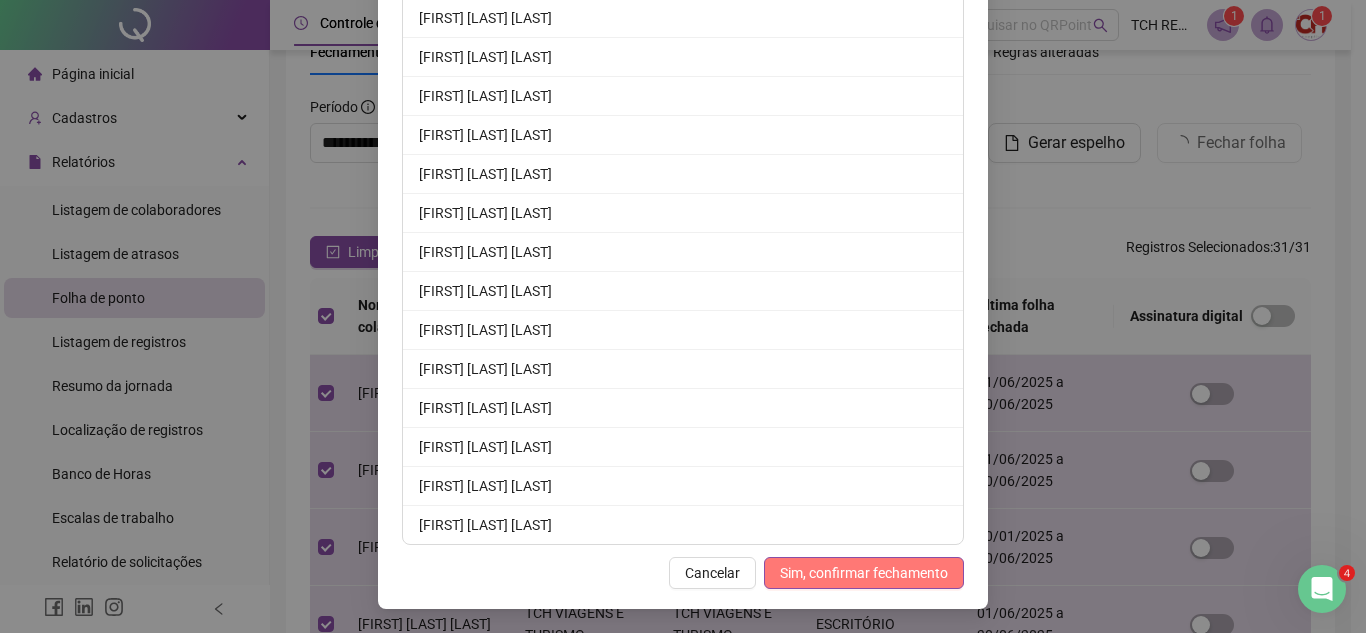 click on "Sim, confirmar fechamento" at bounding box center (864, 573) 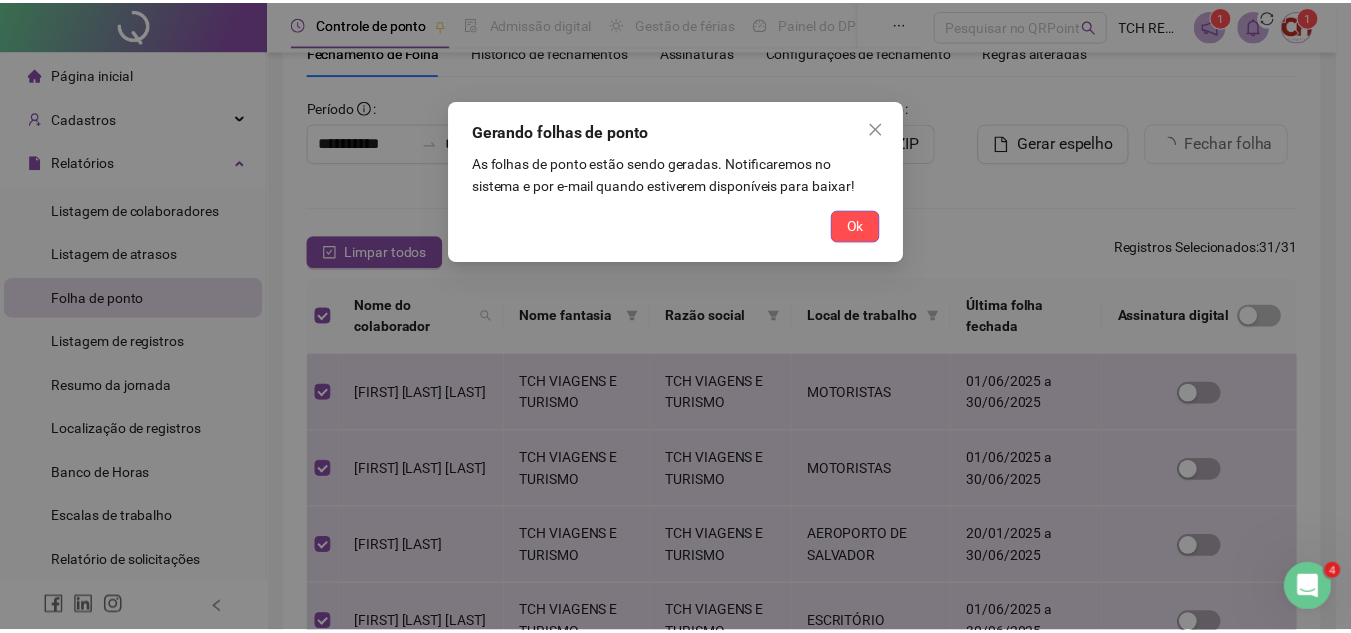 scroll, scrollTop: 0, scrollLeft: 0, axis: both 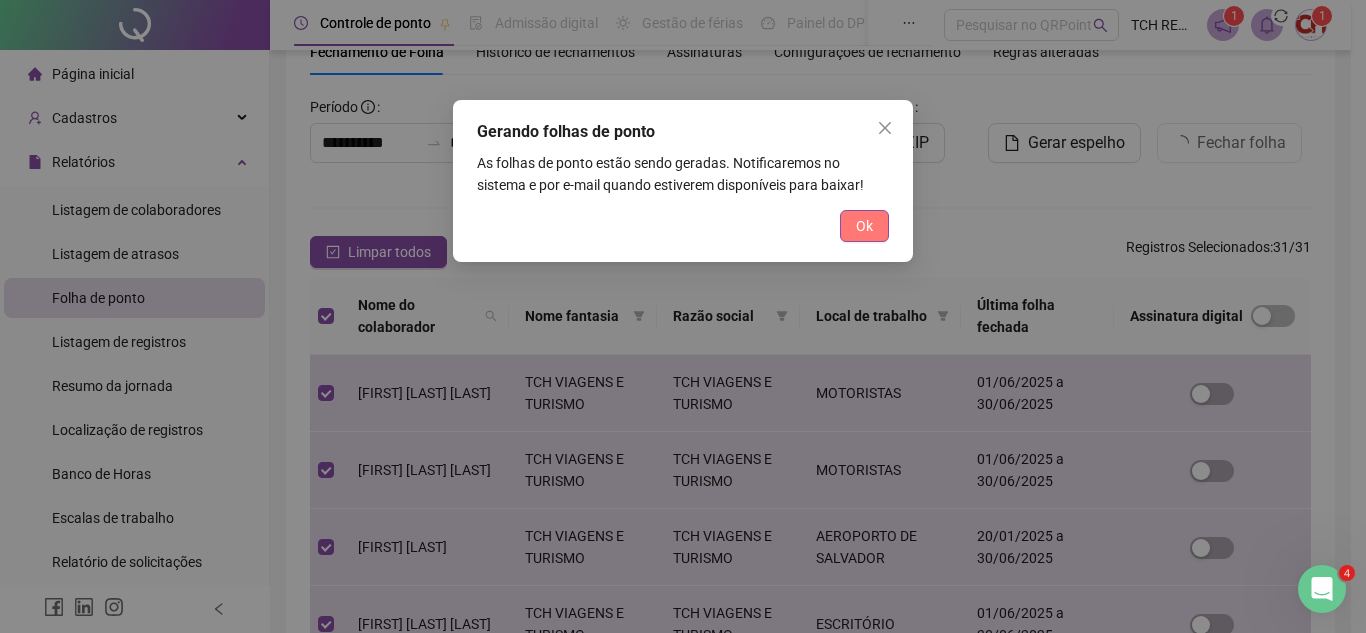 click on "Ok" at bounding box center [864, 226] 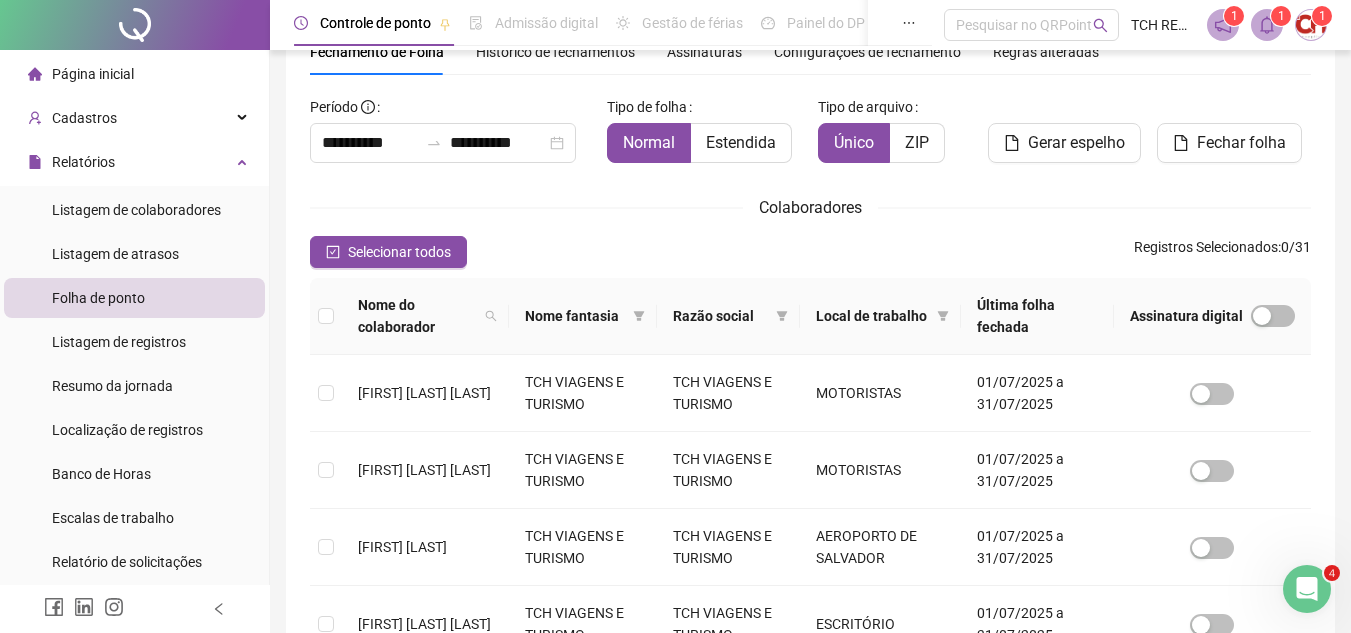click 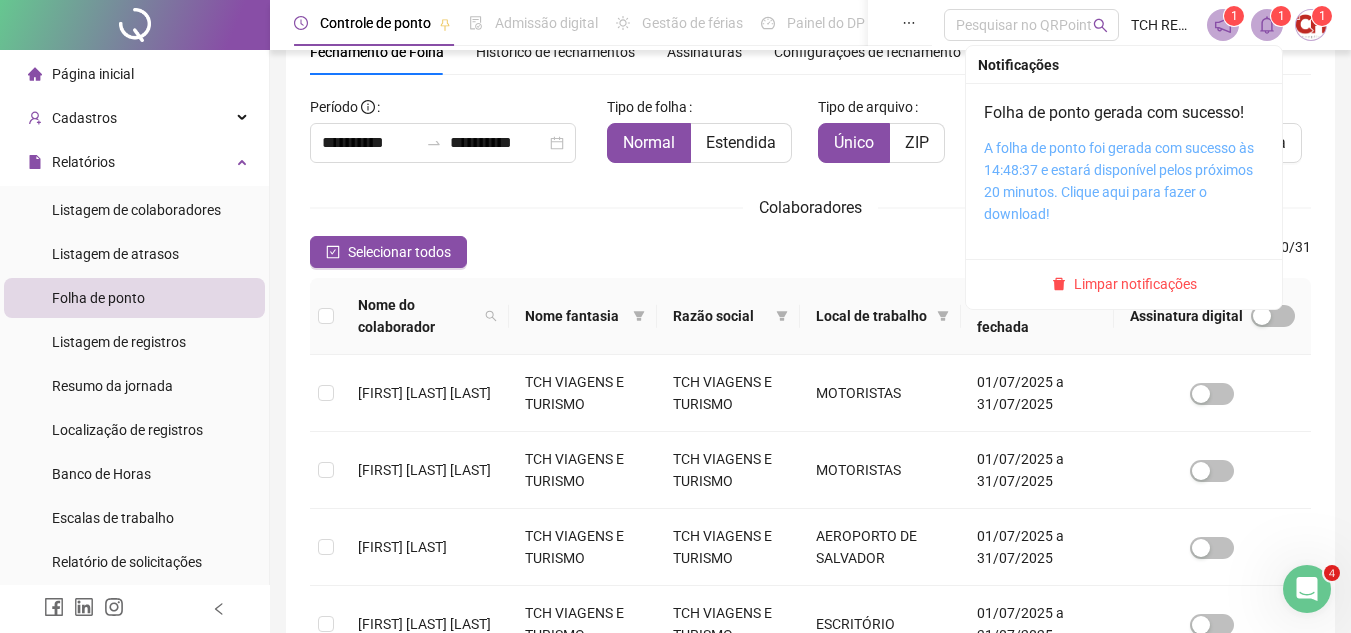 click on "A folha de ponto foi gerada com sucesso às 14:48:37 e estará disponível pelos próximos 20 minutos.
Clique aqui para fazer o download!" at bounding box center (1119, 181) 